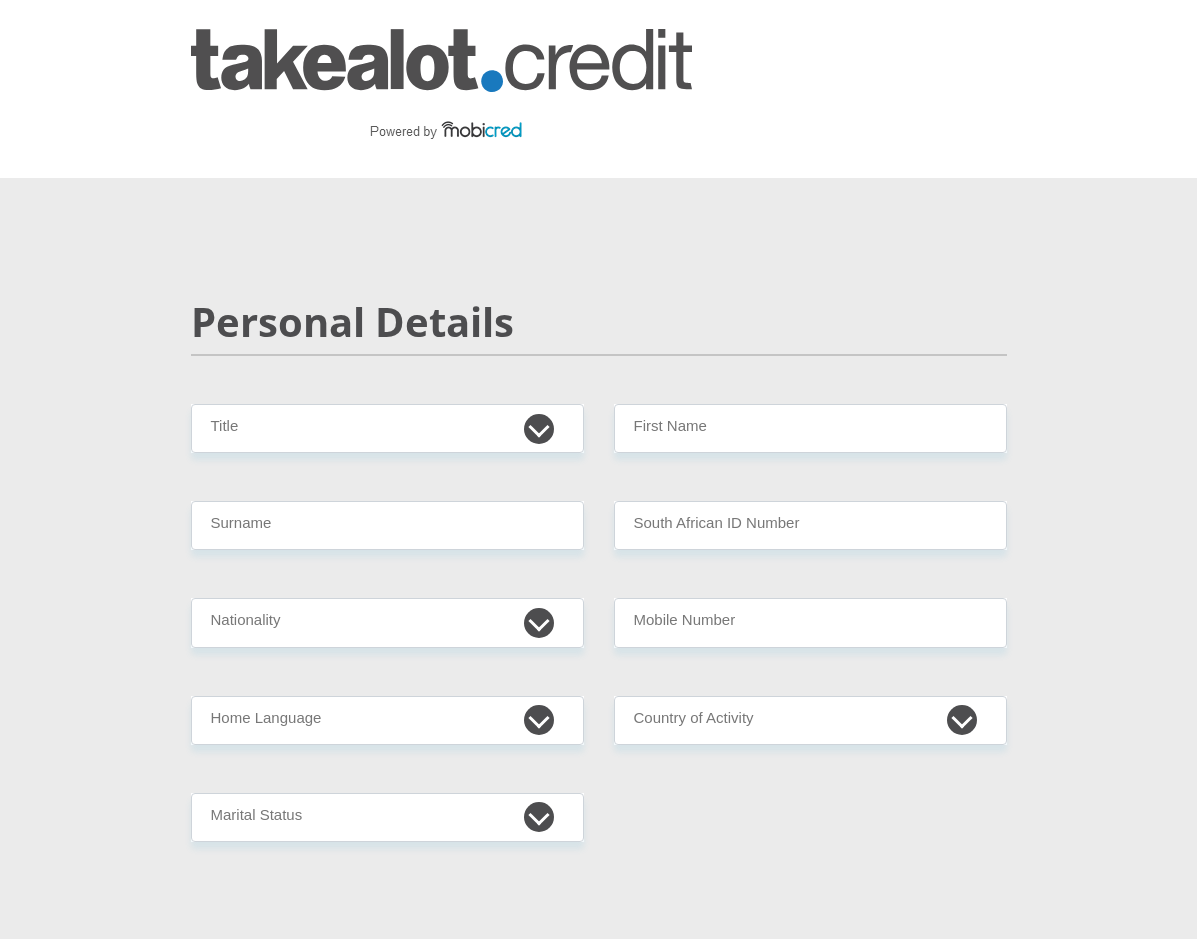 scroll, scrollTop: 0, scrollLeft: 0, axis: both 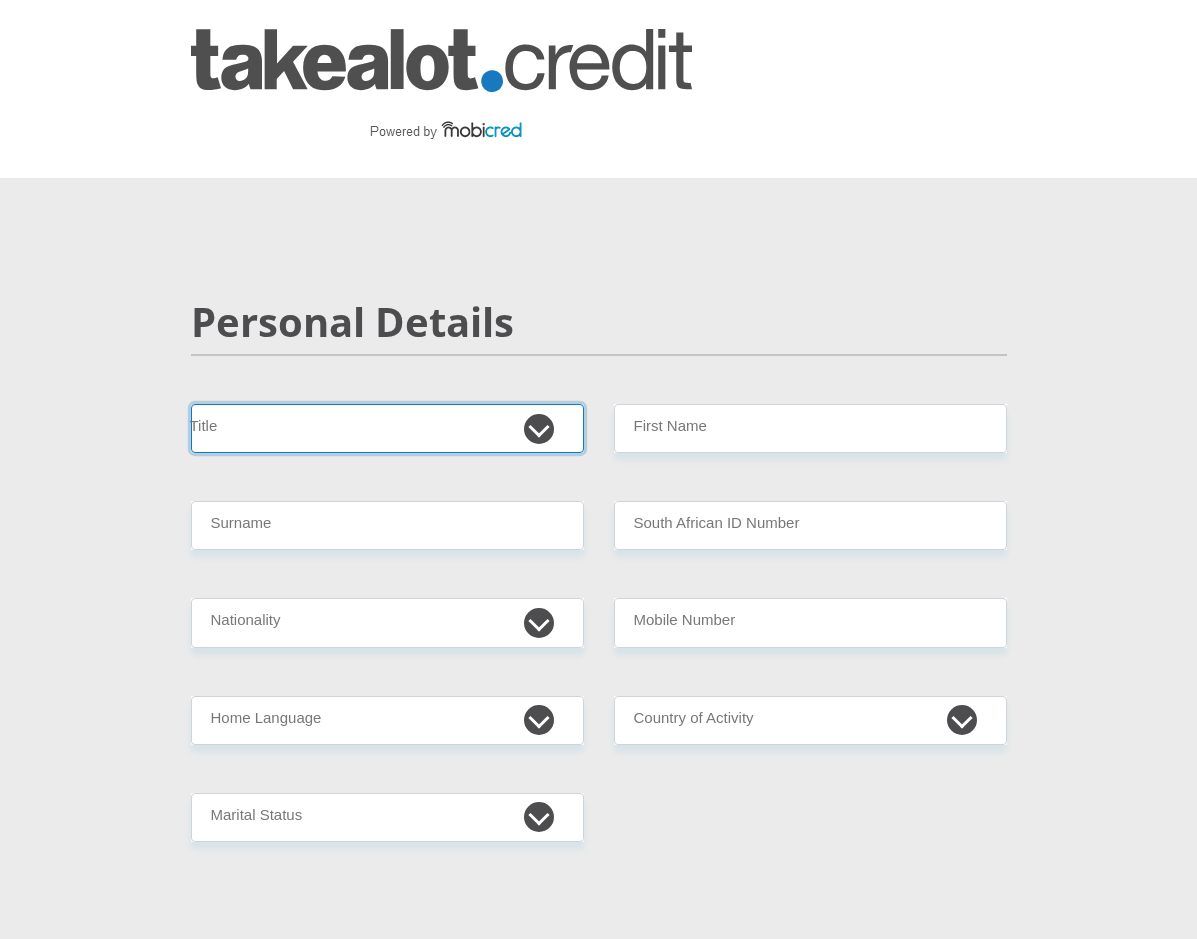click on "Mr
Ms
Mrs
Dr
Other" at bounding box center [387, 428] 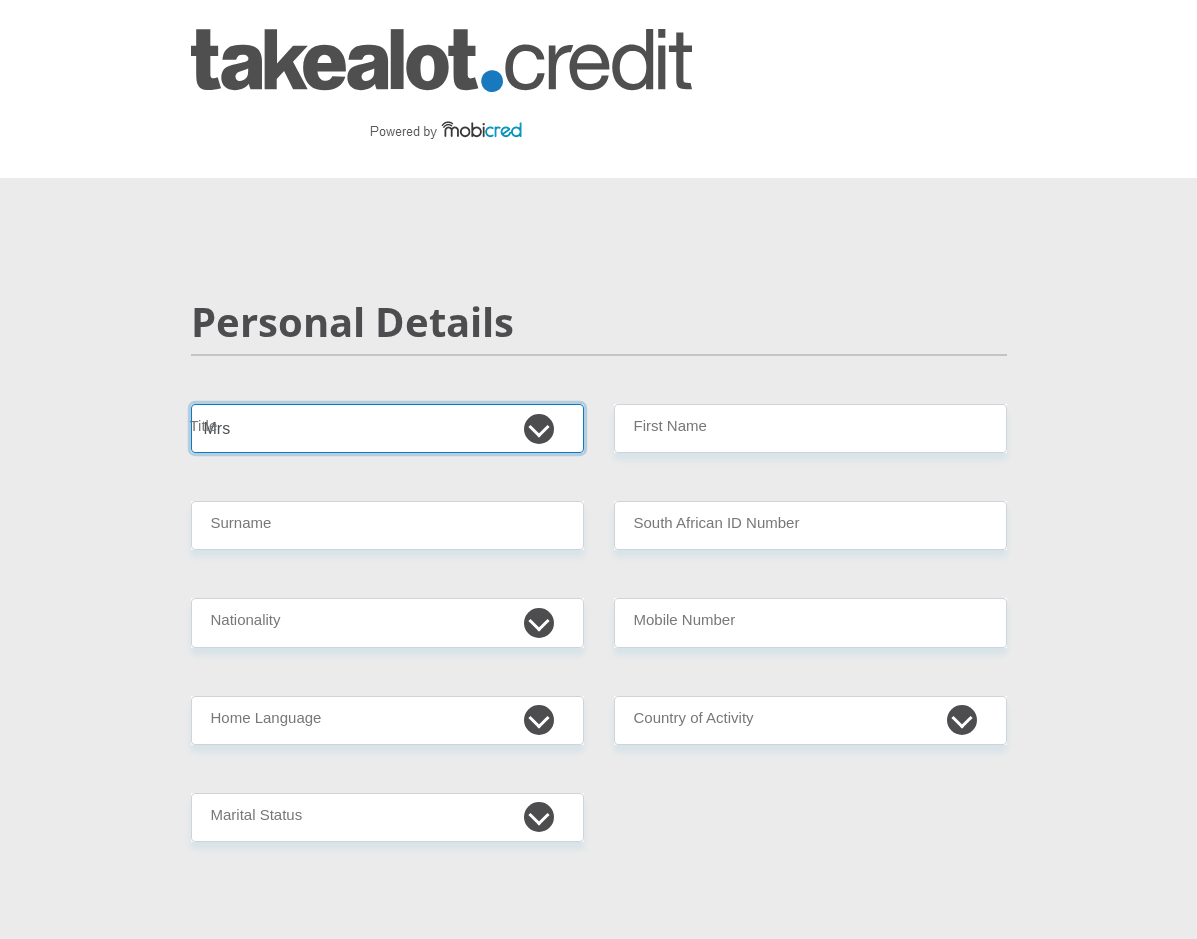 click on "Mr
Ms
Mrs
Dr
Other" at bounding box center [387, 428] 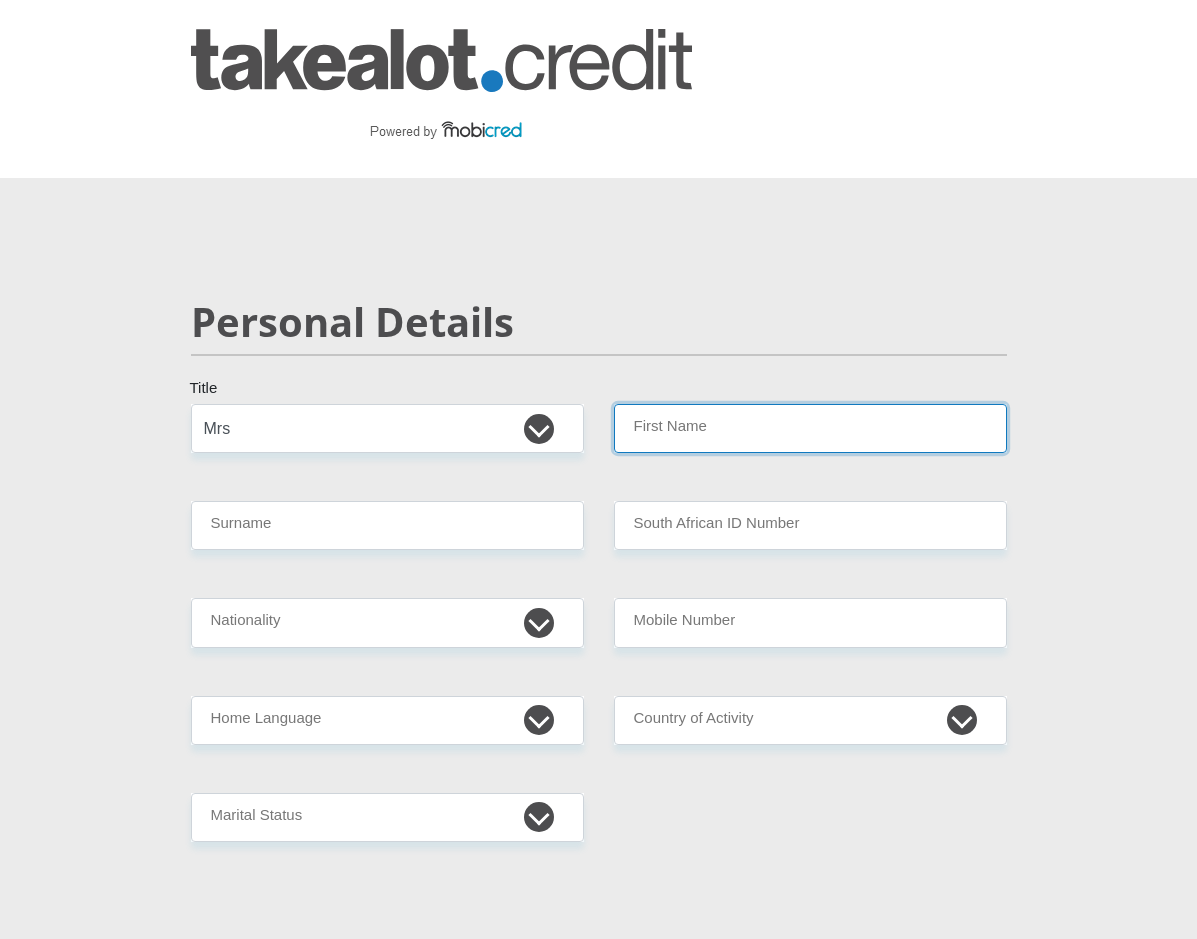 click on "First Name" at bounding box center [810, 428] 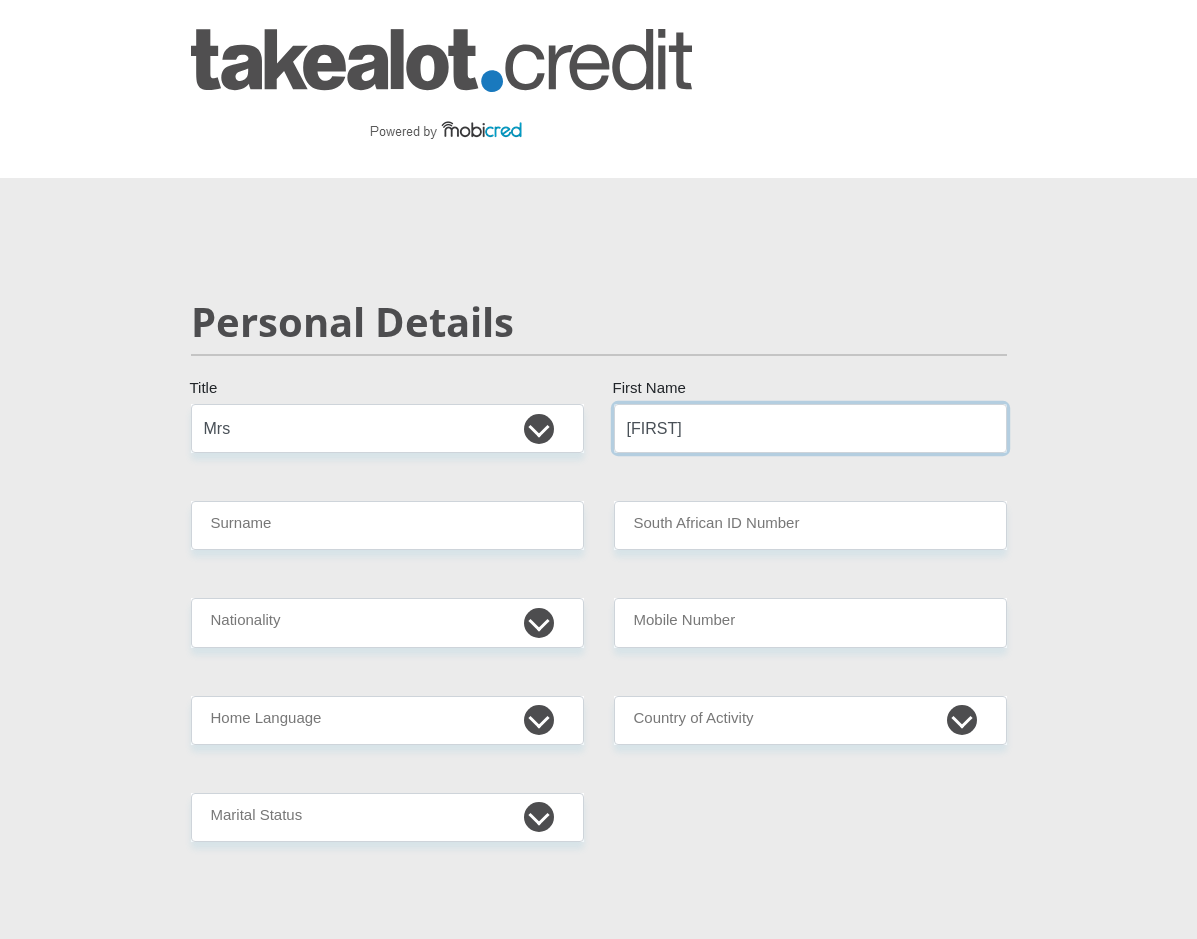 type on "[FIRST]" 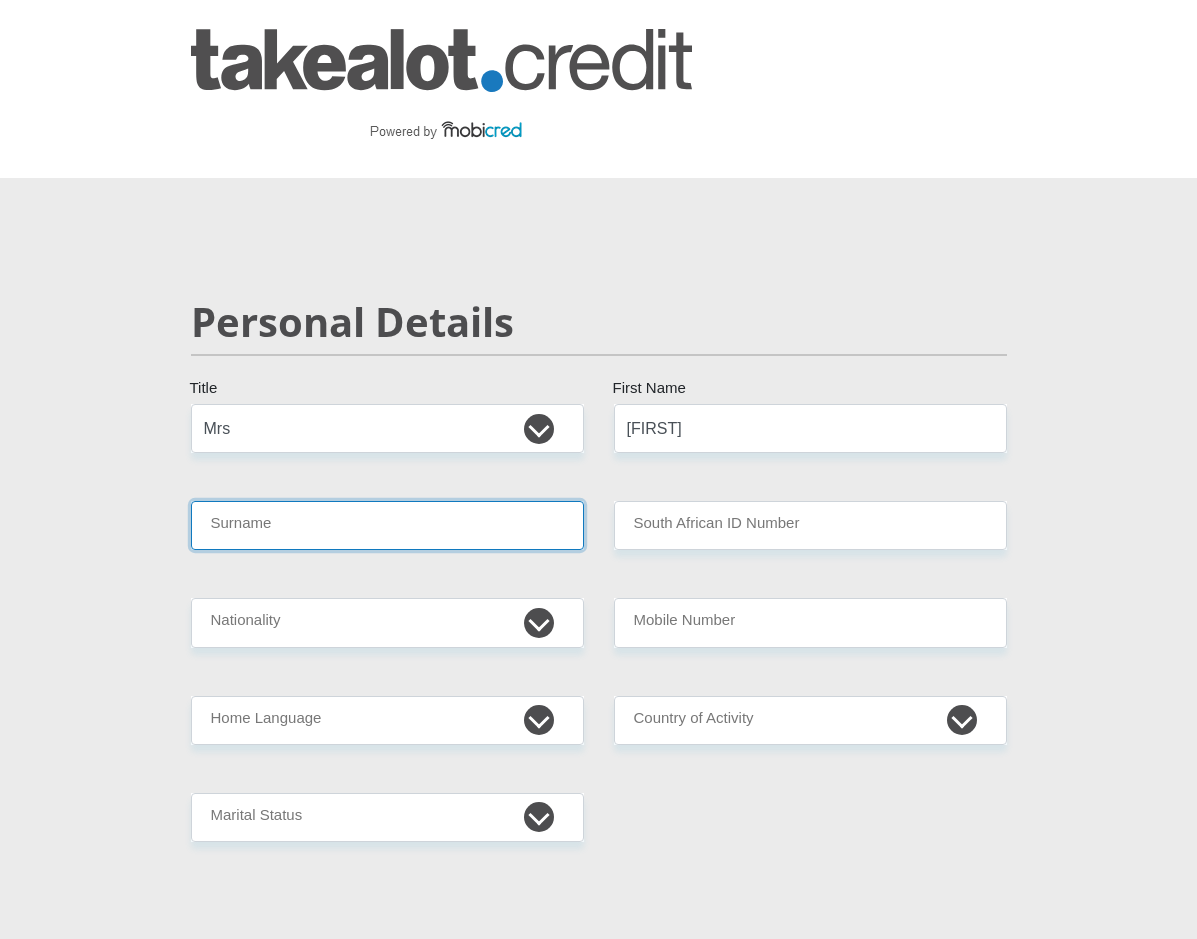 click on "Surname" at bounding box center (387, 525) 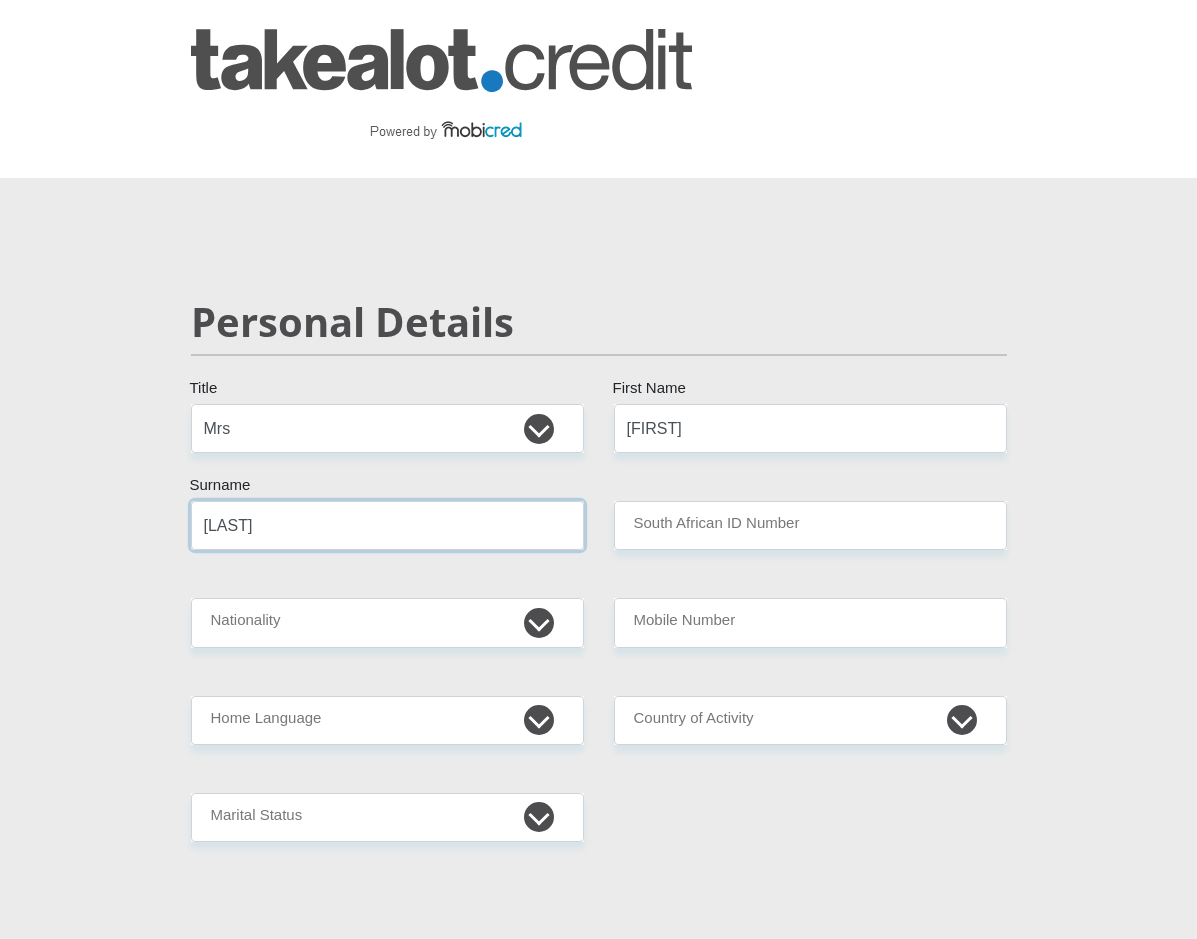type on "[LAST]" 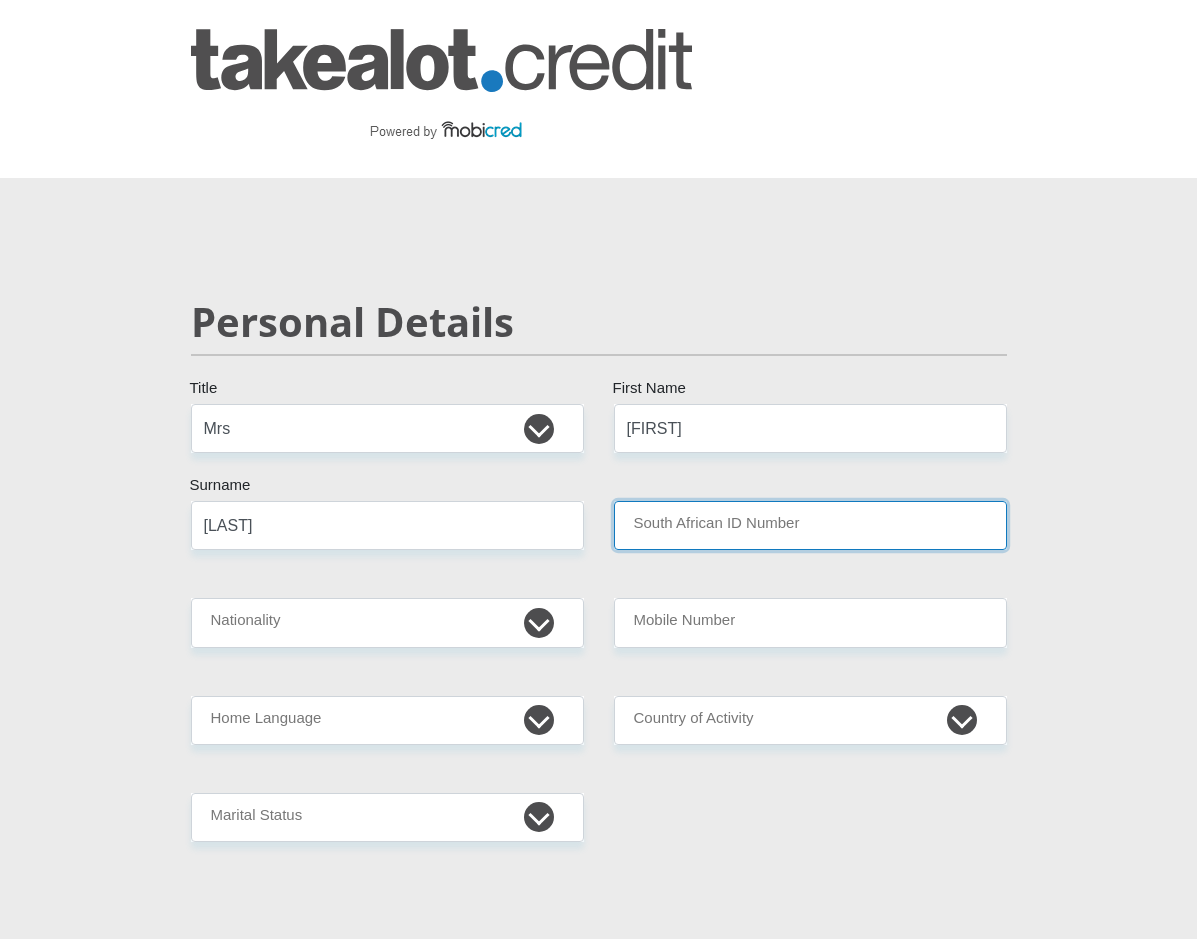 click on "South African ID Number" at bounding box center (810, 525) 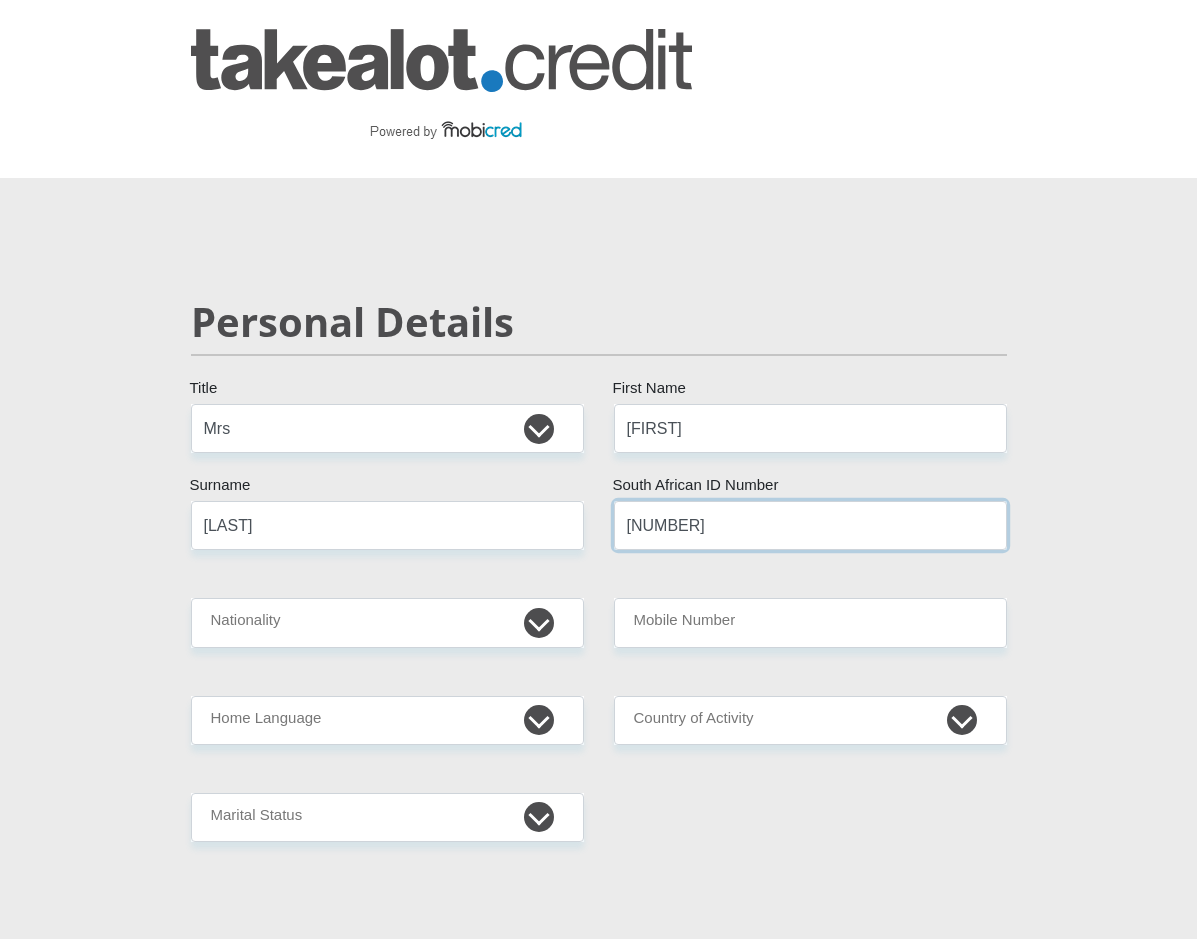 type on "[NUMBER]" 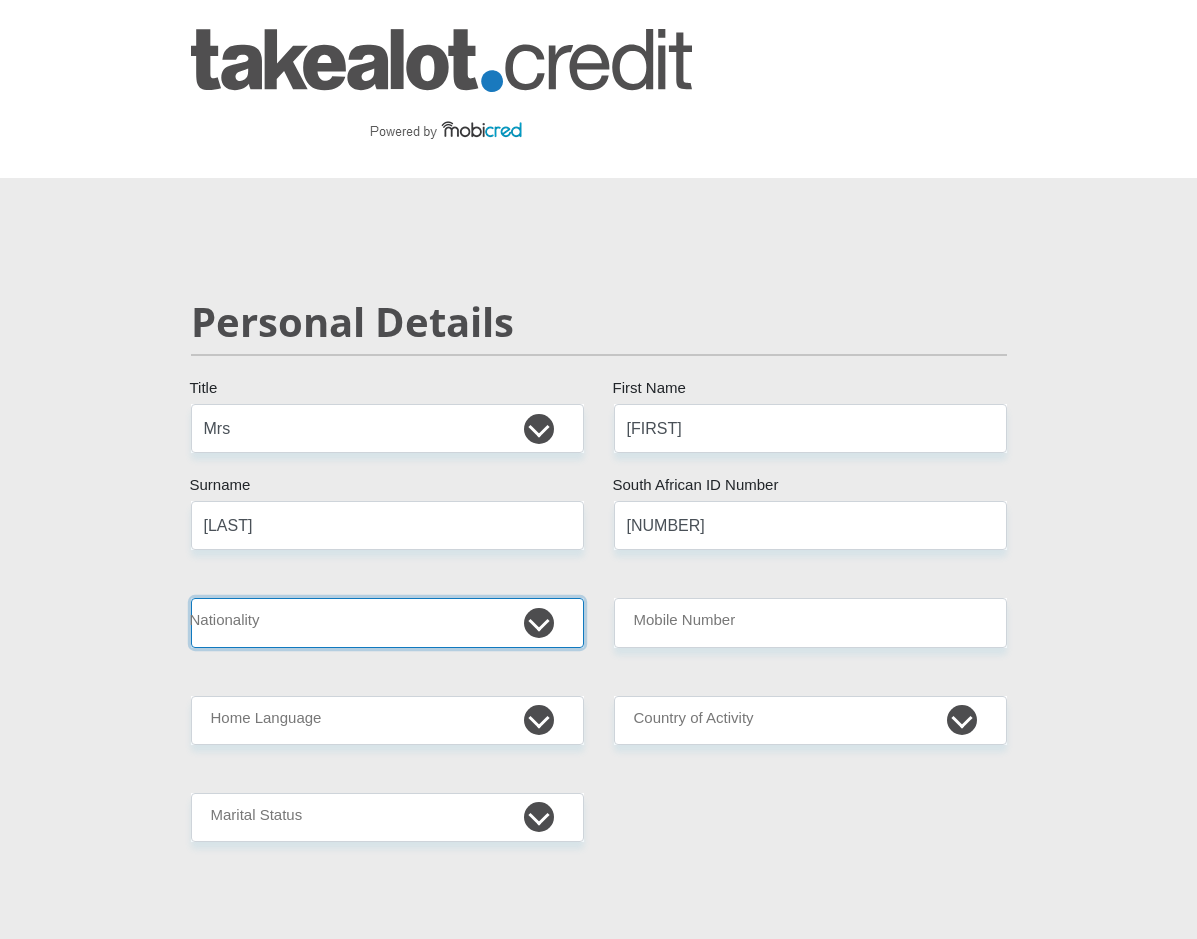 click on "South Africa
Afghanistan
Aland Islands
Albania
Algeria
America Samoa
American Virgin Islands
Andorra
Angola
Anguilla
Antarctica
Antigua and Barbuda
Argentina
Armenia
Aruba
Ascension Island
Australia
Austria
Azerbaijan
Bahamas
Bahrain
Bangladesh
Barbados
Chad" at bounding box center (387, 622) 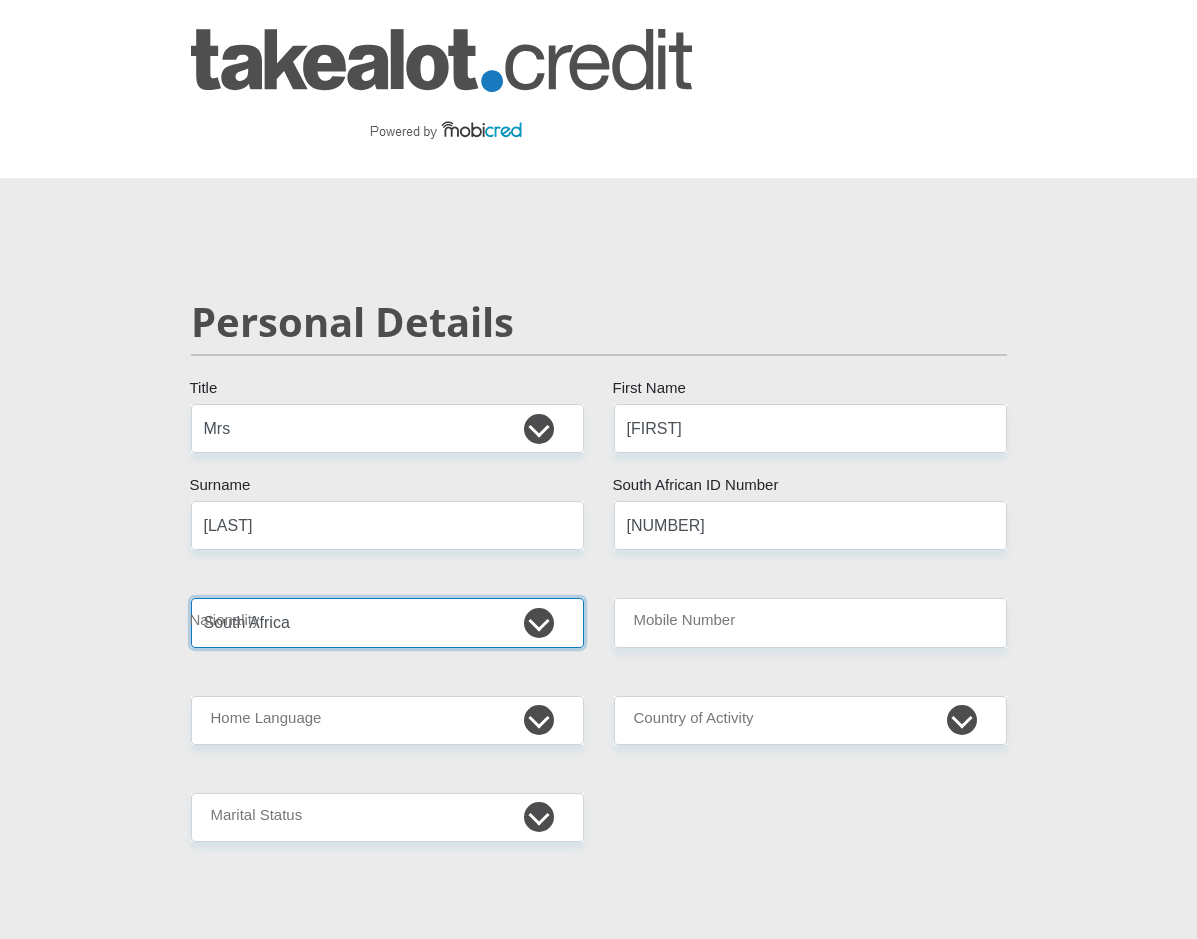 click on "South Africa
Afghanistan
Aland Islands
Albania
Algeria
America Samoa
American Virgin Islands
Andorra
Angola
Anguilla
Antarctica
Antigua and Barbuda
Argentina
Armenia
Aruba
Ascension Island
Australia
Austria
Azerbaijan
Bahamas
Bahrain
Bangladesh
Barbados
Chad" at bounding box center [387, 622] 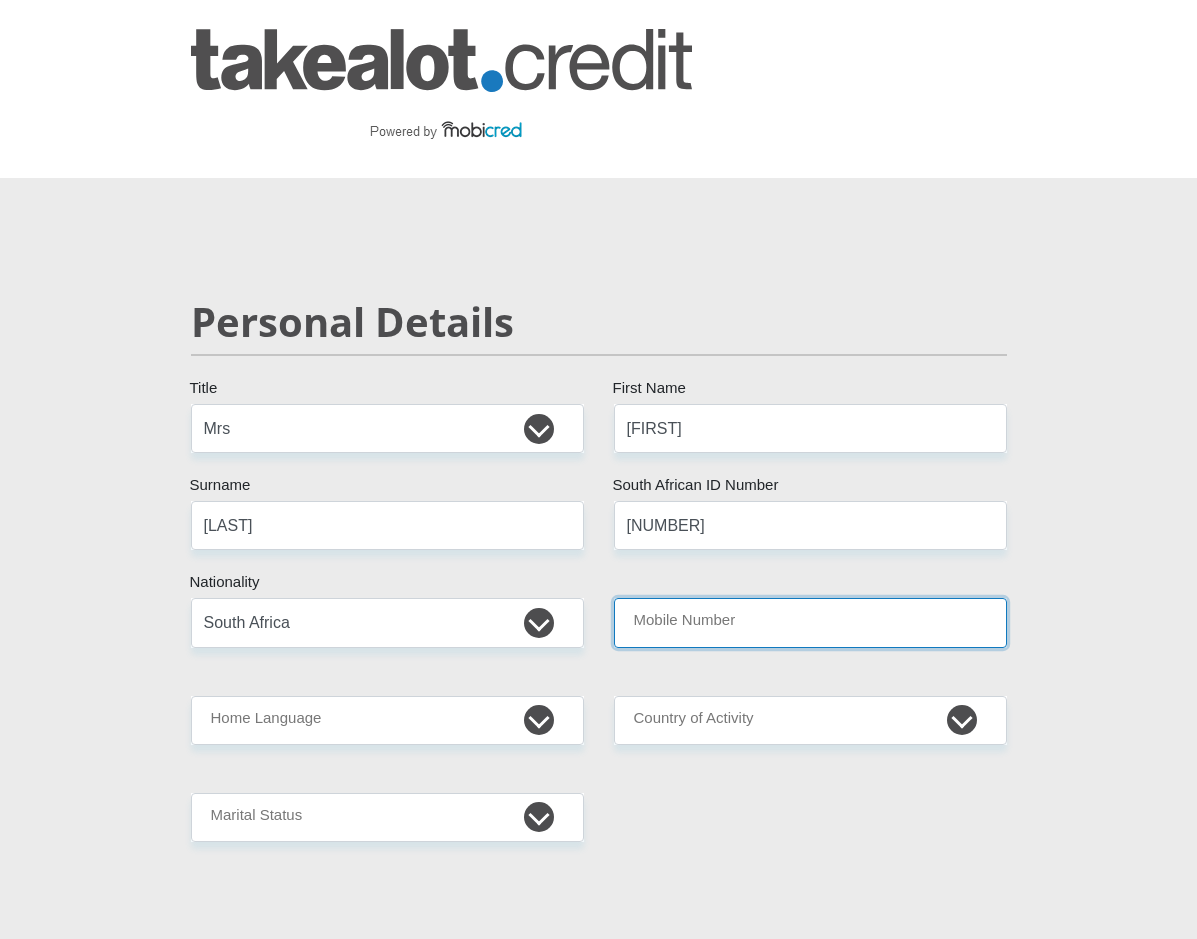 click on "Mobile Number" at bounding box center [810, 622] 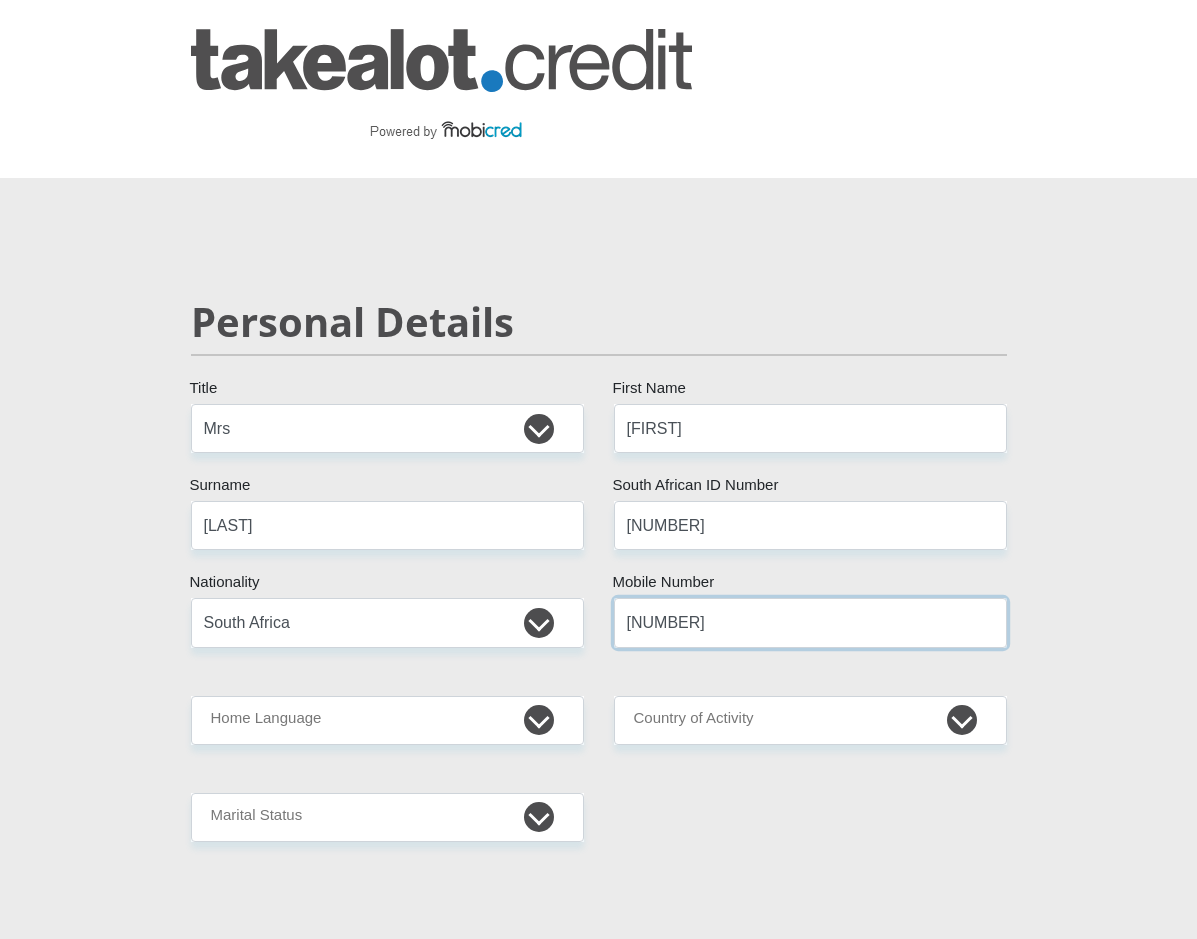 type on "[NUMBER]" 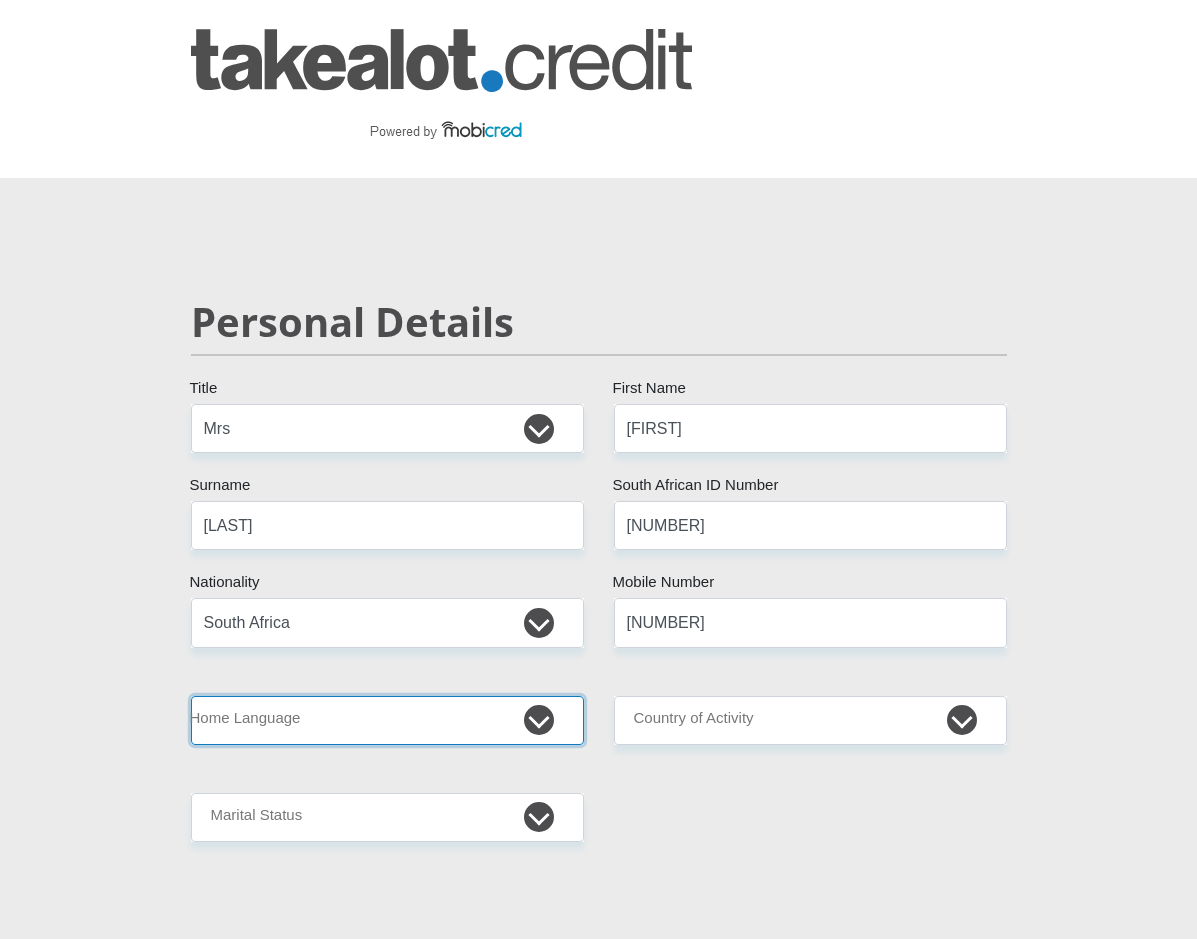 click on "Afrikaans
English
Sepedi
South Ndebele
Southern Sotho
Swati
Tsonga
Tswana
Venda
Xhosa
Zulu
Other" at bounding box center (387, 720) 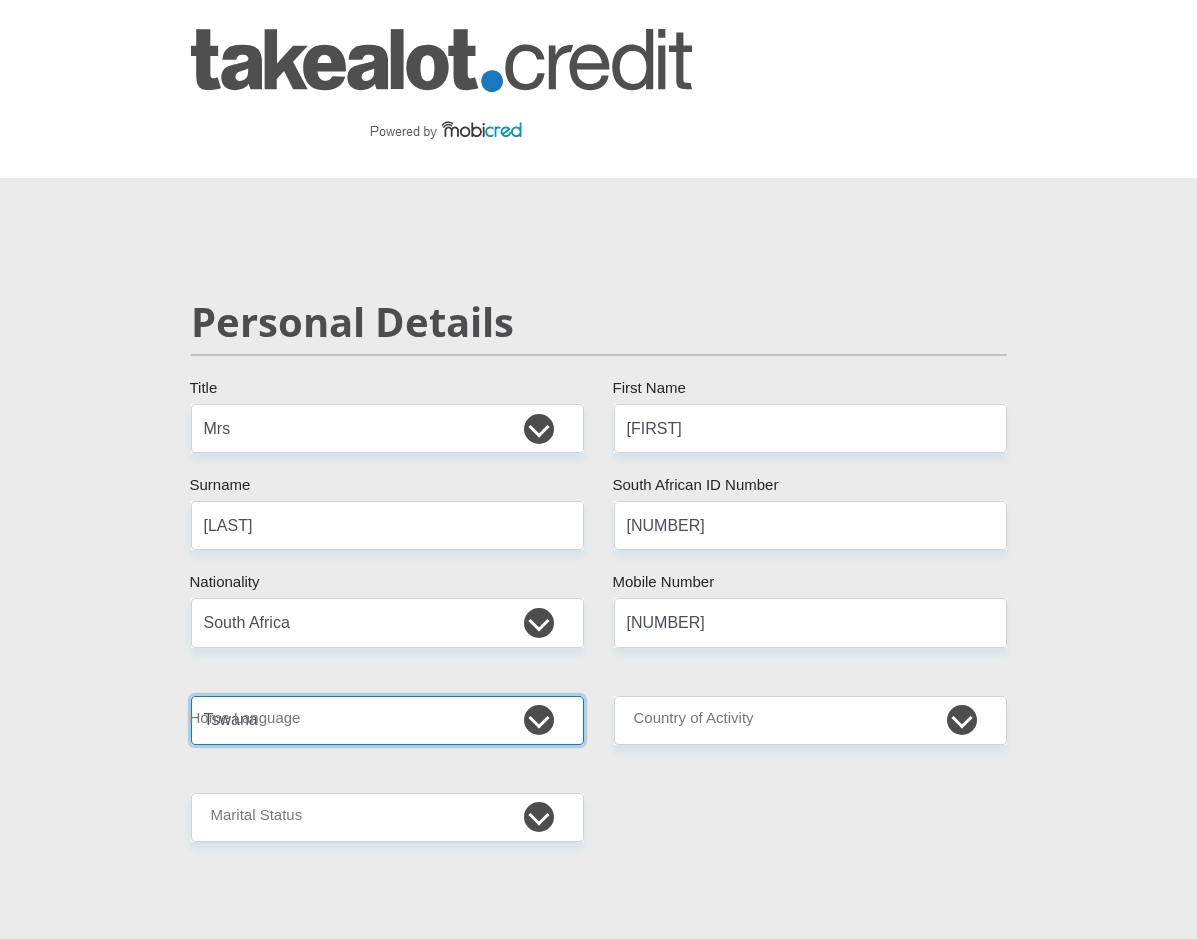 click on "Afrikaans
English
Sepedi
South Ndebele
Southern Sotho
Swati
Tsonga
Tswana
Venda
Xhosa
Zulu
Other" at bounding box center [387, 720] 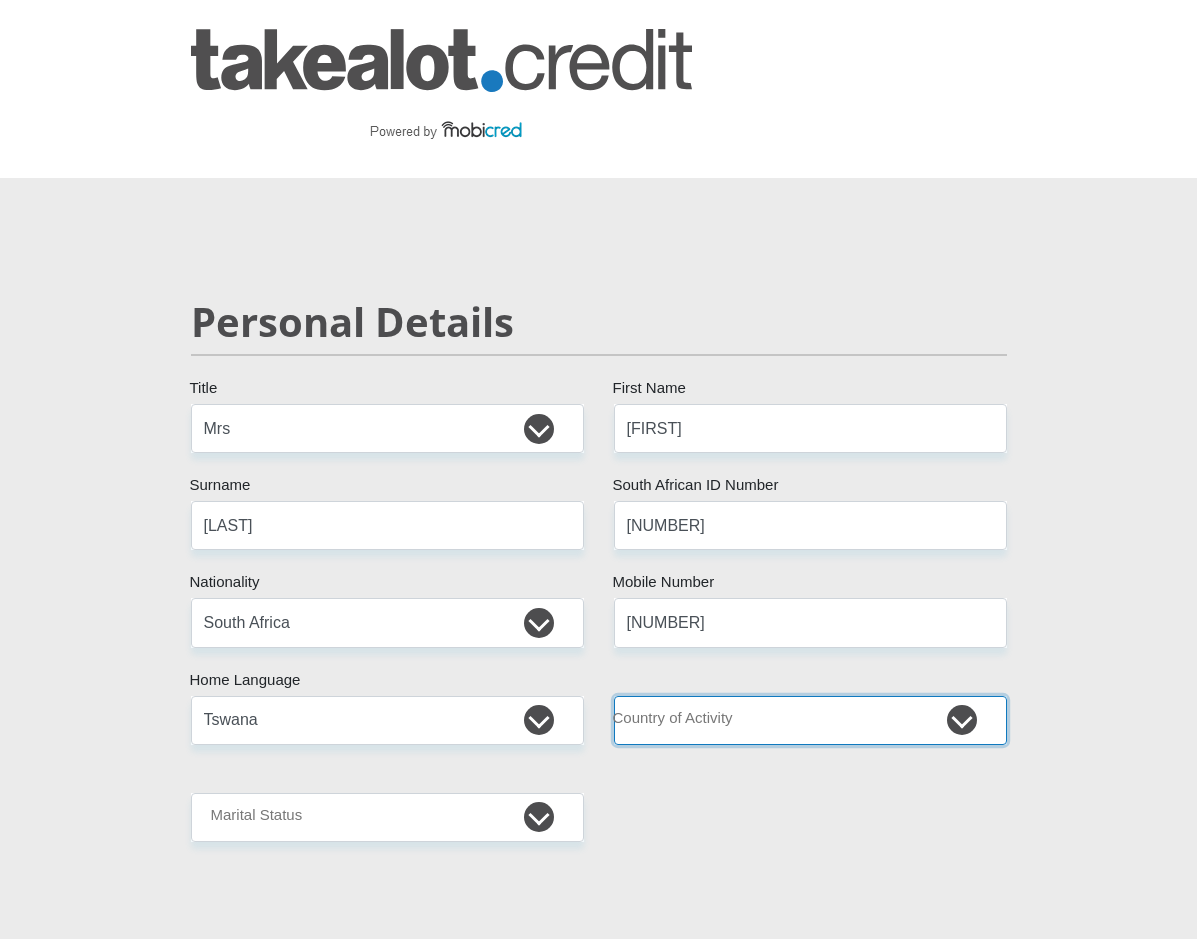 click on "South Africa
Afghanistan
Aland Islands
Albania
Algeria
America Samoa
American Virgin Islands
Andorra
Angola
Anguilla
Antarctica
Antigua and Barbuda
Argentina
Armenia
Aruba
Ascension Island
Australia
Austria
Azerbaijan
Chad" at bounding box center [810, 720] 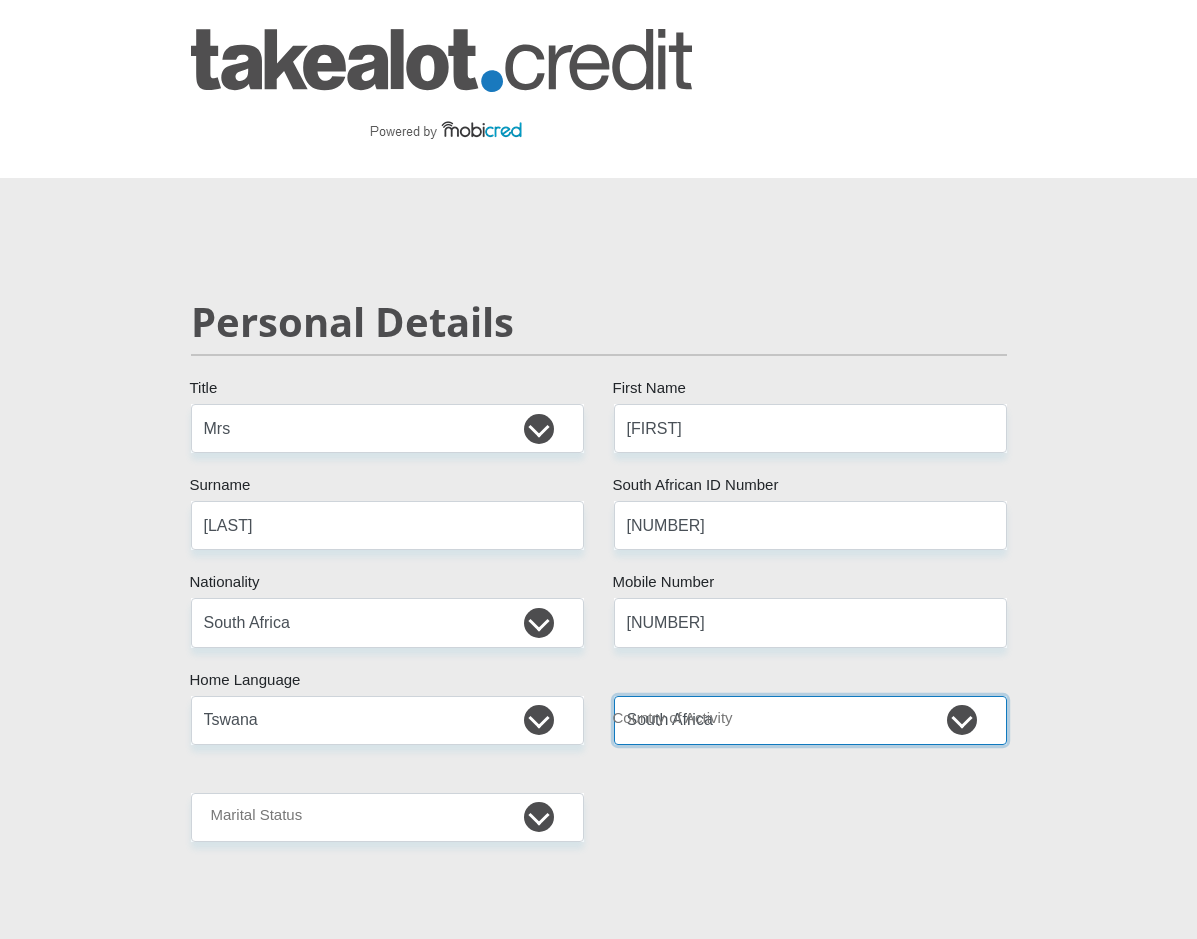 click on "South Africa
Afghanistan
Aland Islands
Albania
Algeria
America Samoa
American Virgin Islands
Andorra
Angola
Anguilla
Antarctica
Antigua and Barbuda
Argentina
Armenia
Aruba
Ascension Island
Australia
Austria
Azerbaijan
Chad" at bounding box center [810, 720] 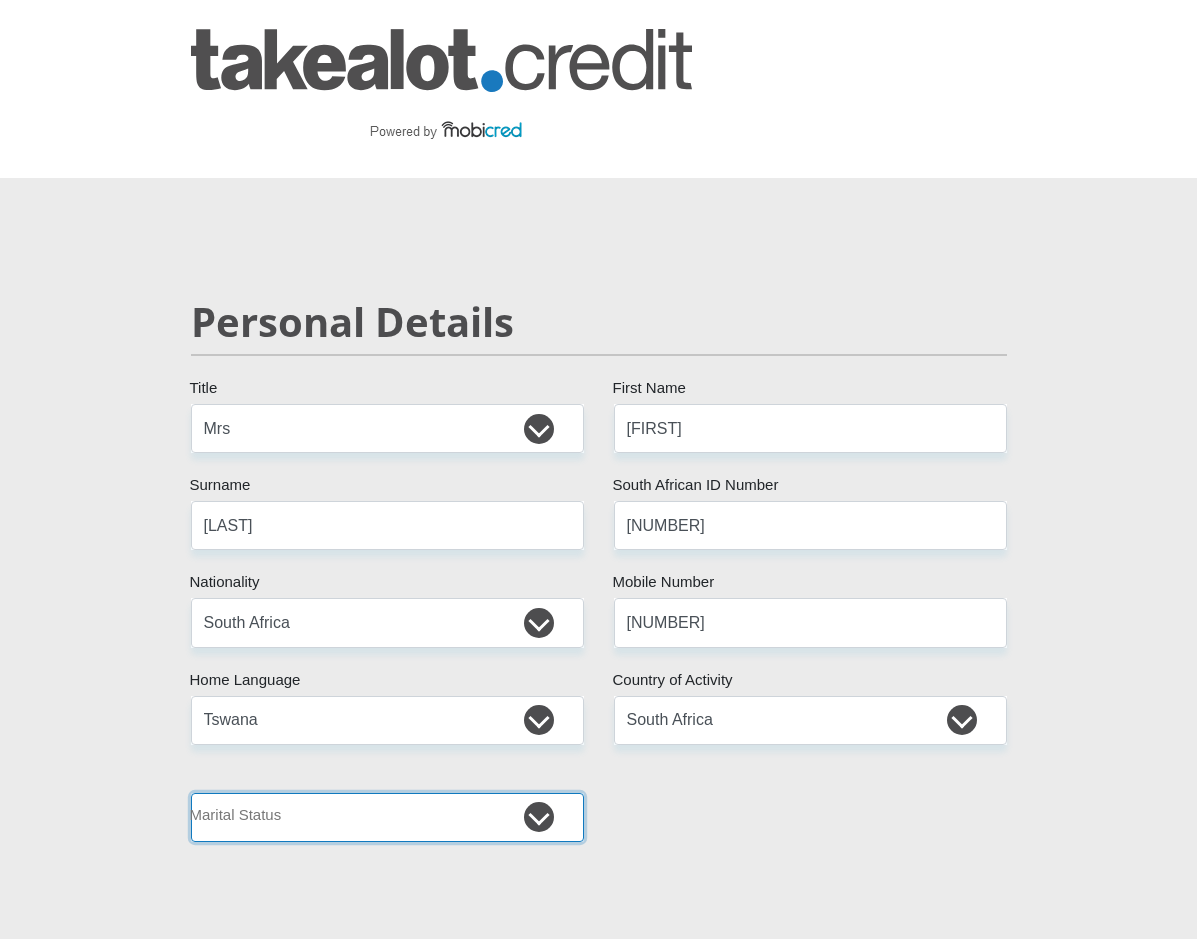 click on "Married ANC
Single
Divorced
Widowed
Married COP or Customary Law" at bounding box center [387, 817] 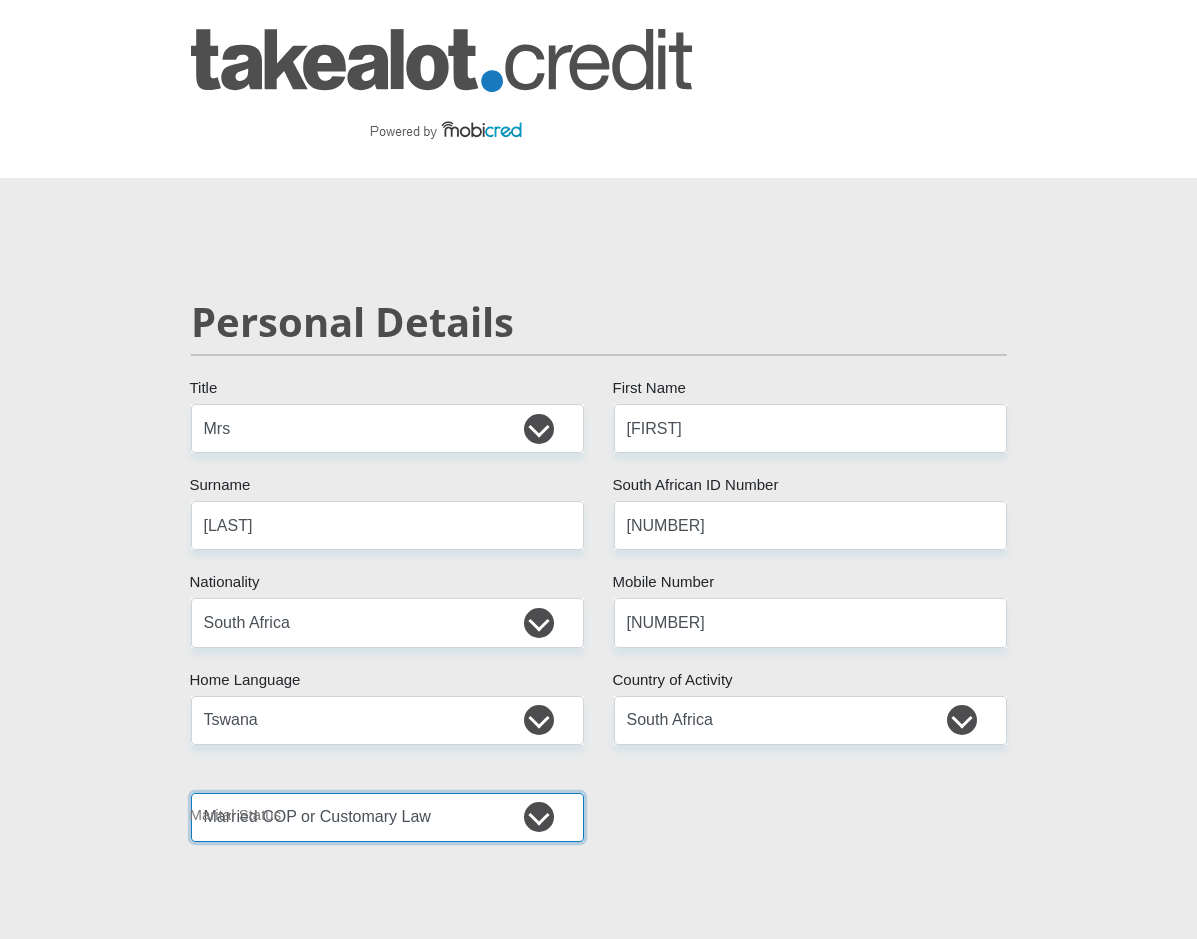 click on "Married ANC
Single
Divorced
Widowed
Married COP or Customary Law" at bounding box center (387, 817) 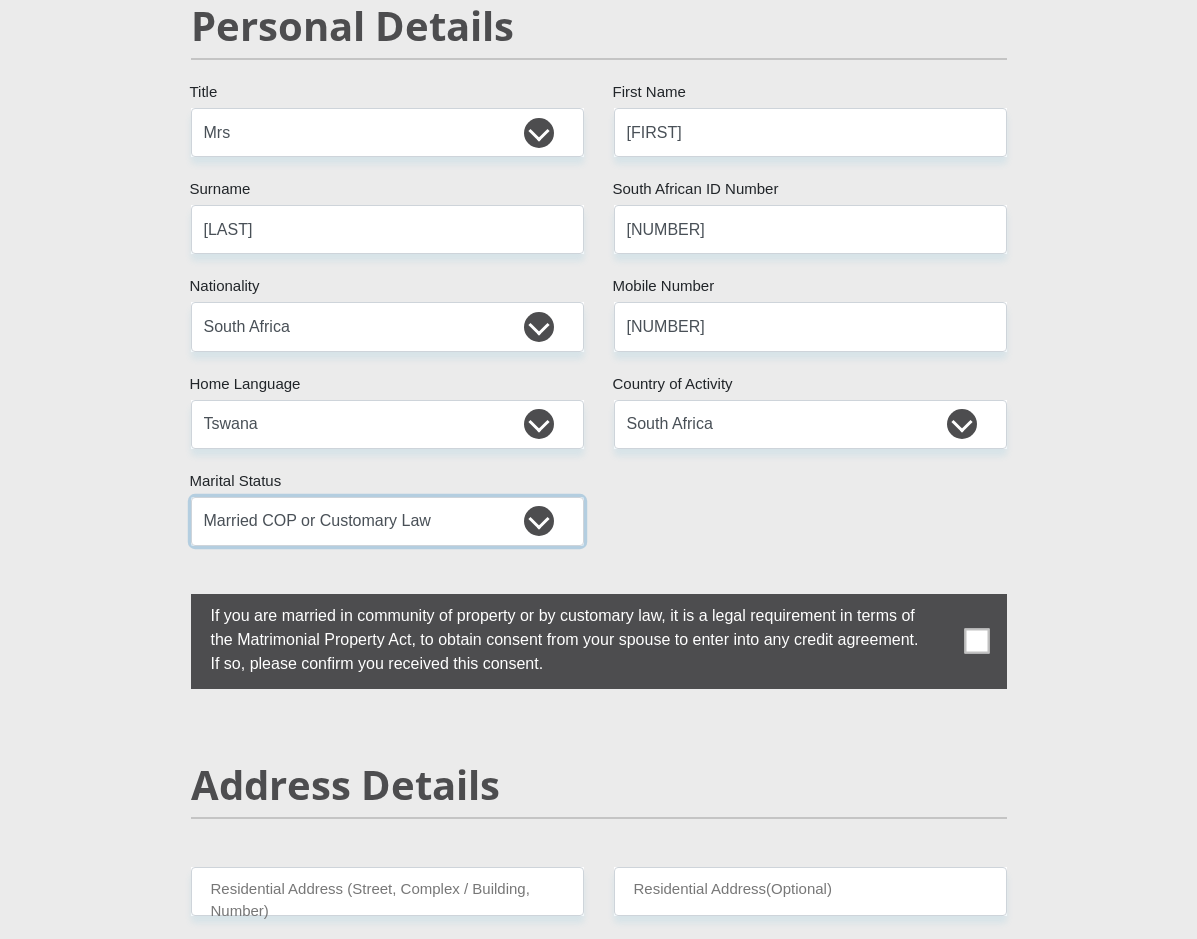 scroll, scrollTop: 300, scrollLeft: 0, axis: vertical 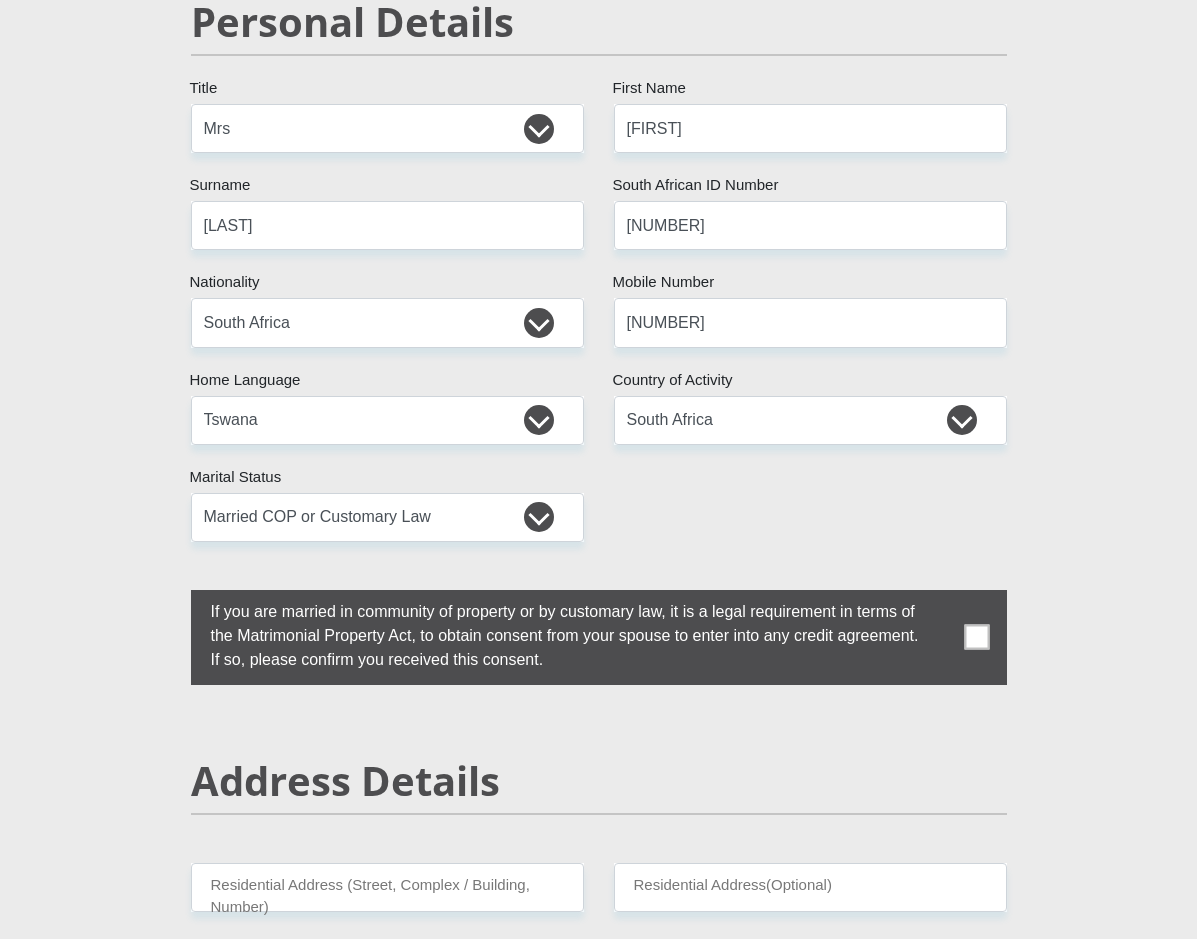 click at bounding box center [976, 637] 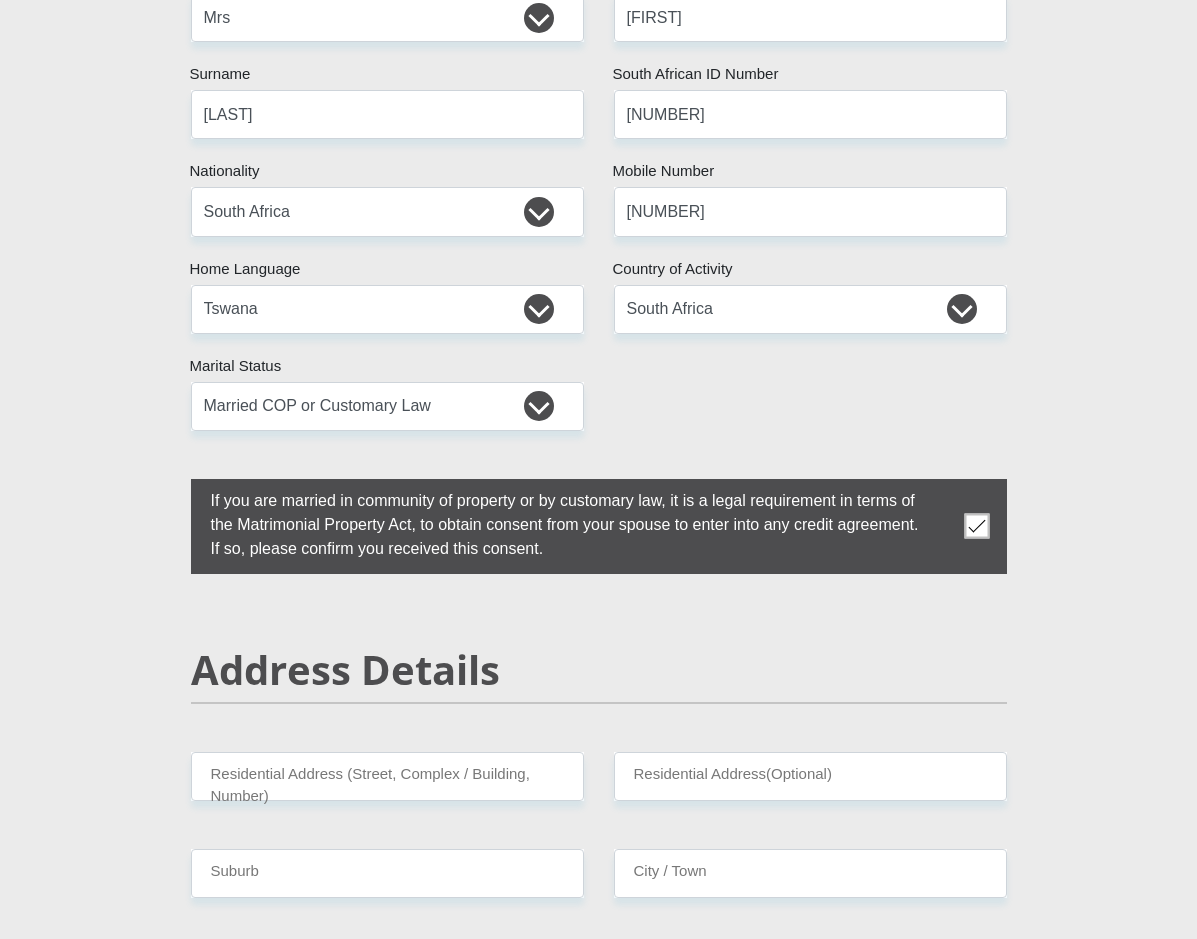 scroll, scrollTop: 600, scrollLeft: 0, axis: vertical 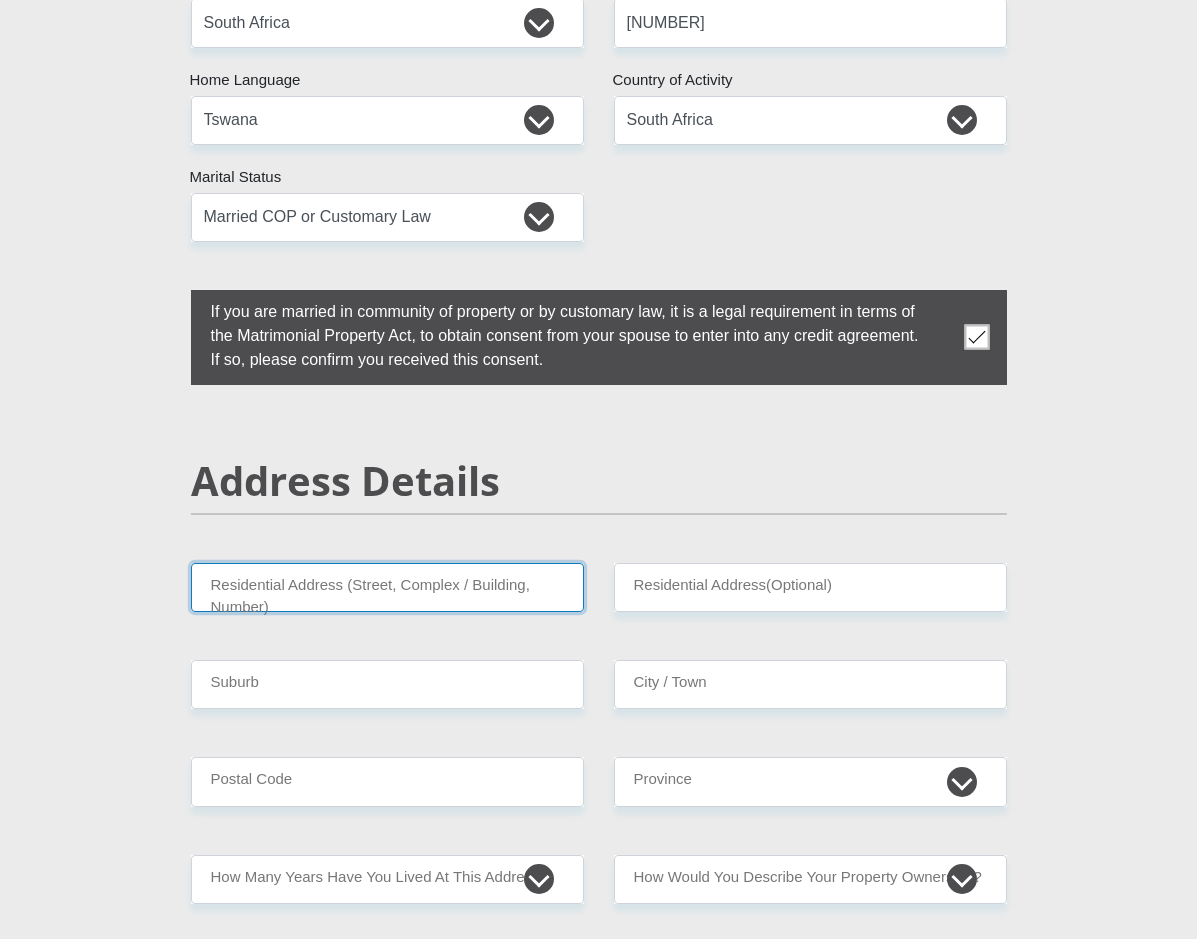 click on "Residential Address (Street, Complex / Building, Number)" at bounding box center (387, 587) 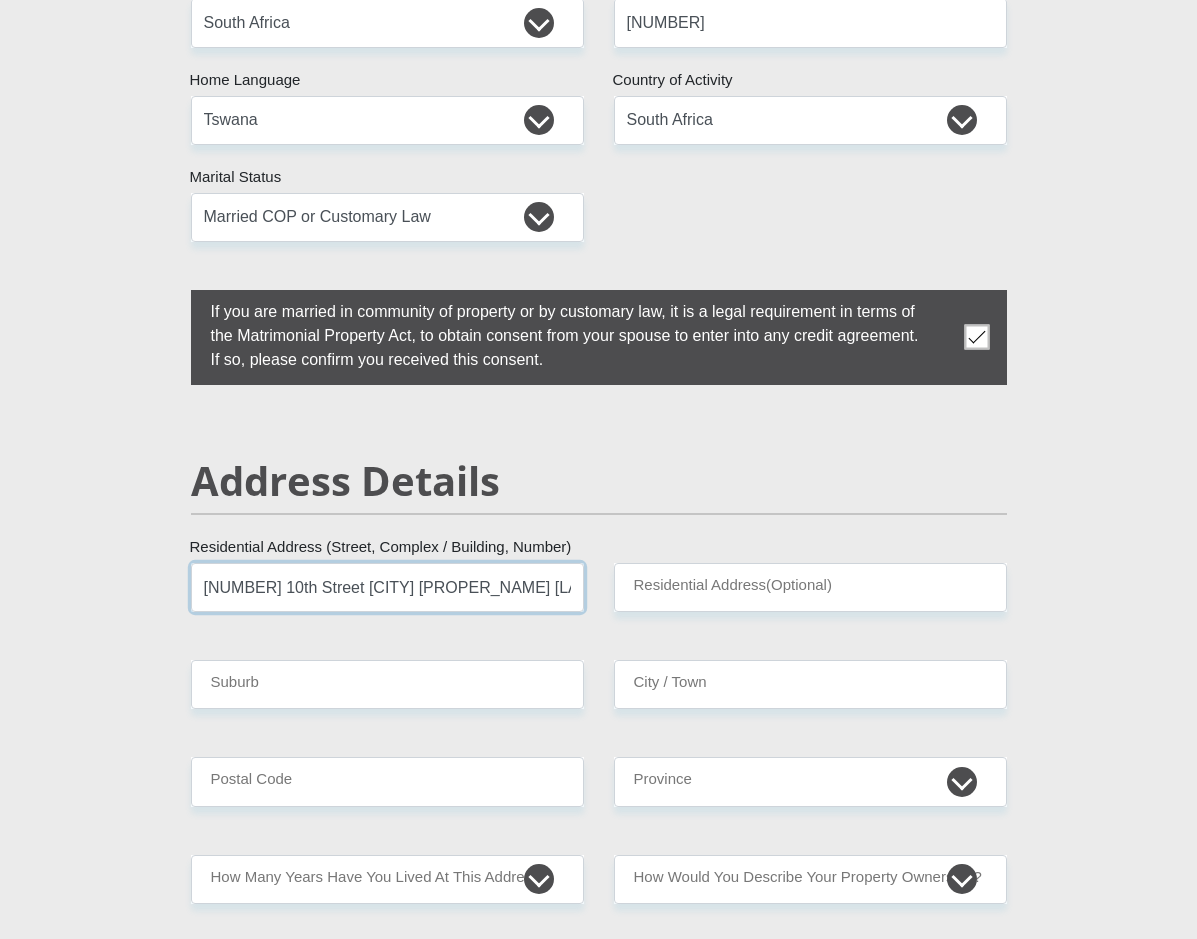 type on "3661 10th Street Lakeside Proper Evaton" 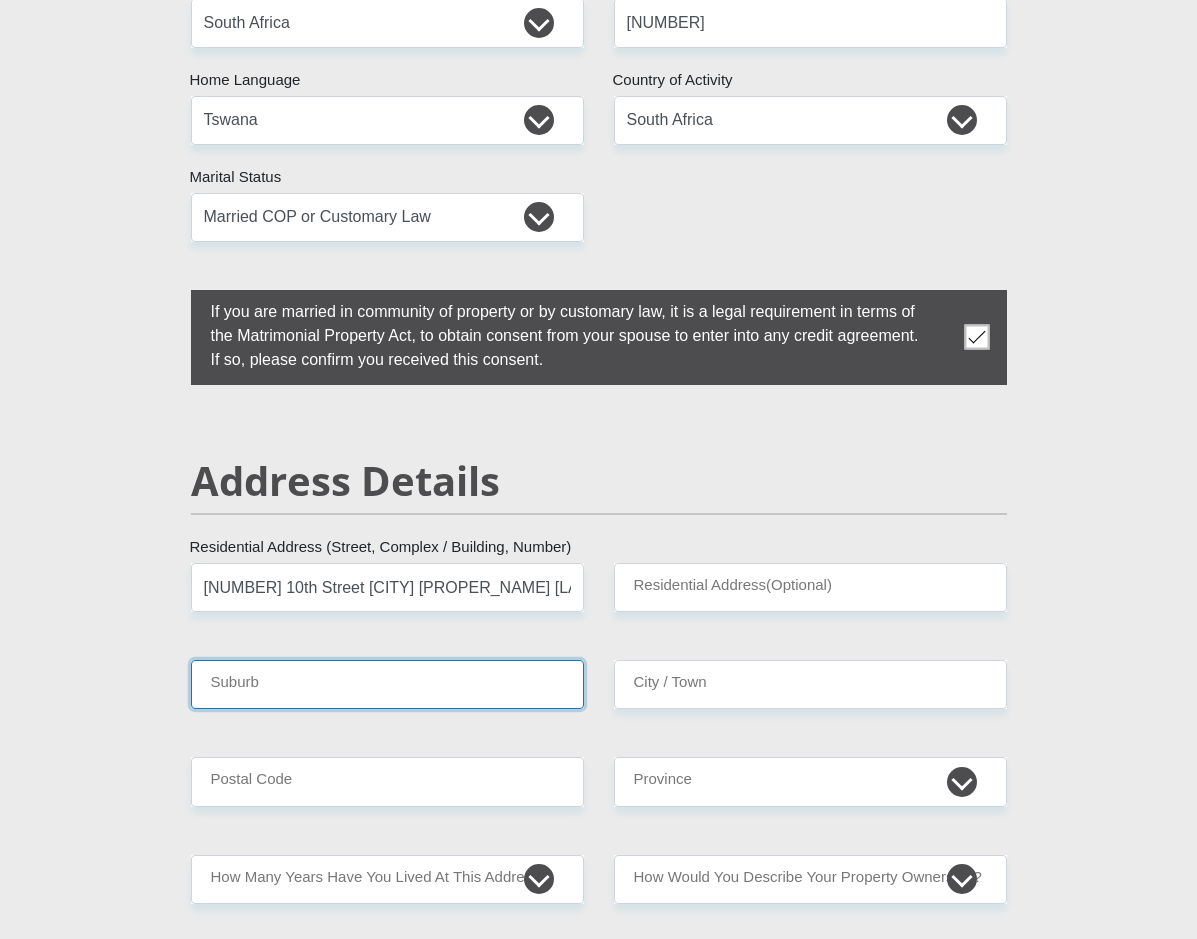 click on "Suburb" at bounding box center (387, 684) 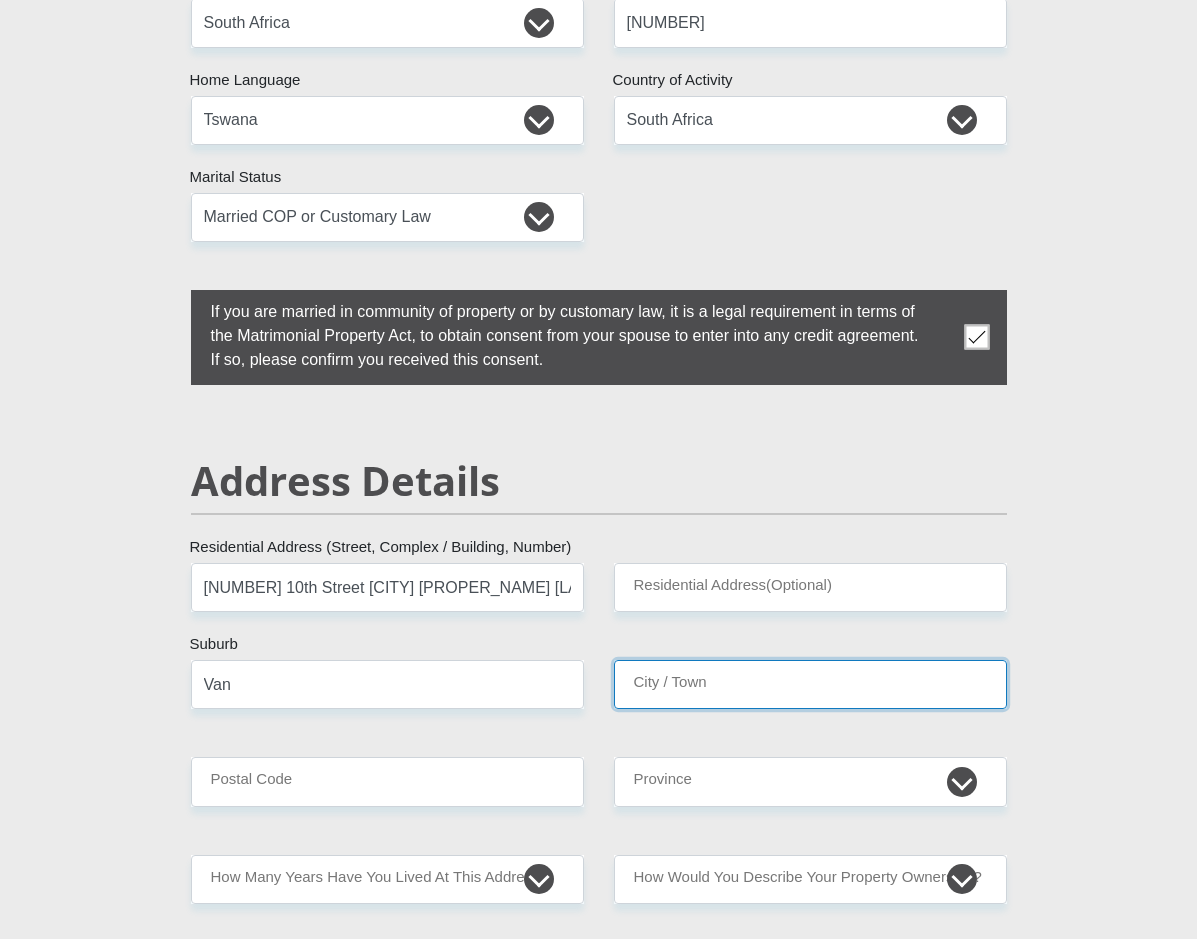 click on "City / Town" at bounding box center (810, 684) 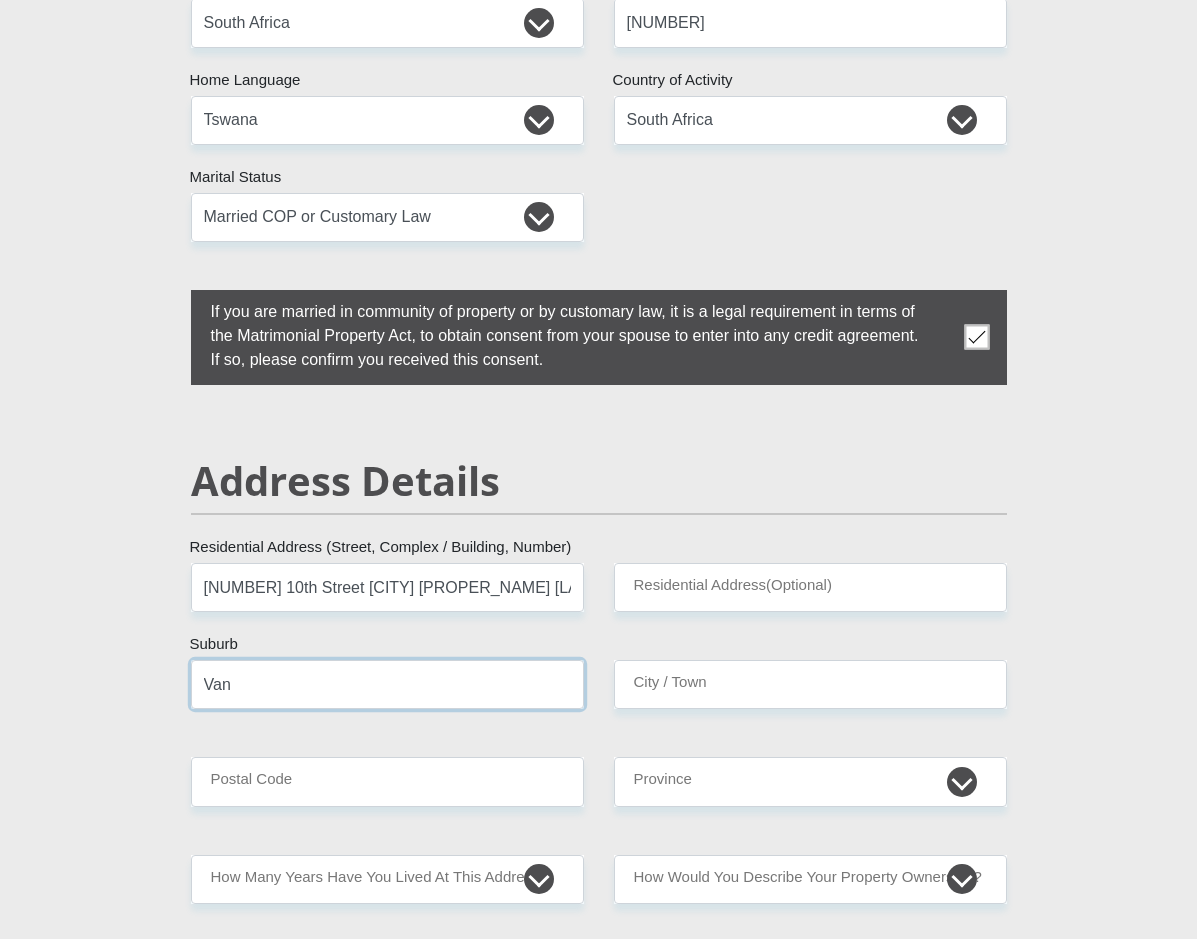 click on "Van" at bounding box center [387, 684] 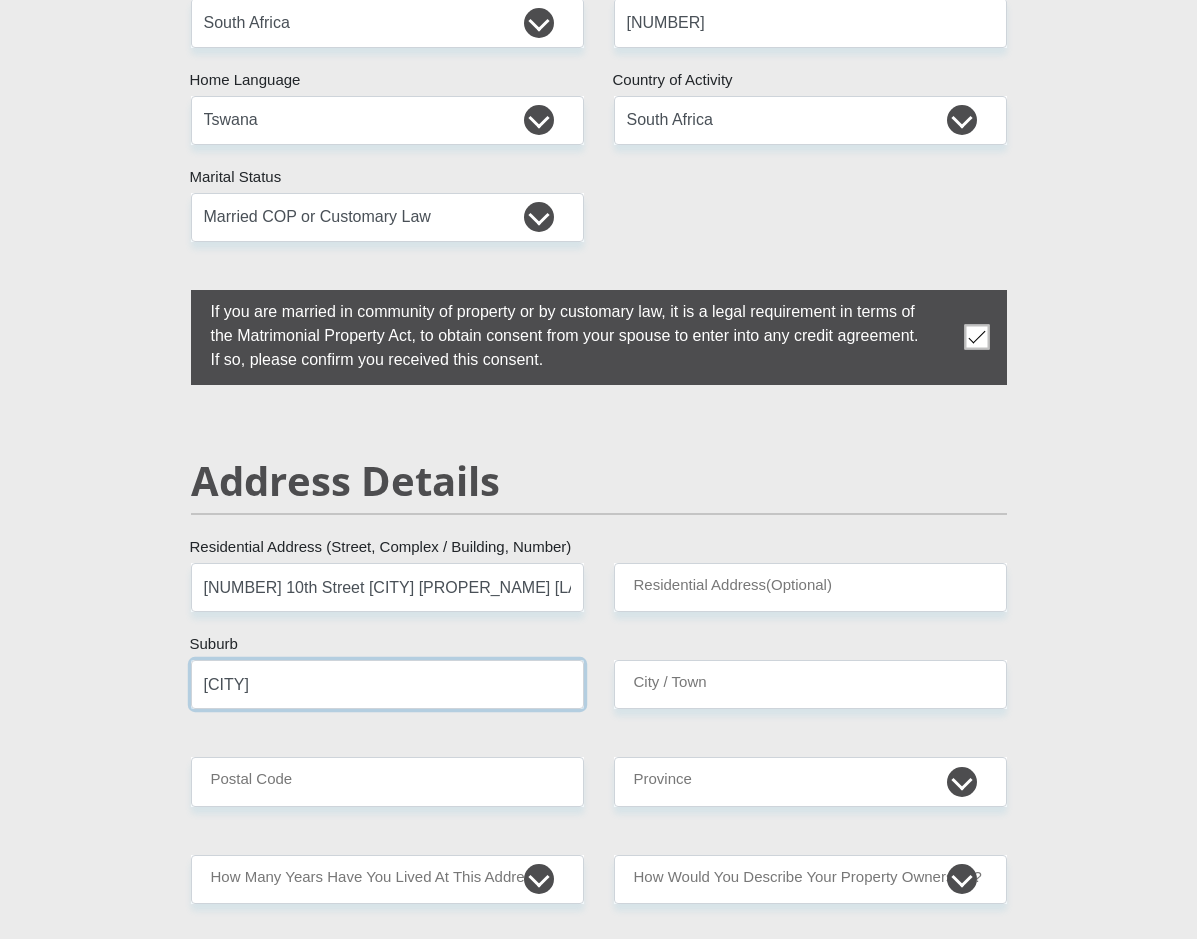type on "Vanderbijlpark" 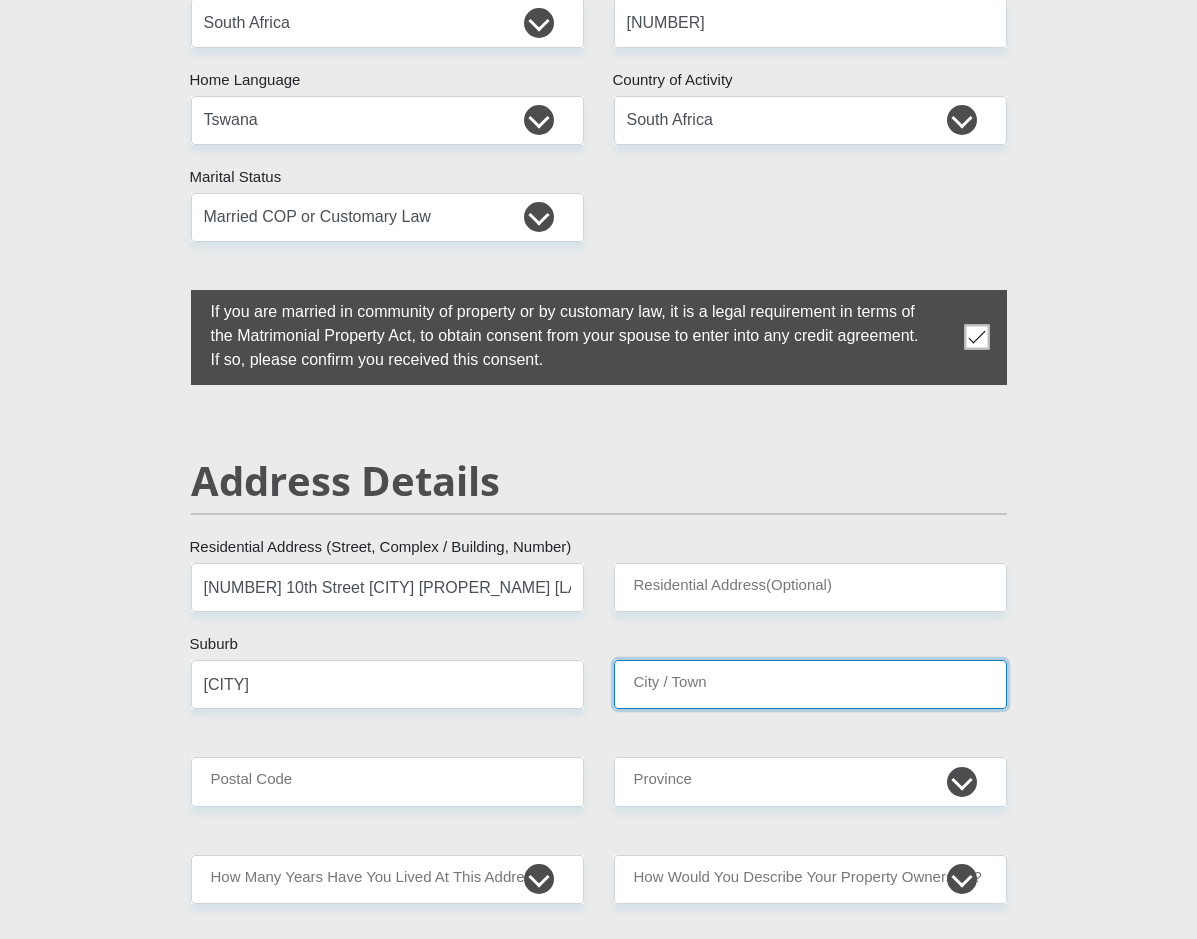 click on "City / Town" at bounding box center [810, 684] 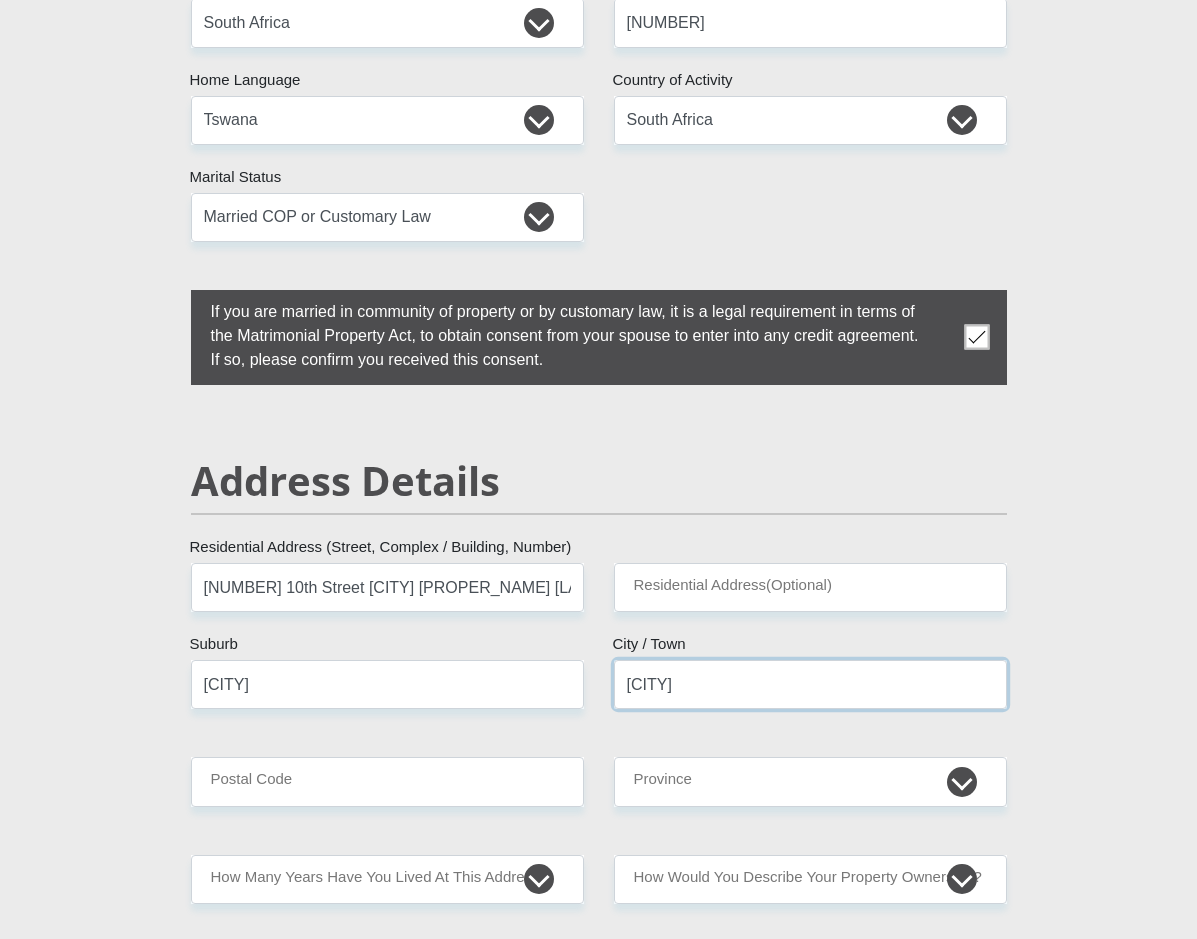type on "Vanderbijlpark" 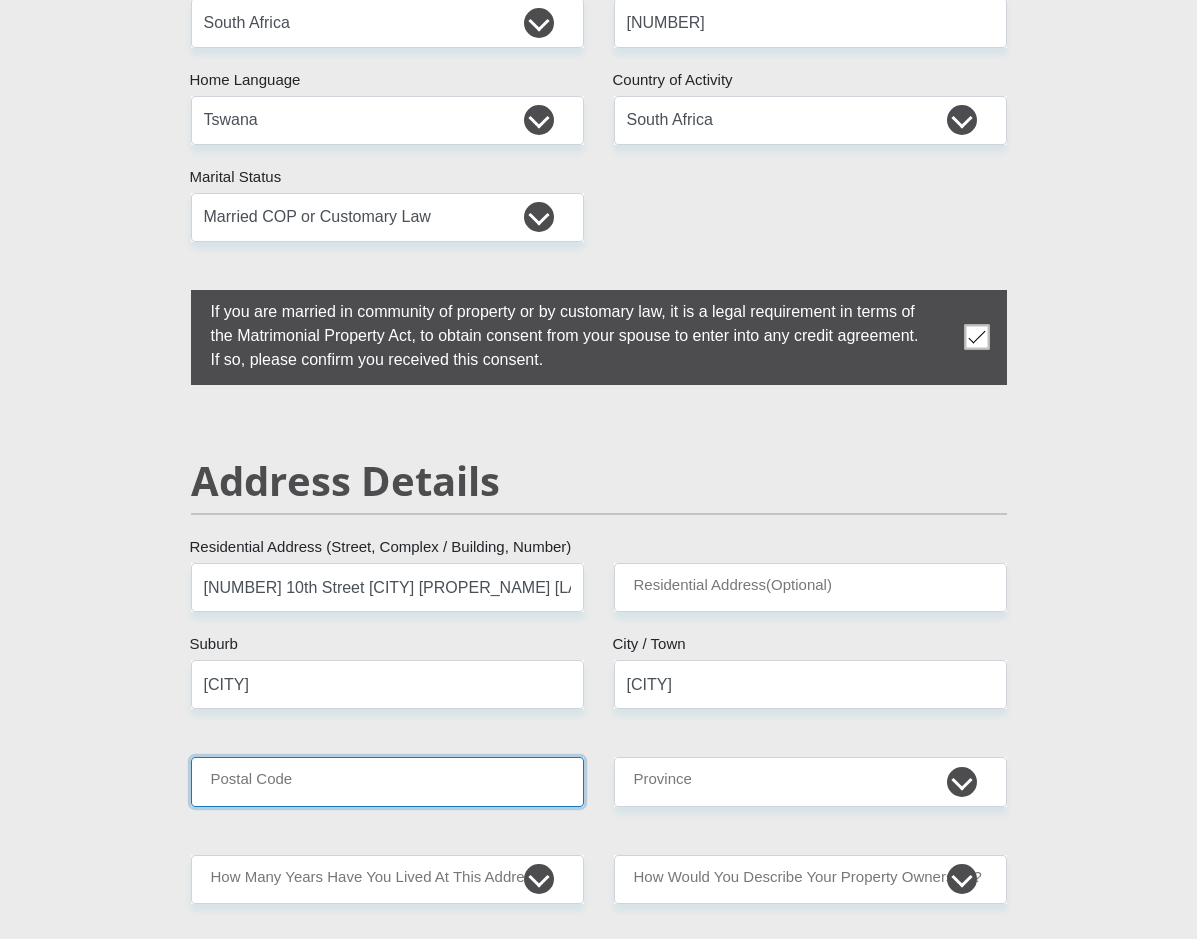 click on "Postal Code" at bounding box center (387, 781) 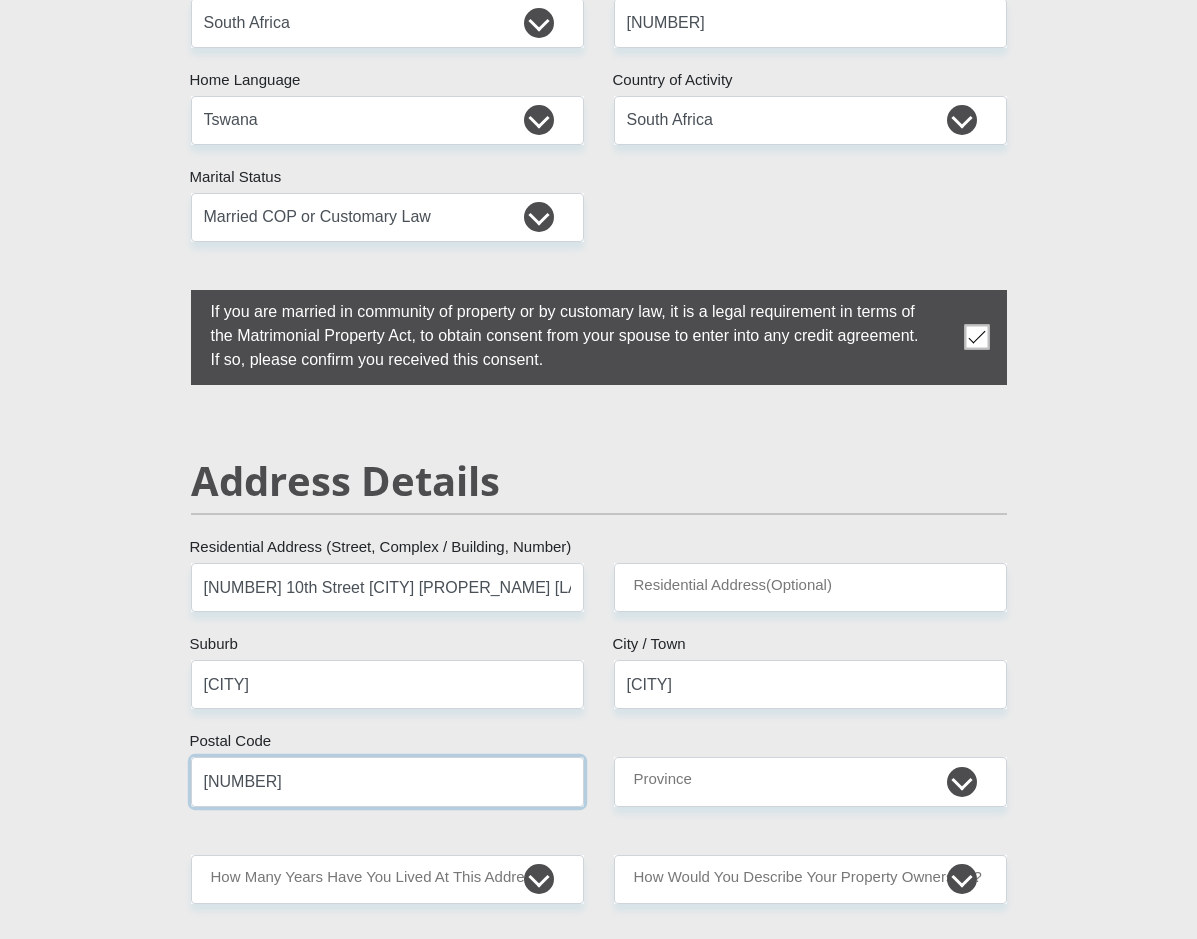 type on "1984" 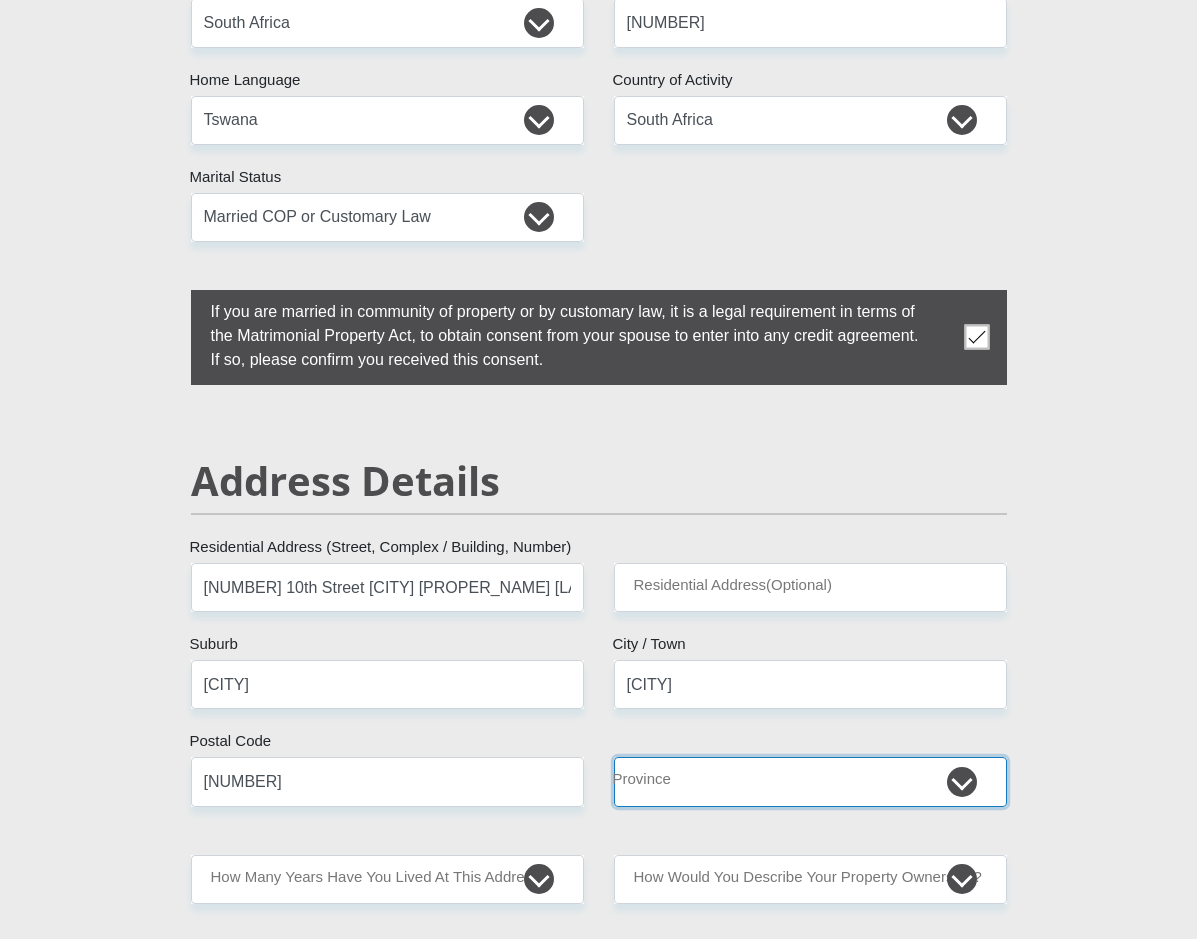click on "Eastern Cape
Free State
Gauteng
KwaZulu-Natal
Limpopo
Mpumalanga
Northern Cape
North West
Western Cape" at bounding box center (810, 781) 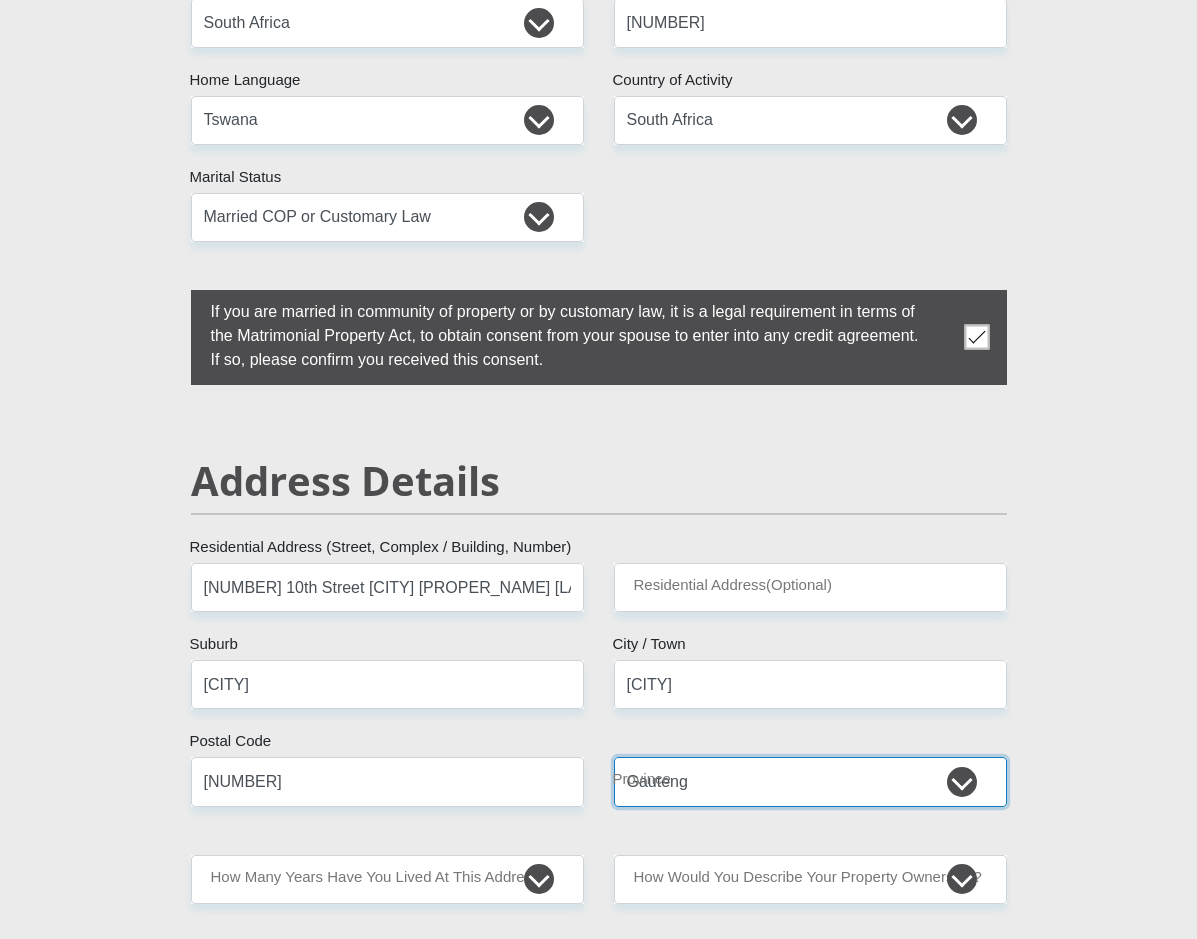 click on "Eastern Cape
Free State
Gauteng
KwaZulu-Natal
Limpopo
Mpumalanga
Northern Cape
North West
Western Cape" at bounding box center (810, 781) 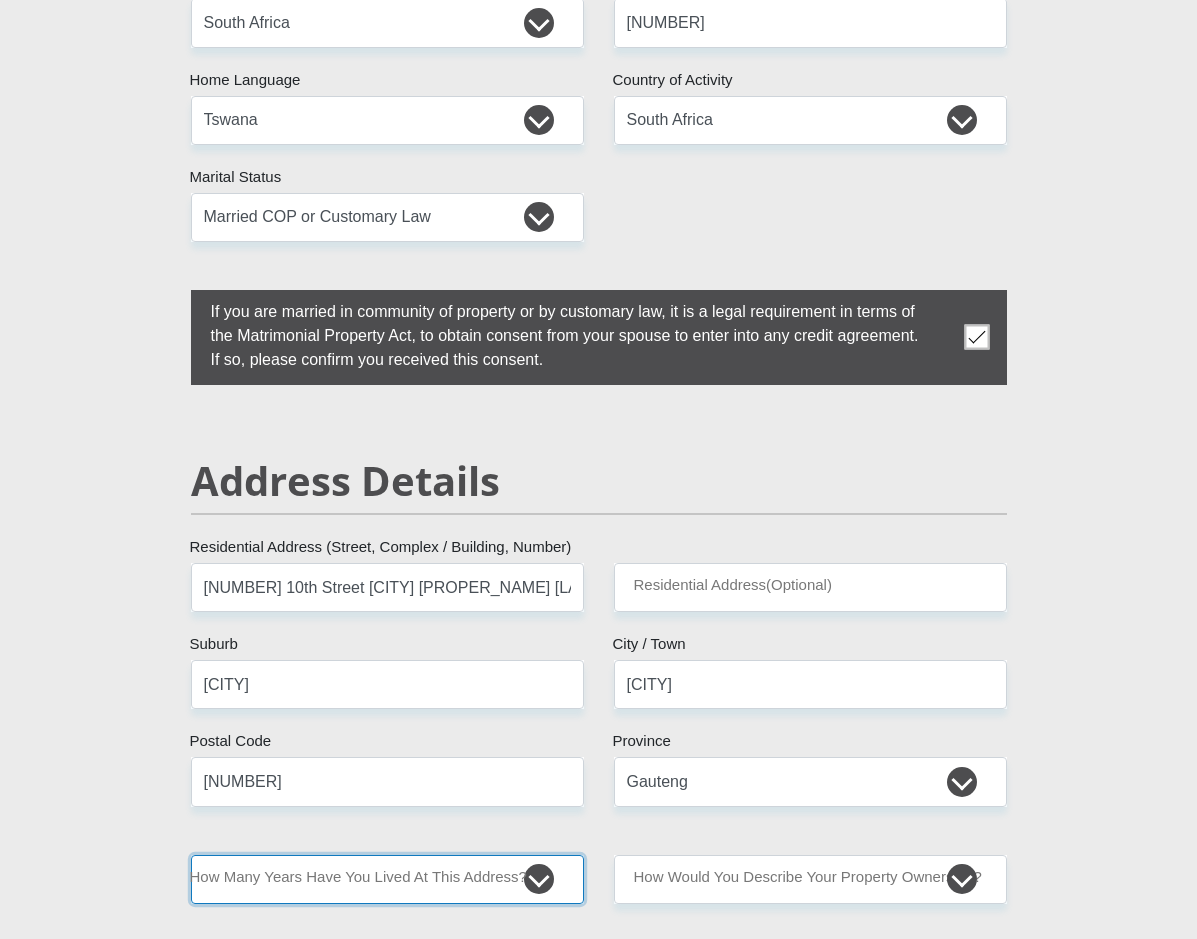 click on "less than 1 year
1-3 years
3-5 years
5+ years" at bounding box center (387, 879) 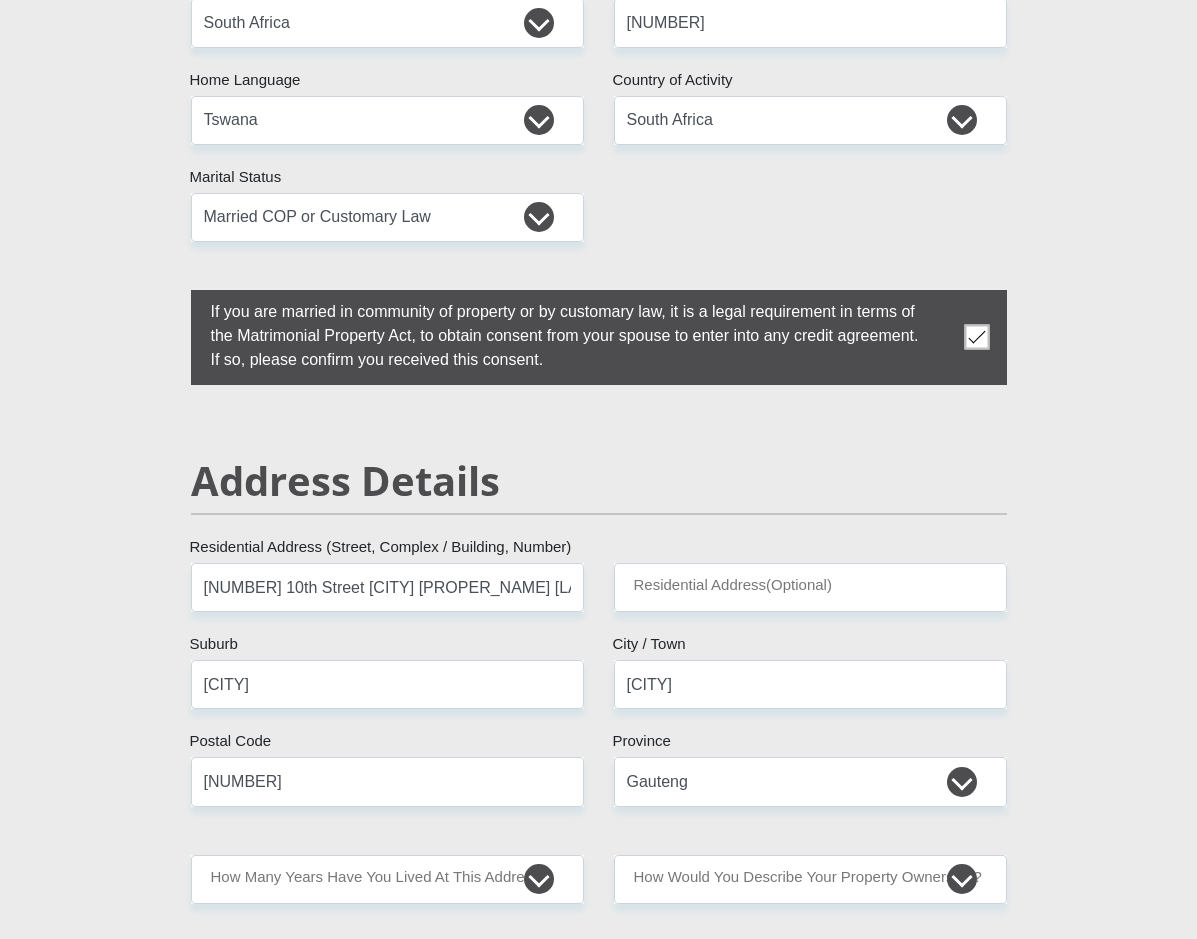 click on "Personal Details
Mr
Ms
Mrs
Dr
Other
Title
Kelebogile
First Name
Motsamai
Surname
7711010412083
South African ID Number
Please input valid ID number
South Africa
Afghanistan
Aland Islands
Albania
Algeria
America Samoa
American Virgin Islands
Andorra
Angola
Anguilla  Antarctica" at bounding box center (599, 2833) 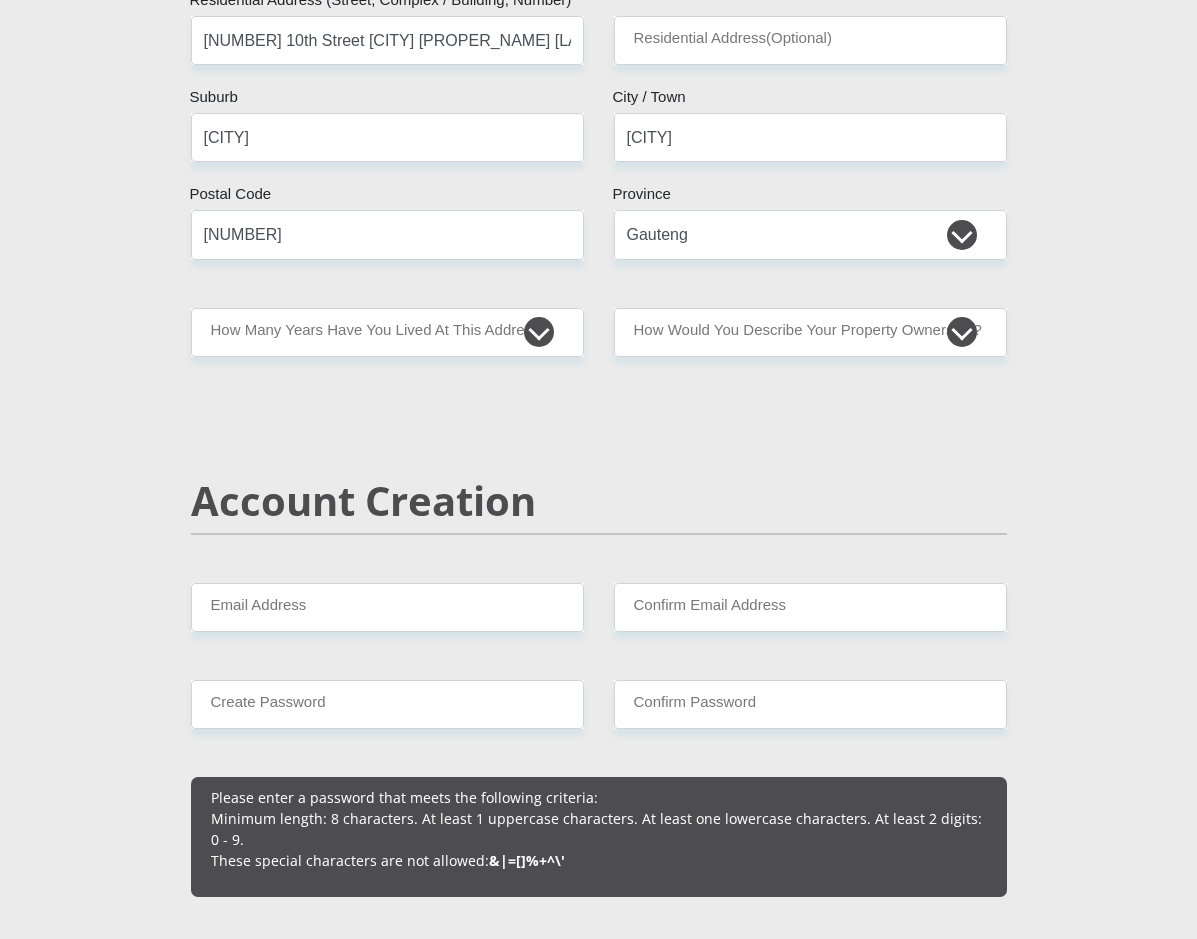 scroll, scrollTop: 1200, scrollLeft: 0, axis: vertical 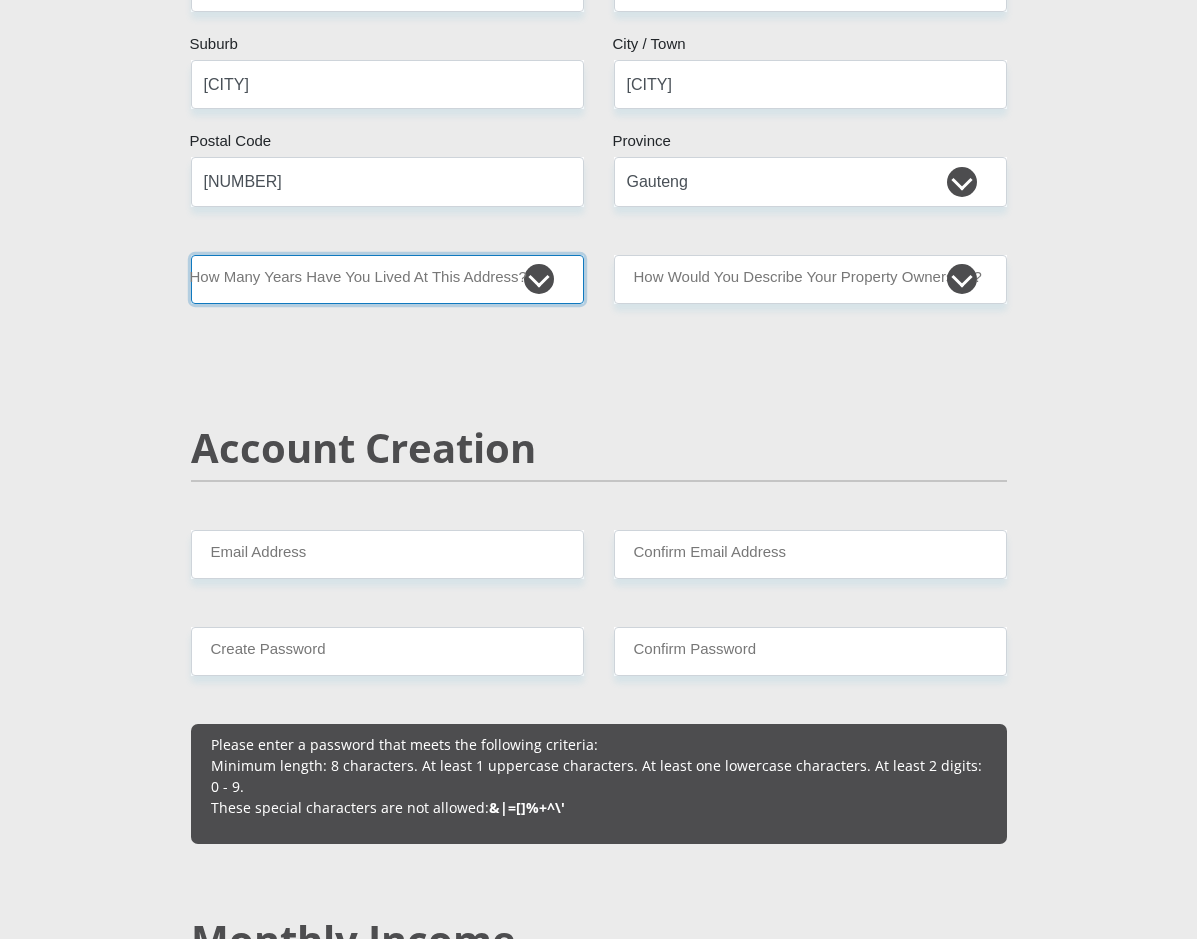 click on "less than 1 year
1-3 years
3-5 years
5+ years" at bounding box center [387, 279] 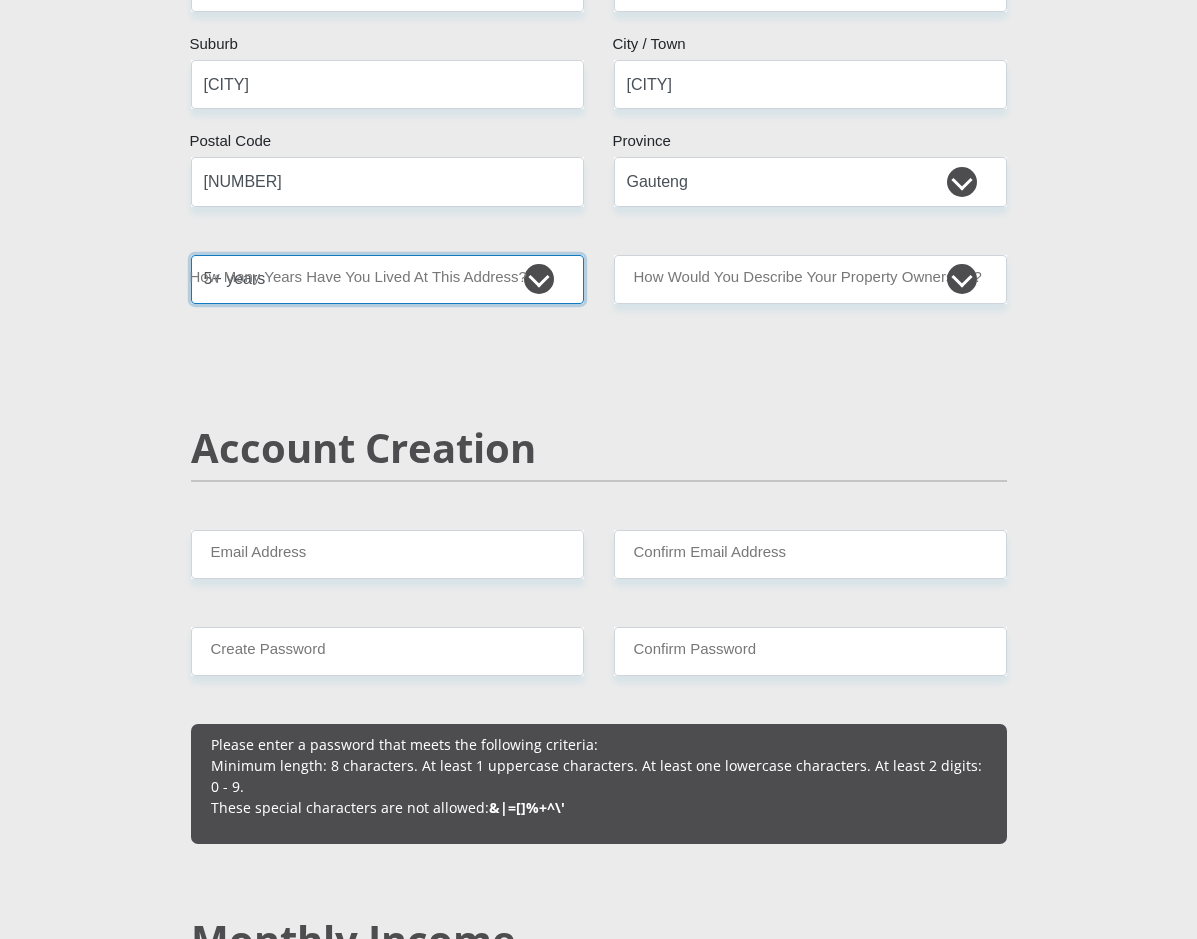 click on "less than 1 year
1-3 years
3-5 years
5+ years" at bounding box center (387, 279) 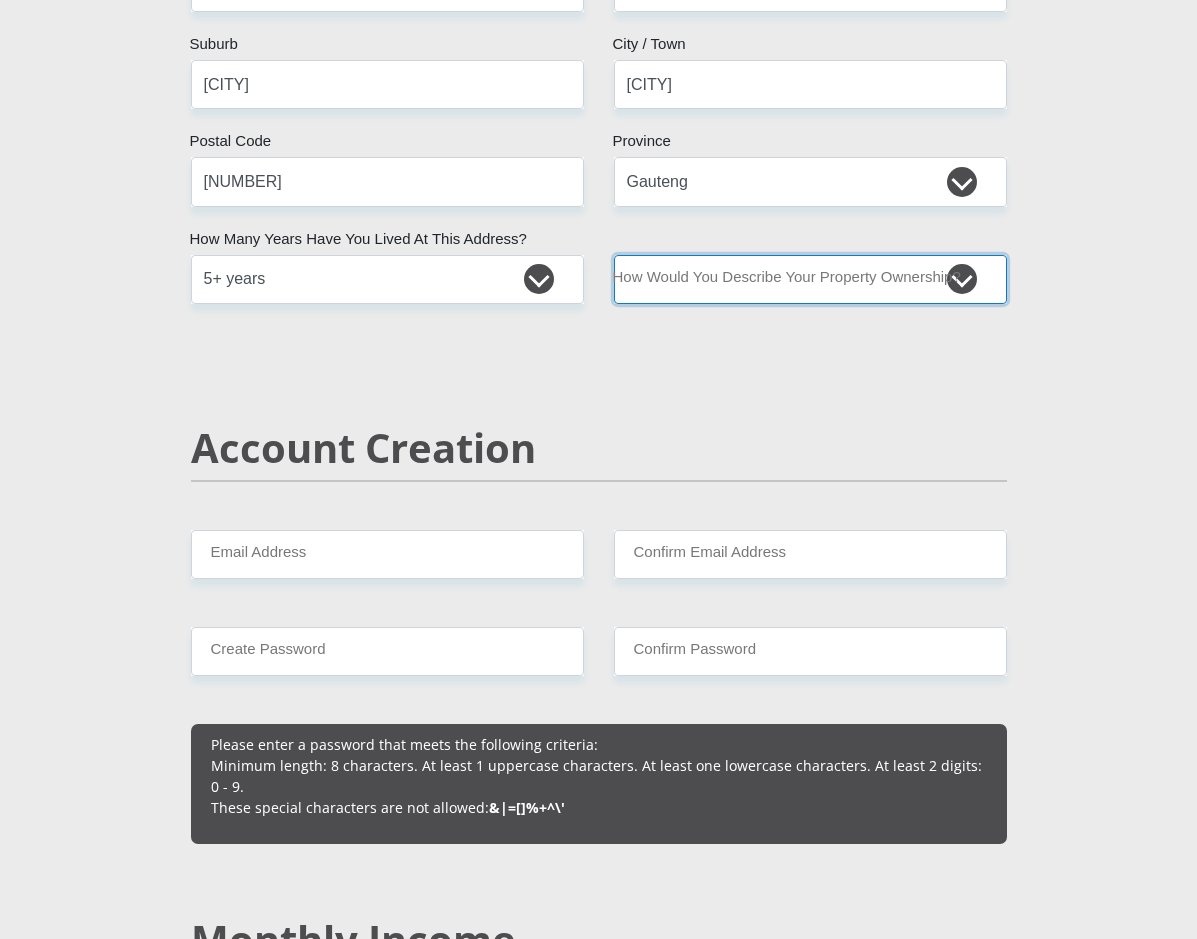 click on "Owned
Rented
Family Owned
Company Dwelling" at bounding box center [810, 279] 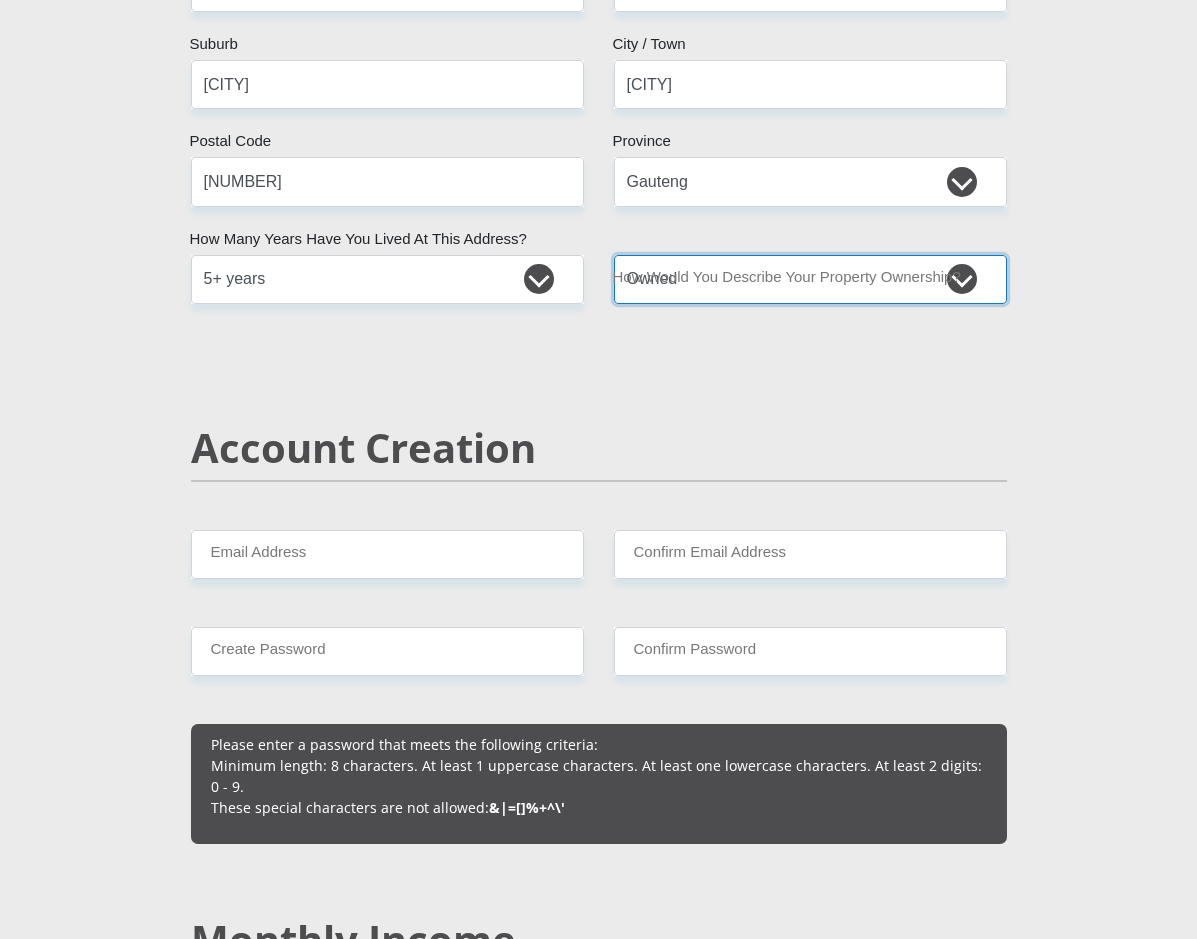 click on "Owned
Rented
Family Owned
Company Dwelling" at bounding box center [810, 279] 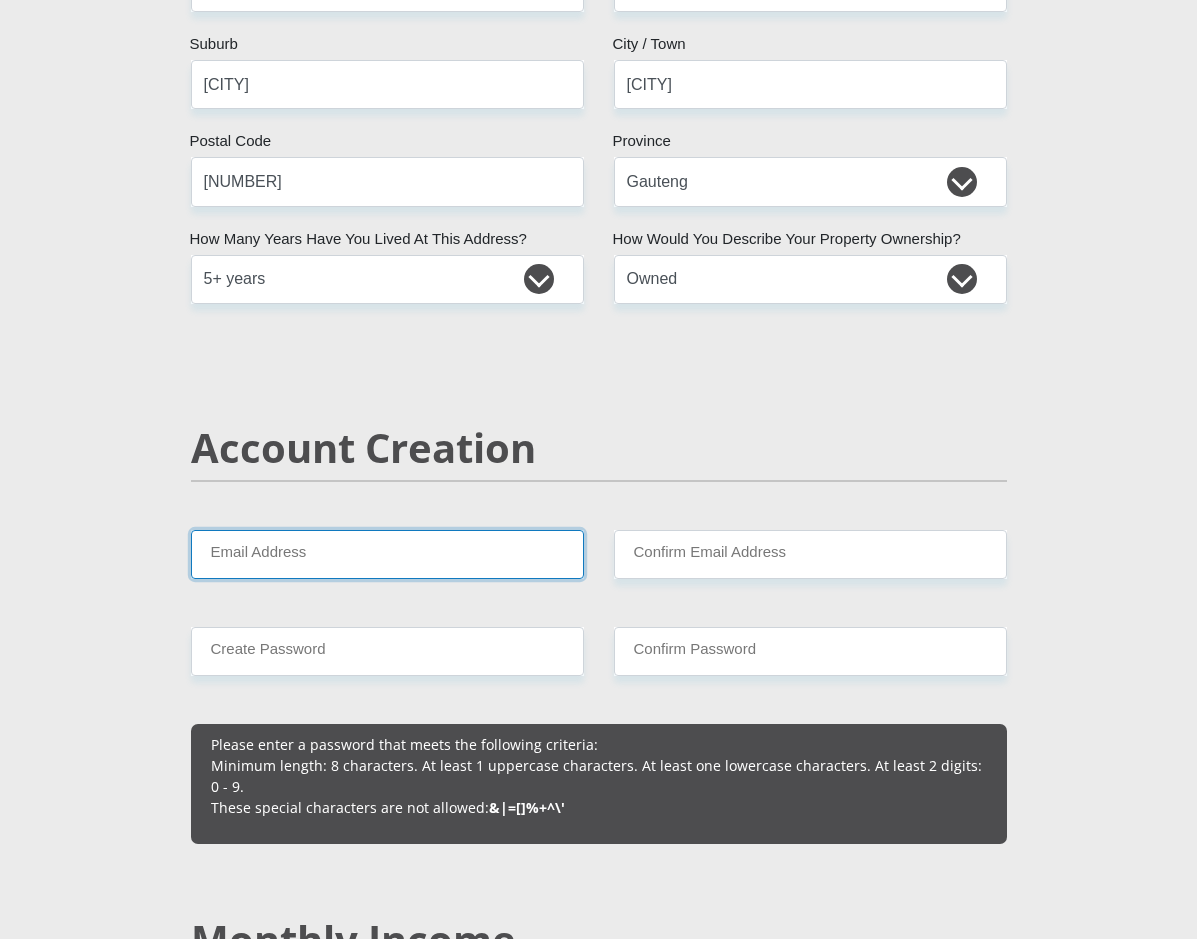 click on "Email Address" at bounding box center (387, 554) 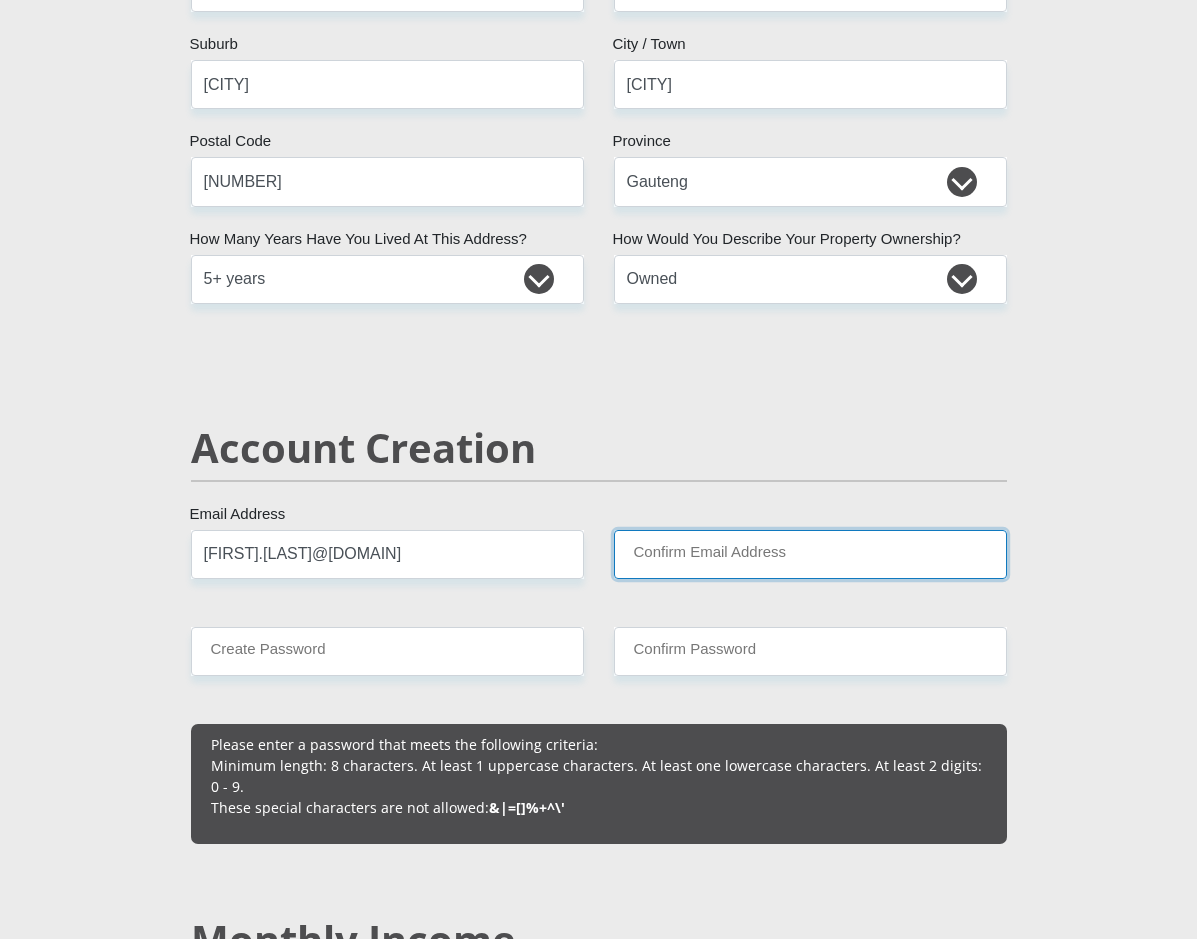 type on "kele.motsamai3@gmail.com" 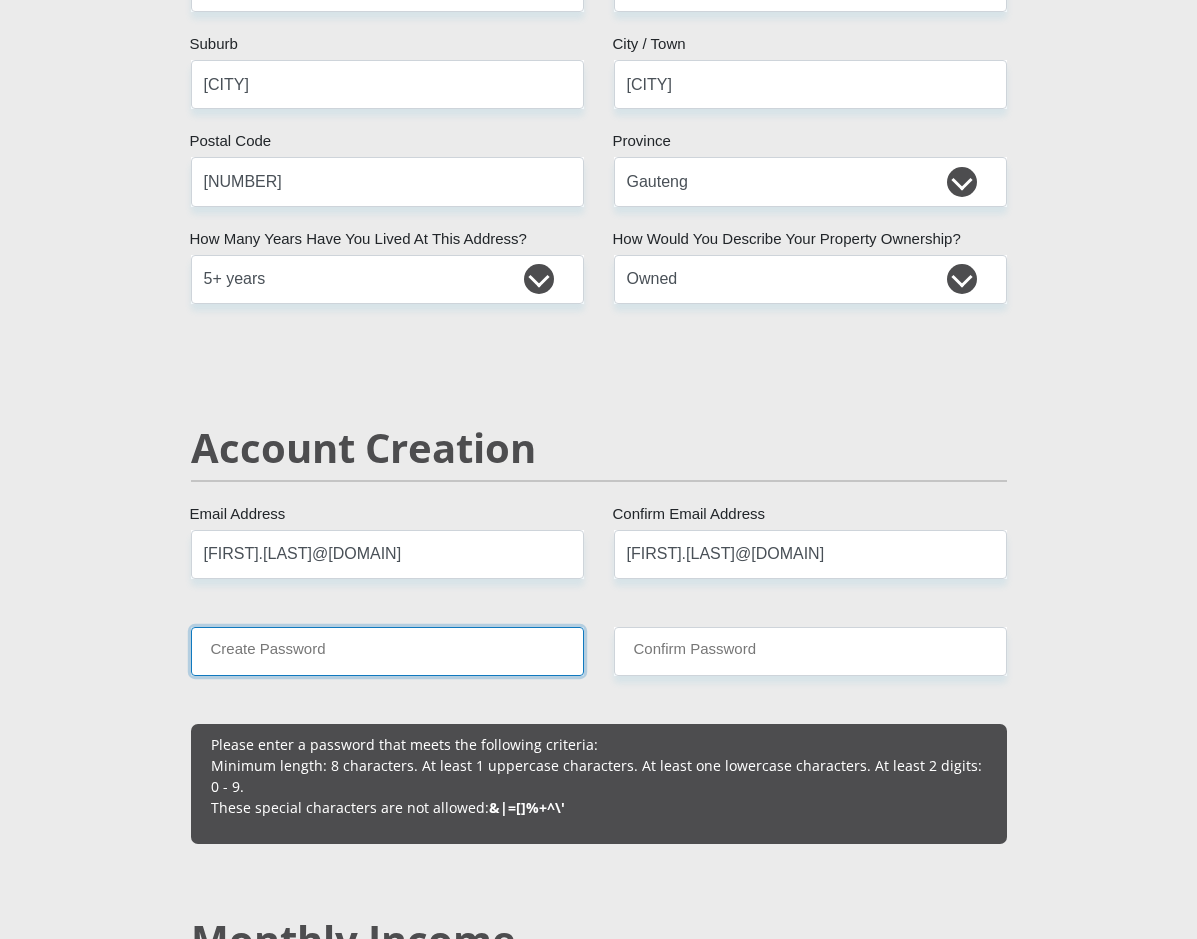 click on "Create Password" at bounding box center [387, 651] 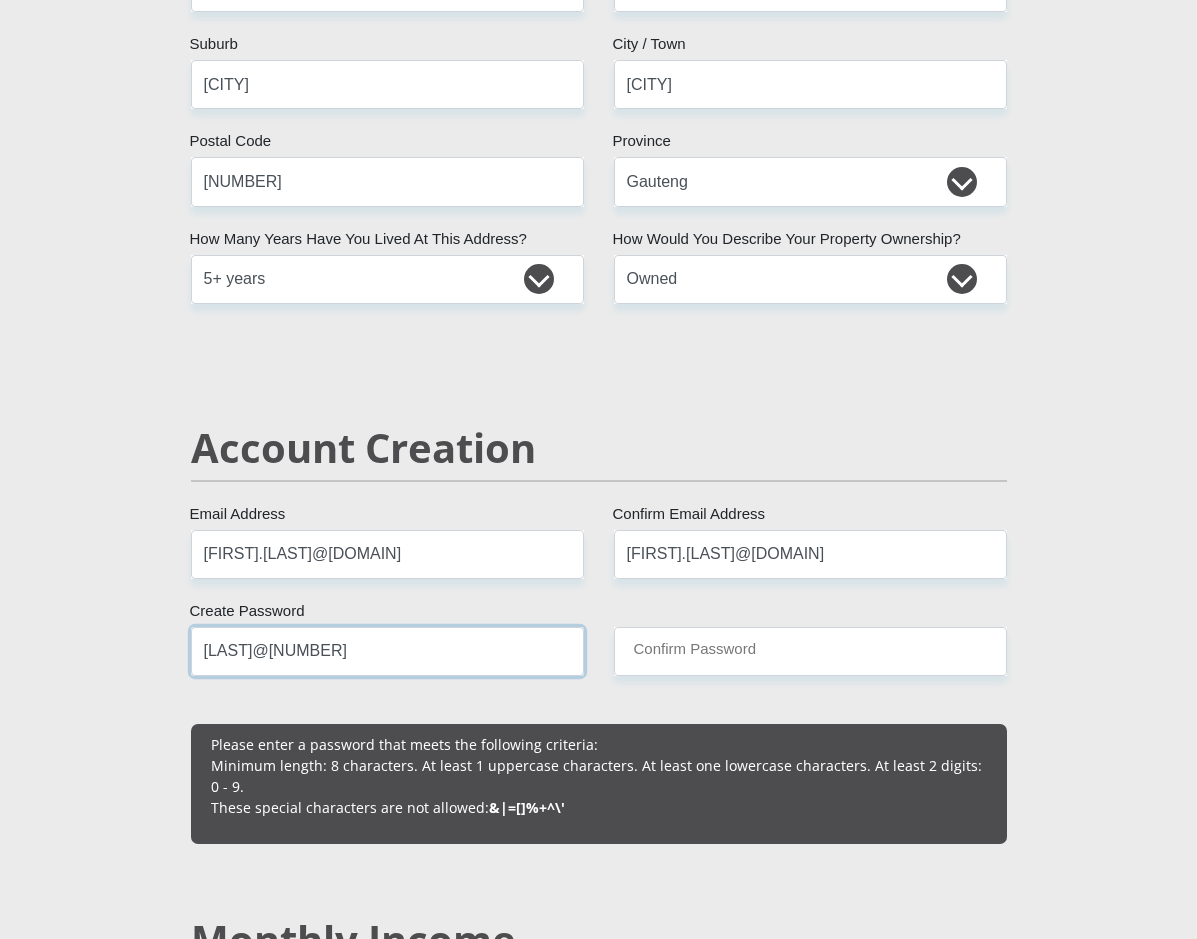 type on "Mokonyane@9096" 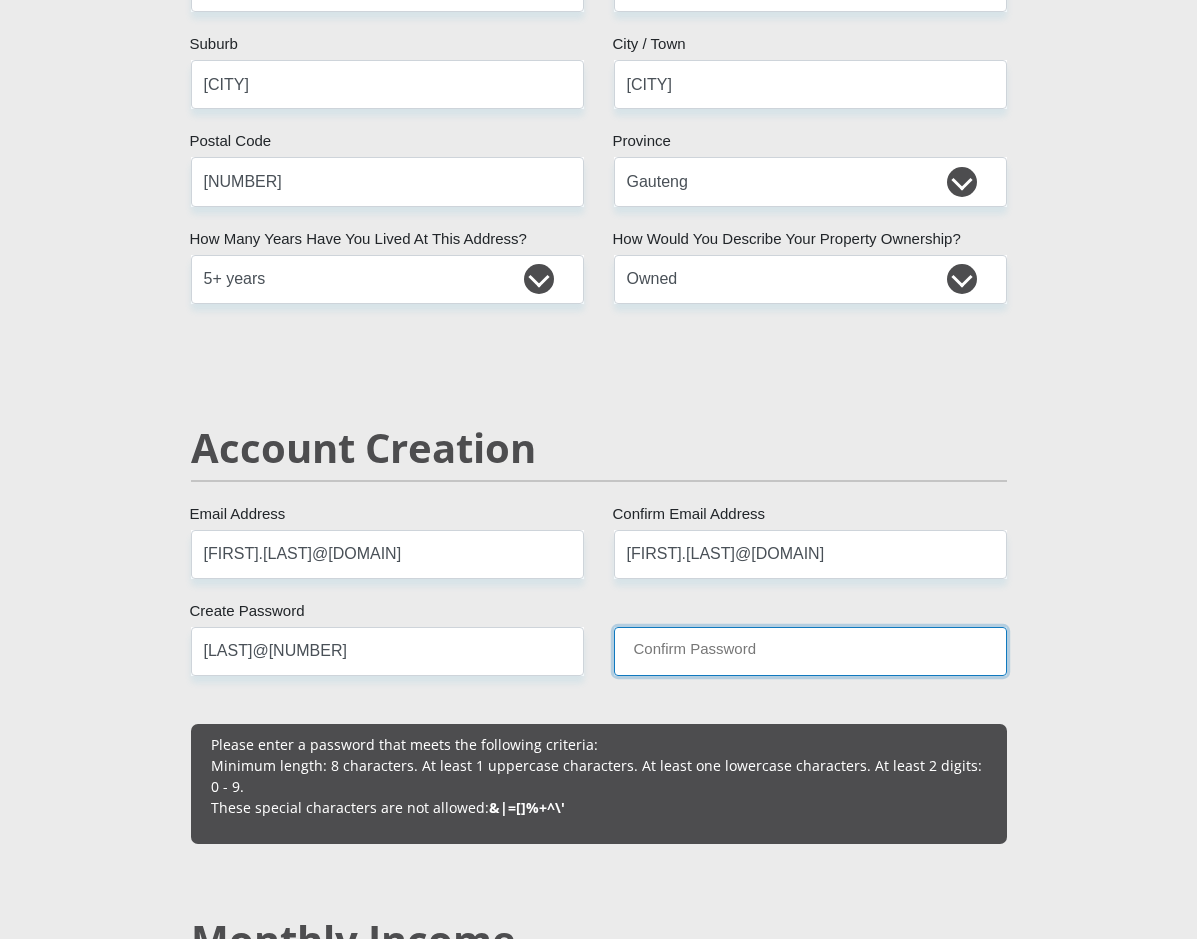 click on "Confirm Password" at bounding box center [810, 651] 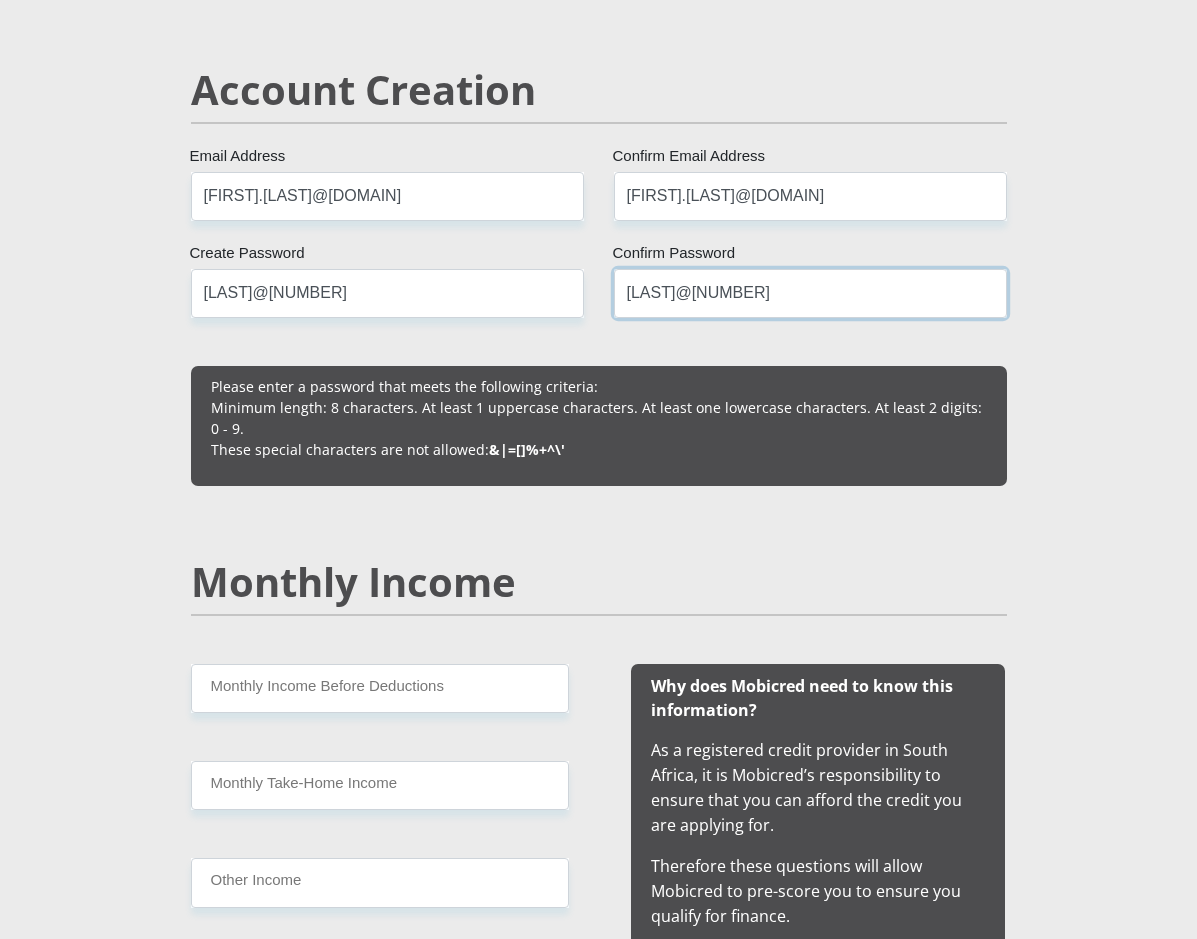 scroll, scrollTop: 1600, scrollLeft: 0, axis: vertical 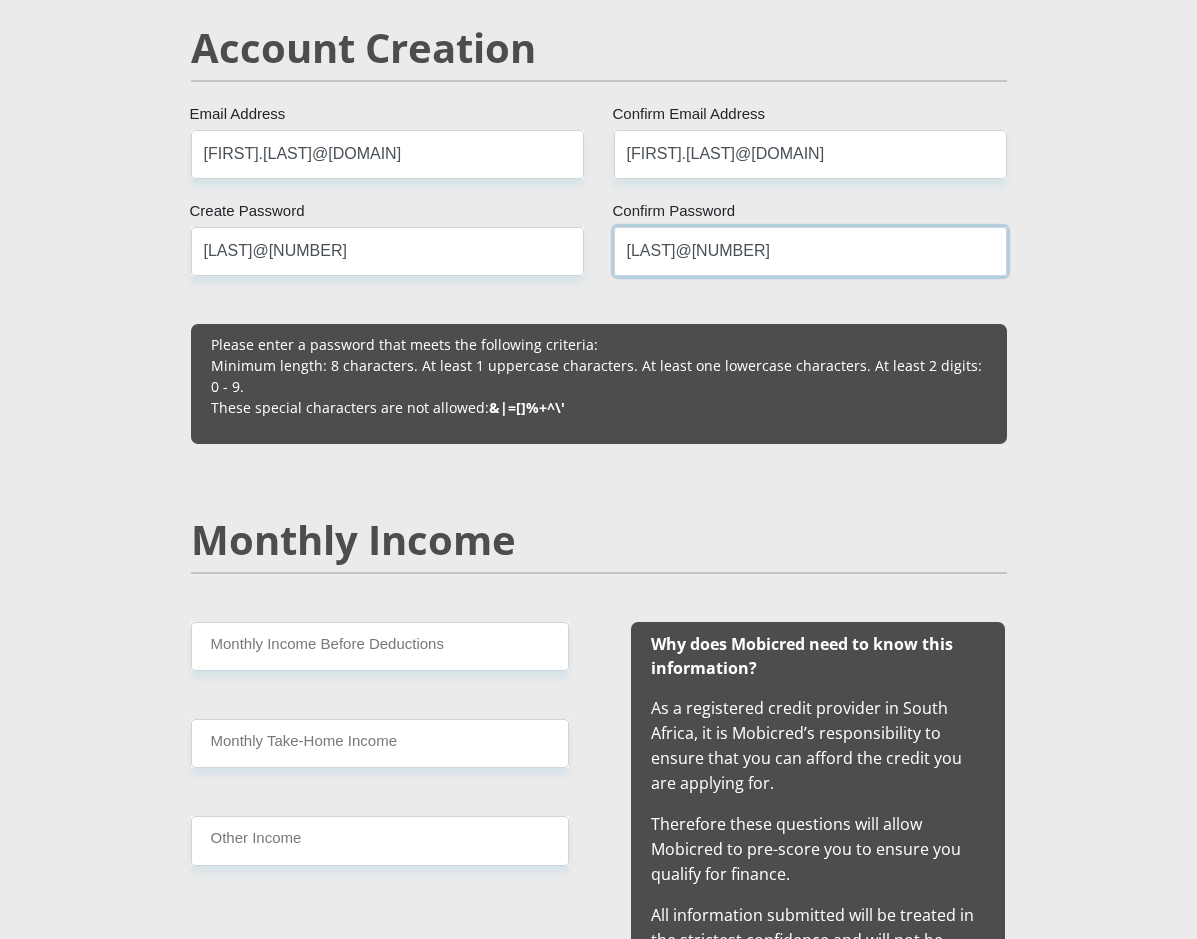 type on "Mokonyane@9096" 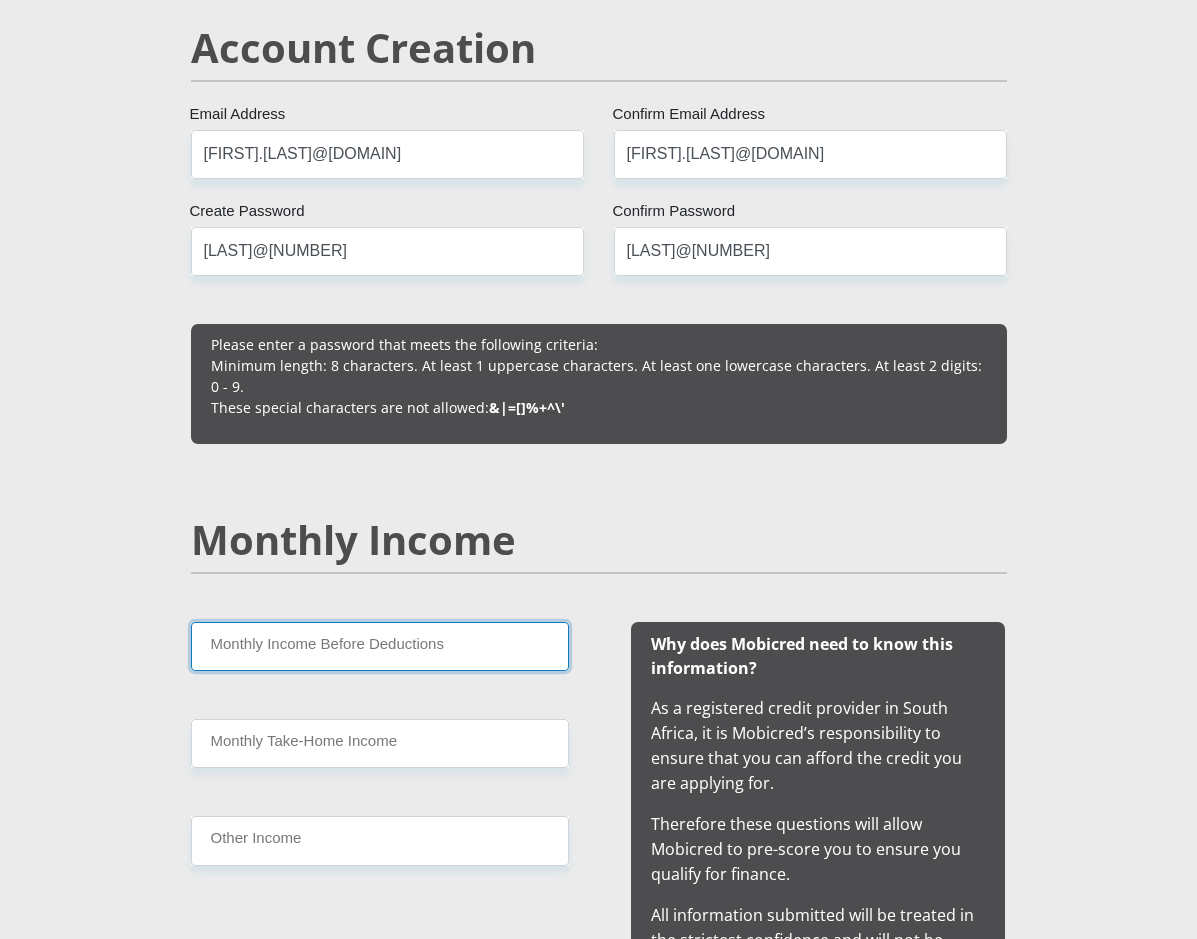 click on "Monthly Income Before Deductions" at bounding box center (380, 646) 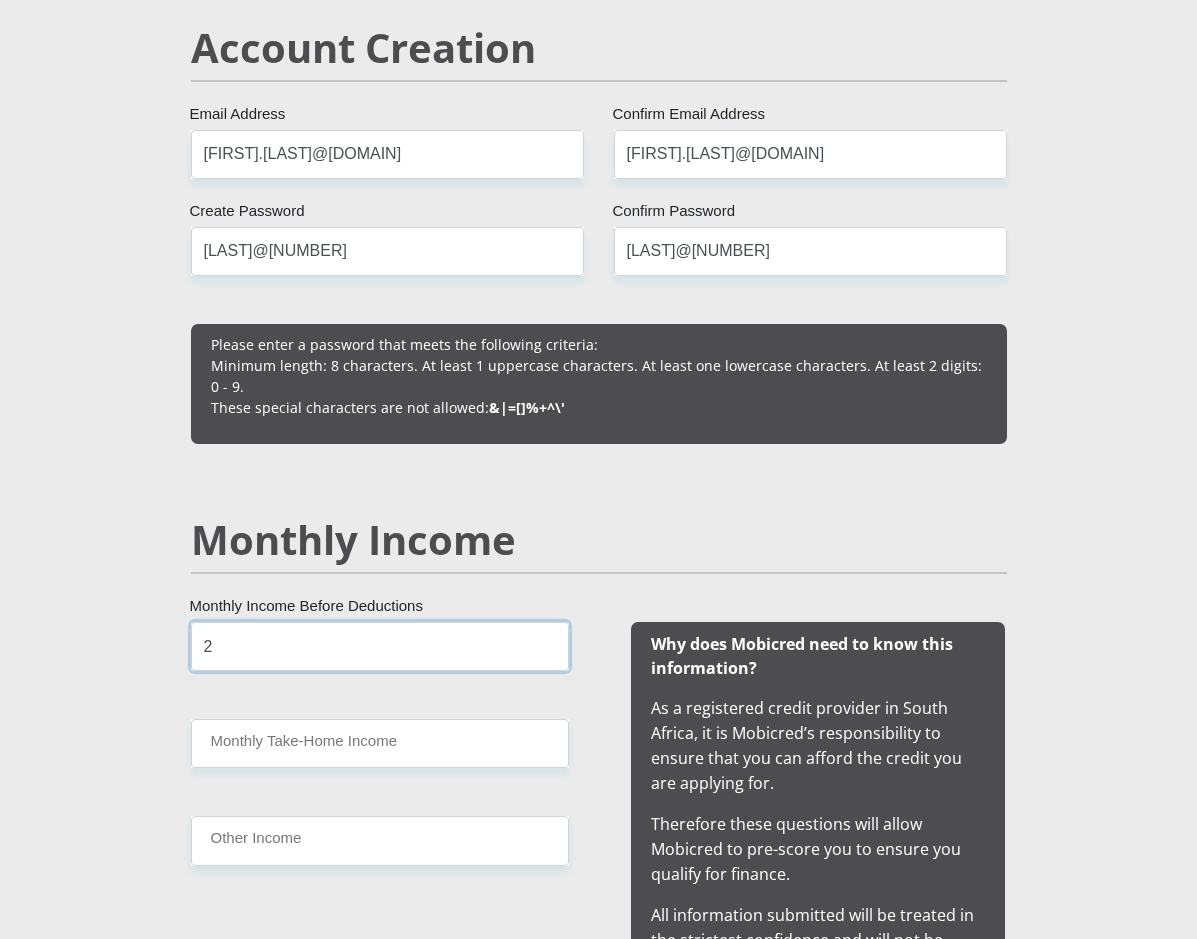 type on "2" 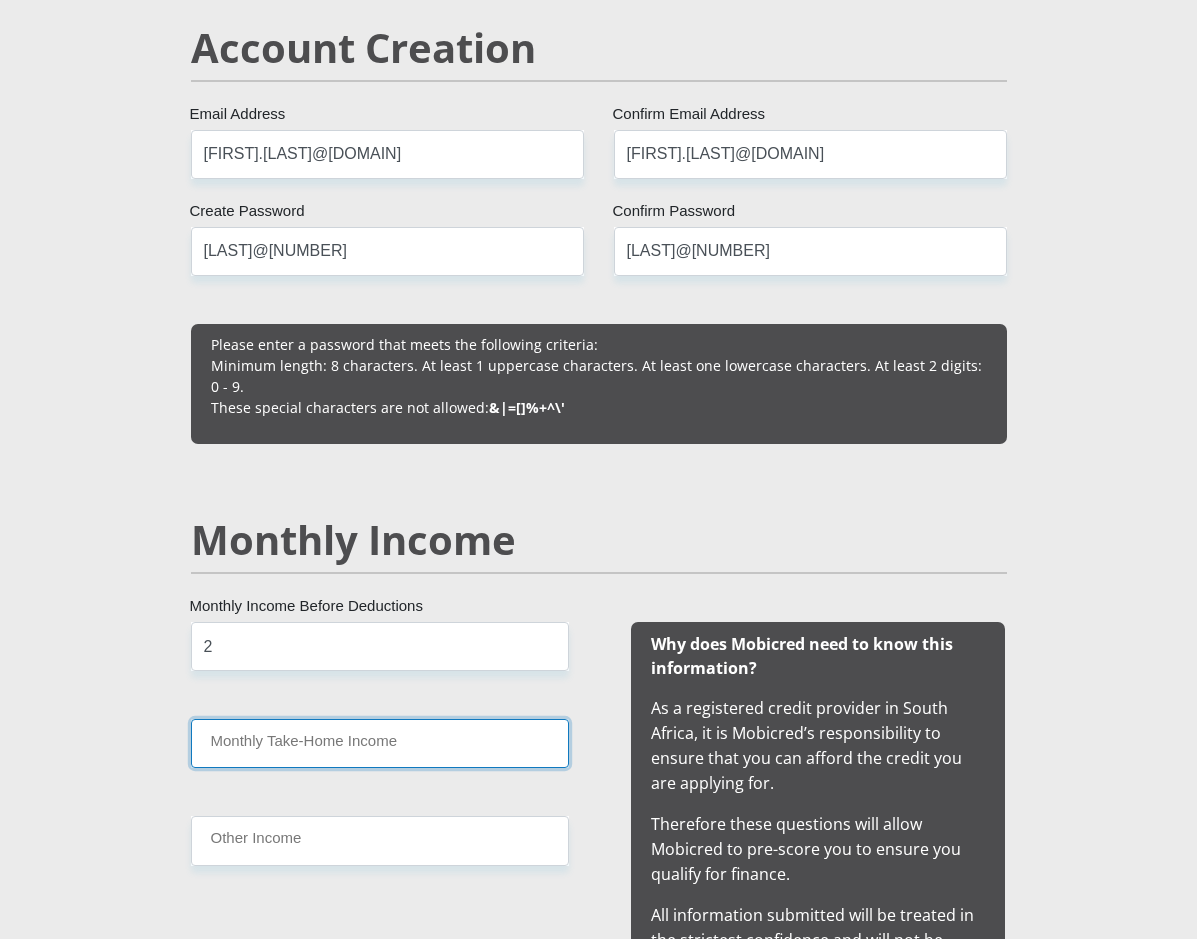 click on "Monthly Take-Home Income" at bounding box center [380, 743] 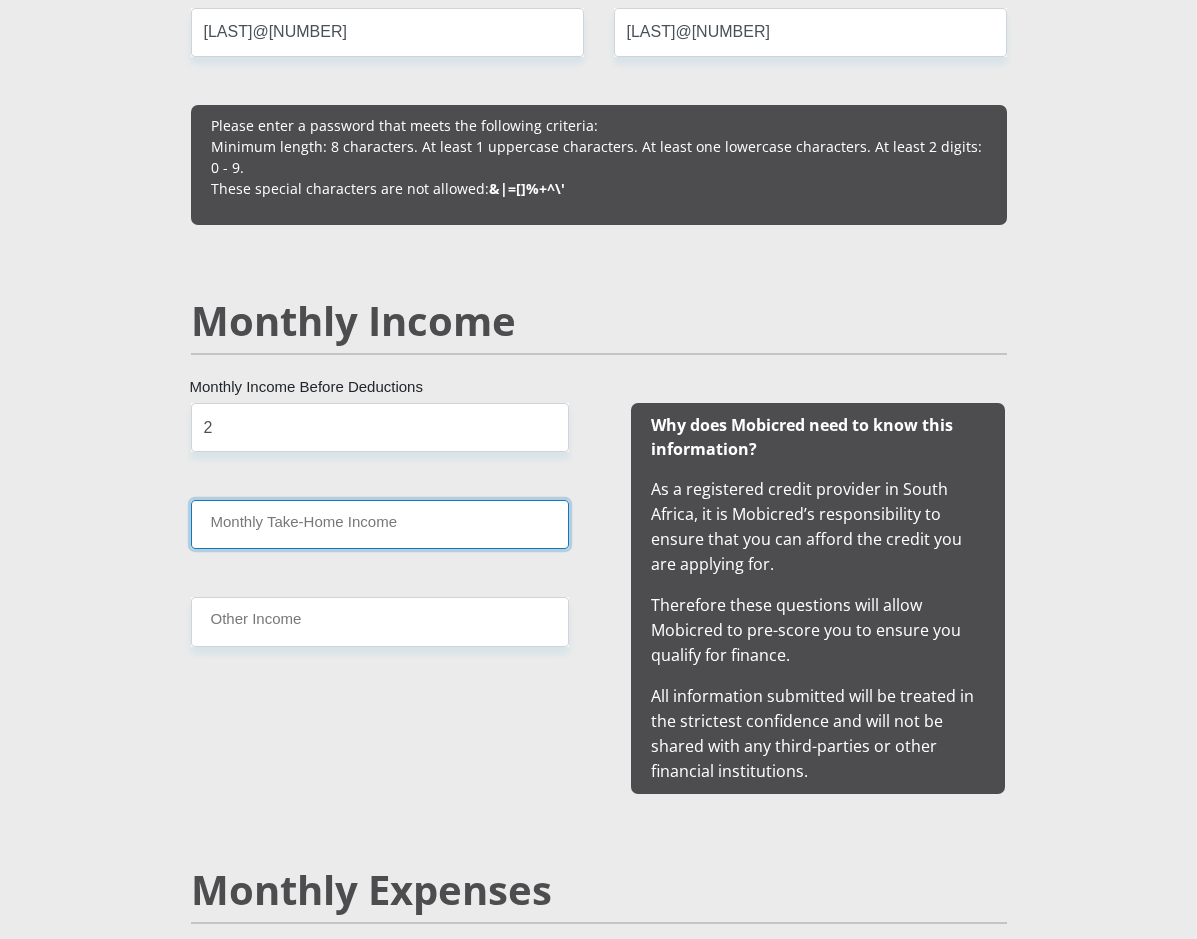 scroll, scrollTop: 1700, scrollLeft: 0, axis: vertical 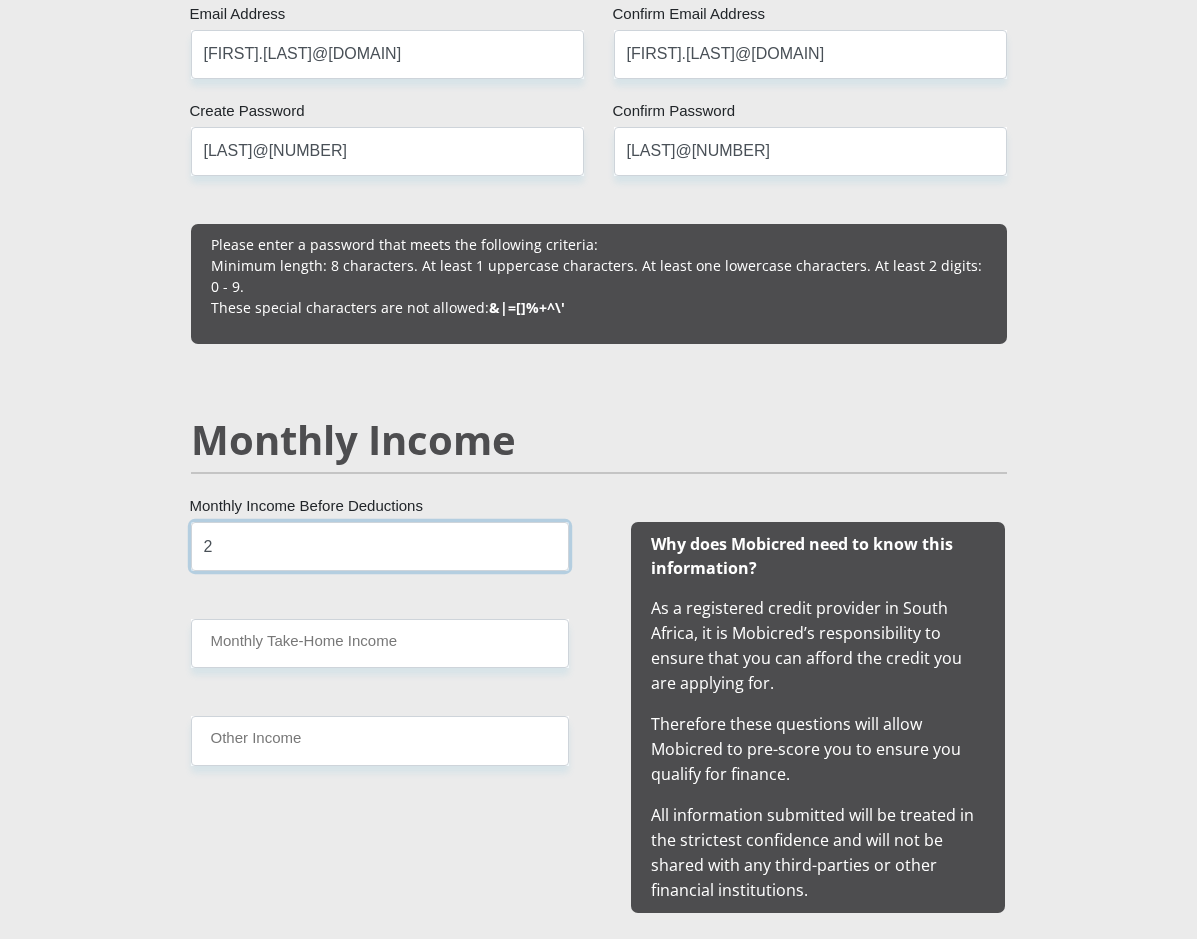 click on "2" at bounding box center [380, 546] 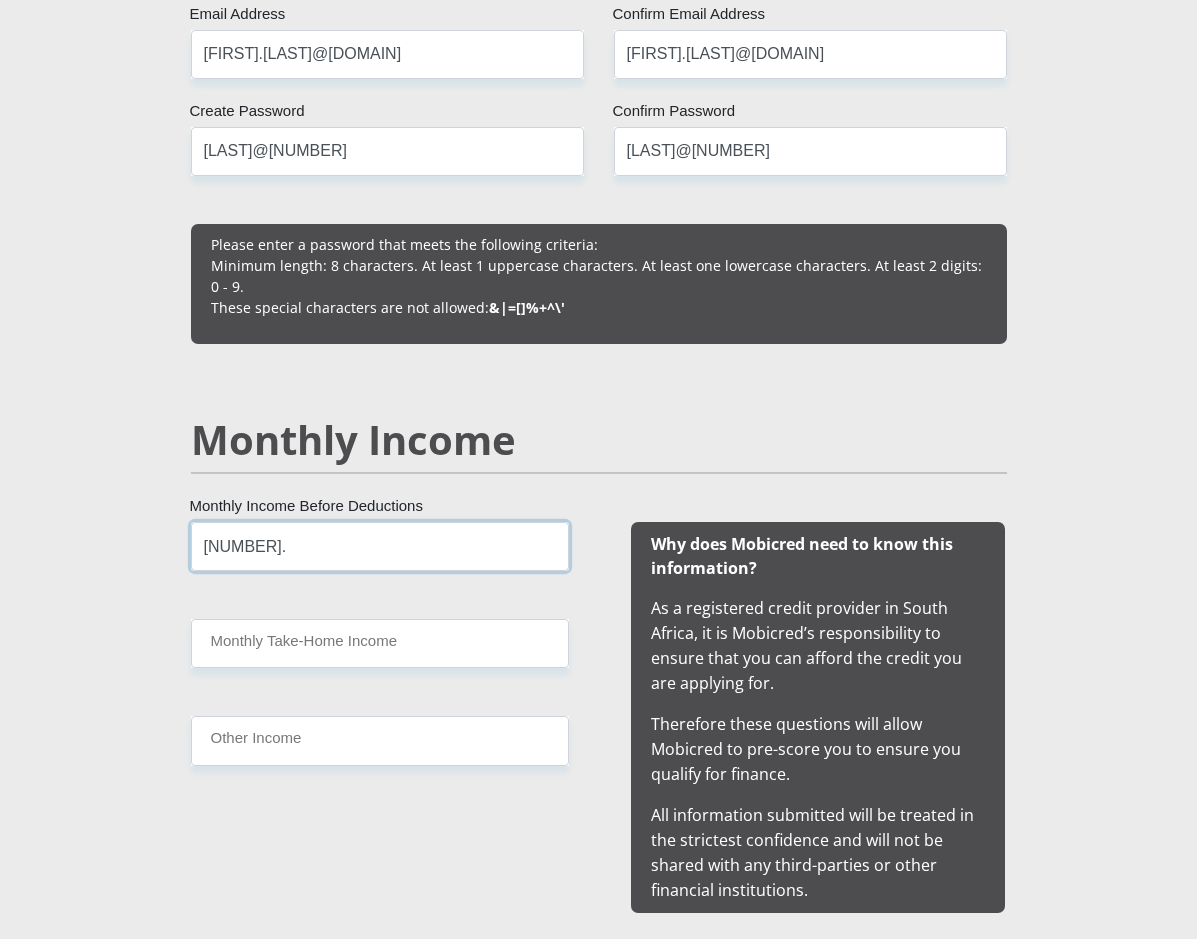 type on "24351.29" 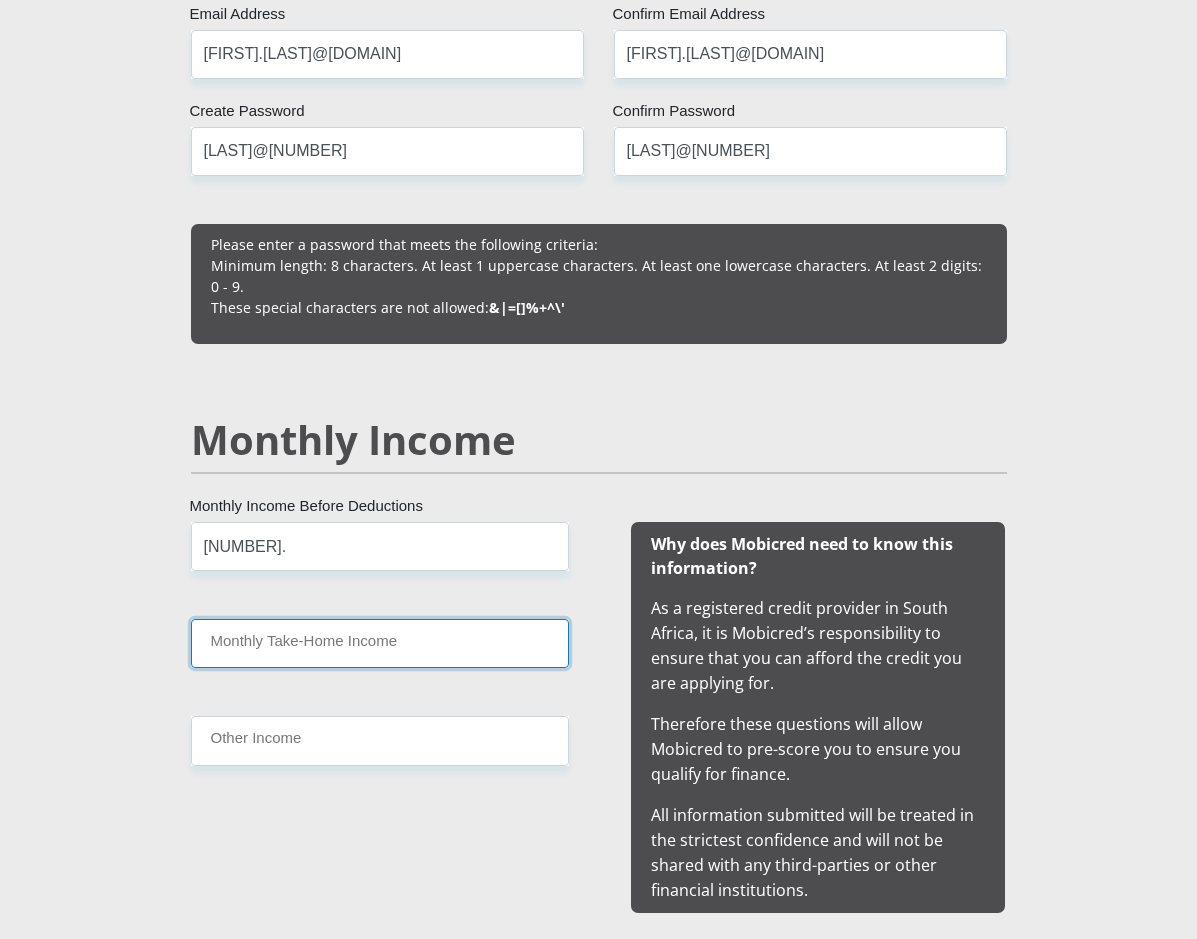 click on "Monthly Take-Home Income" at bounding box center (380, 643) 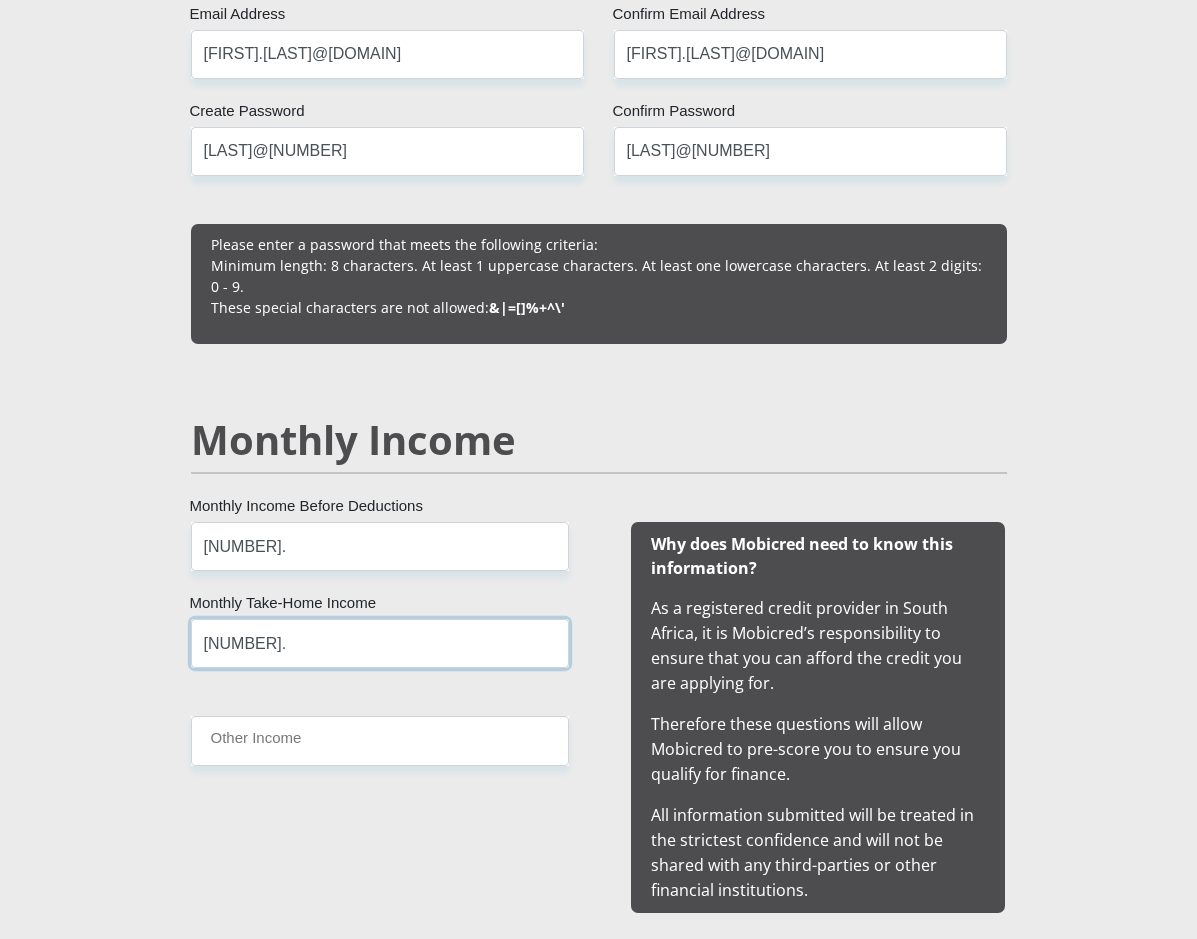 type on "12634.19" 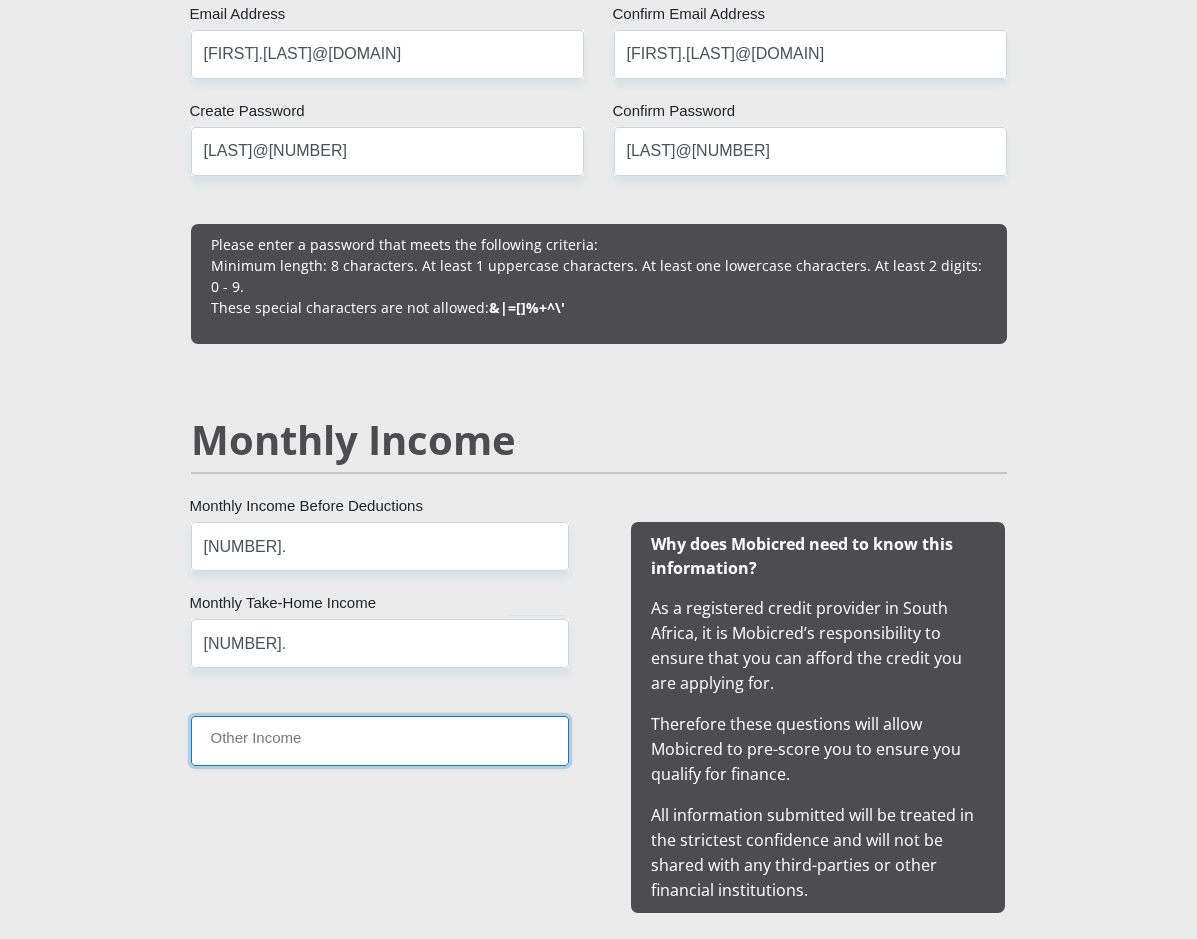 click on "Other Income" at bounding box center [380, 740] 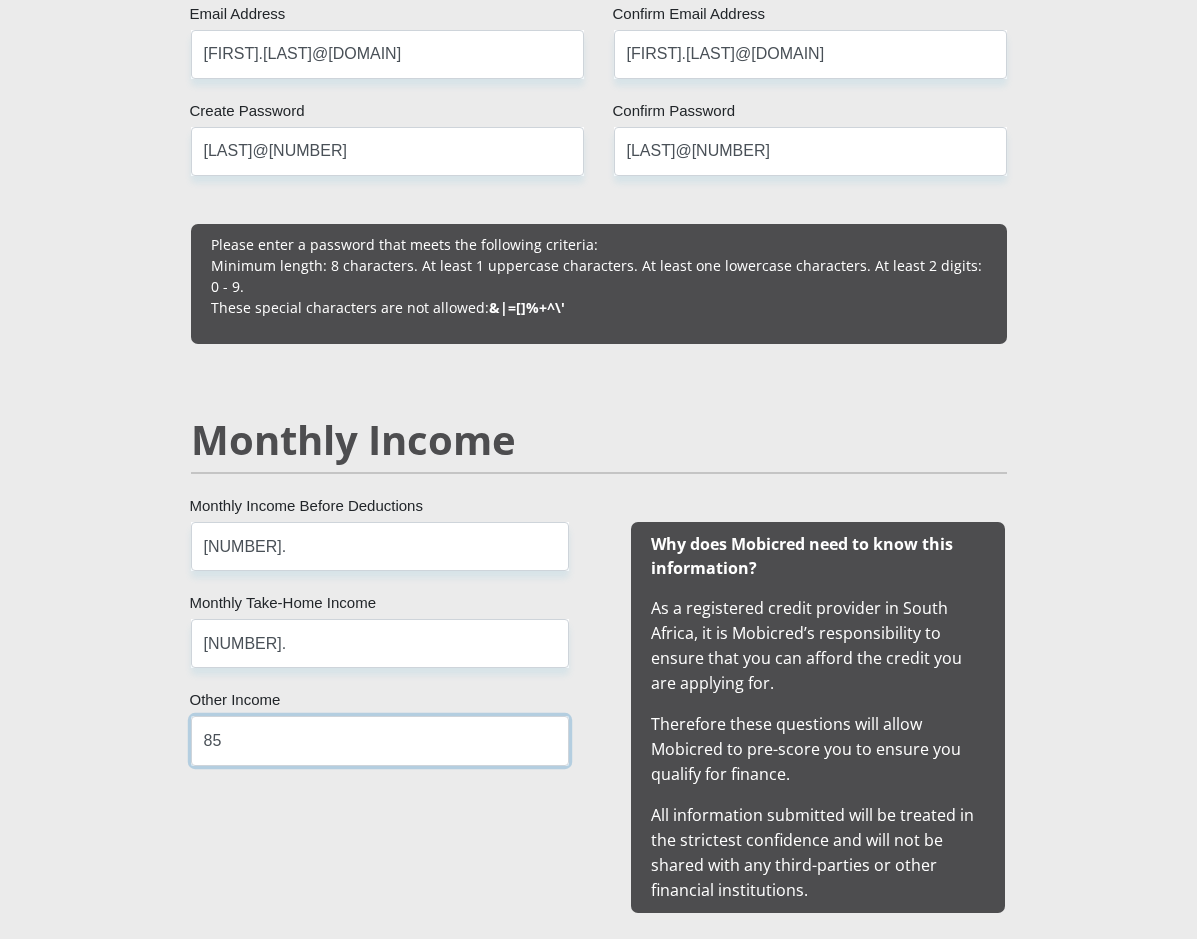 type on "8" 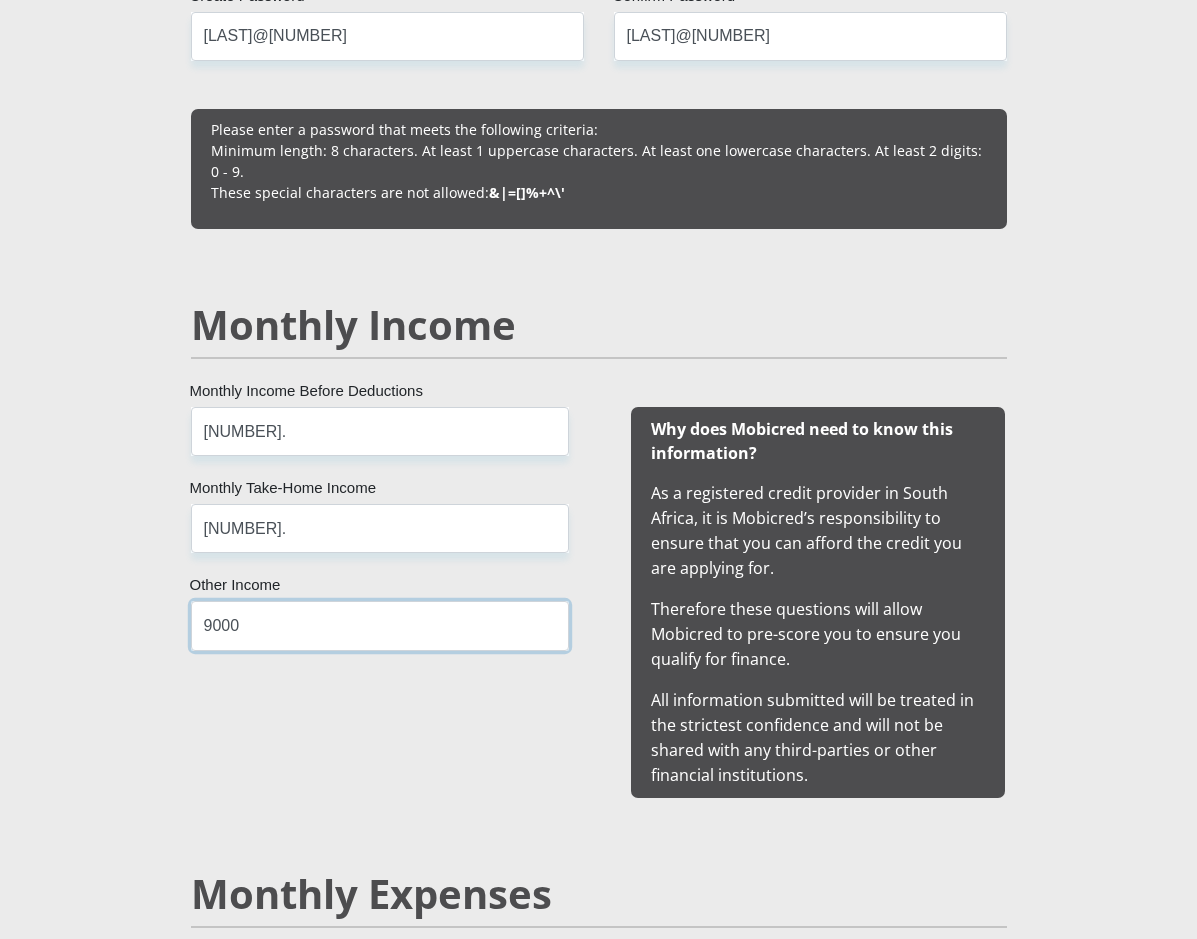 scroll, scrollTop: 2200, scrollLeft: 0, axis: vertical 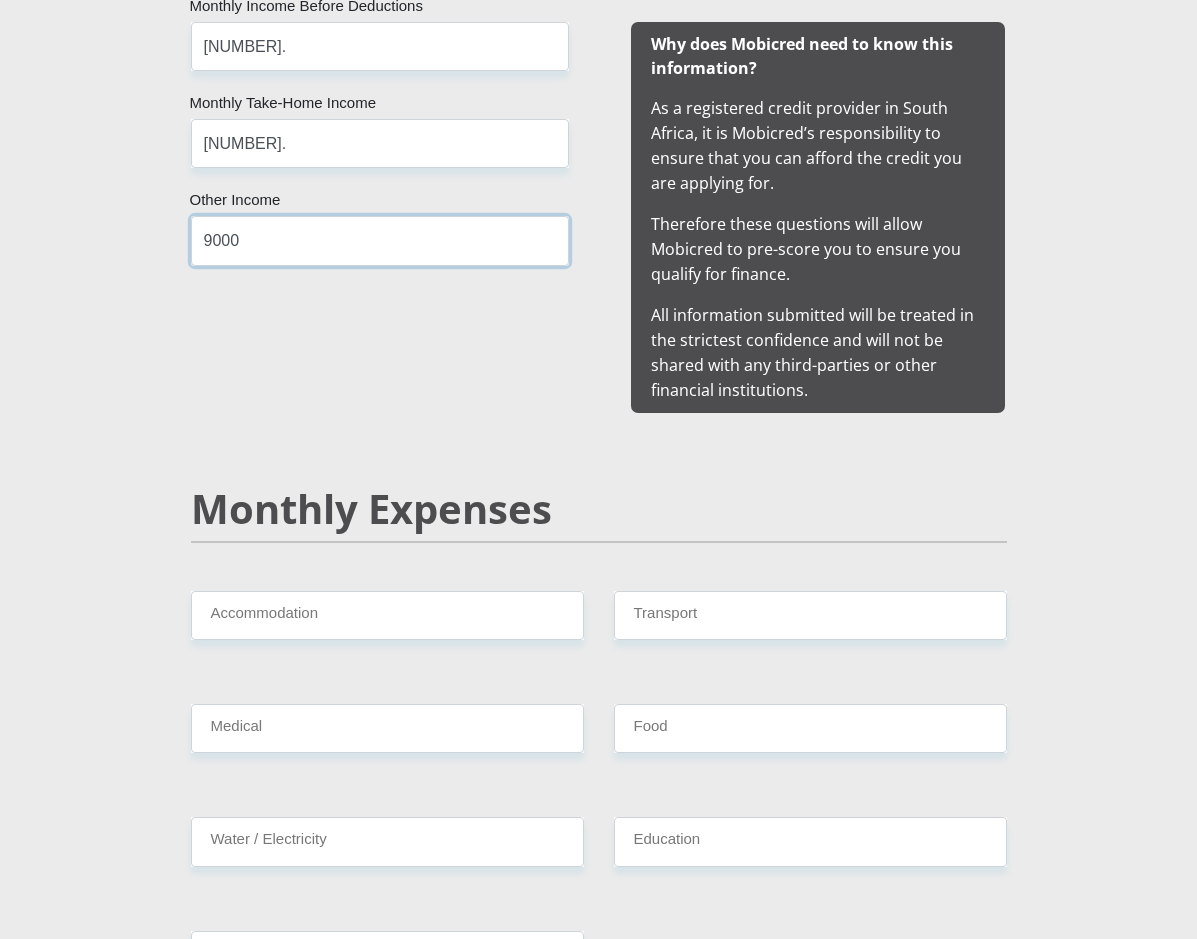 type on "9000" 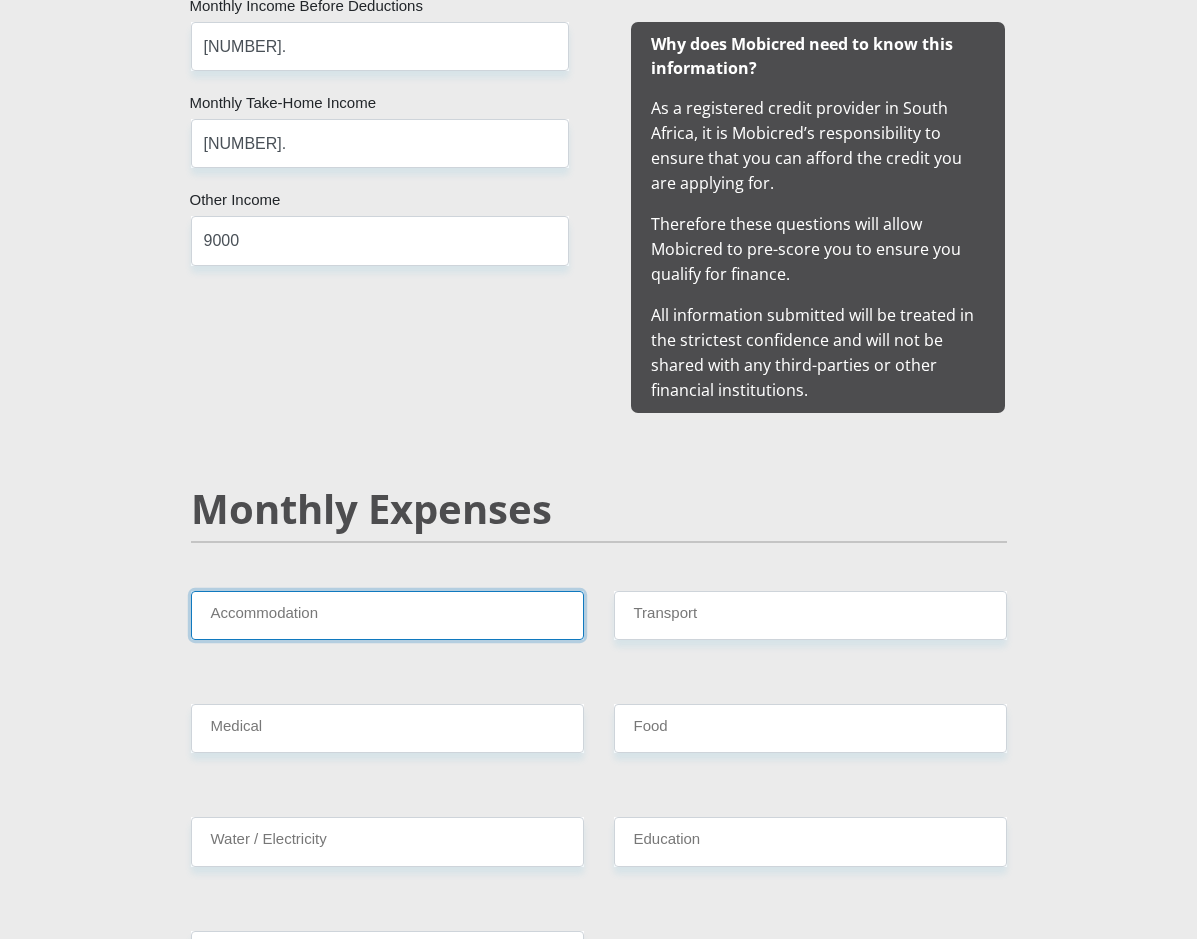 click on "Accommodation" at bounding box center [387, 615] 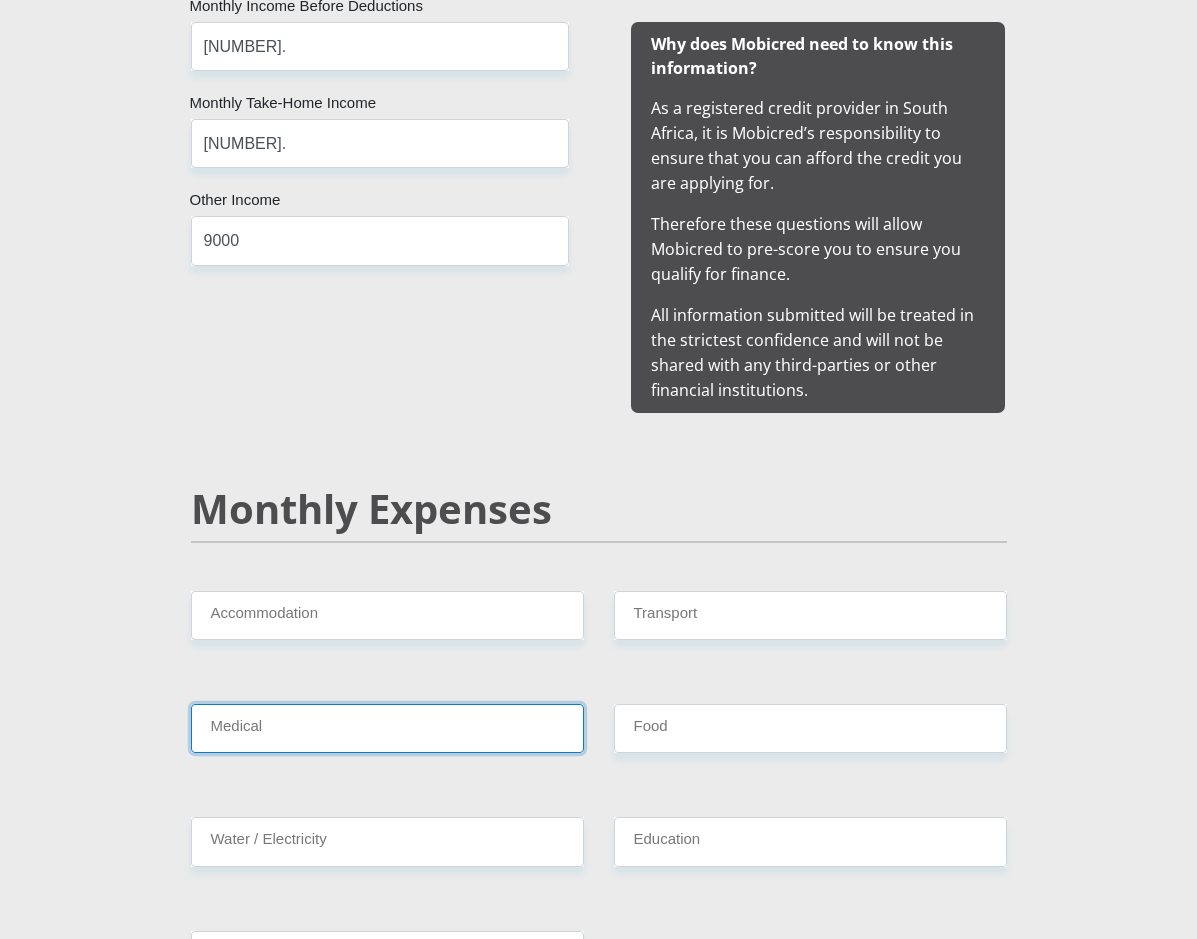 type on "881983" 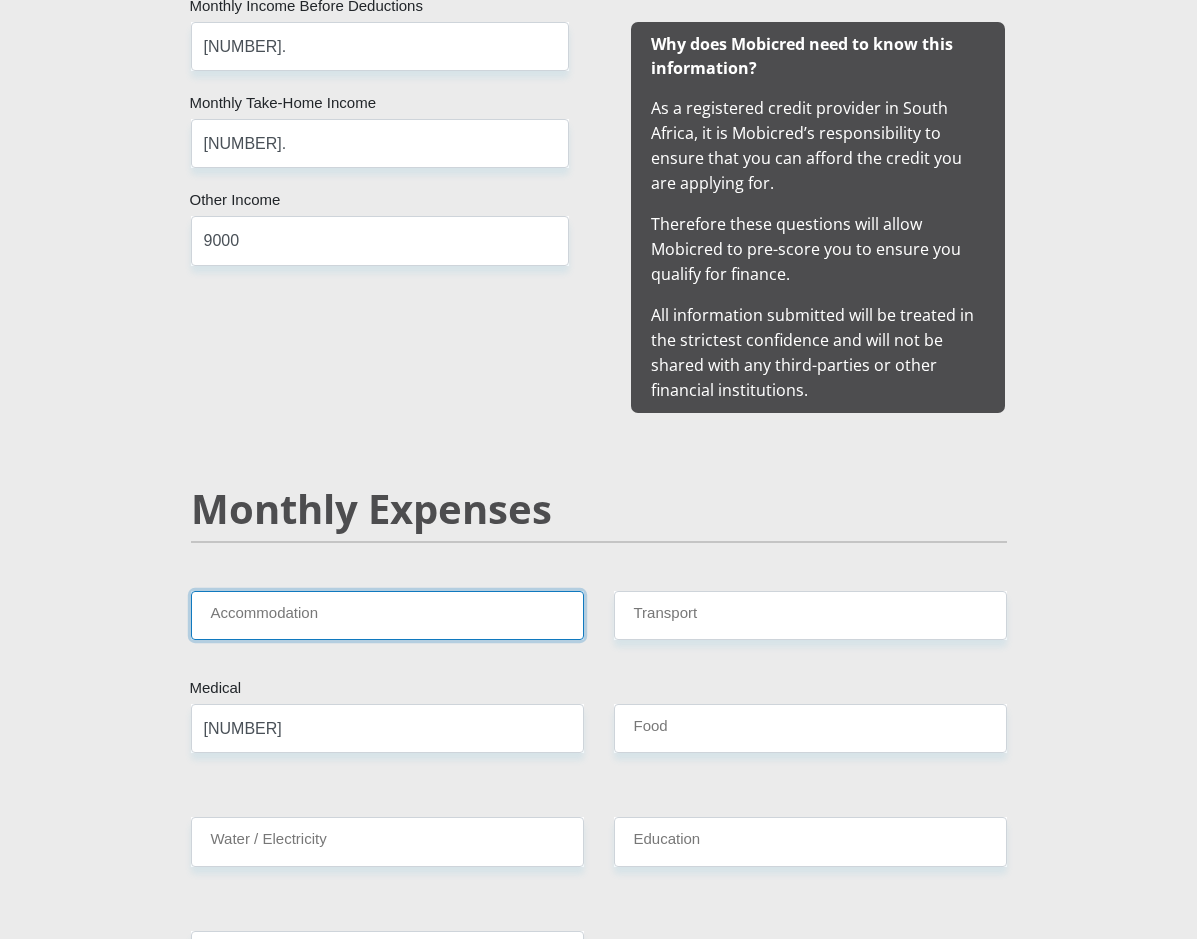 type 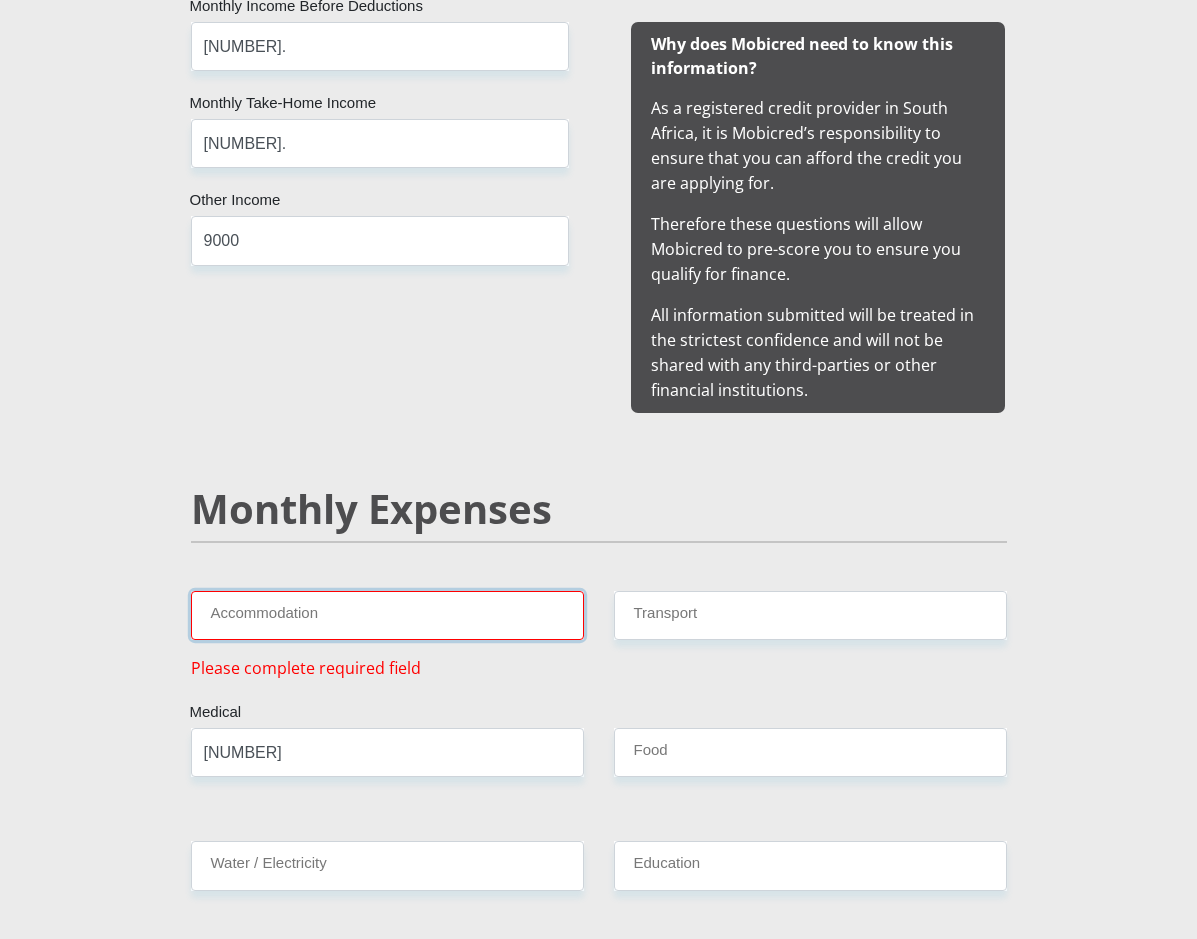 click on "Accommodation" at bounding box center (387, 615) 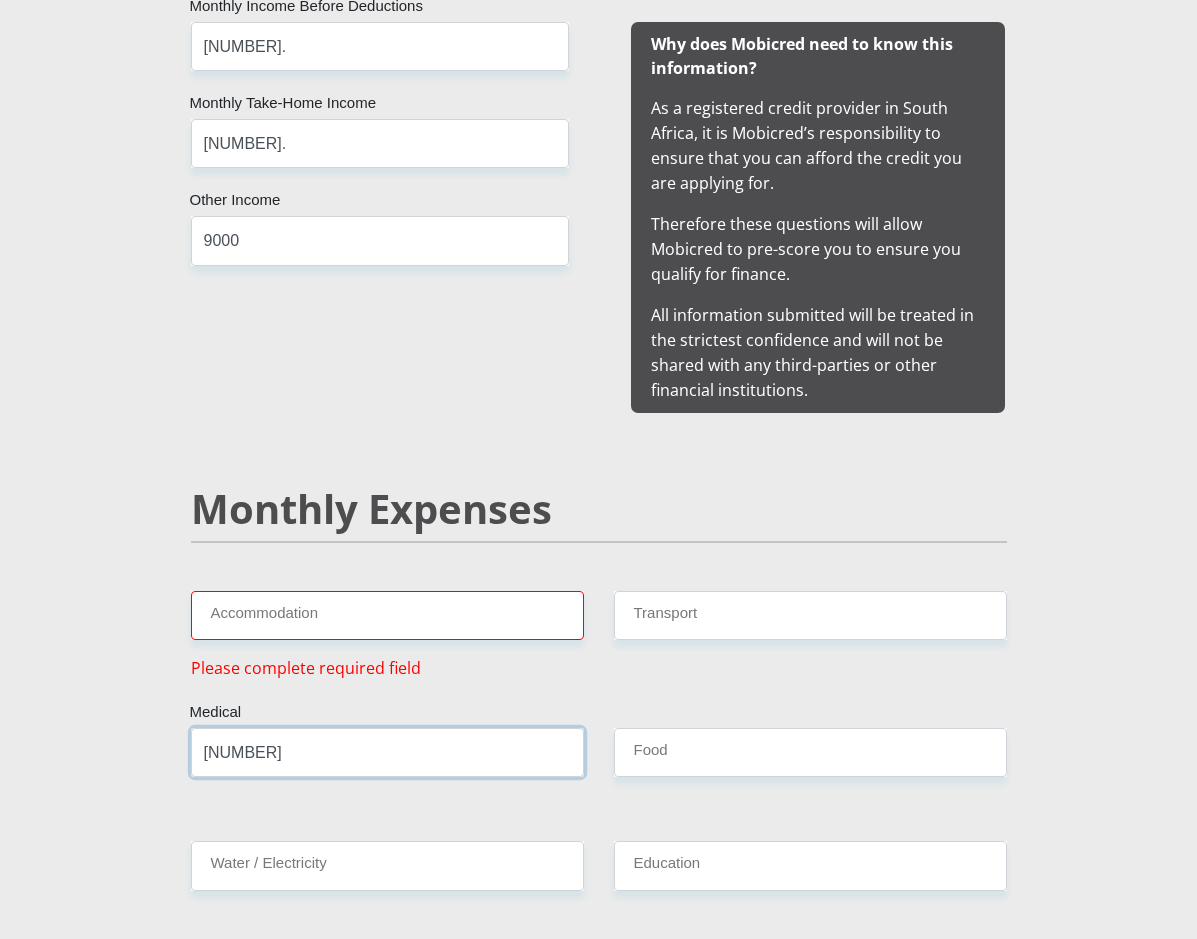 type 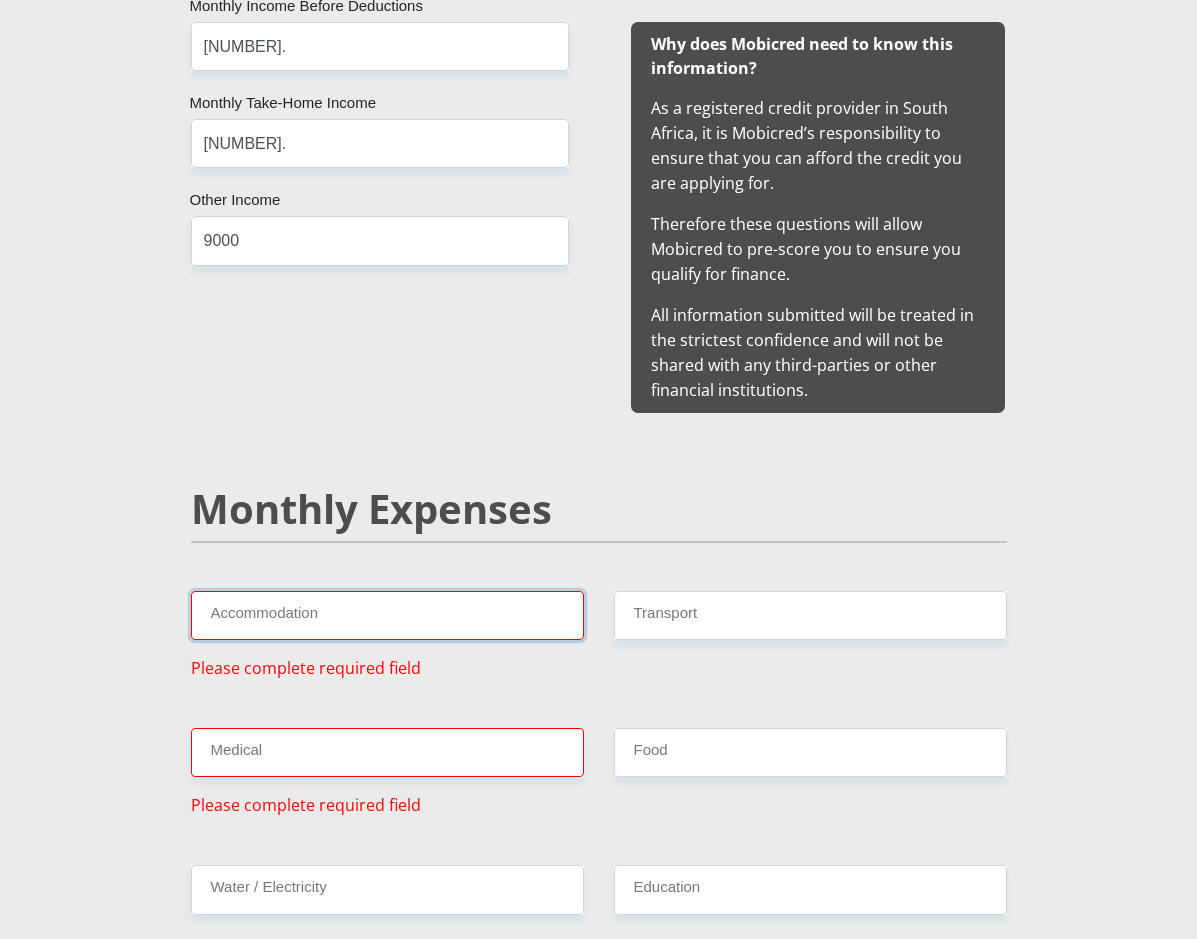 click on "Accommodation" at bounding box center (387, 615) 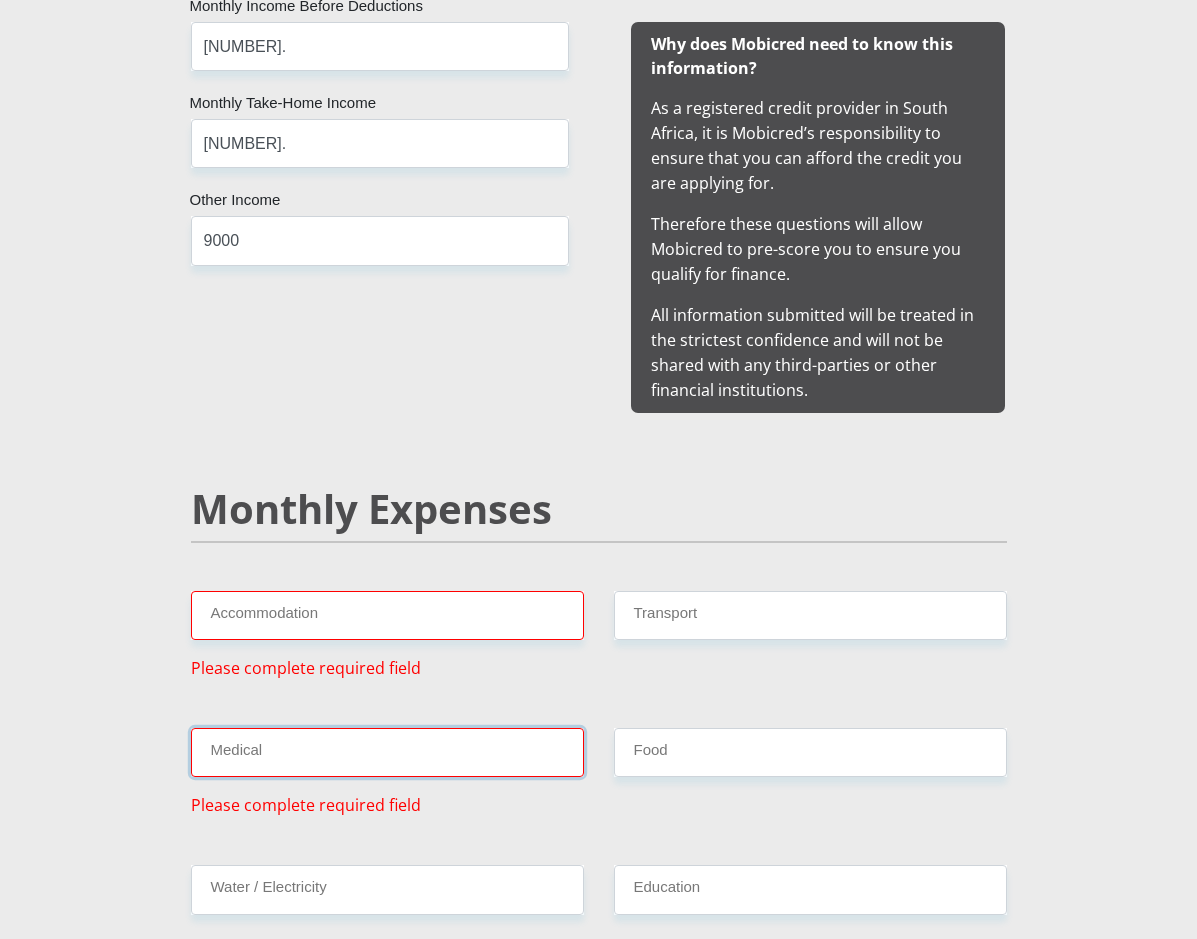 type 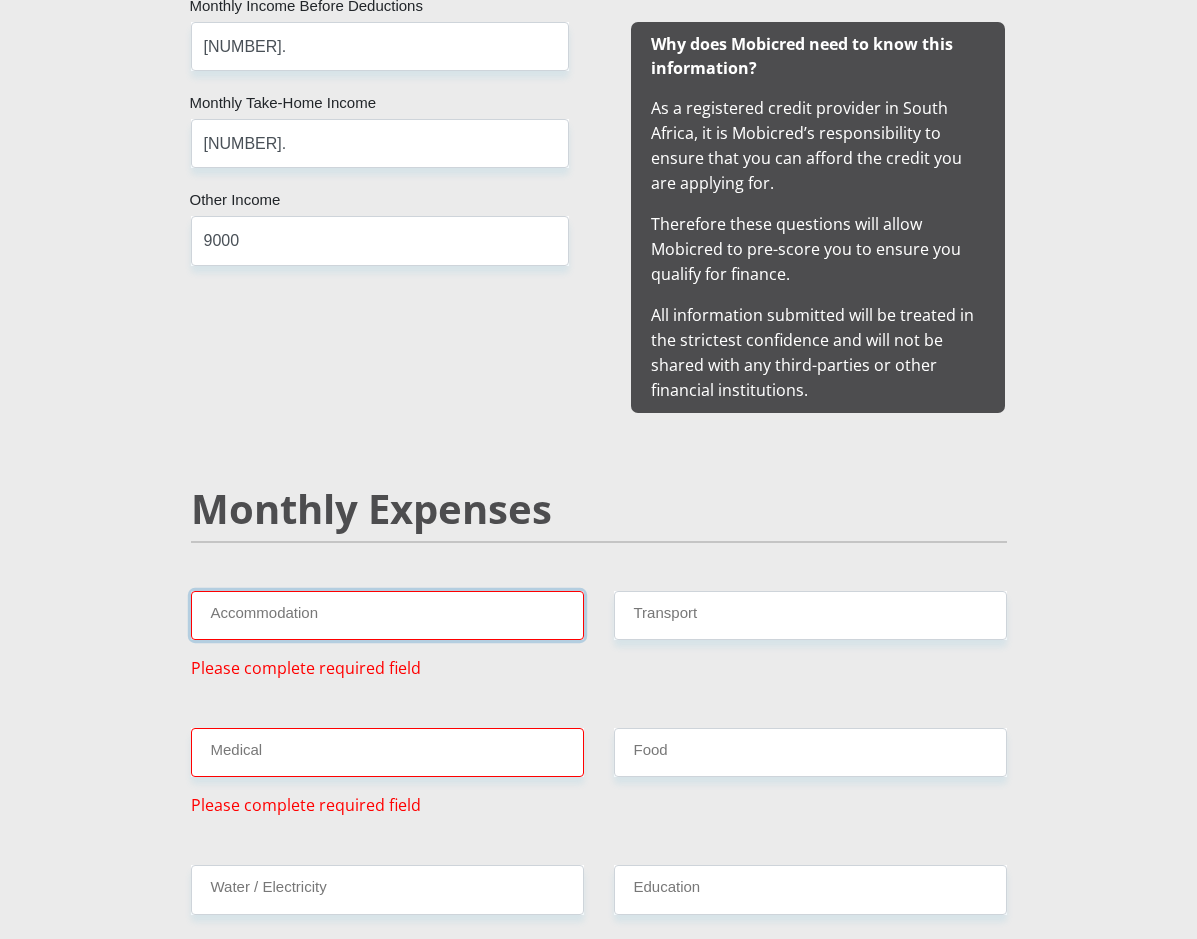 type 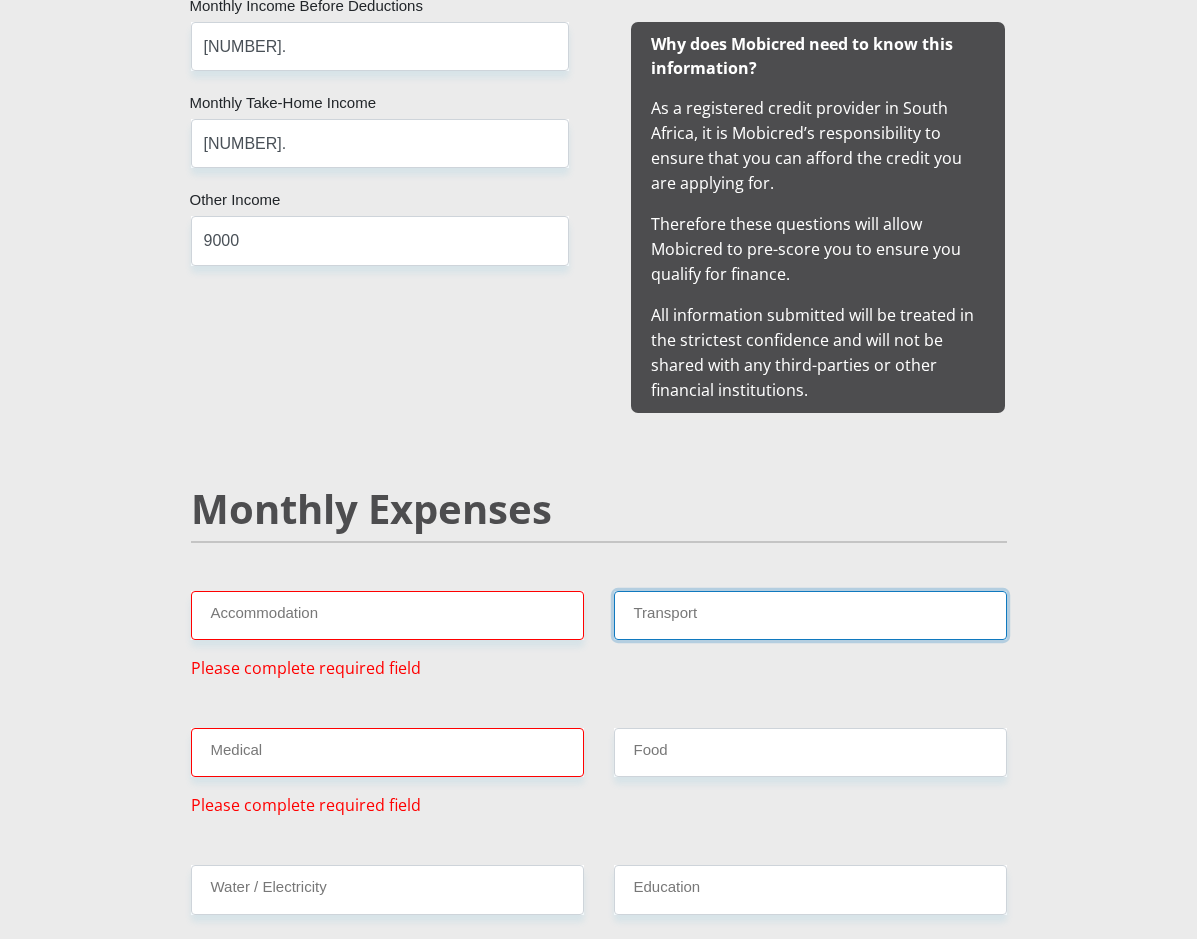 click on "Transport" at bounding box center (810, 615) 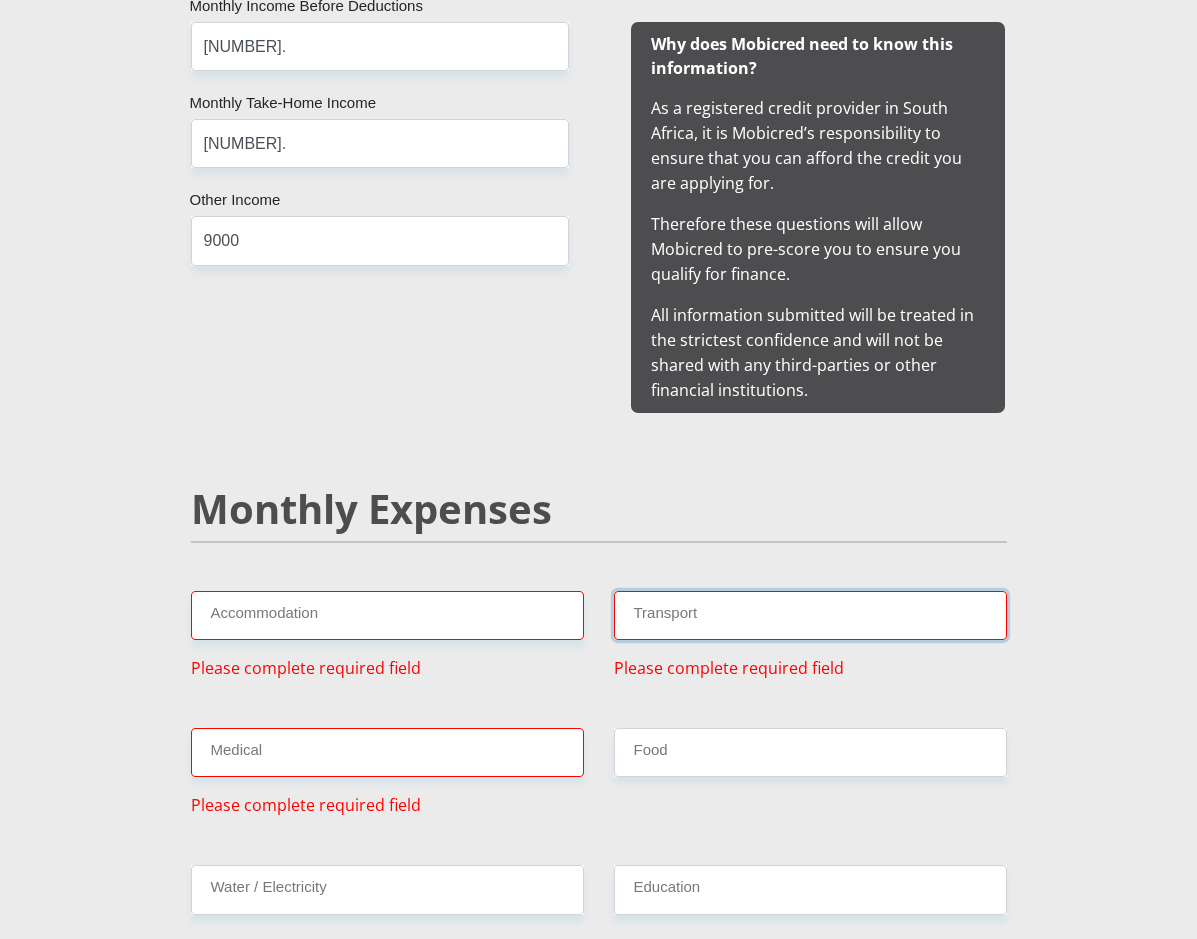 type 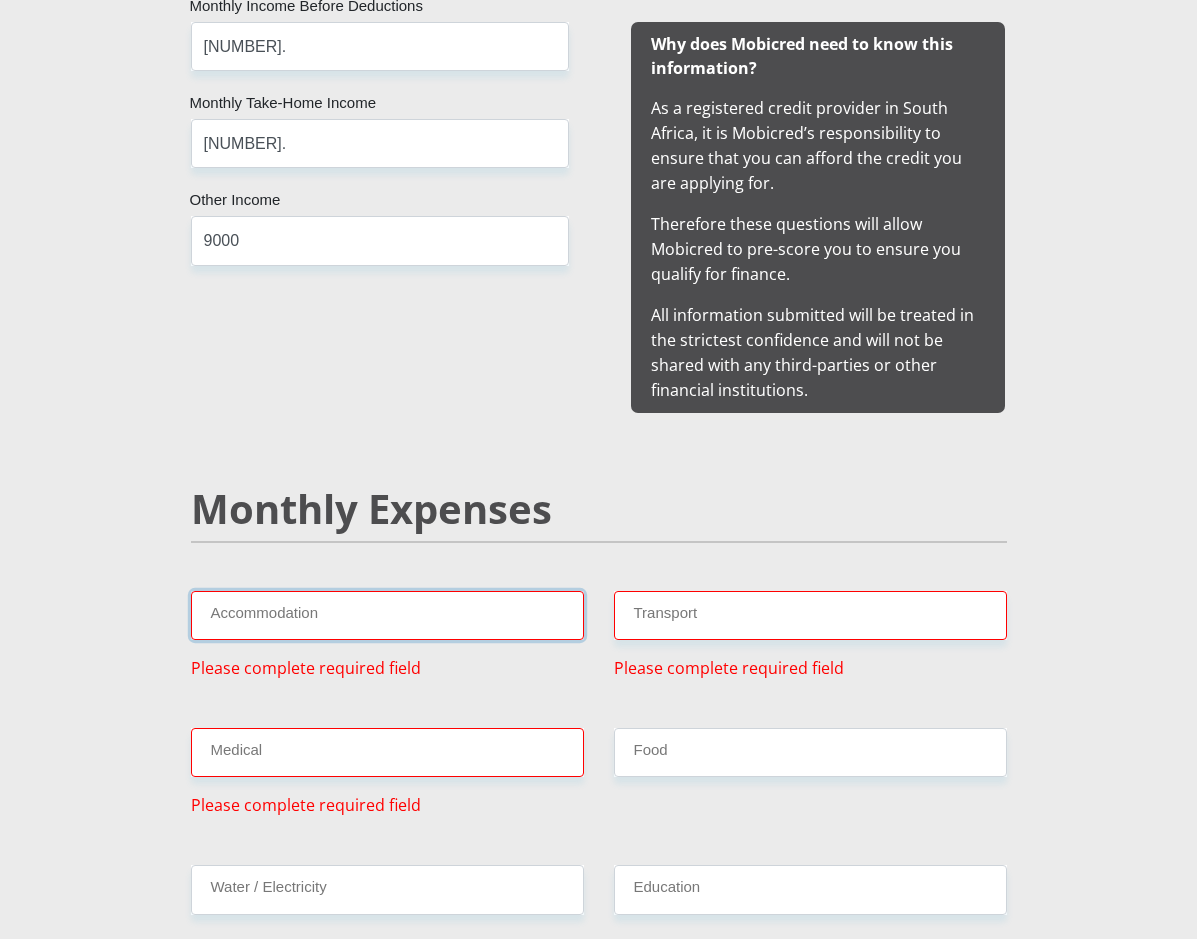 click on "Accommodation" at bounding box center [387, 615] 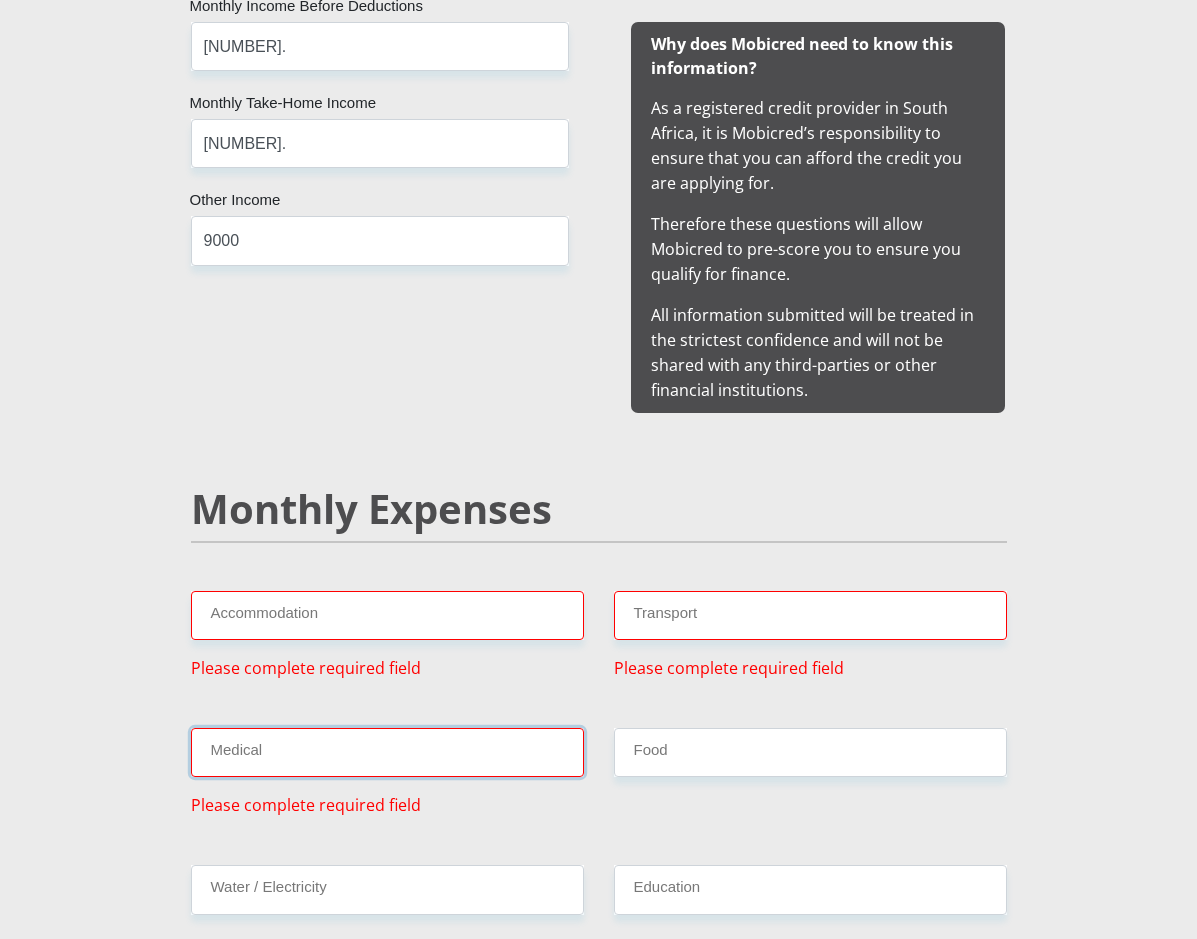 click on "Medical" at bounding box center (387, 752) 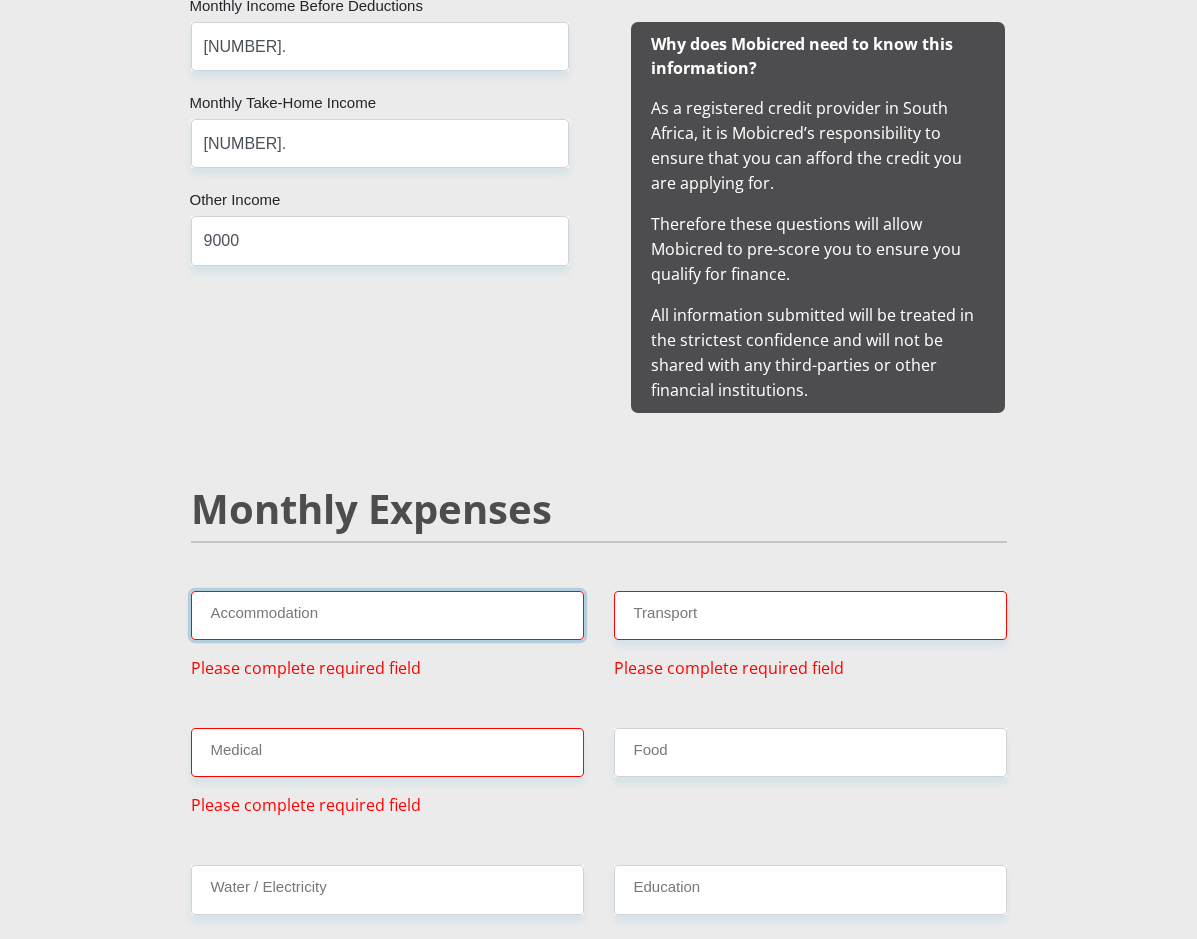 click on "Accommodation" at bounding box center [387, 615] 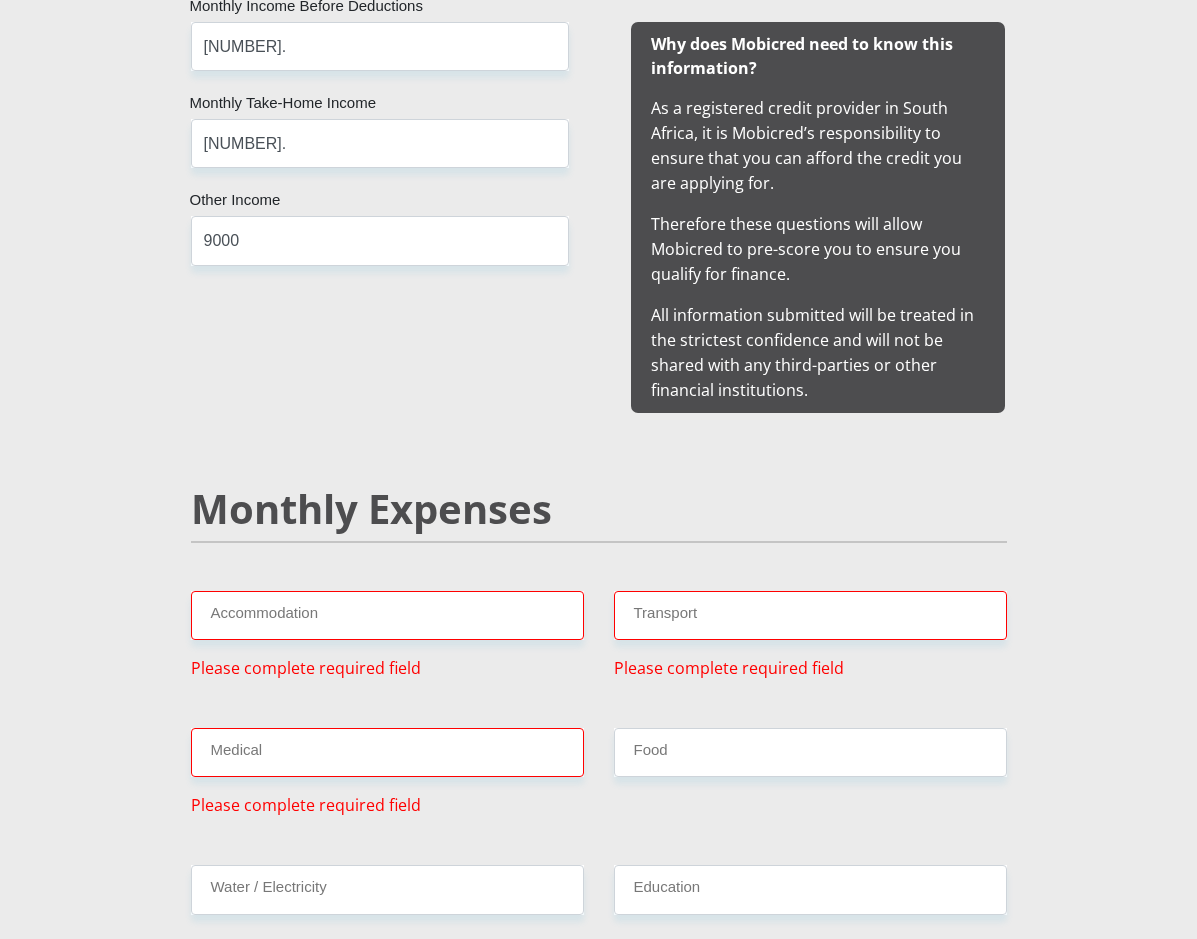 click on "Please complete required field" at bounding box center [306, 668] 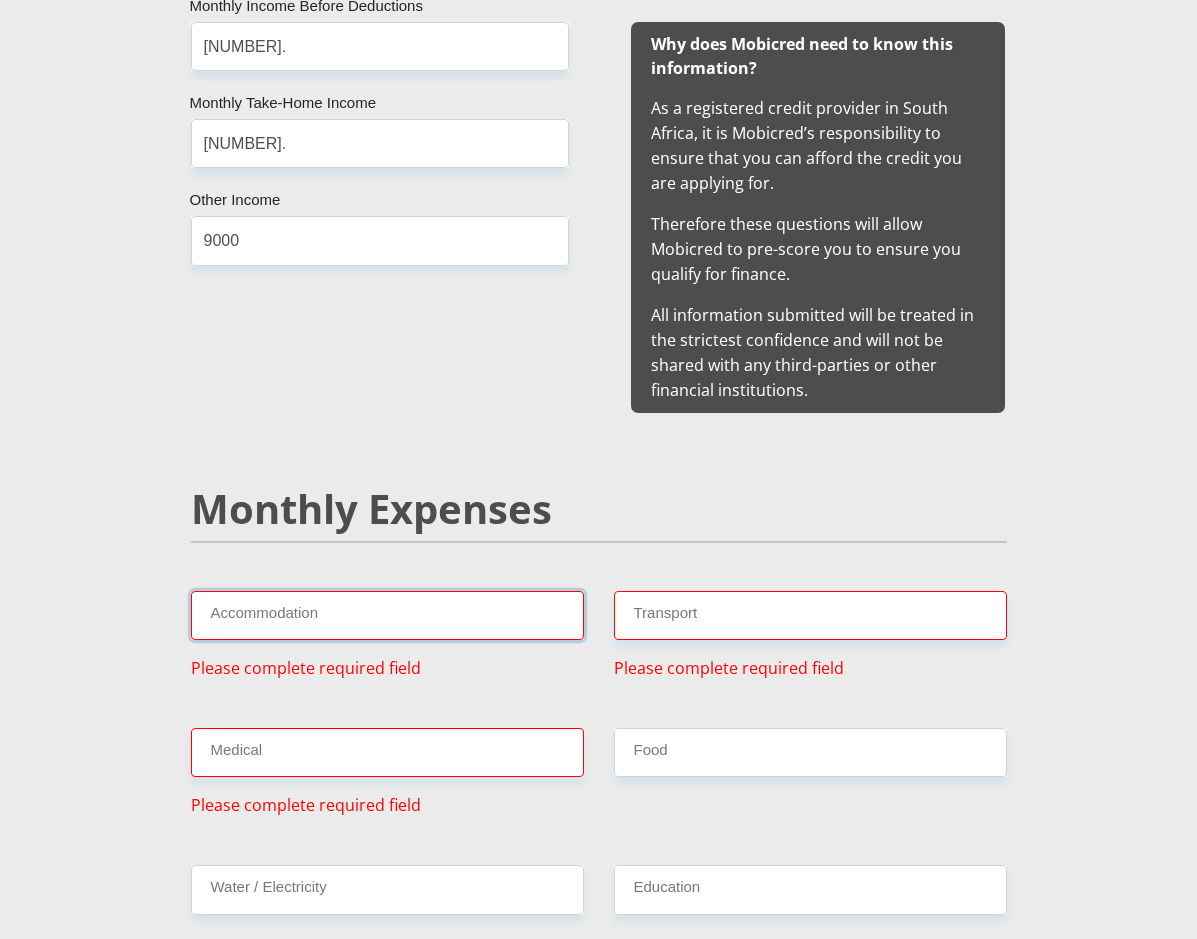 click on "Accommodation" at bounding box center [387, 615] 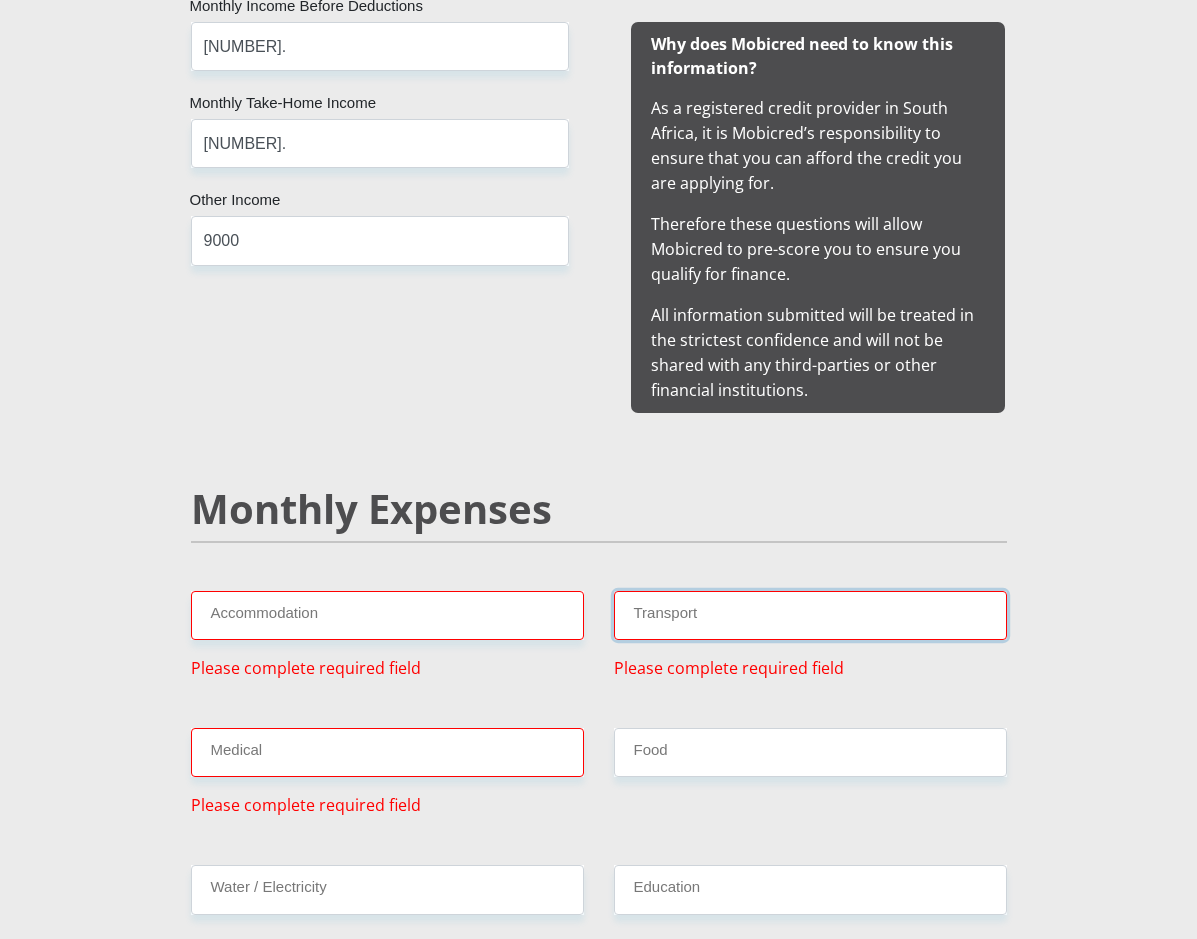click on "Transport" at bounding box center [810, 615] 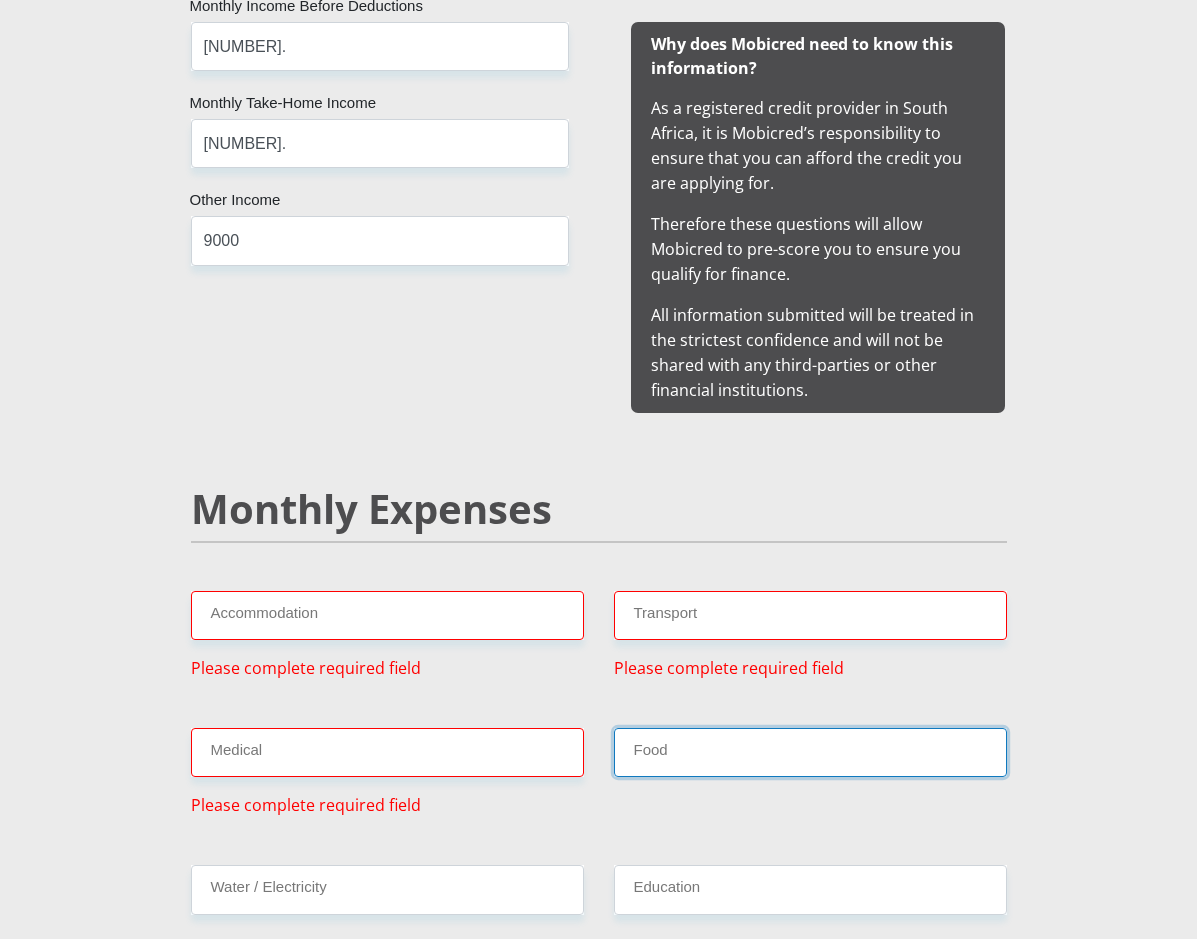 click on "Food" at bounding box center (810, 752) 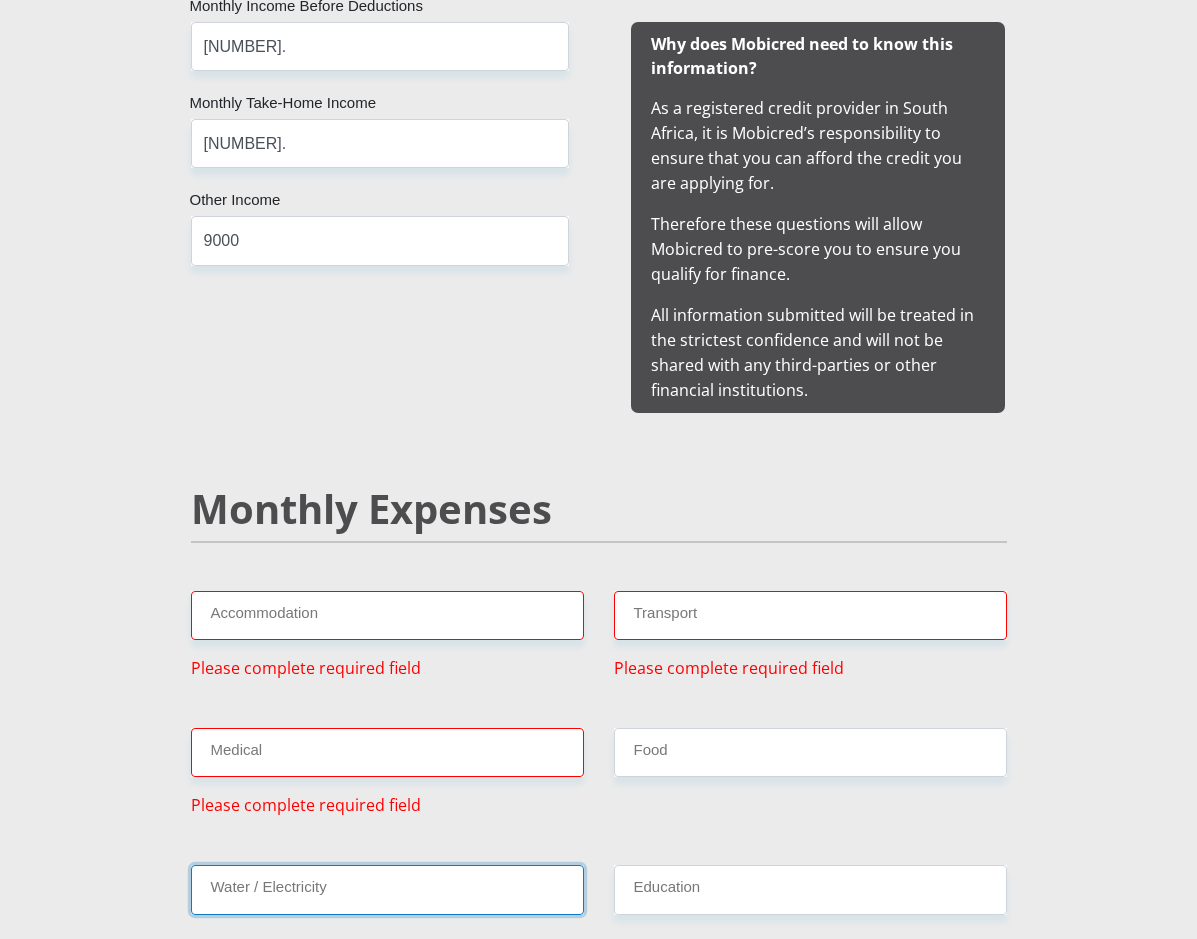 click on "Water / Electricity" at bounding box center [387, 889] 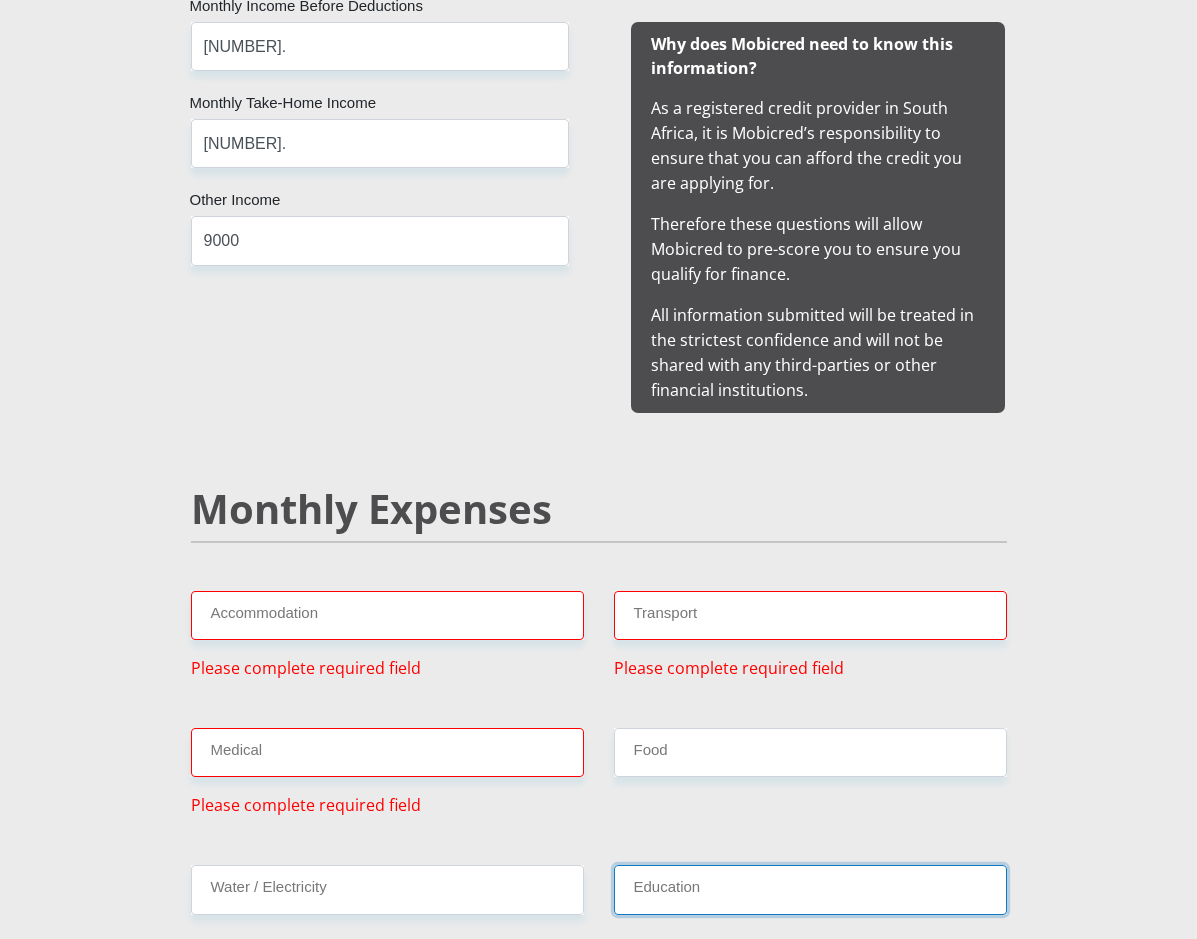 click on "Education" at bounding box center (810, 889) 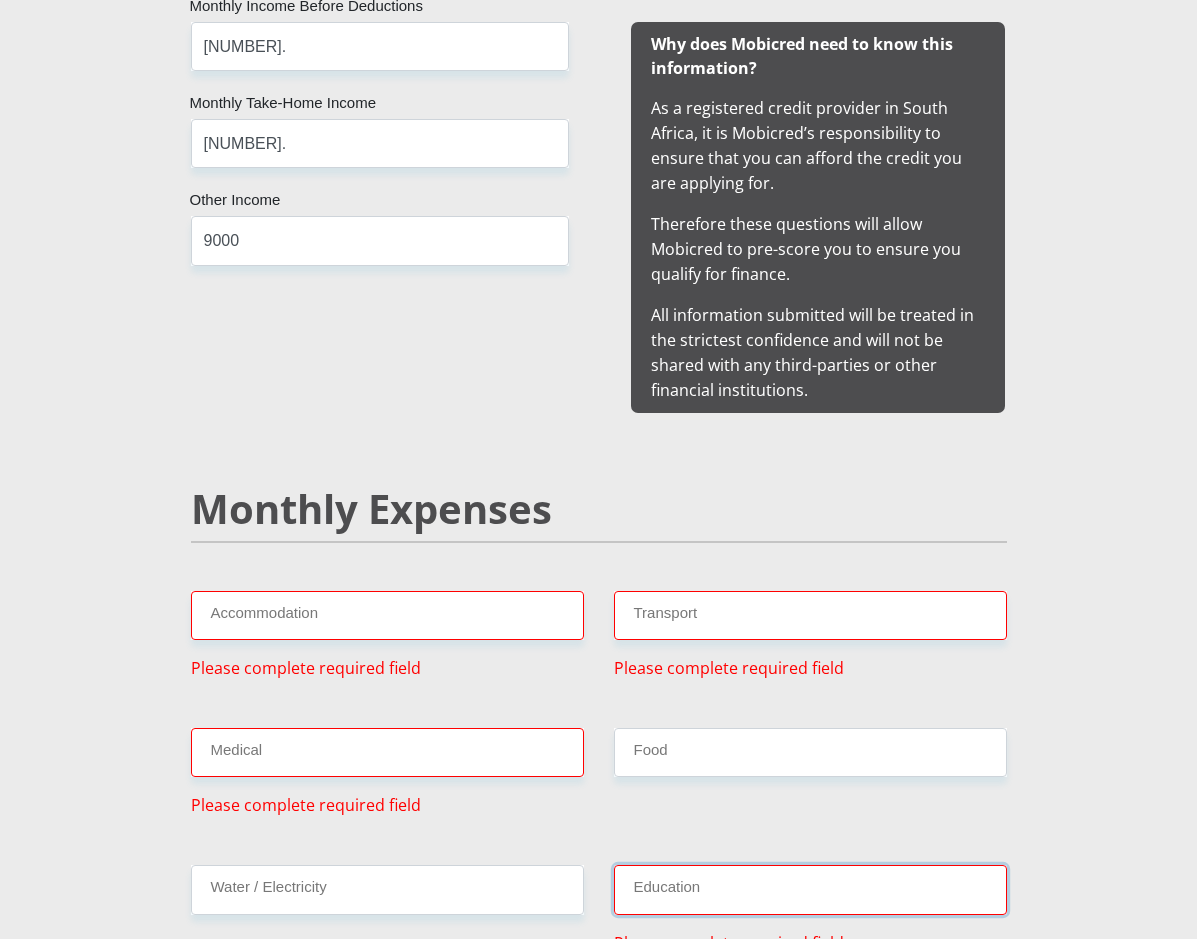 type 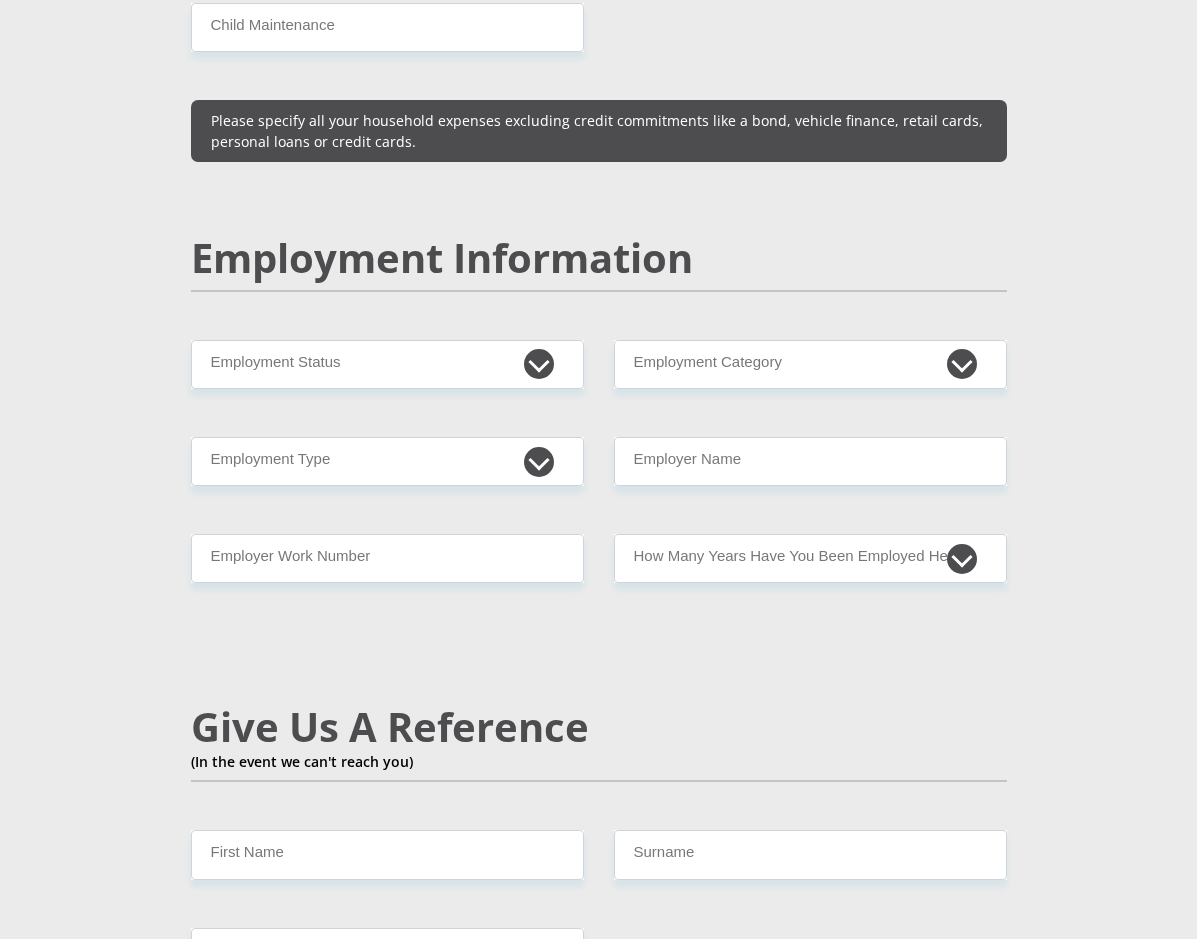 scroll, scrollTop: 2500, scrollLeft: 0, axis: vertical 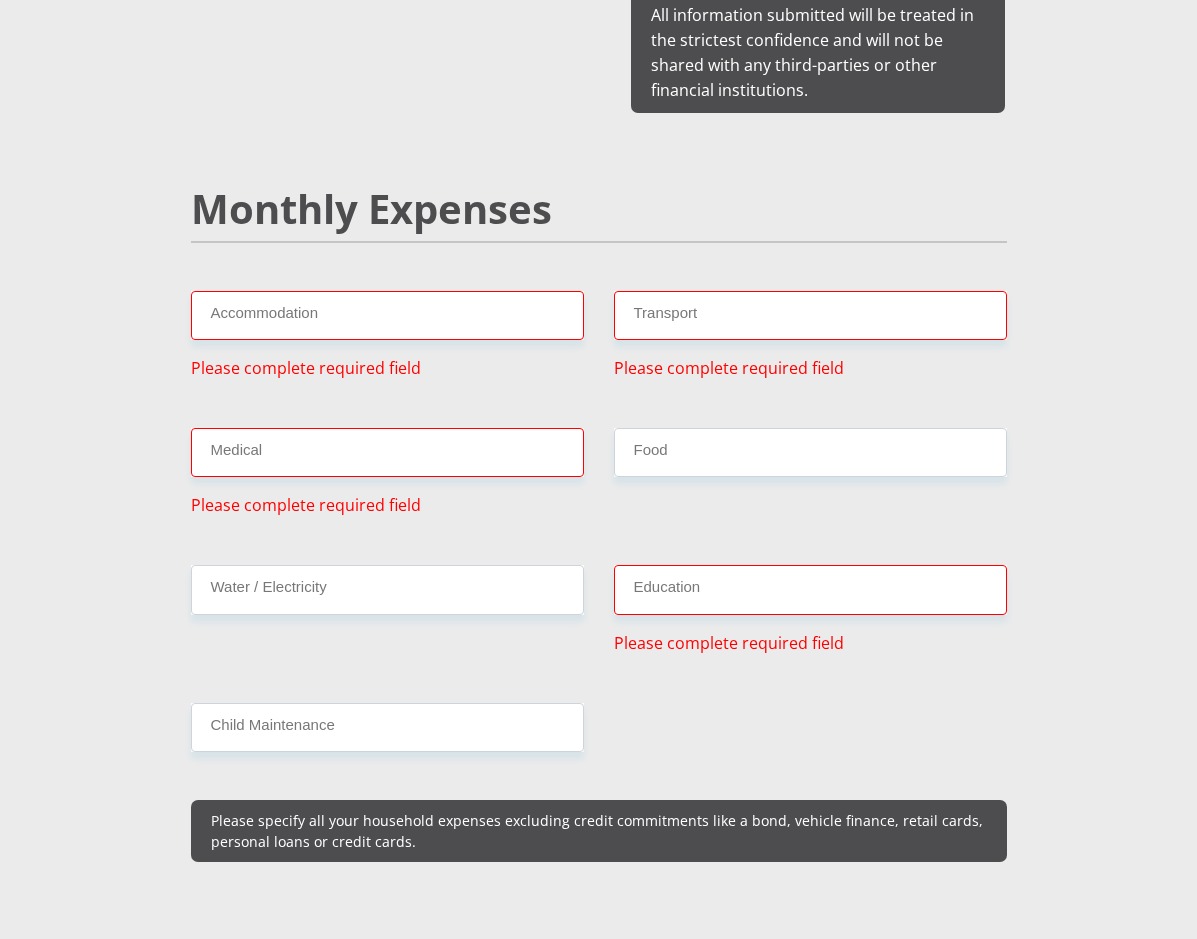 click on "Mr
Ms
Mrs
Dr
Other
Title
Kelebogile
First Name
Motsamai
Surname
7711010412083
South African ID Number
Please input valid ID number
South Africa
Afghanistan
Aland Islands
Albania
Algeria
America Samoa
American Virgin Islands
Andorra
Angola
Anguilla
Antarctica
Antigua and Barbuda
Armenia" at bounding box center [599, 955] 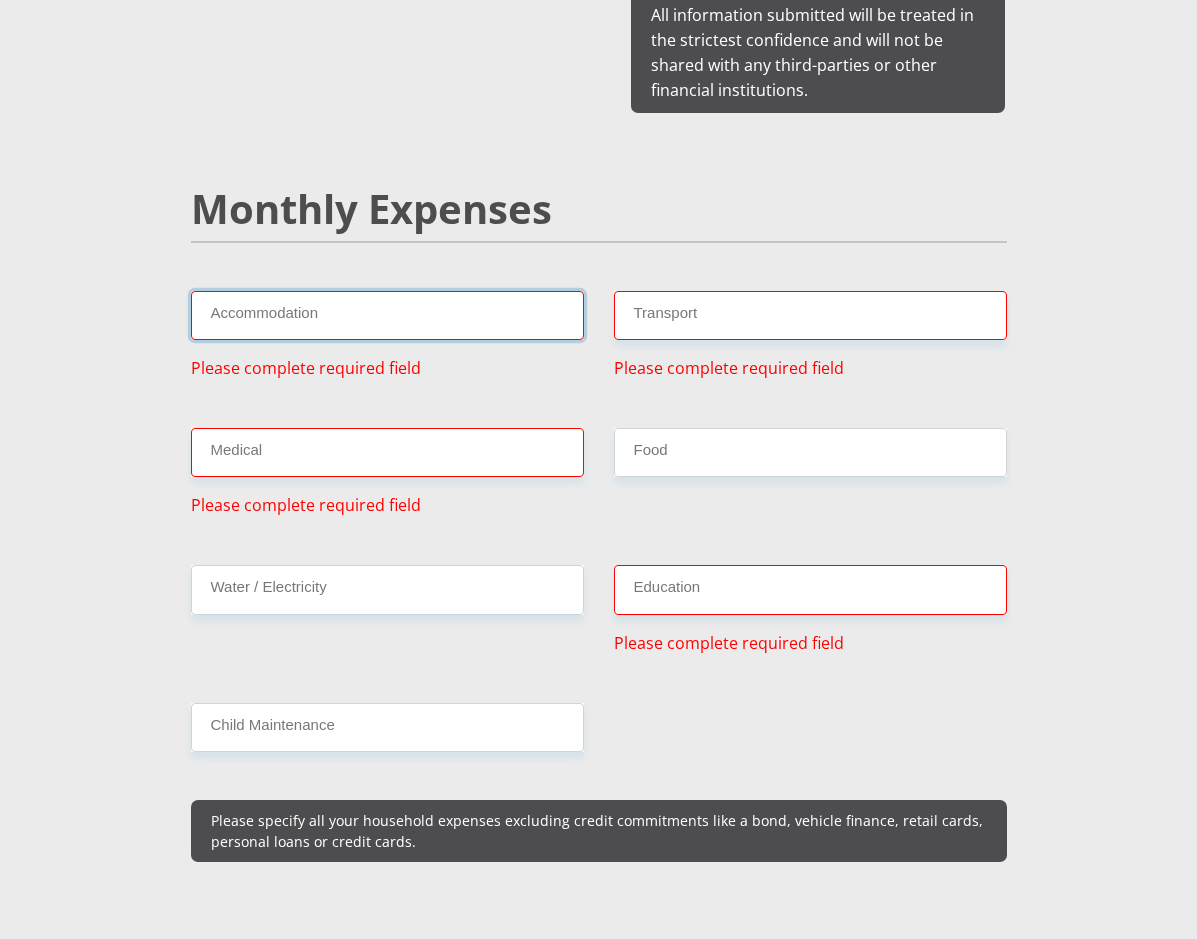 click on "Accommodation" at bounding box center (387, 315) 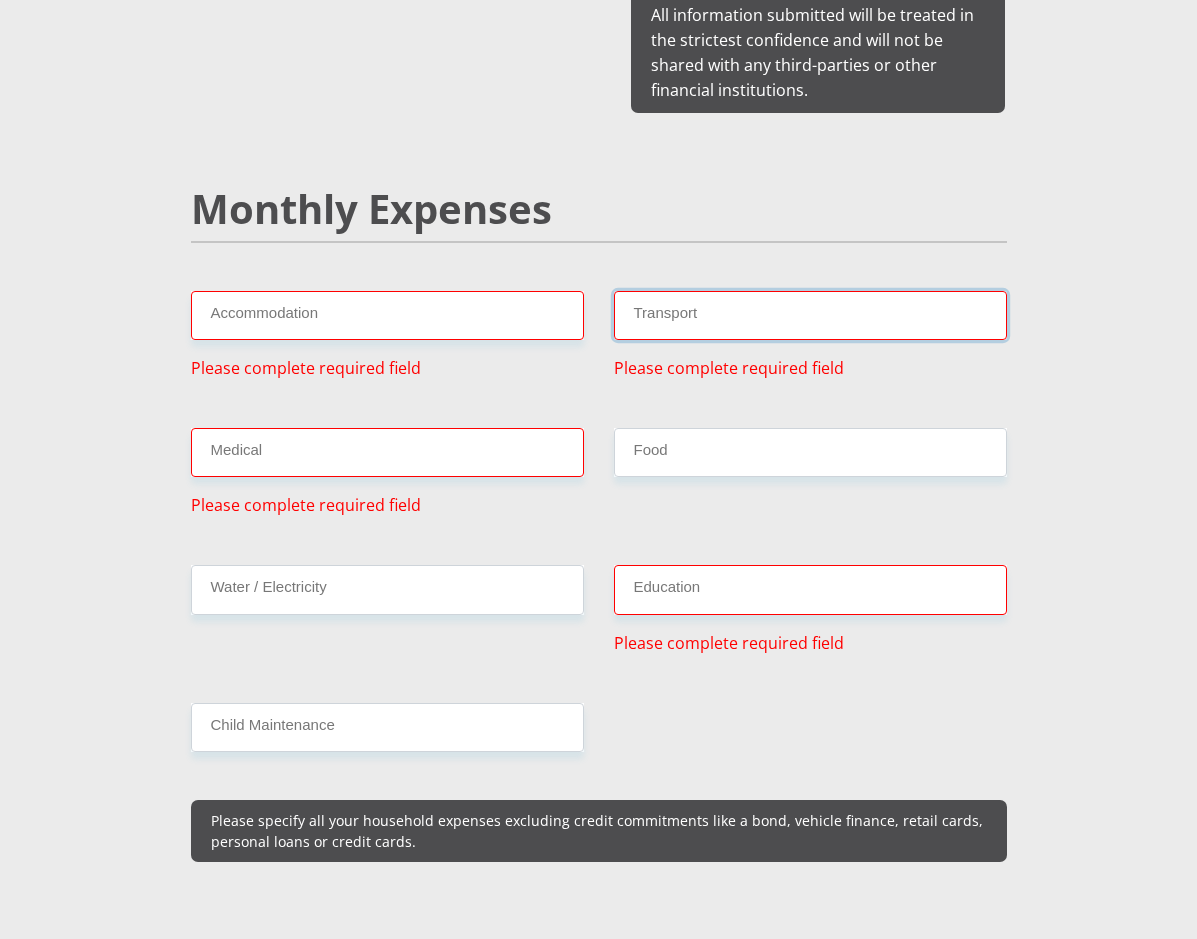 click on "Transport" at bounding box center [810, 315] 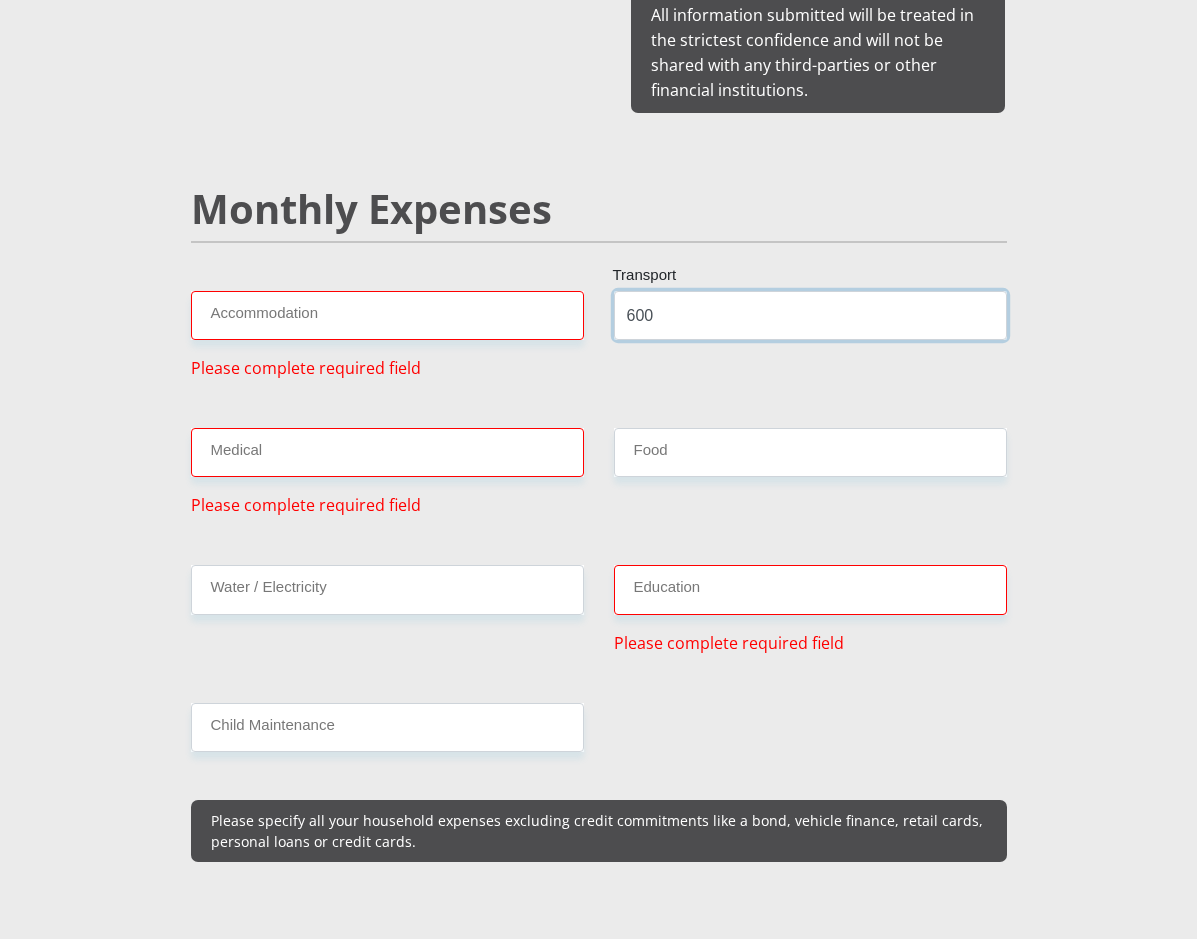 type on "600" 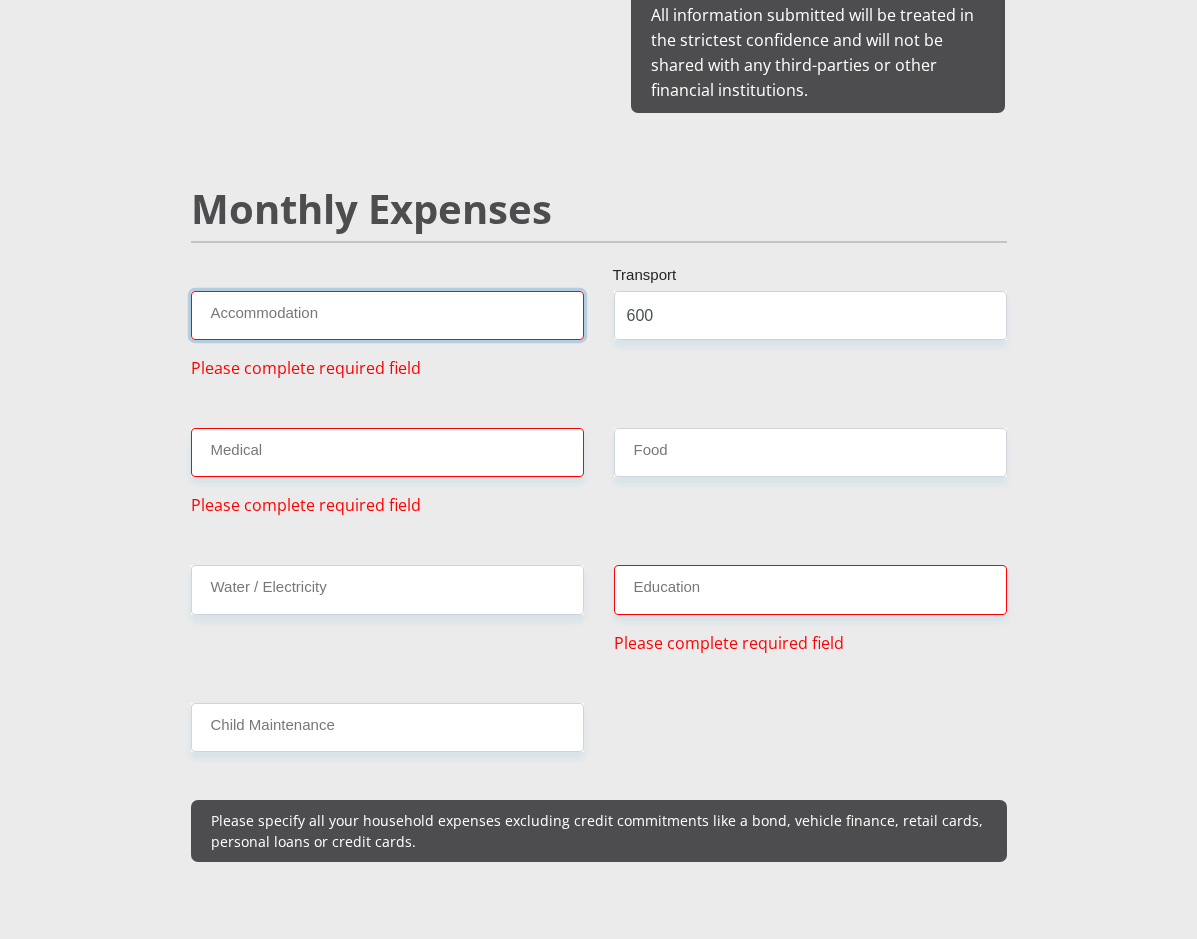 click on "Accommodation" at bounding box center (387, 315) 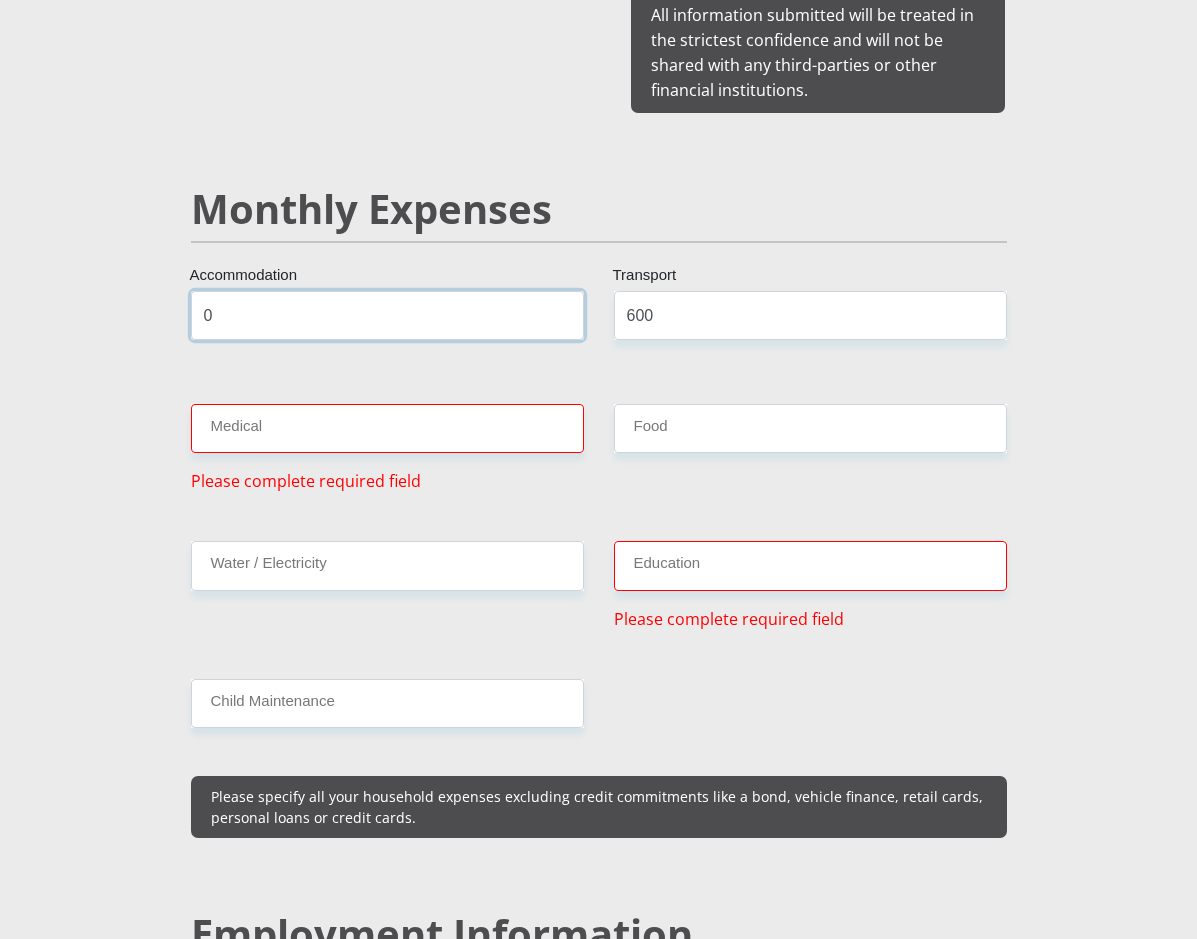 type on "0" 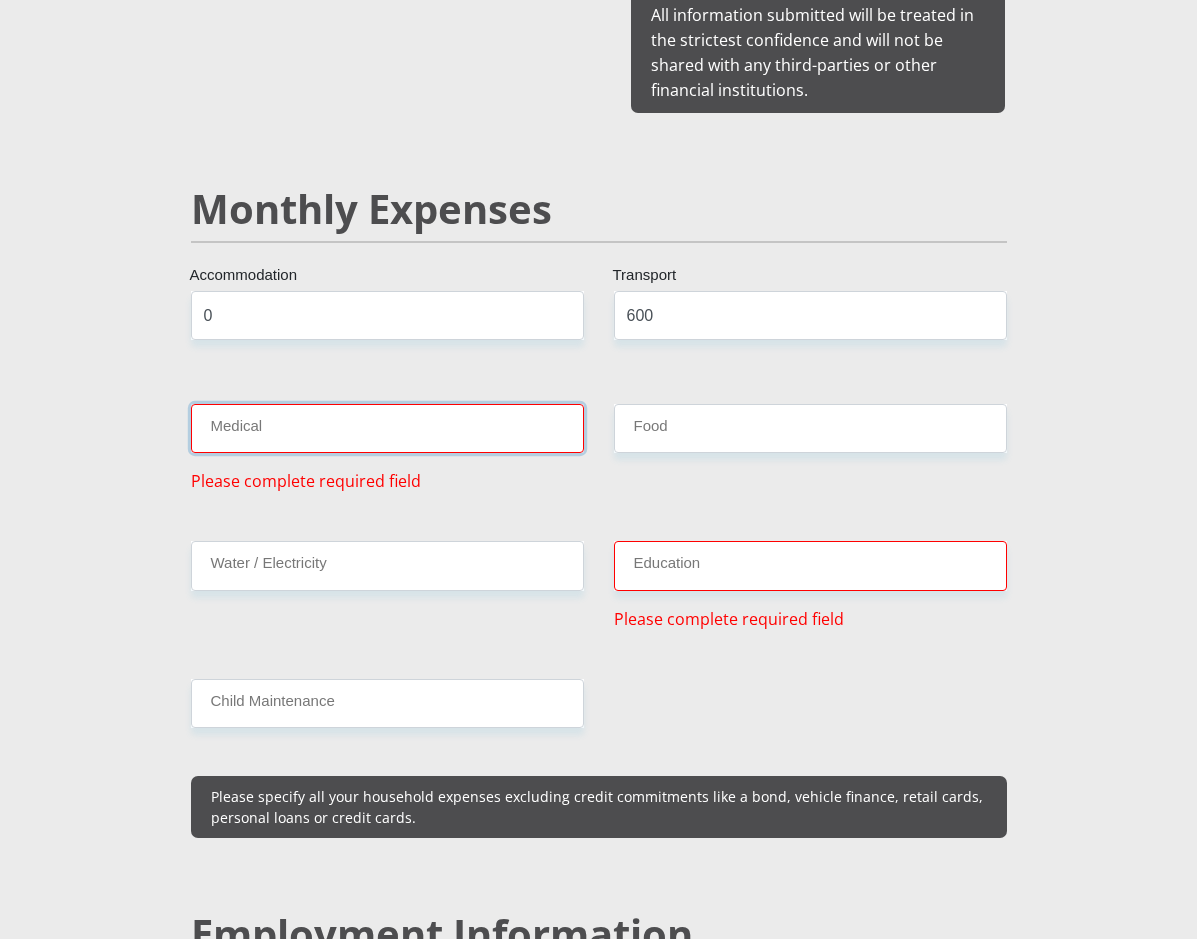 click on "Medical" at bounding box center (387, 428) 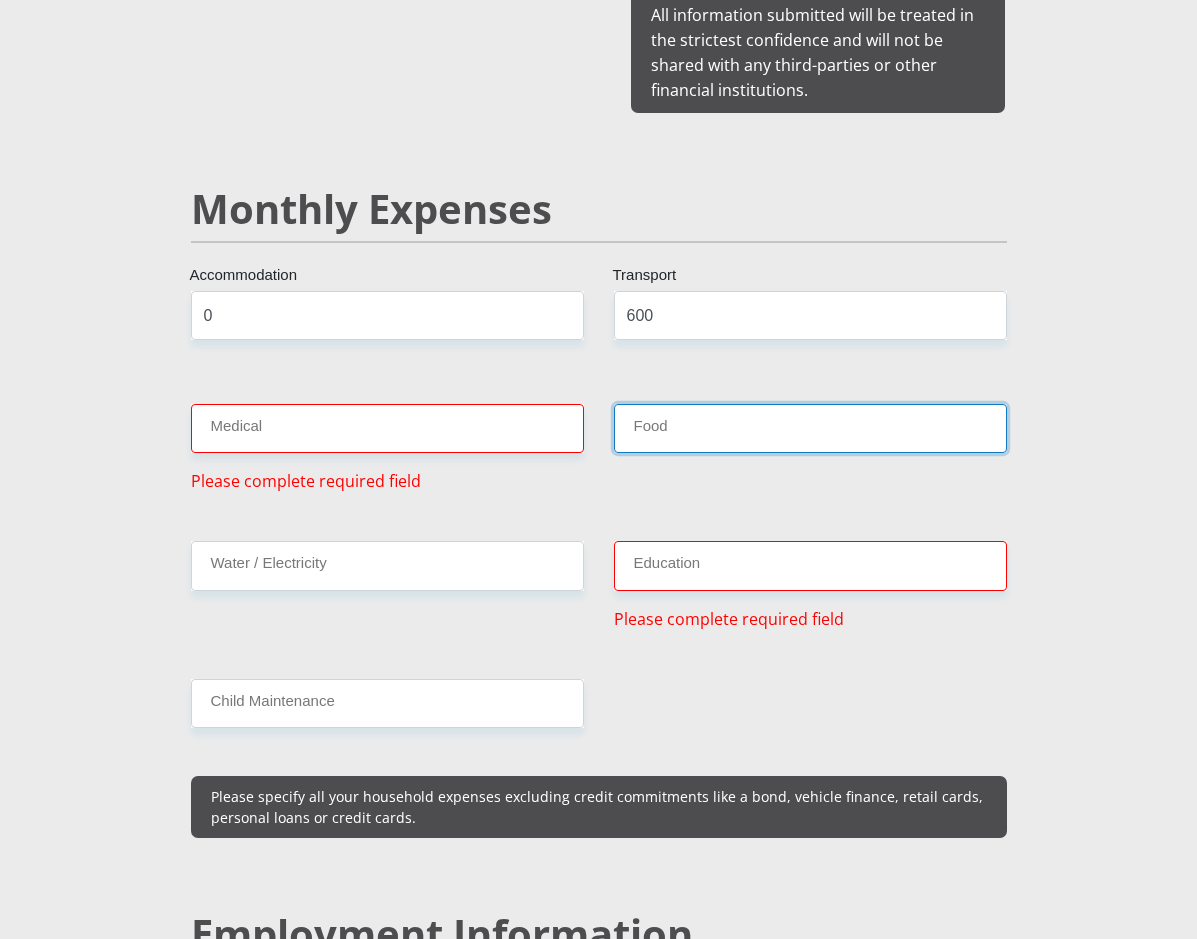 click on "Food" at bounding box center (810, 428) 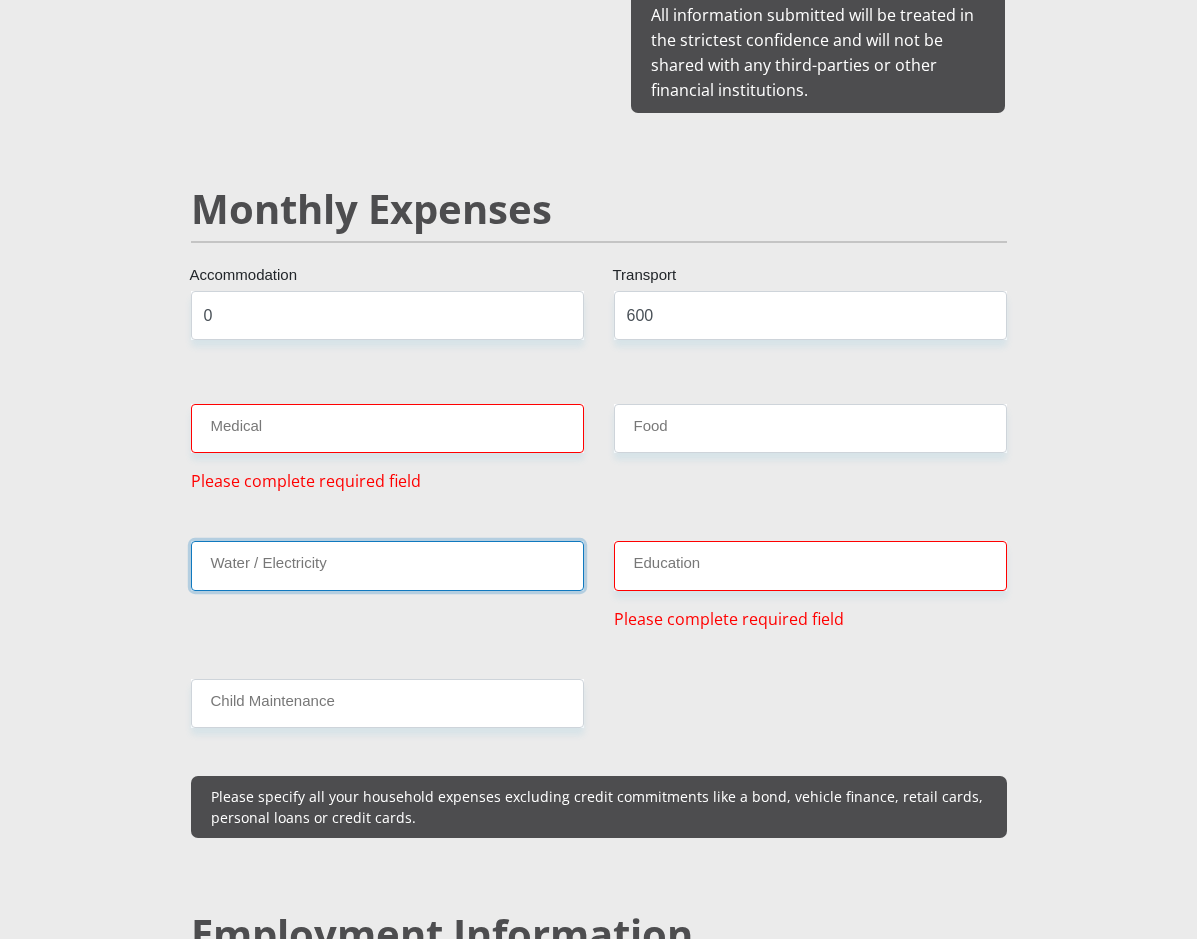 click on "Water / Electricity" at bounding box center [387, 565] 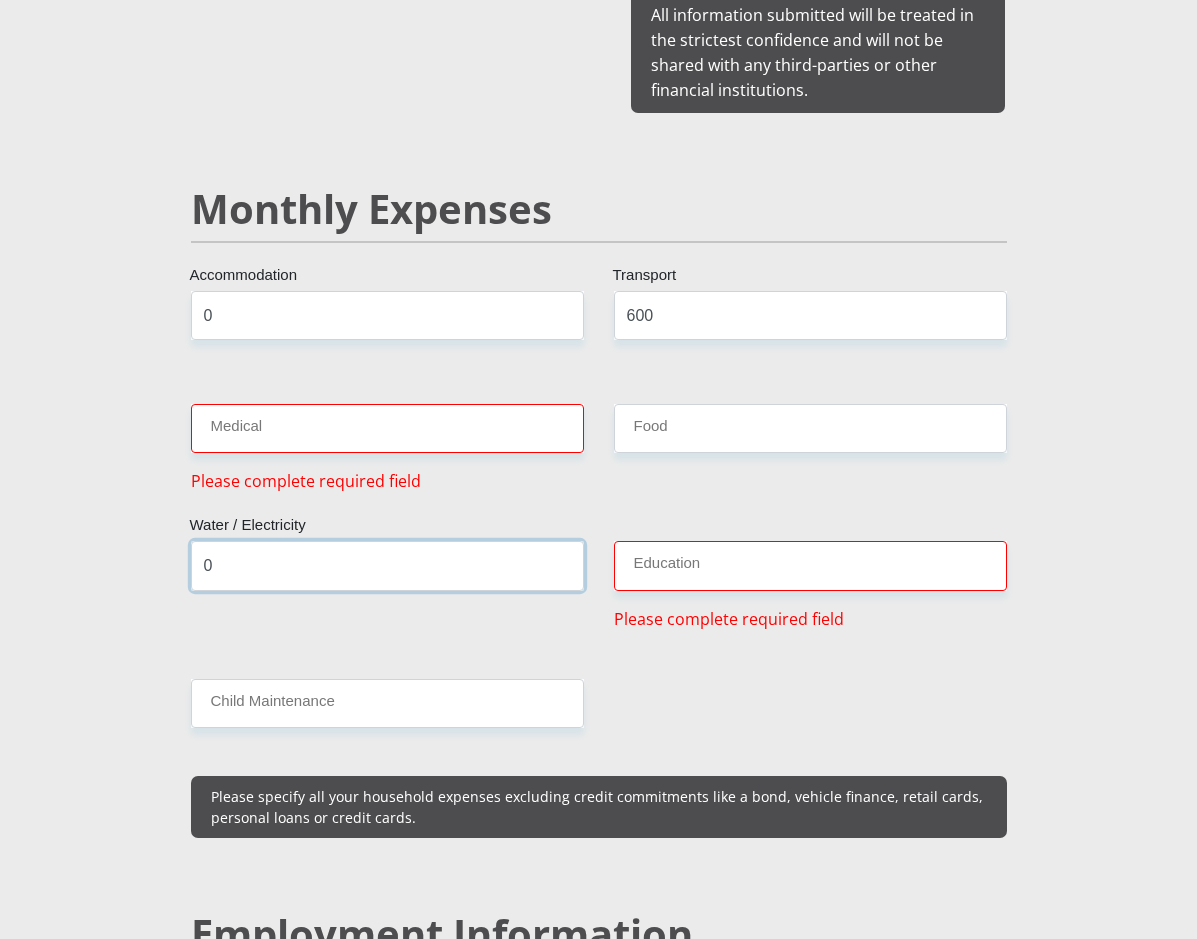 type on "0" 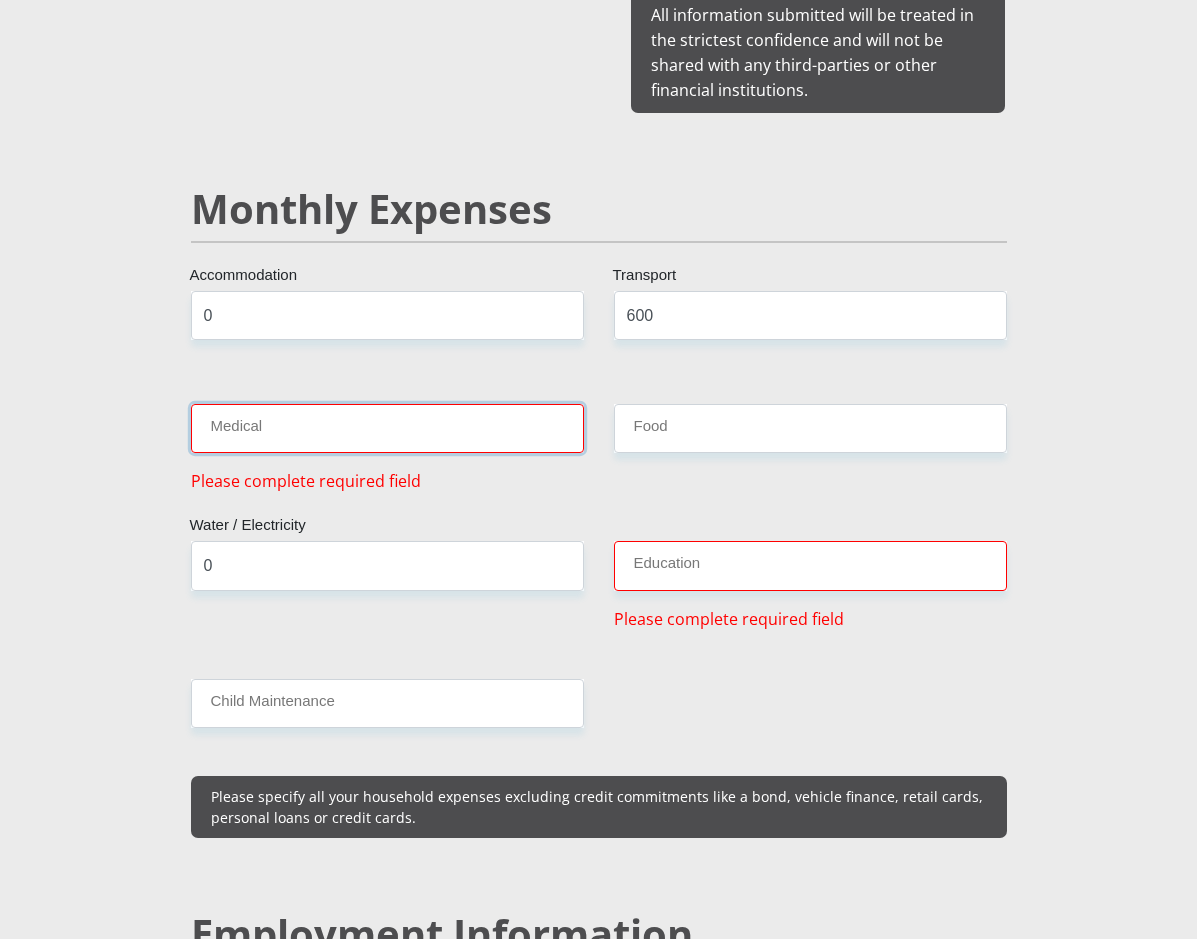 click on "Medical" at bounding box center [387, 428] 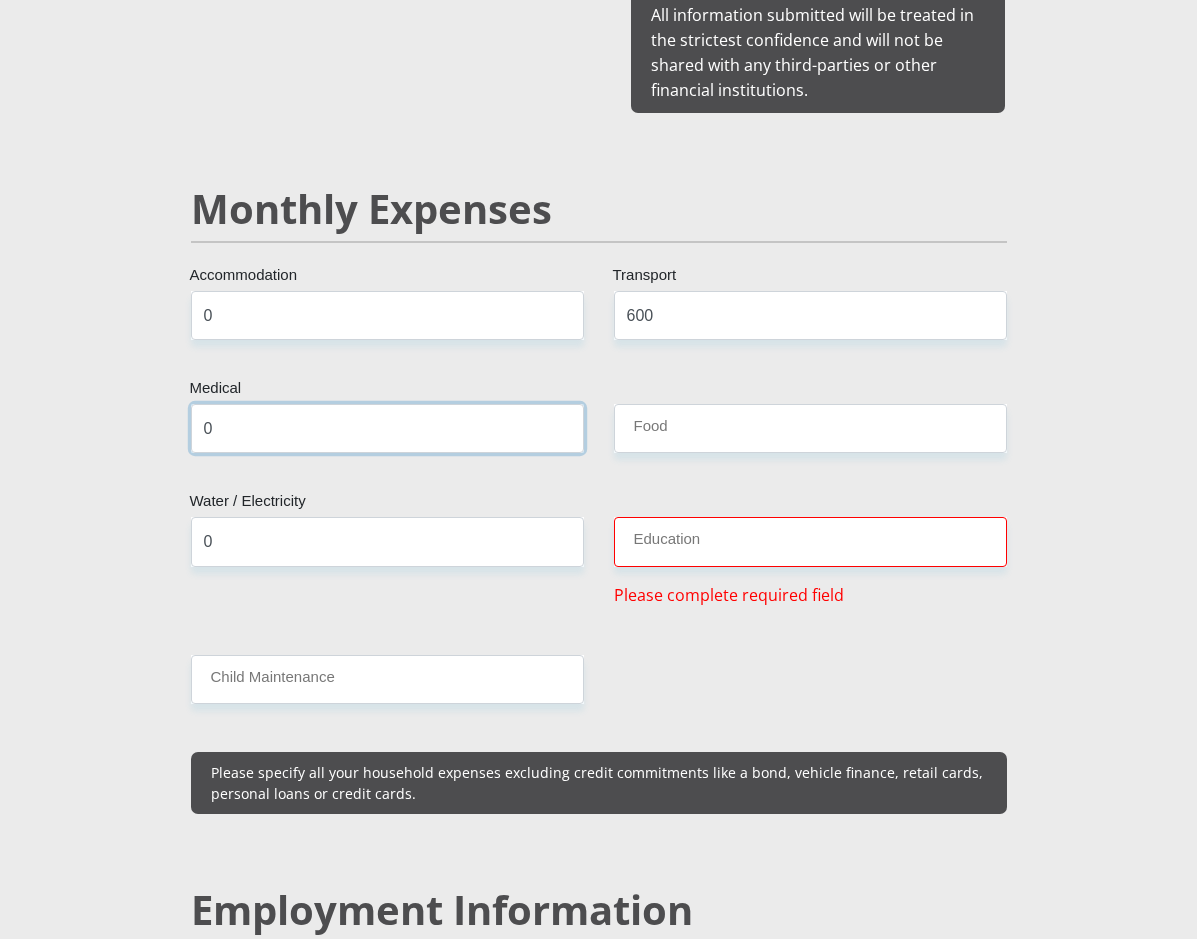 type on "0" 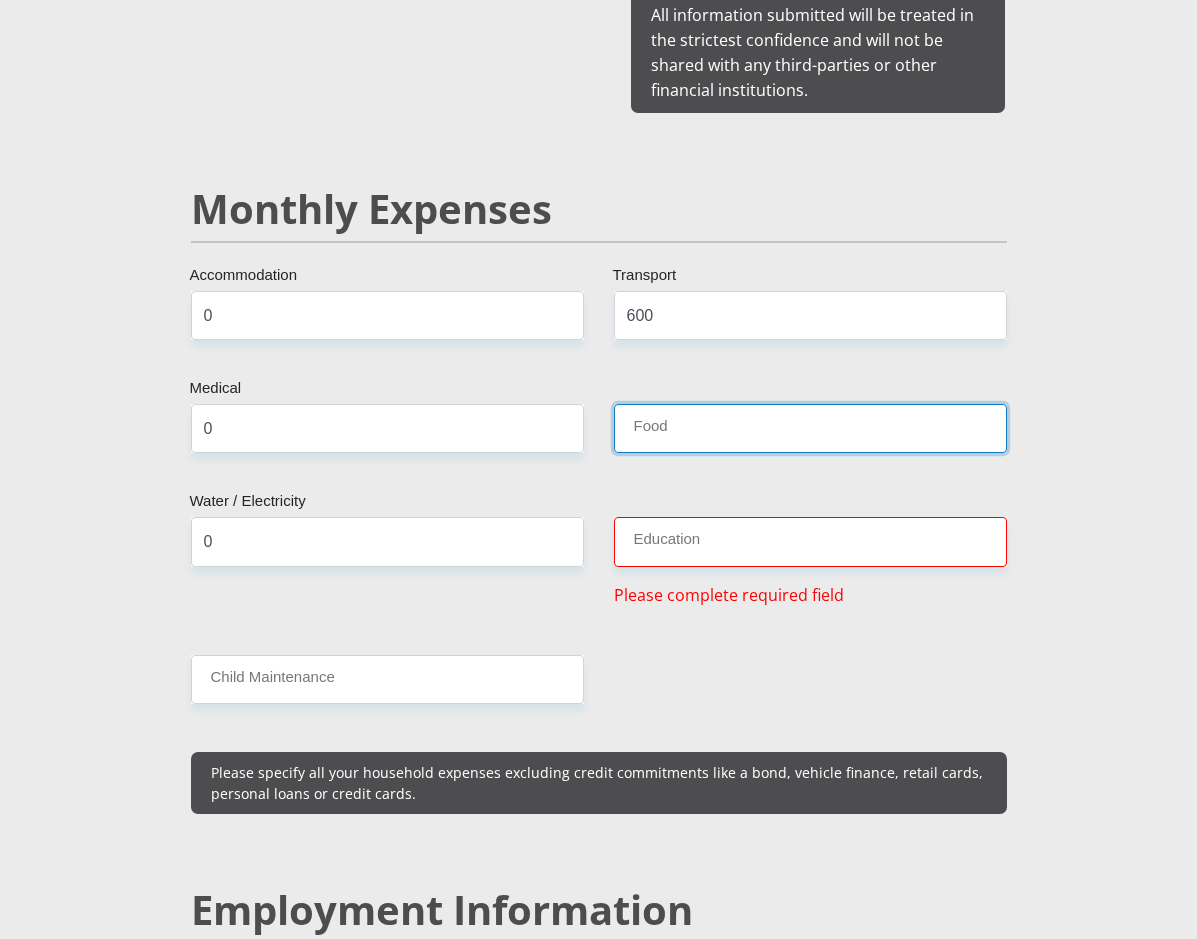click on "Food" at bounding box center [810, 428] 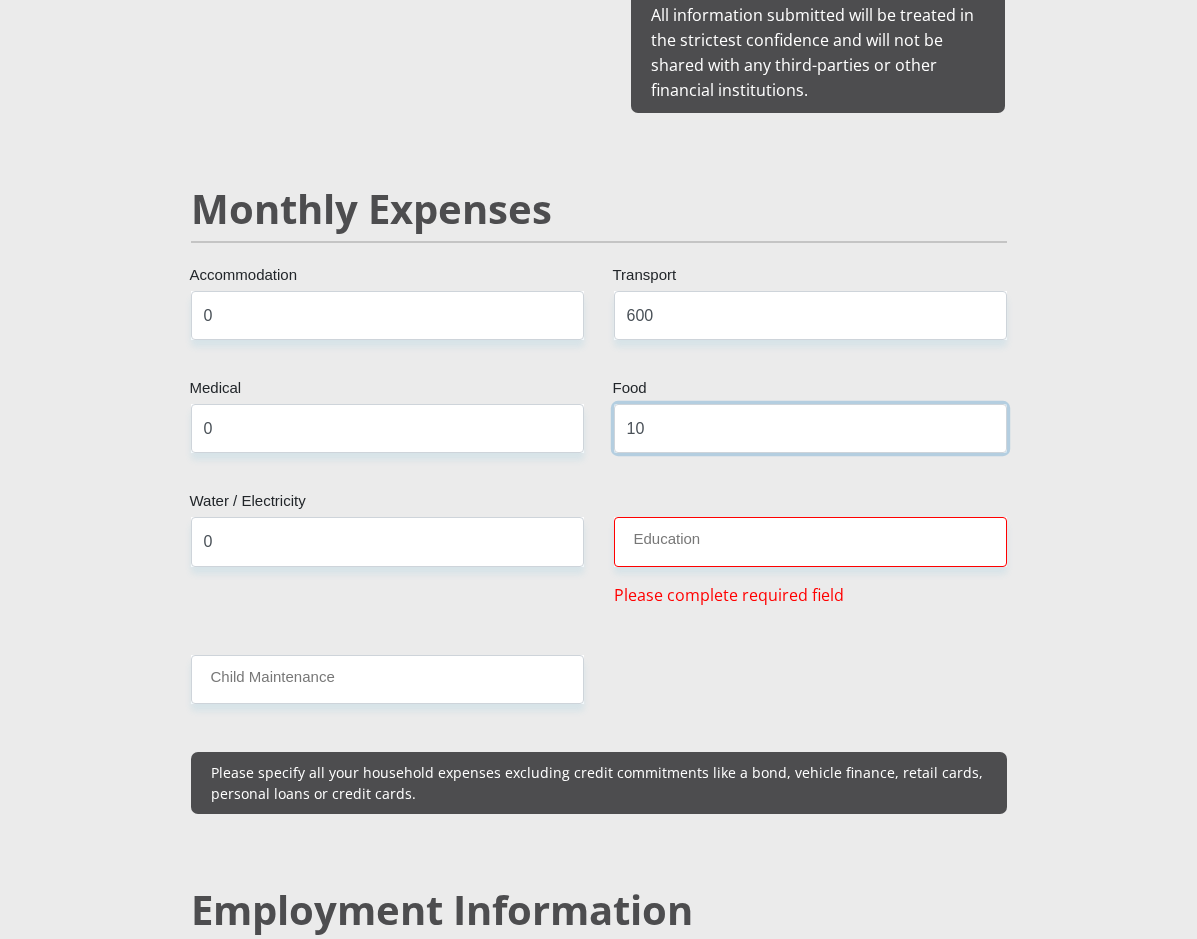 type on "1" 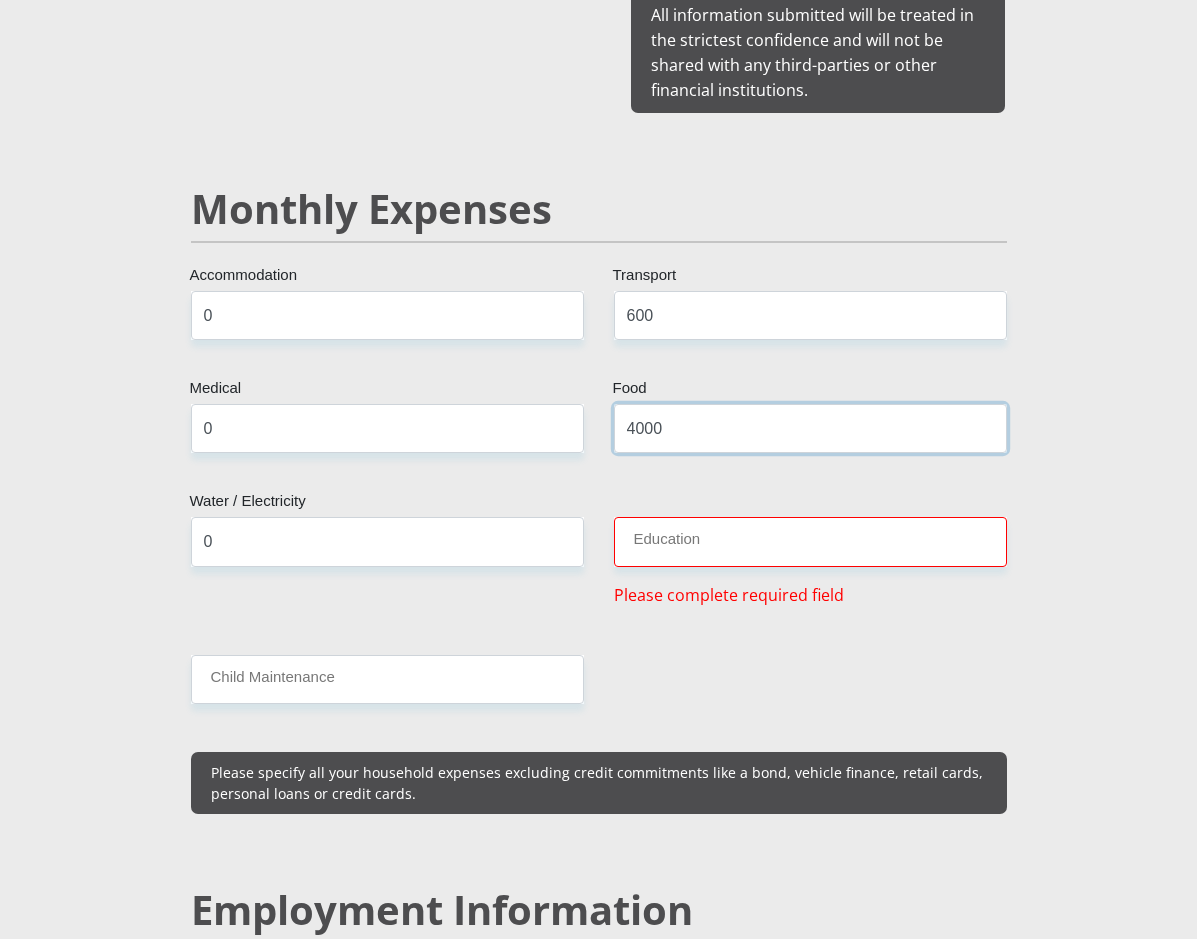 type on "4000" 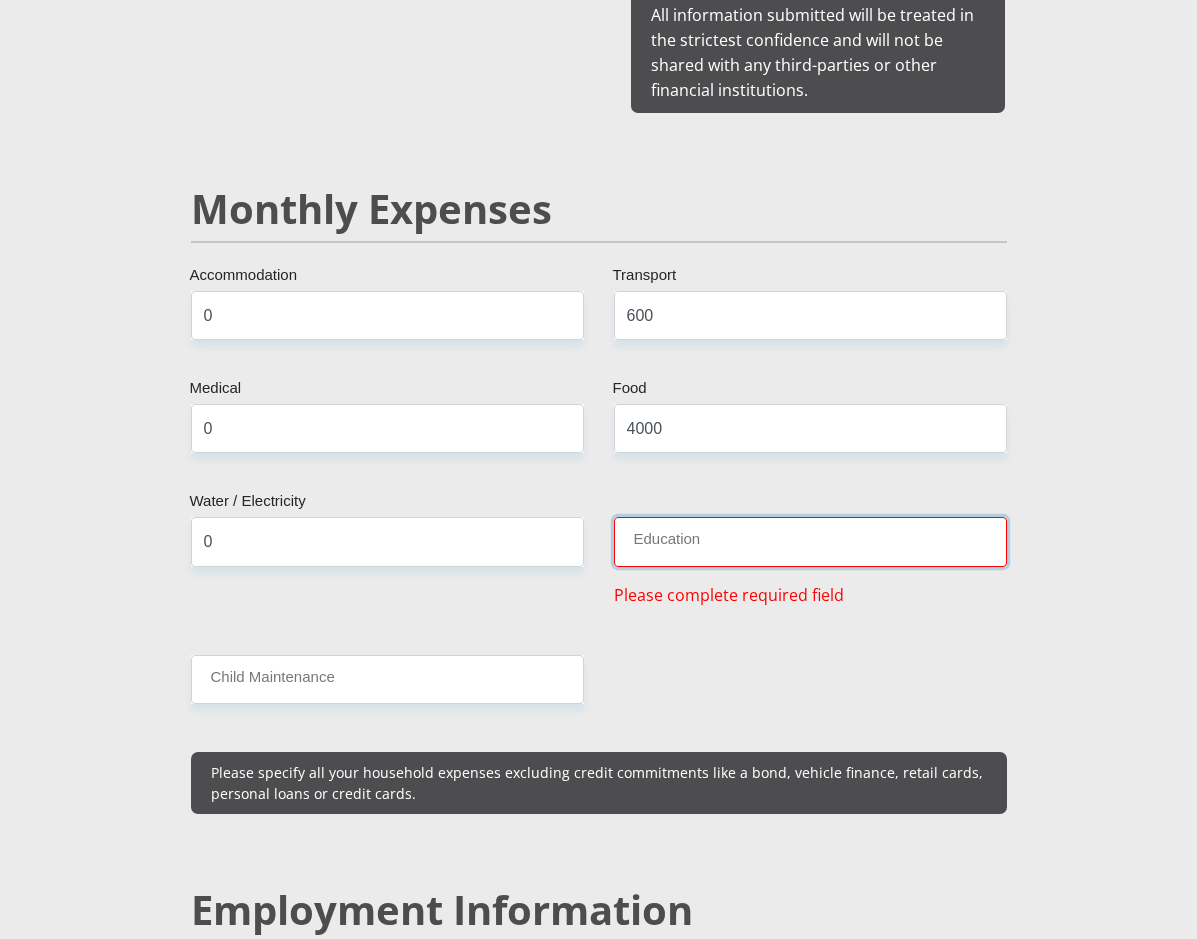 click on "Education" at bounding box center (810, 541) 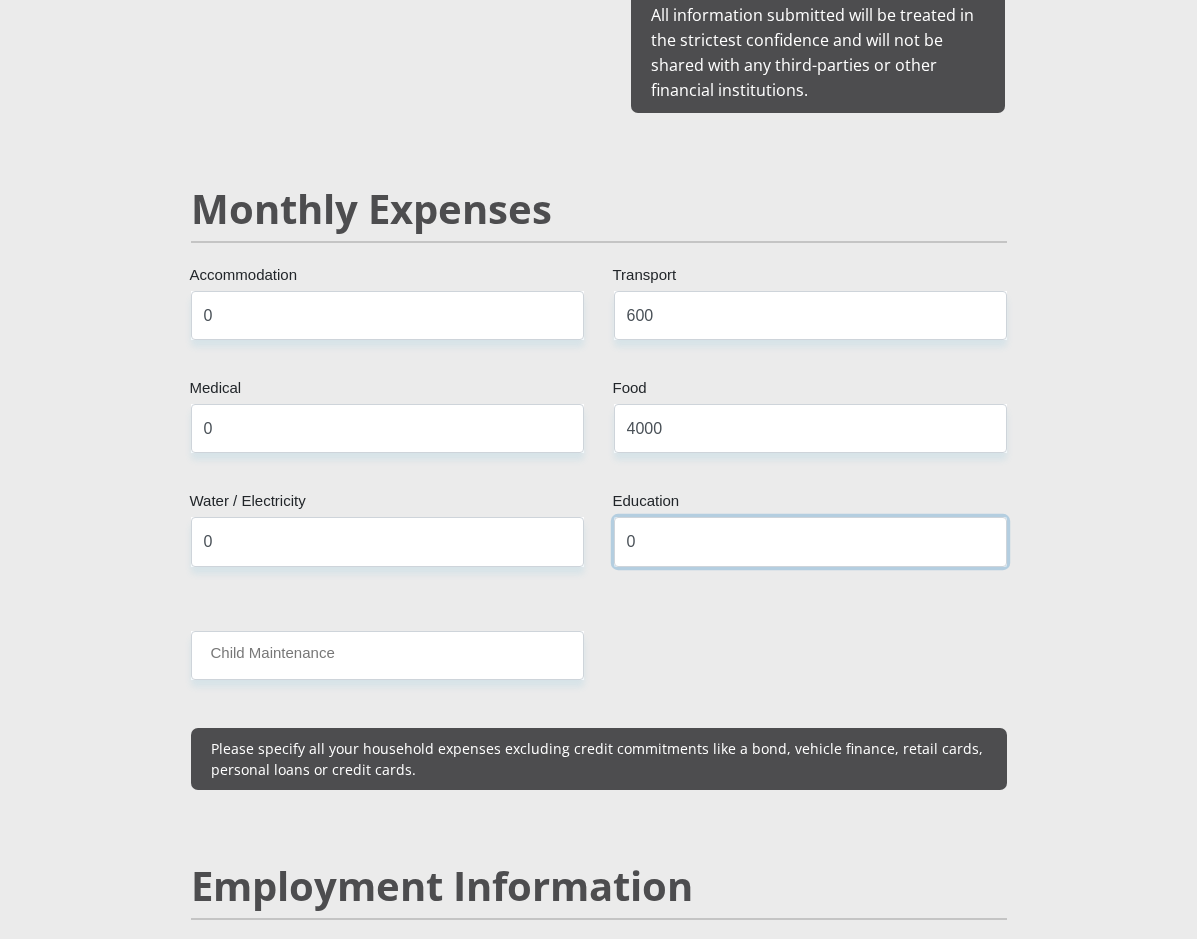 type on "0" 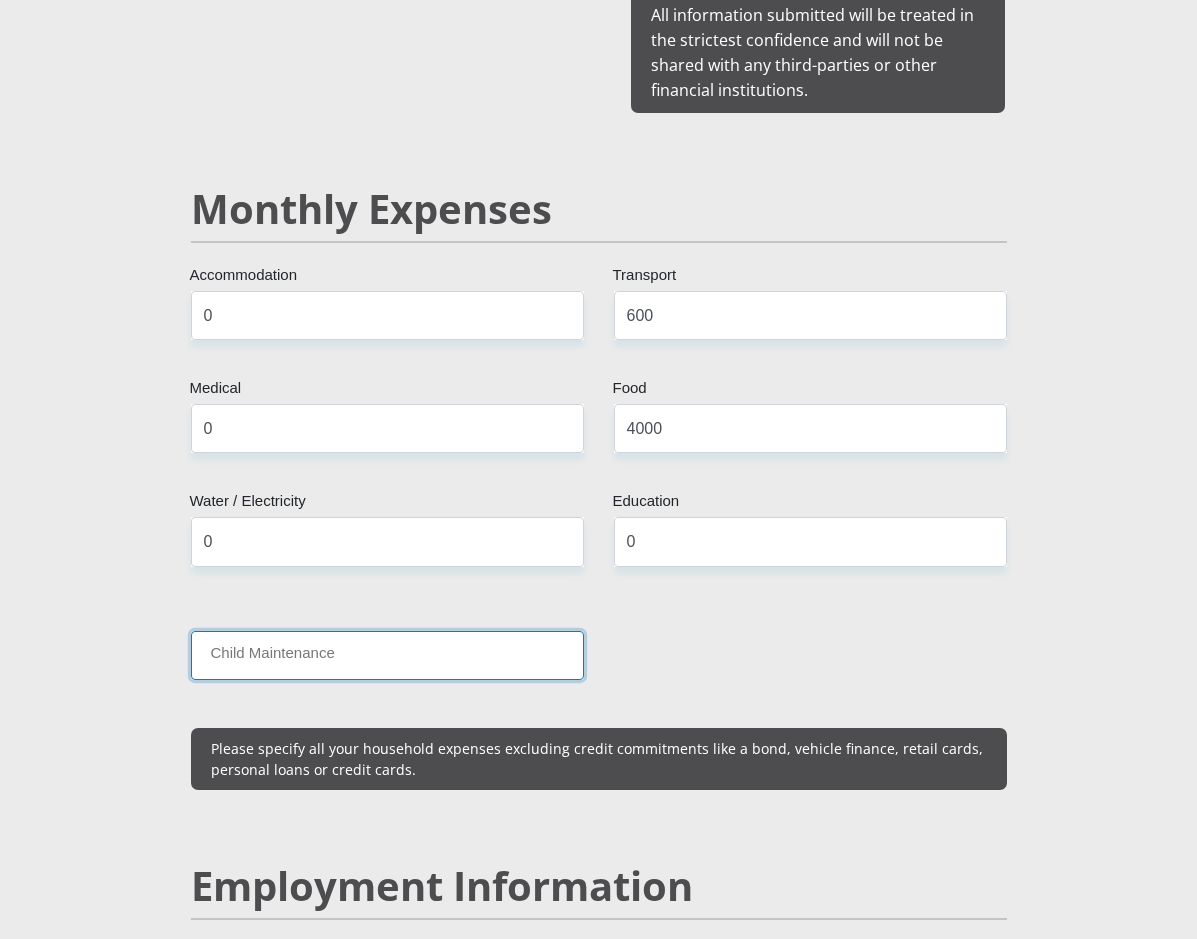 click on "Child Maintenance" at bounding box center [387, 655] 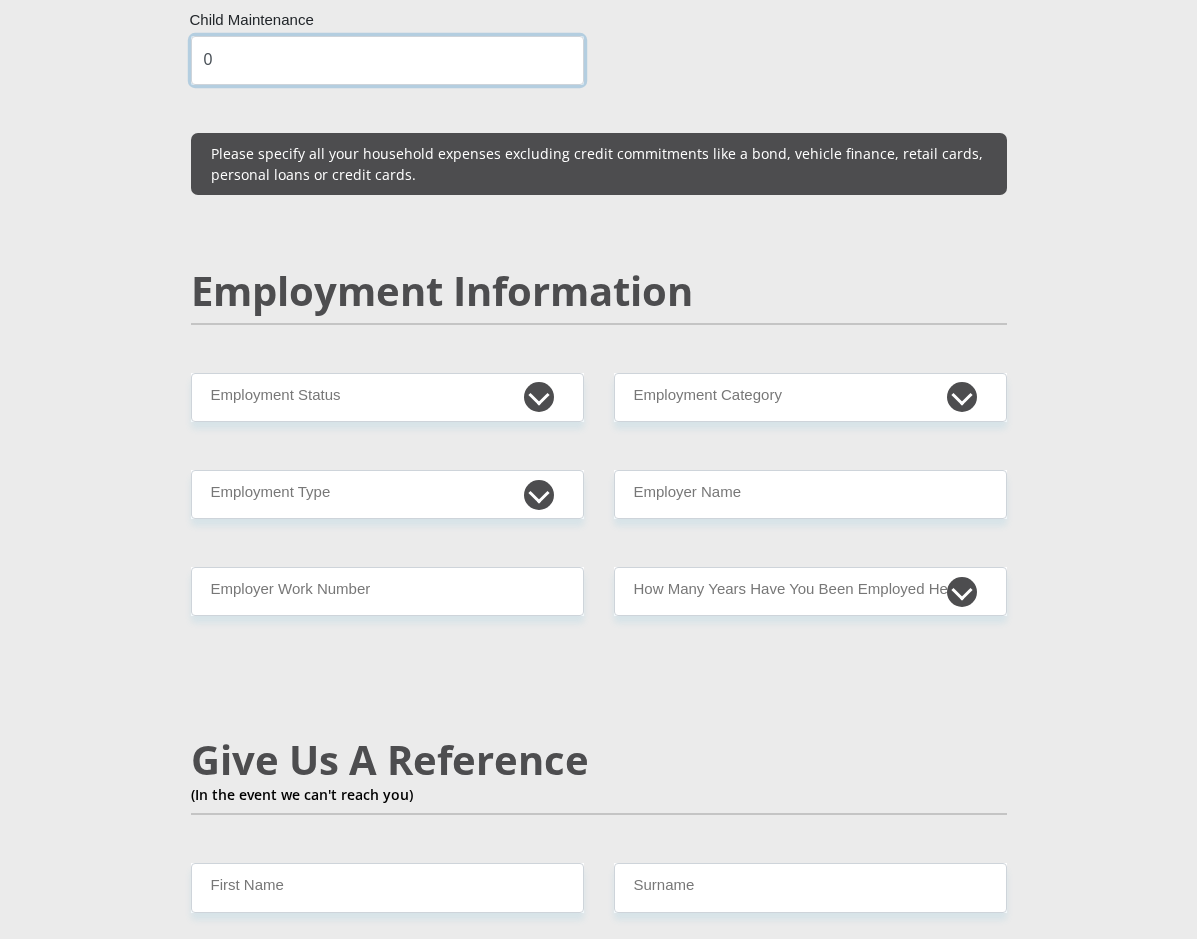 scroll, scrollTop: 3100, scrollLeft: 0, axis: vertical 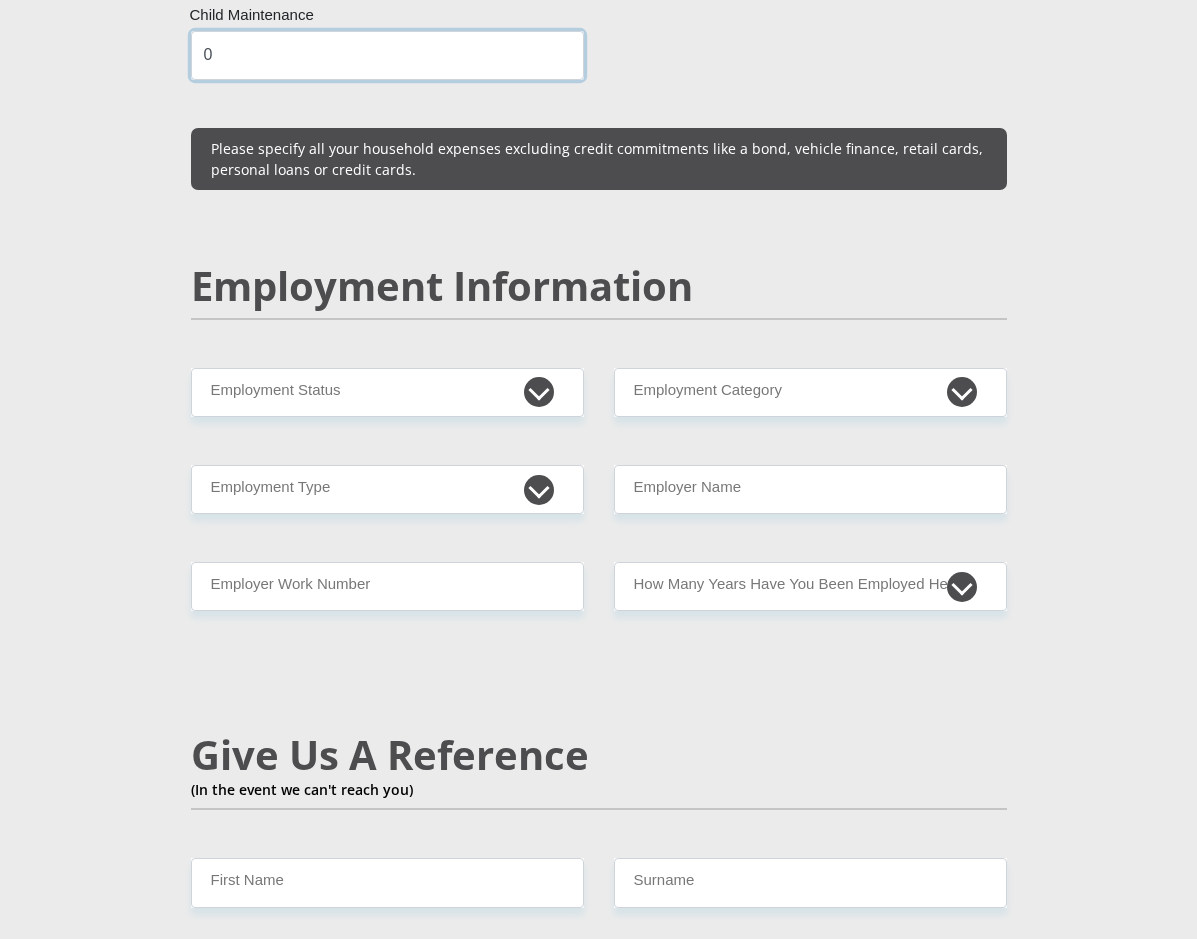 type on "0" 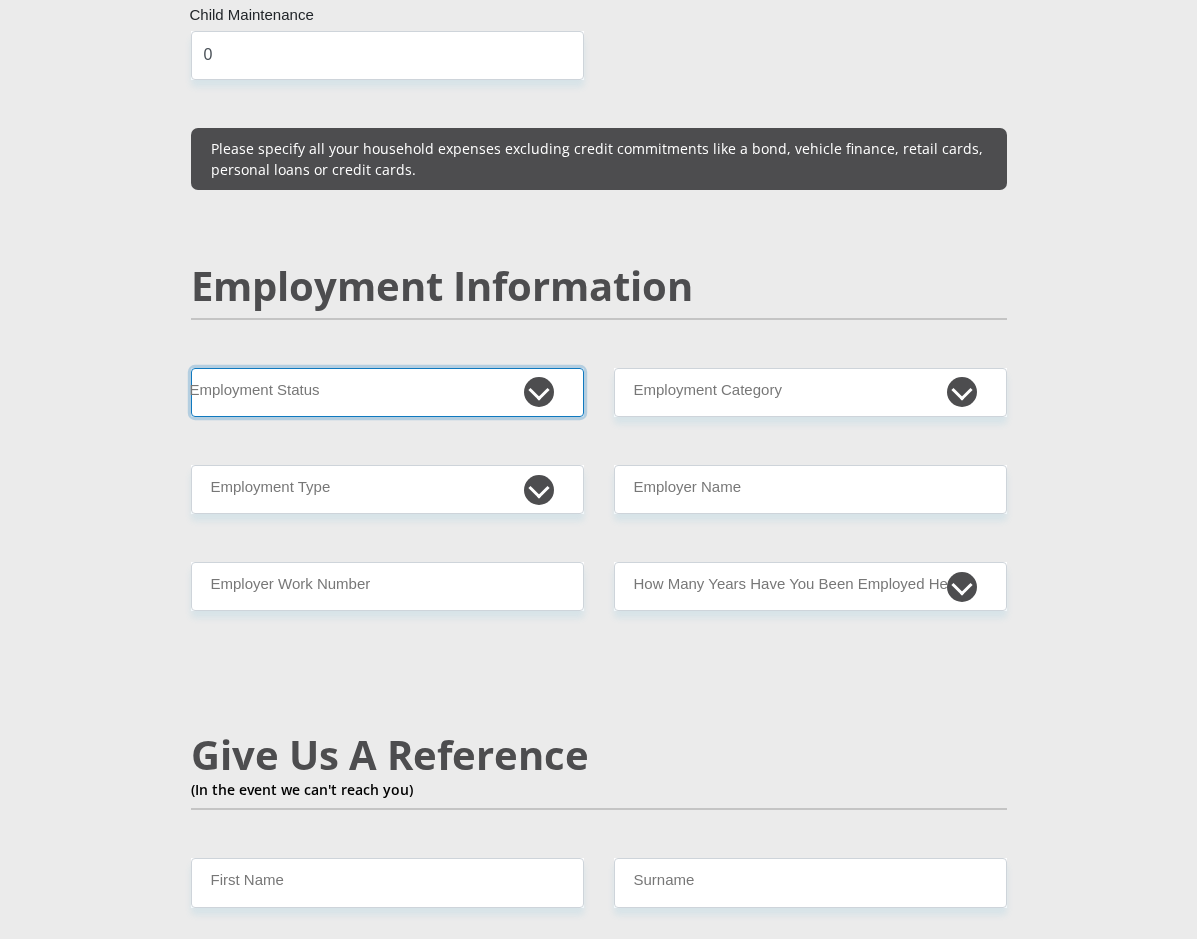click on "Permanent/Full-time
Part-time/Casual
Contract Worker
Self-Employed
Housewife
Retired
Student
Medically Boarded
Disability
Unemployed" at bounding box center [387, 392] 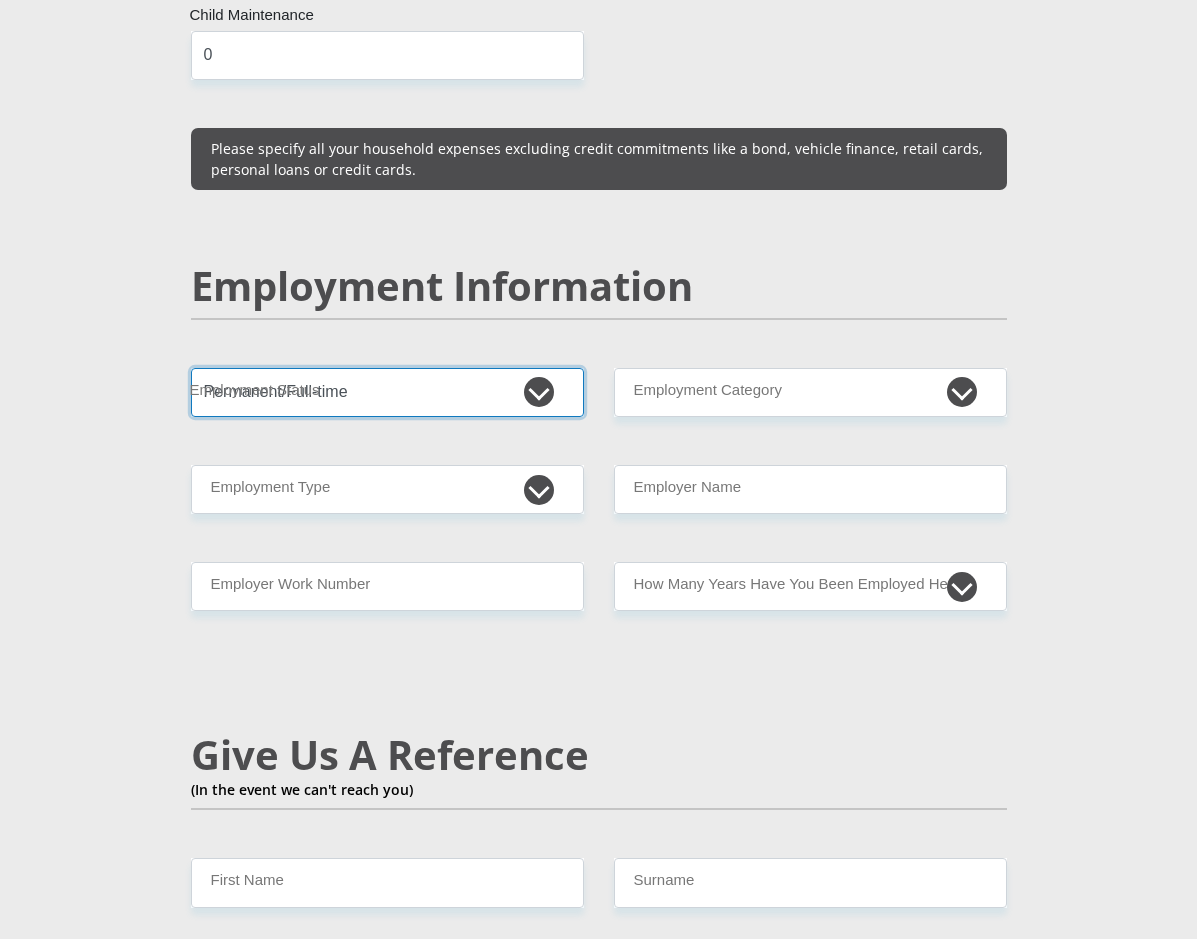 click on "Permanent/Full-time
Part-time/Casual
Contract Worker
Self-Employed
Housewife
Retired
Student
Medically Boarded
Disability
Unemployed" at bounding box center (387, 392) 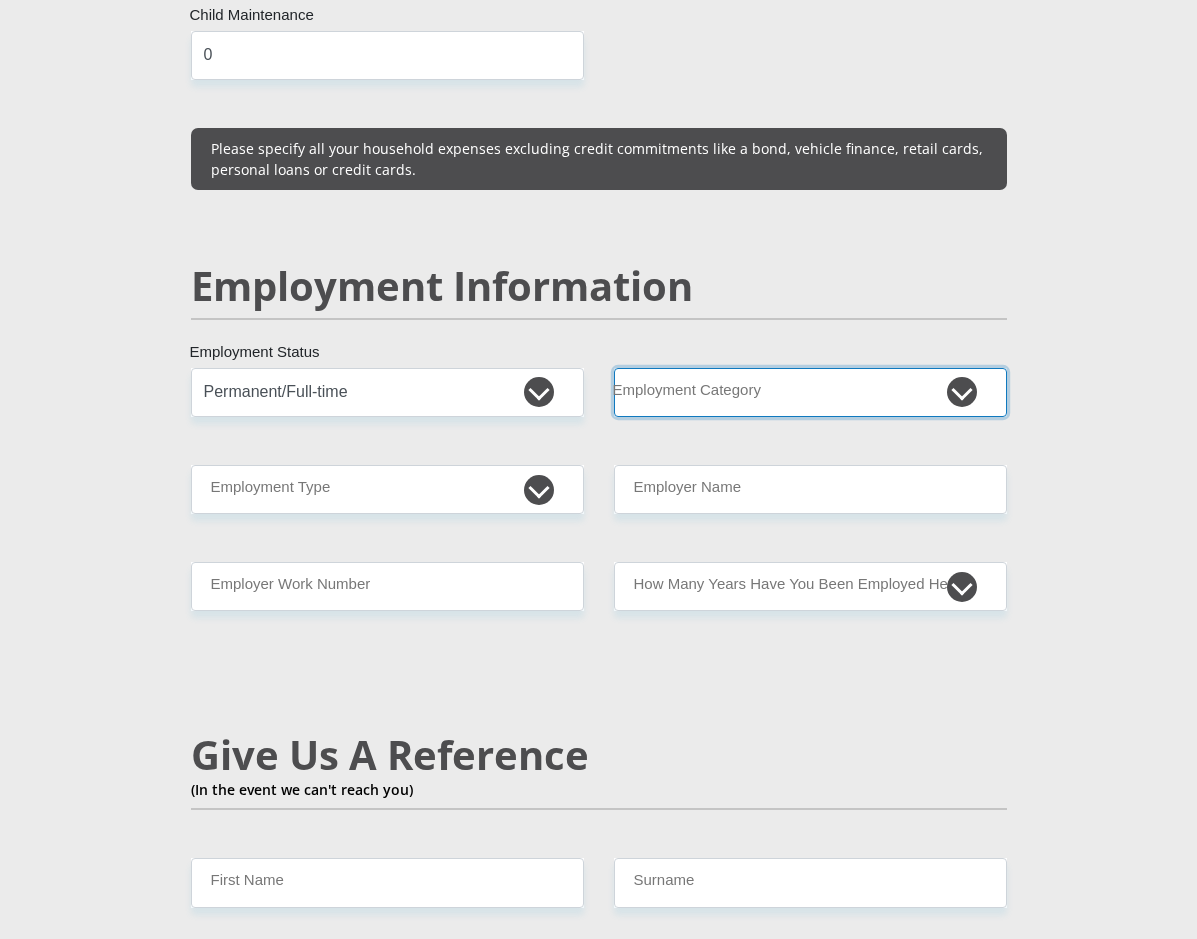 click on "AGRICULTURE
ALCOHOL & TOBACCO
CONSTRUCTION MATERIALS
METALLURGY
EQUIPMENT FOR RENEWABLE ENERGY
SPECIALIZED CONTRACTORS
CAR
GAMING (INCL. INTERNET
OTHER WHOLESALE
UNLICENSED PHARMACEUTICALS
CURRENCY EXCHANGE HOUSES
OTHER FINANCIAL INSTITUTIONS & INSURANCE
REAL ESTATE AGENTS
OIL & GAS
OTHER MATERIALS (E.G. IRON ORE)
PRECIOUS STONES & PRECIOUS METALS
POLITICAL ORGANIZATIONS
RELIGIOUS ORGANIZATIONS(NOT SECTS)
ACTI. HAVING BUSINESS DEAL WITH PUBLIC ADMINISTRATION
LAUNDROMATS" at bounding box center [810, 392] 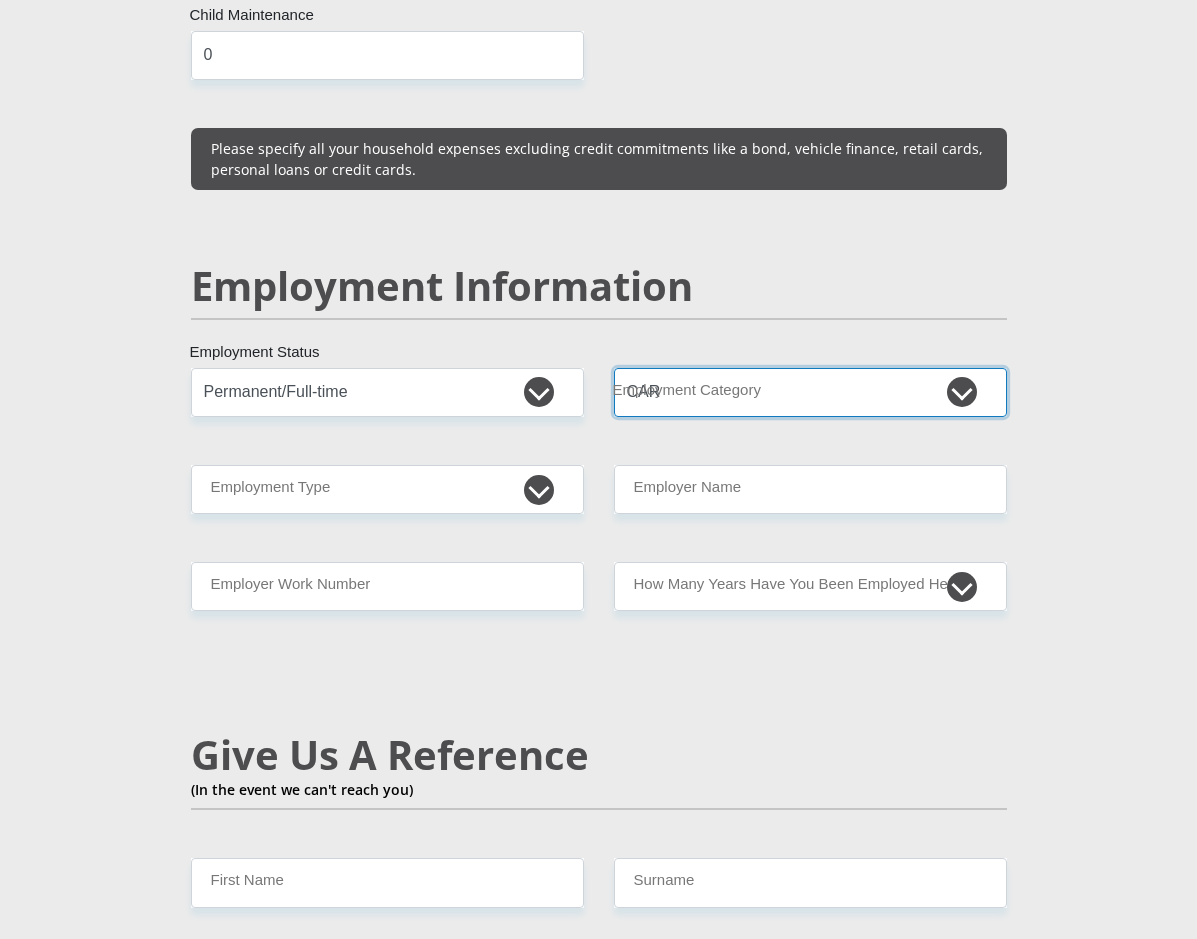 click on "AGRICULTURE
ALCOHOL & TOBACCO
CONSTRUCTION MATERIALS
METALLURGY
EQUIPMENT FOR RENEWABLE ENERGY
SPECIALIZED CONTRACTORS
CAR
GAMING (INCL. INTERNET
OTHER WHOLESALE
UNLICENSED PHARMACEUTICALS
CURRENCY EXCHANGE HOUSES
OTHER FINANCIAL INSTITUTIONS & INSURANCE
REAL ESTATE AGENTS
OIL & GAS
OTHER MATERIALS (E.G. IRON ORE)
PRECIOUS STONES & PRECIOUS METALS
POLITICAL ORGANIZATIONS
RELIGIOUS ORGANIZATIONS(NOT SECTS)
ACTI. HAVING BUSINESS DEAL WITH PUBLIC ADMINISTRATION
LAUNDROMATS" at bounding box center (810, 392) 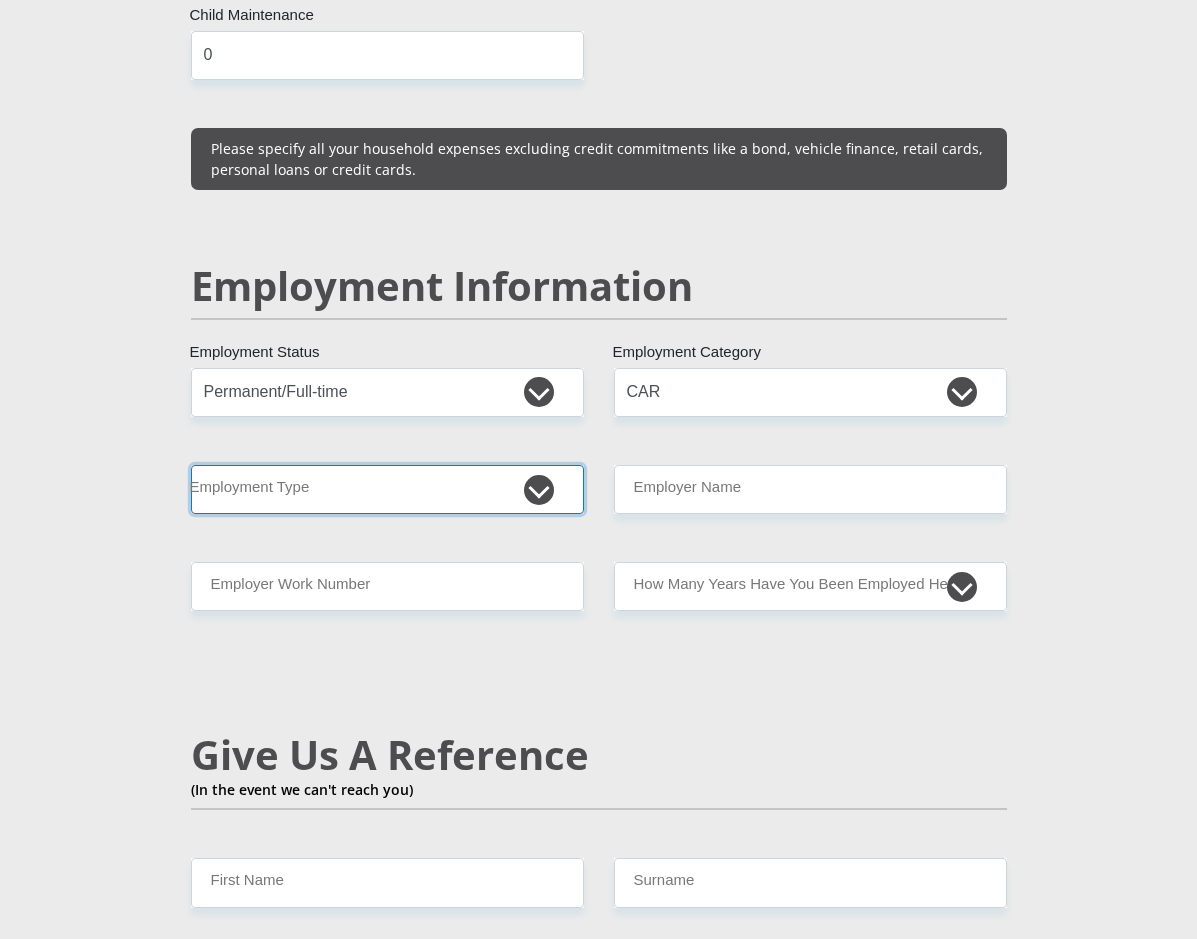 click on "College/Lecturer
Craft Seller
Creative
Driver
Executive
Farmer
Forces - Non Commissioned
Forces - Officer
Hawker
Housewife
Labourer
Licenced Professional
Manager
Miner
Non Licenced Professional
Office Staff/Clerk
Outside Worker
Pensioner
Permanent Teacher
Production/Manufacturing
Sales
Self-Employed
Semi-Professional Worker
Service Industry  Social Worker  Student" at bounding box center (387, 489) 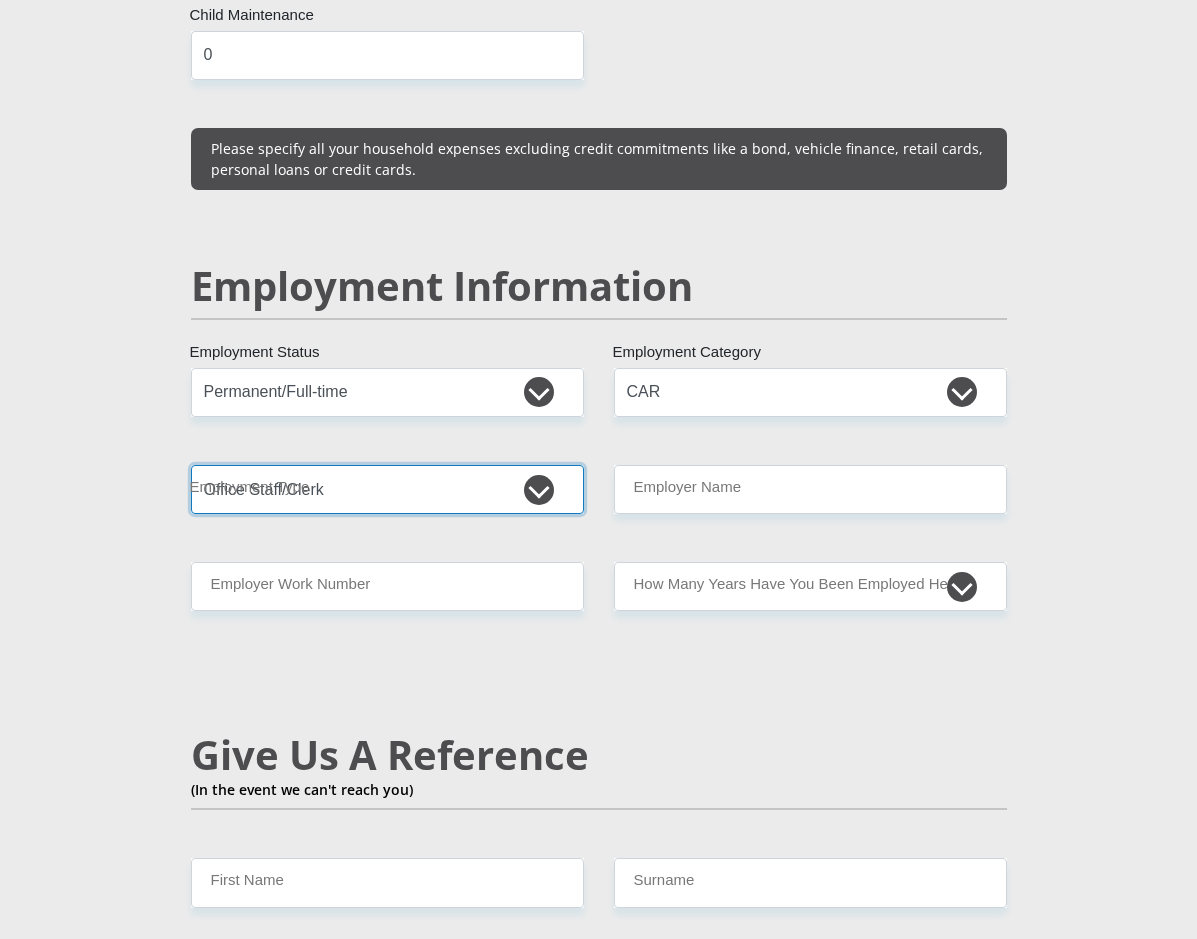 click on "College/Lecturer
Craft Seller
Creative
Driver
Executive
Farmer
Forces - Non Commissioned
Forces - Officer
Hawker
Housewife
Labourer
Licenced Professional
Manager
Miner
Non Licenced Professional
Office Staff/Clerk
Outside Worker
Pensioner
Permanent Teacher
Production/Manufacturing
Sales
Self-Employed
Semi-Professional Worker
Service Industry  Social Worker  Student" at bounding box center (387, 489) 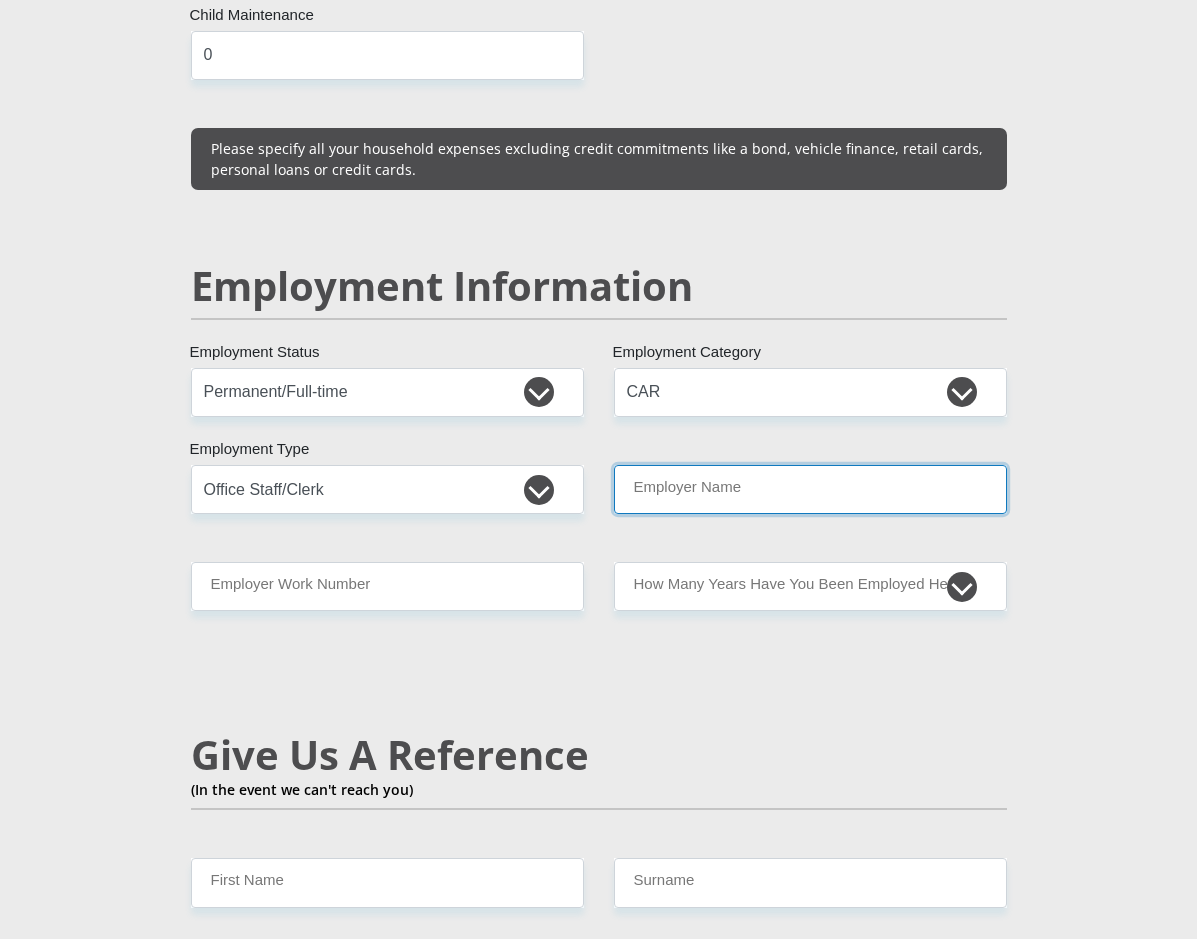 click on "Employer Name" at bounding box center [810, 489] 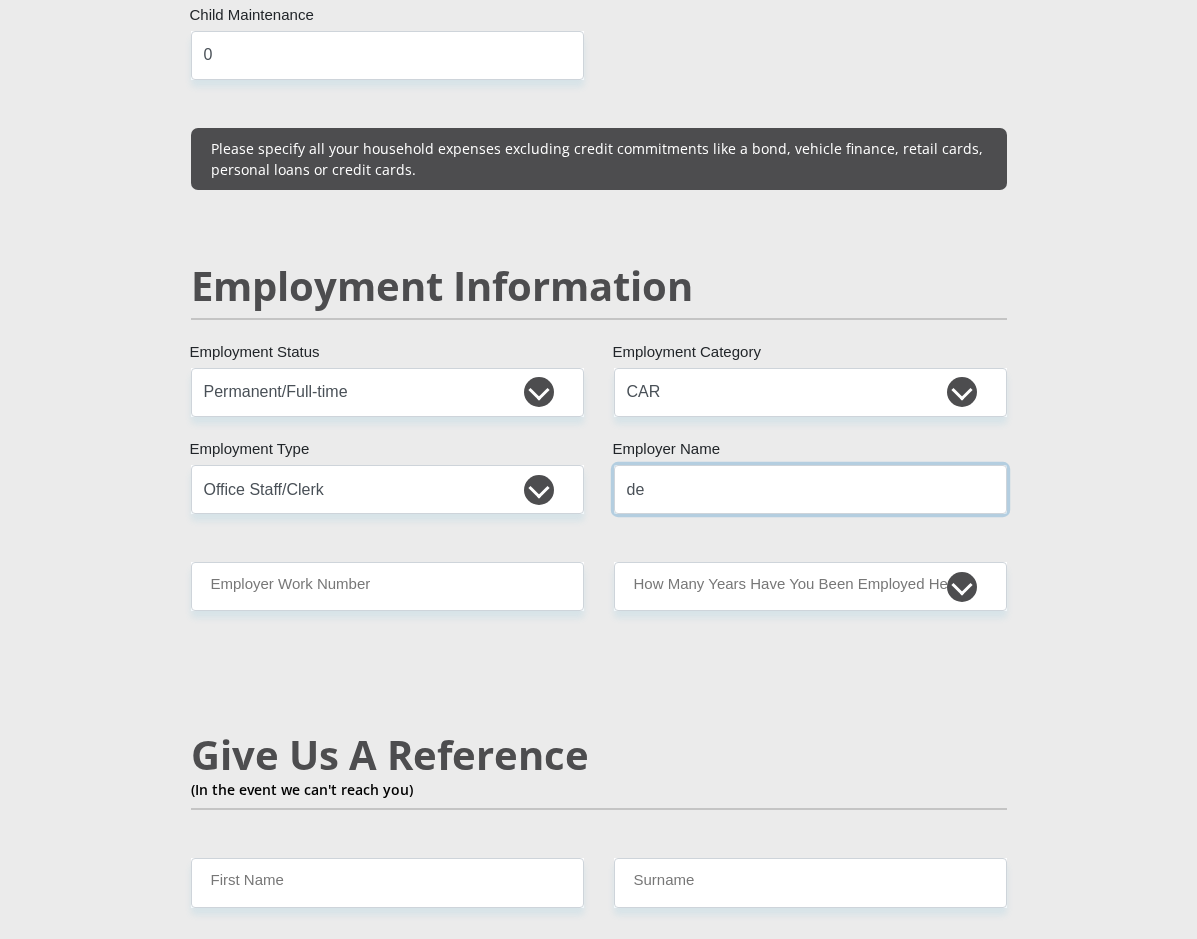 type on "d" 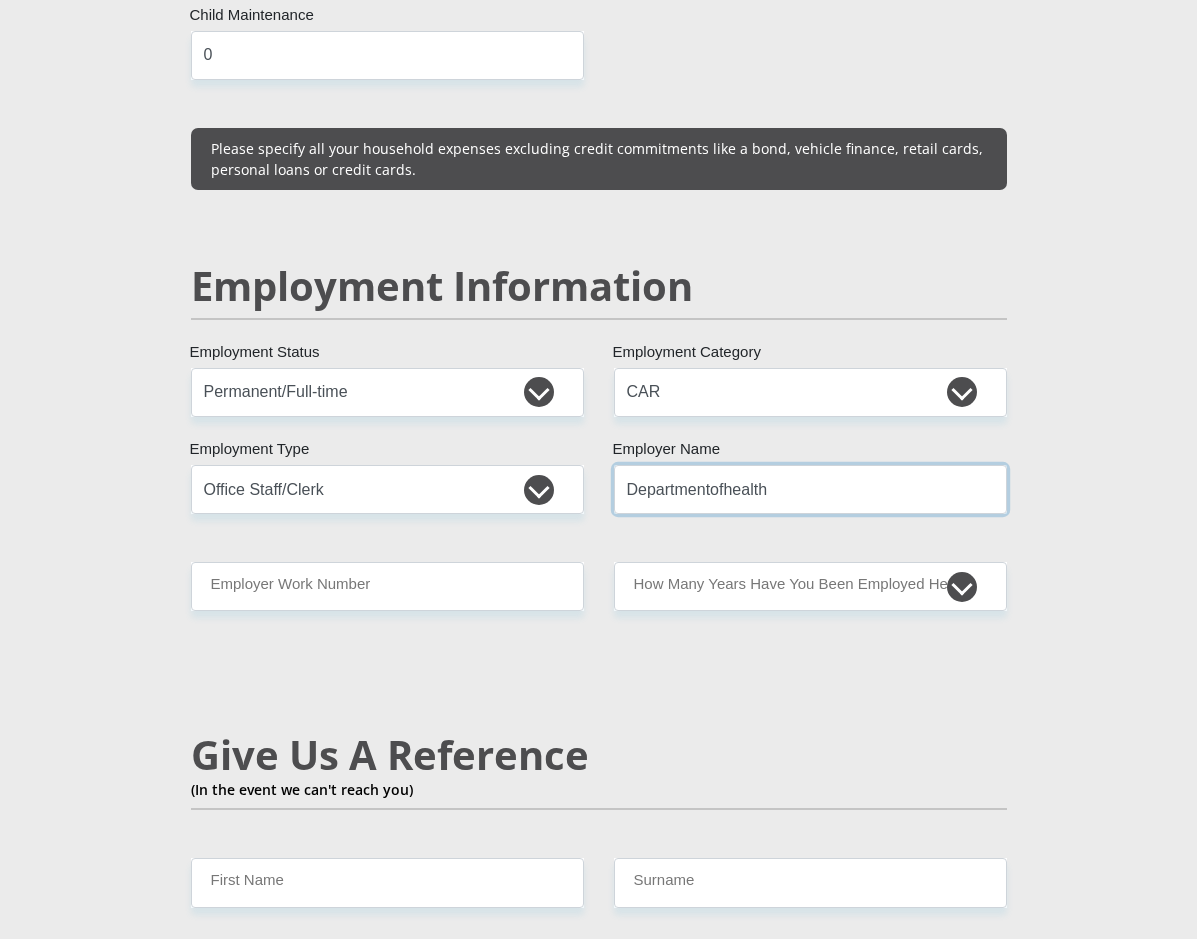 type on "Departmentofhealth" 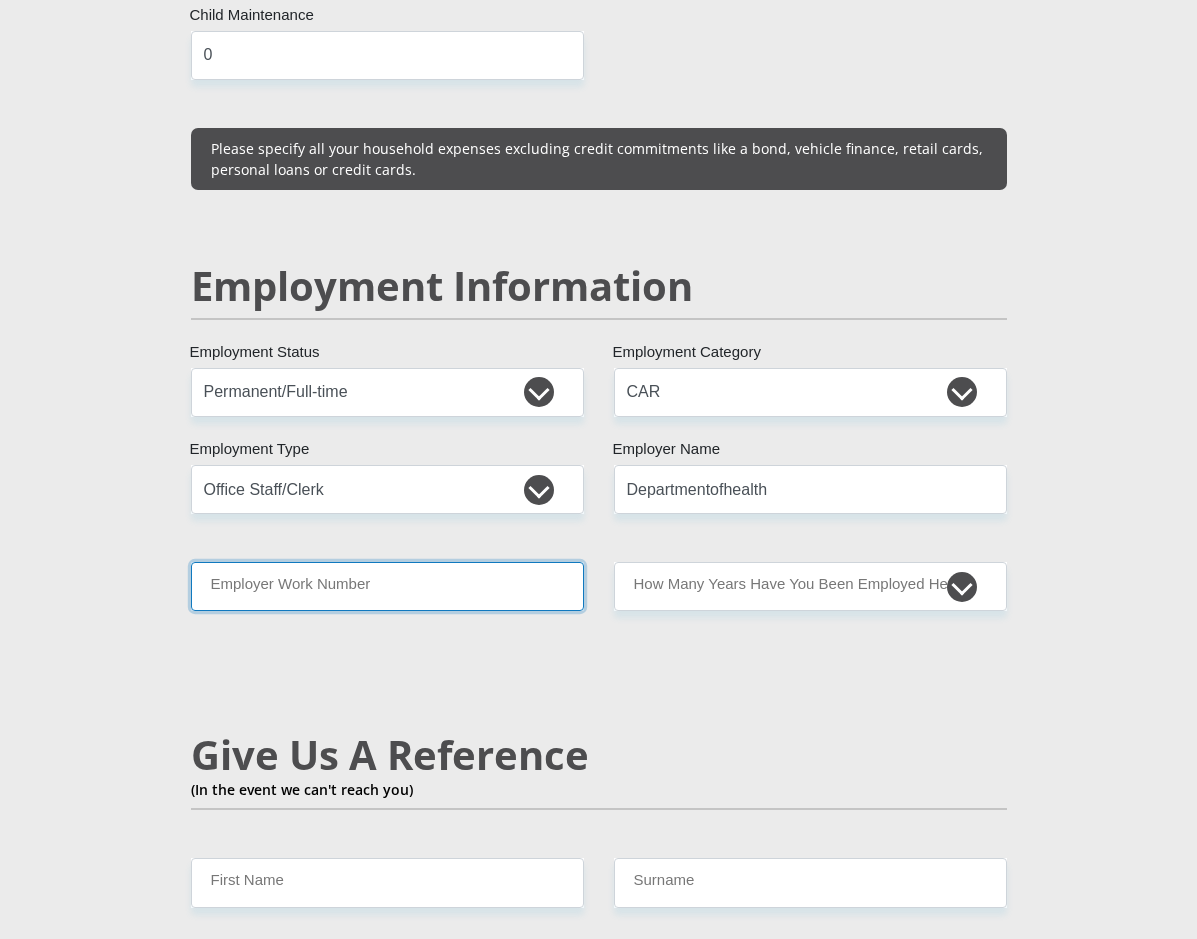 click on "Employer Work Number" at bounding box center (387, 586) 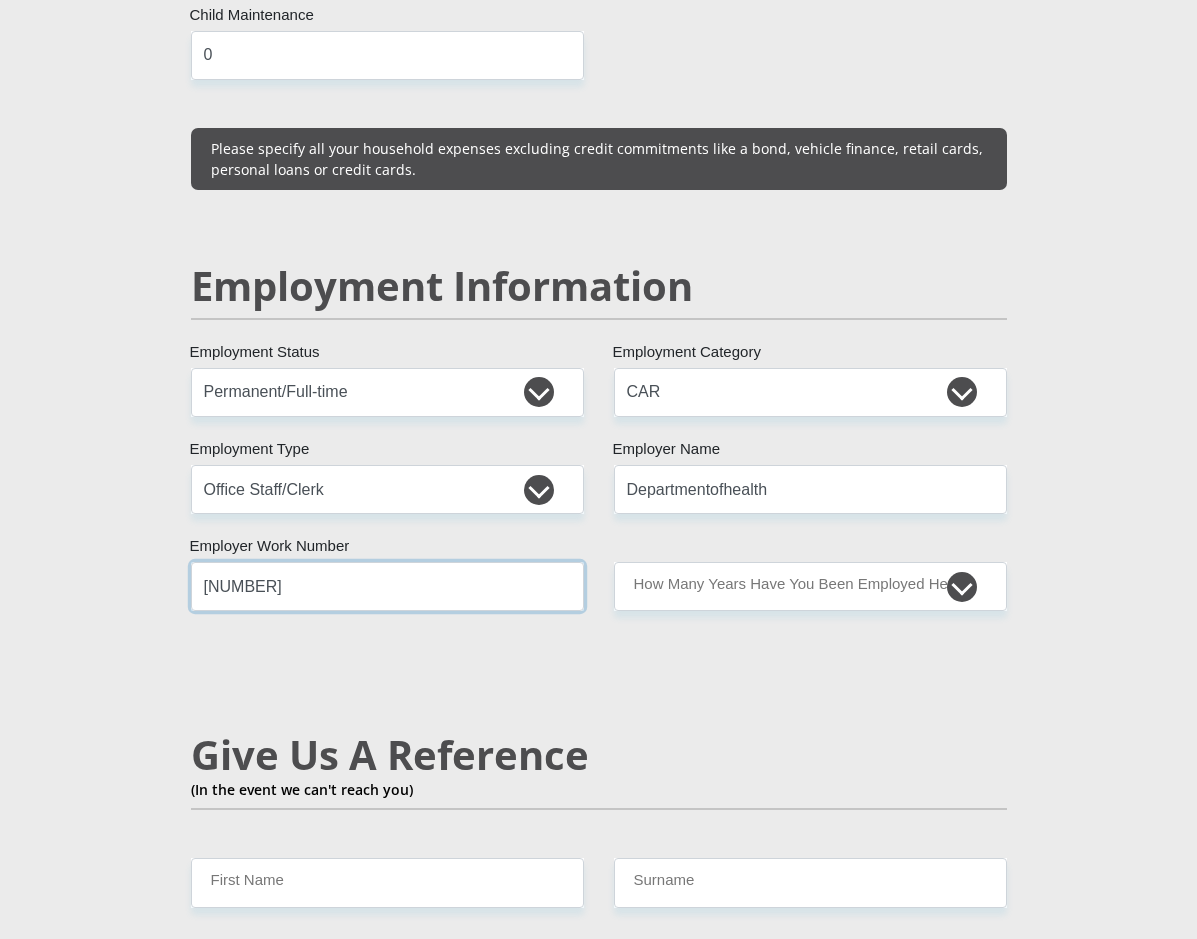 type on "0169889720" 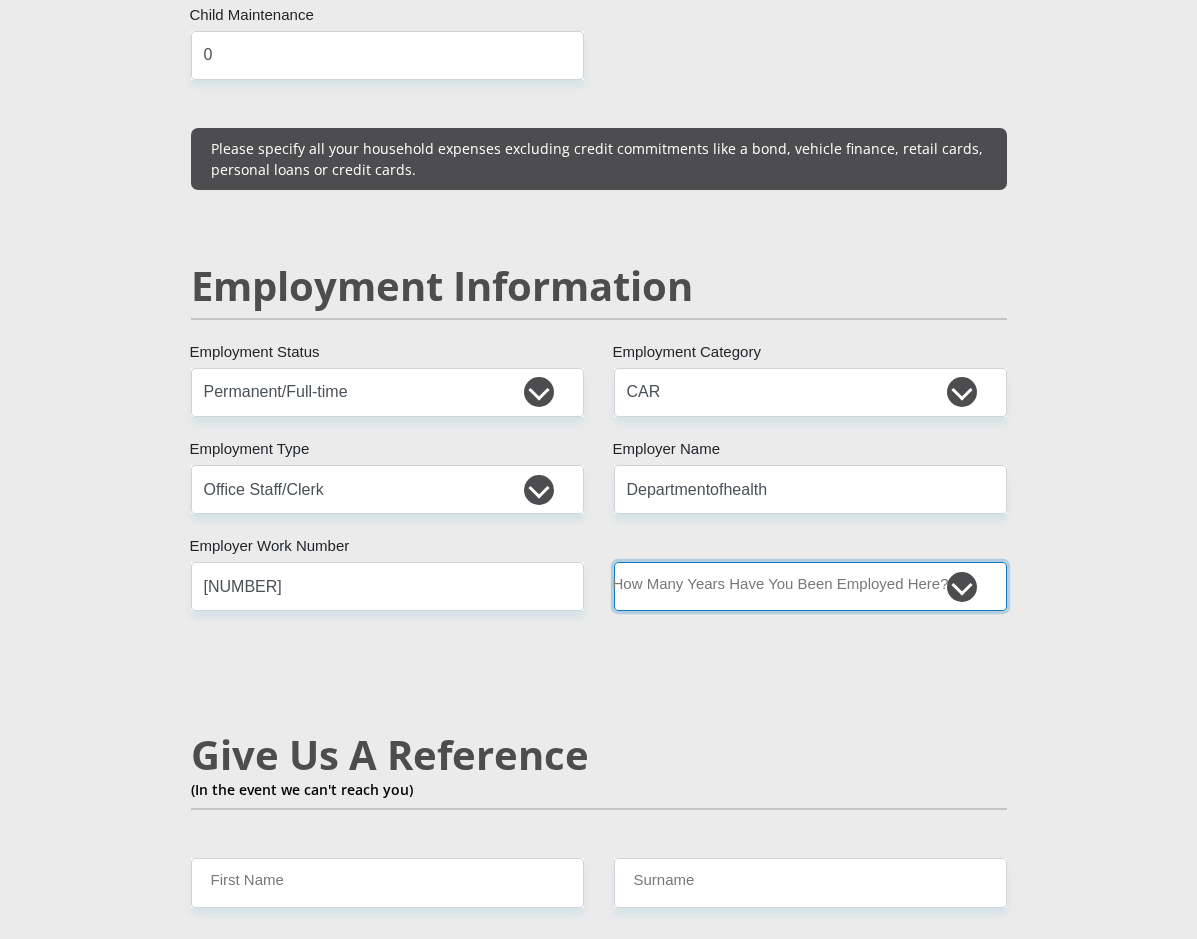 click on "less than 1 year
1-3 years
3-5 years
5+ years" at bounding box center [810, 586] 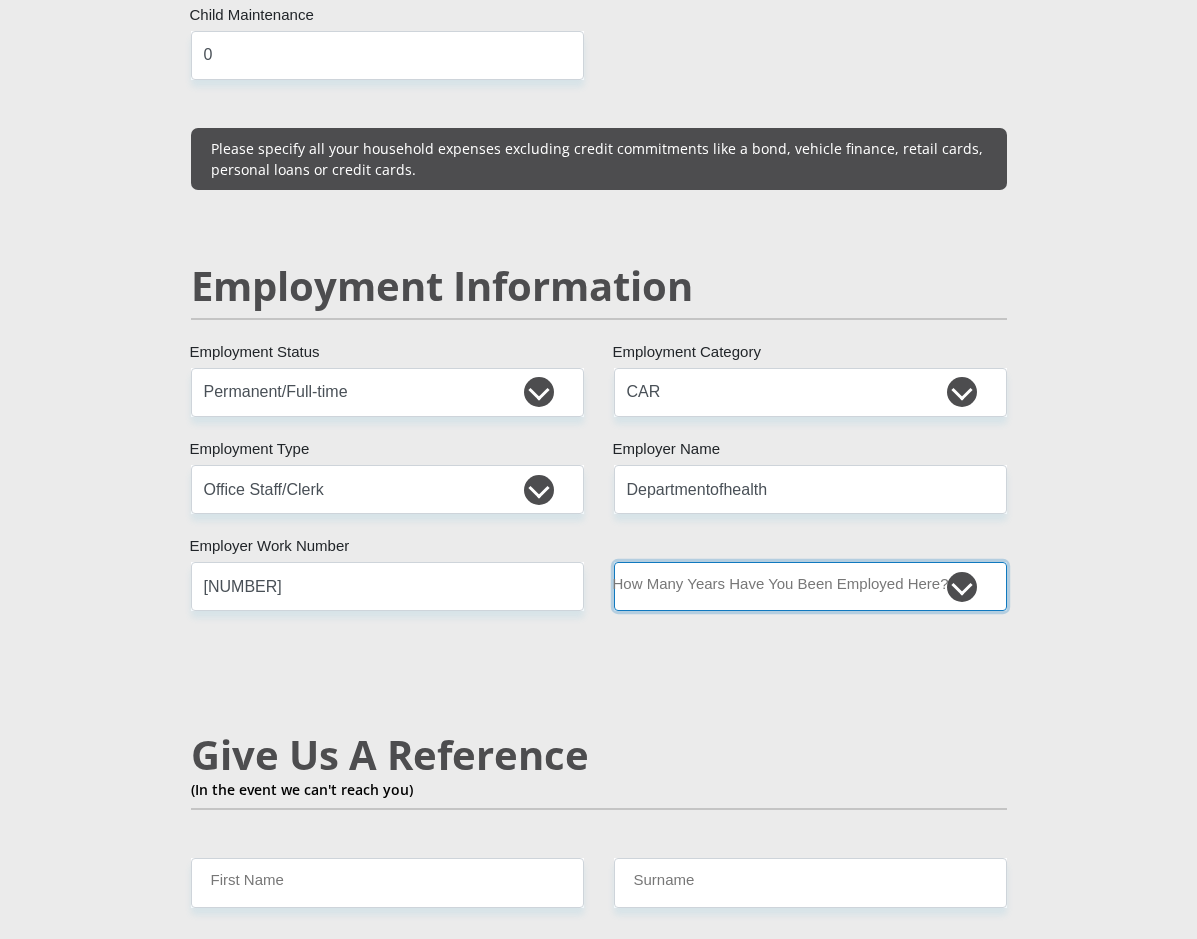 select on "60" 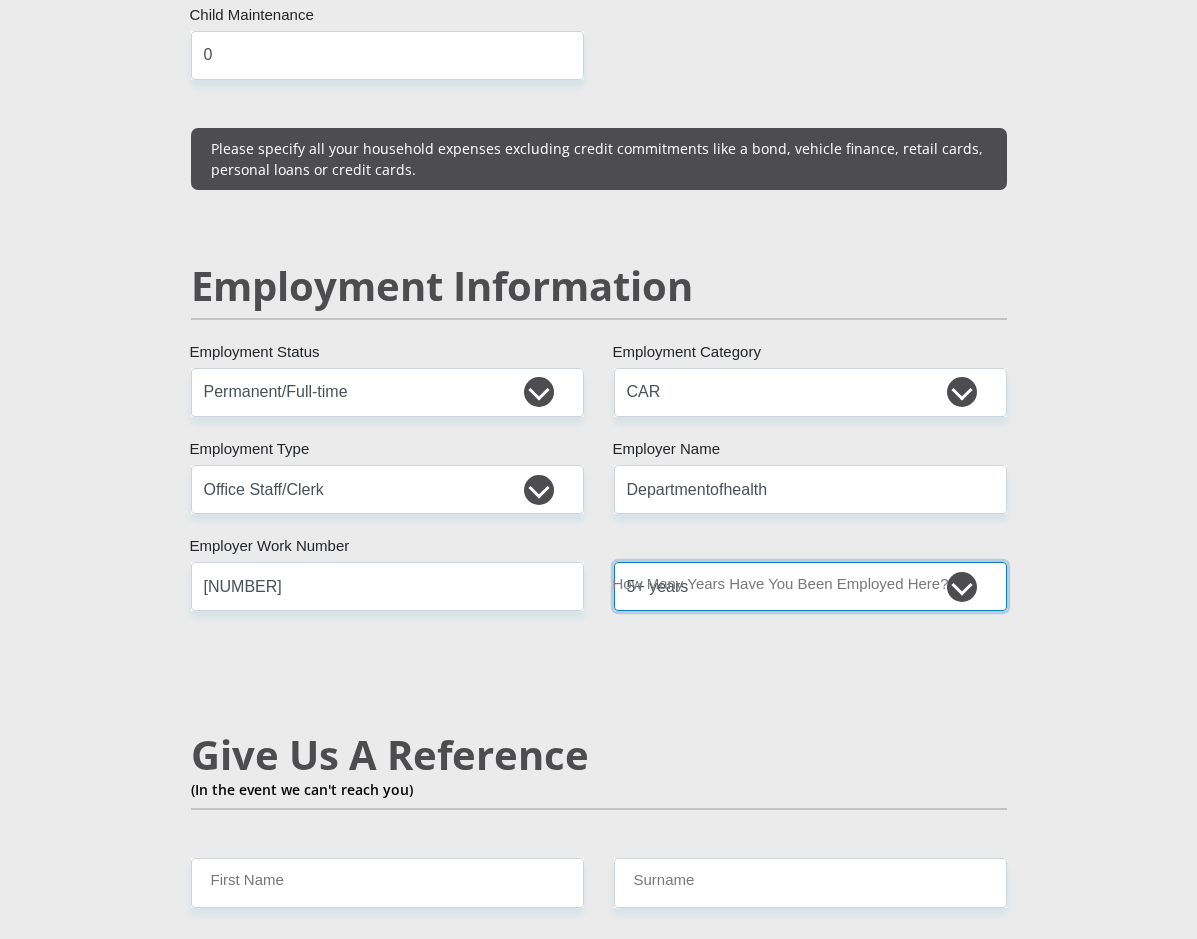click on "less than 1 year
1-3 years
3-5 years
5+ years" at bounding box center (810, 586) 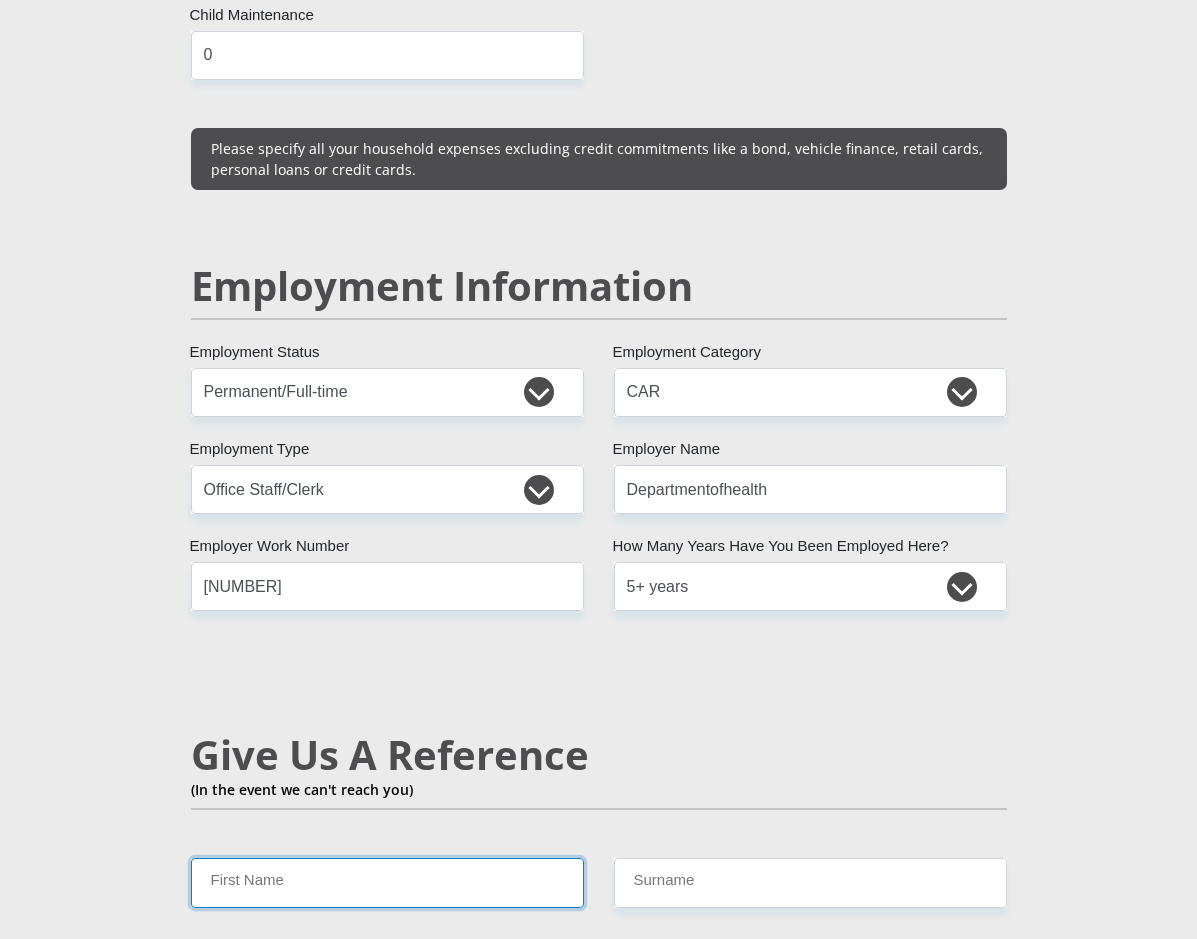 click on "First Name" at bounding box center (387, 882) 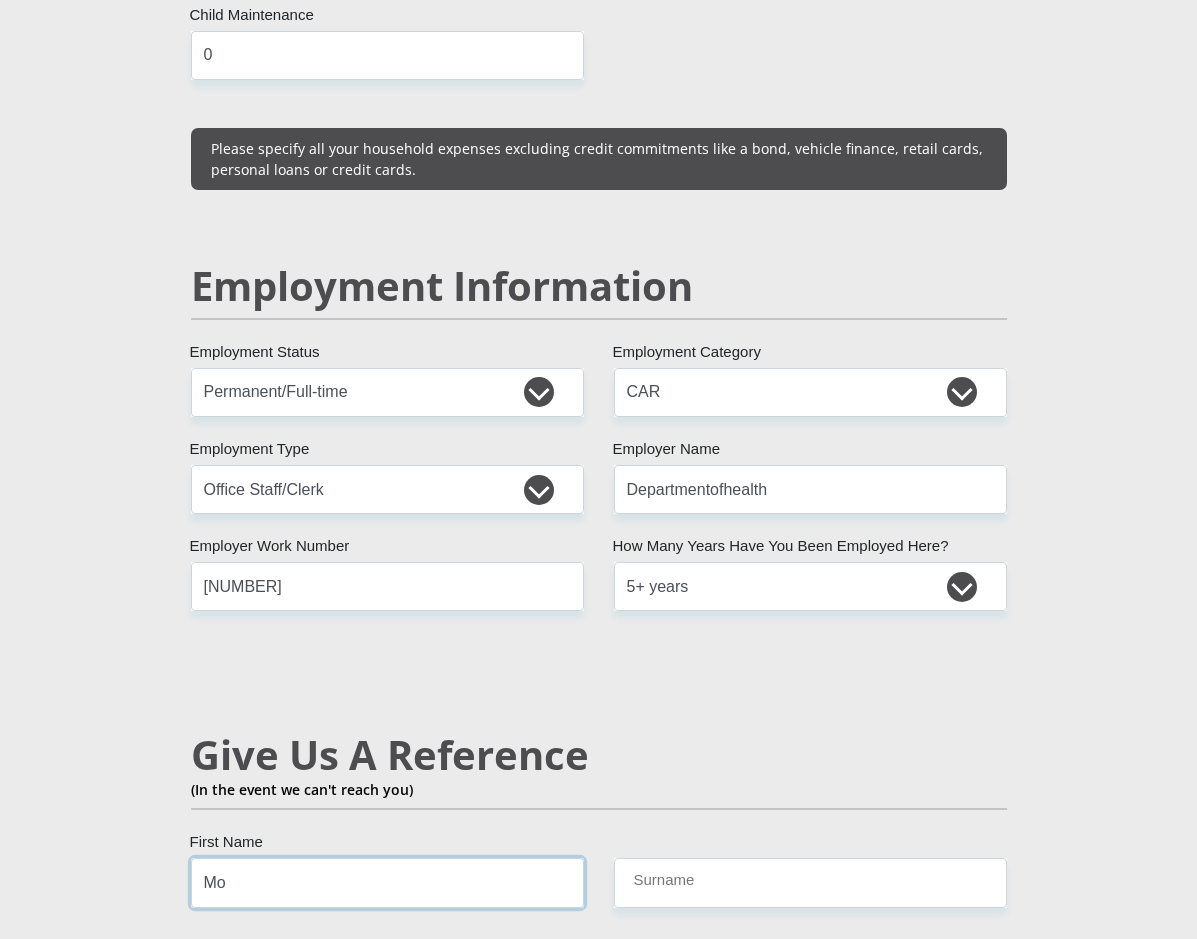 type on "M" 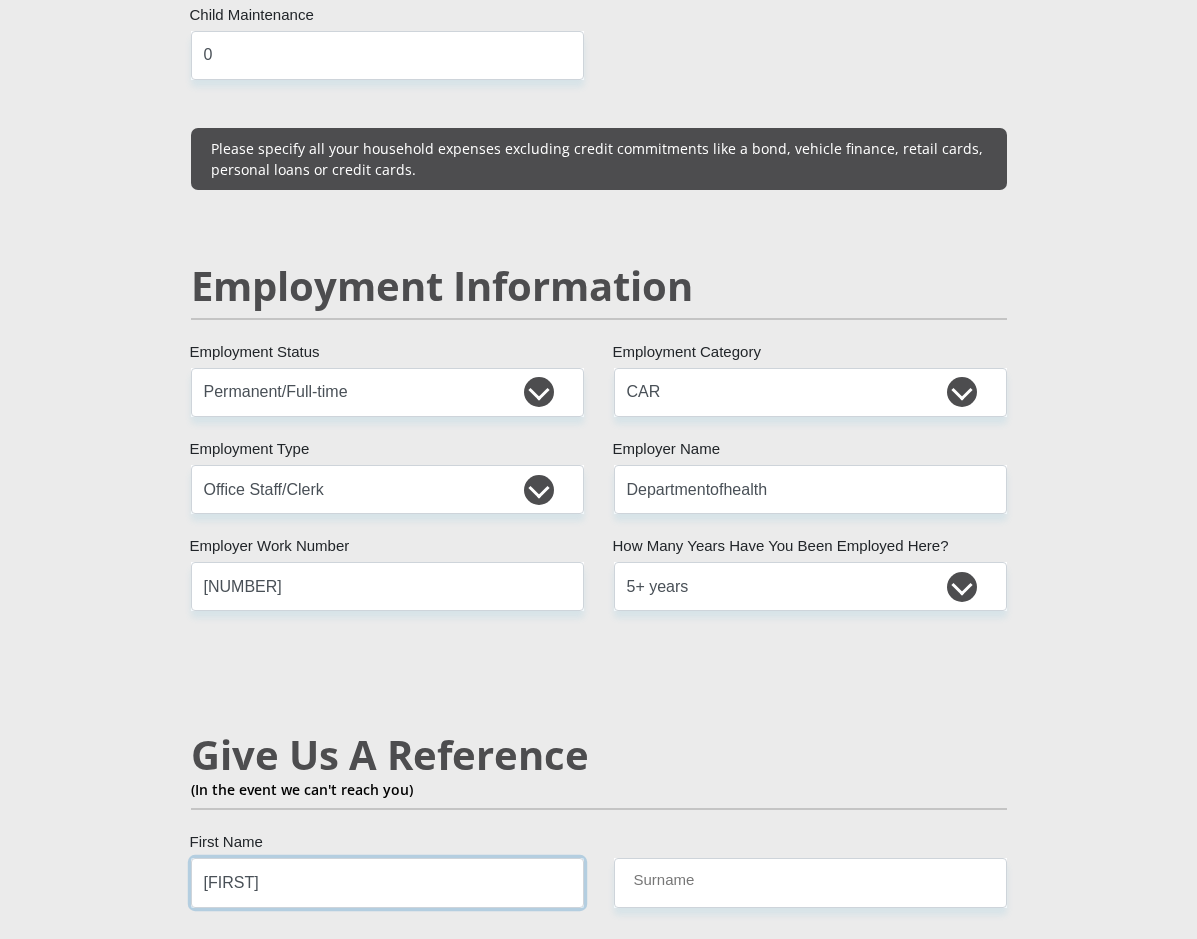 type on "Tumo" 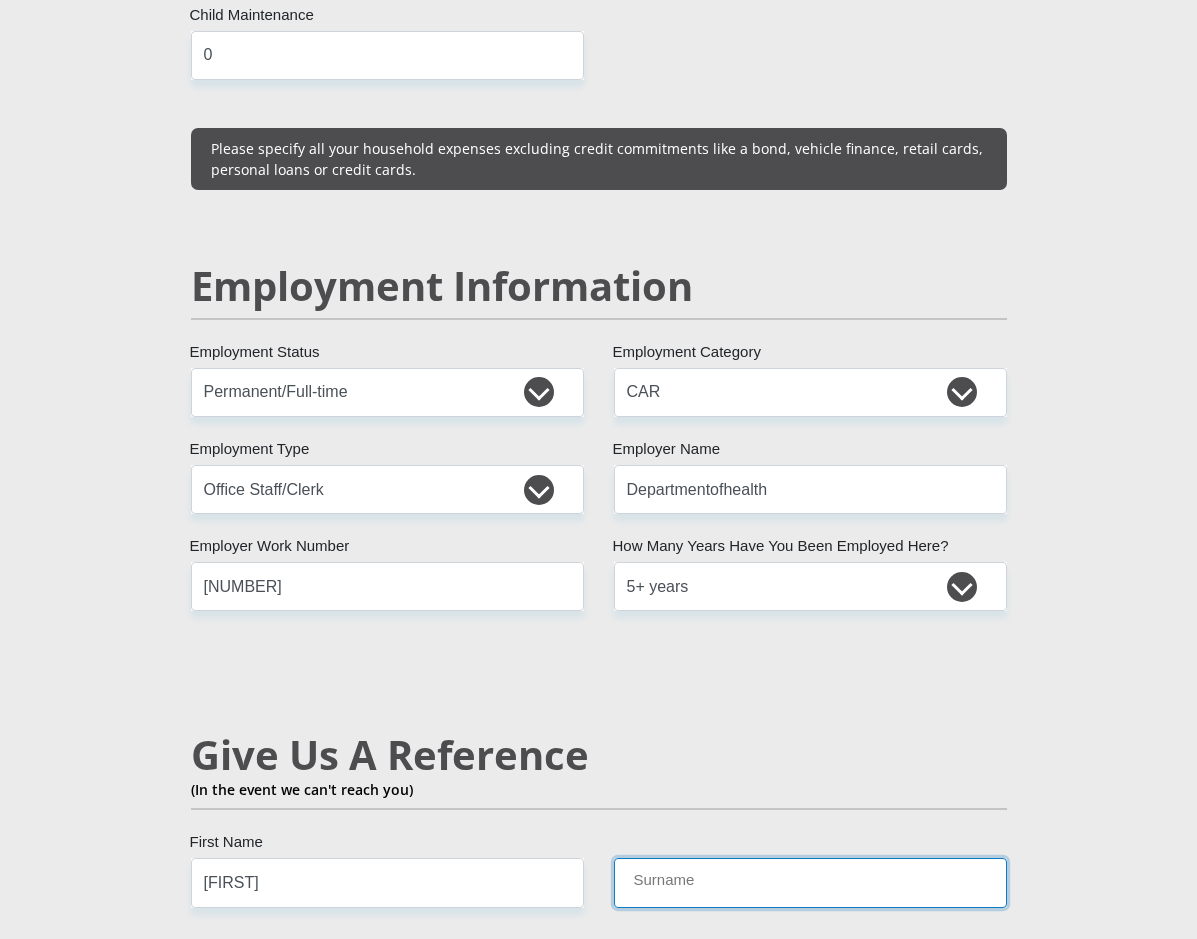 click on "Surname" at bounding box center [810, 882] 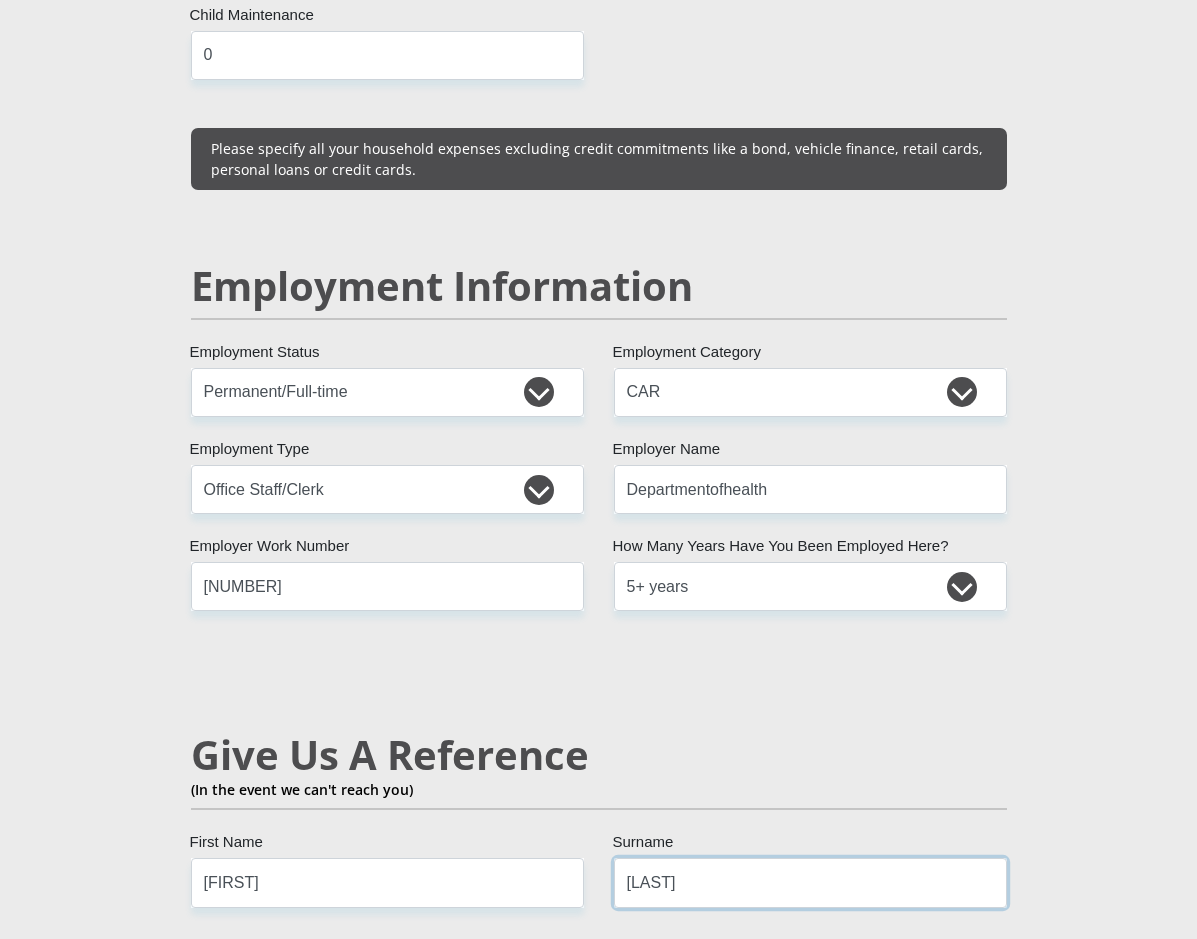 type on "Lephuthing" 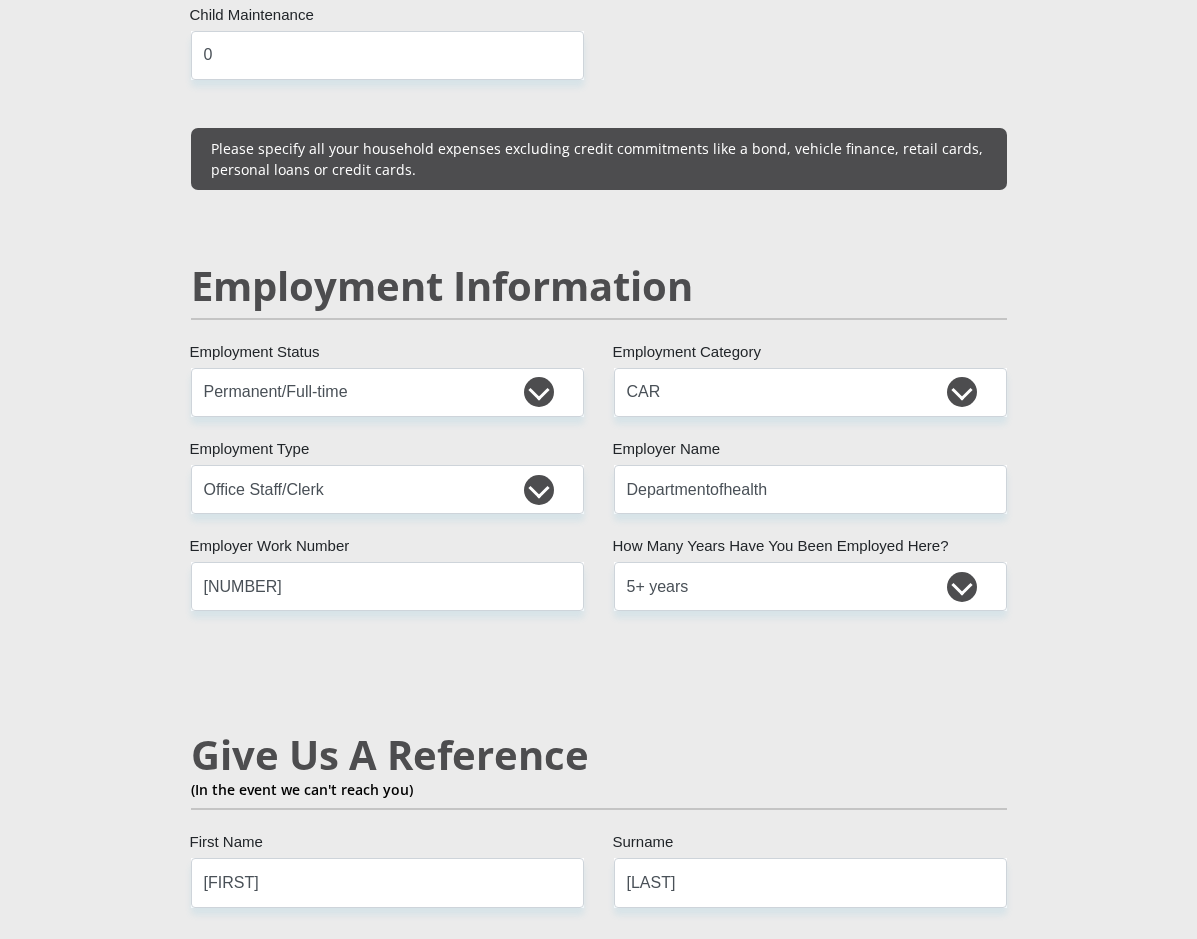 click on "Mobile Number" at bounding box center (387, 980) 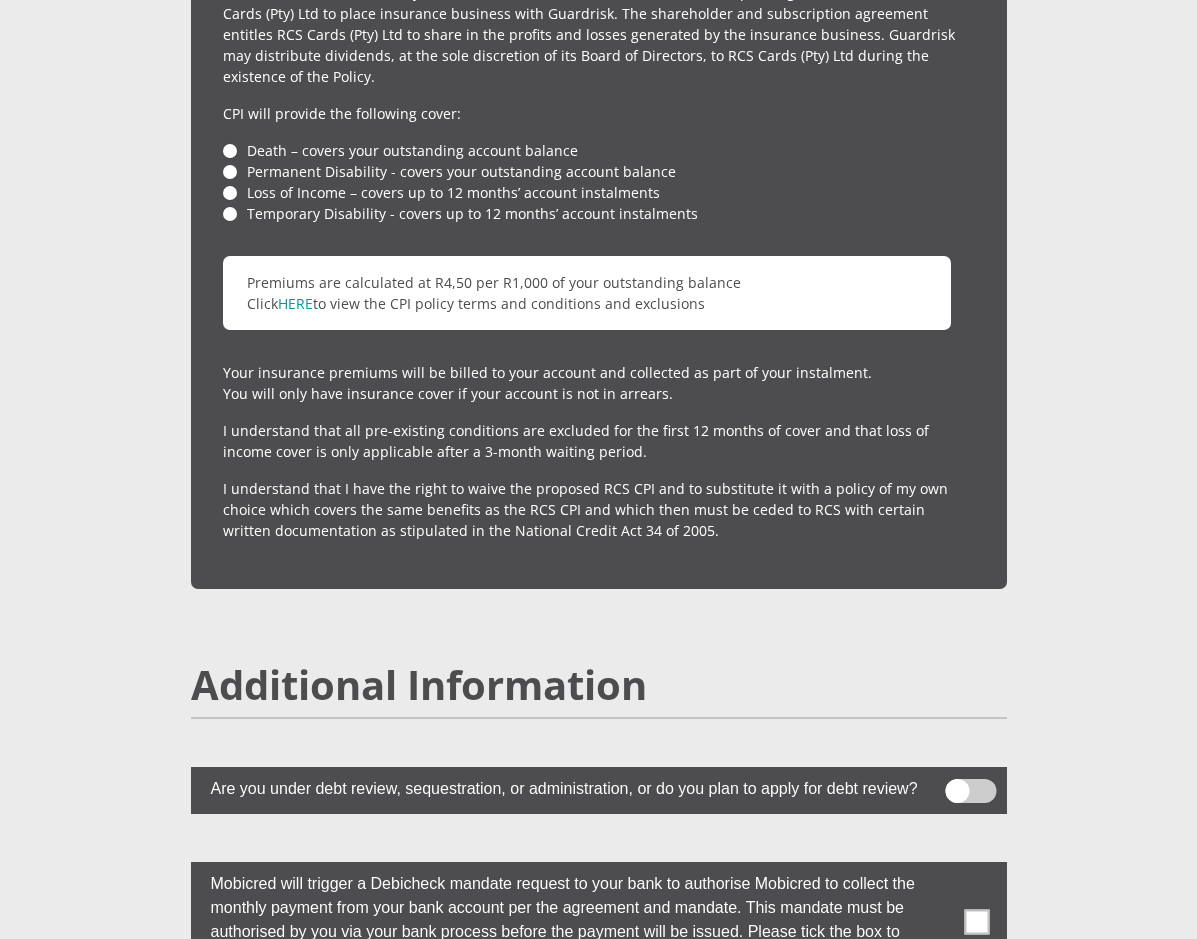 scroll, scrollTop: 5588, scrollLeft: 0, axis: vertical 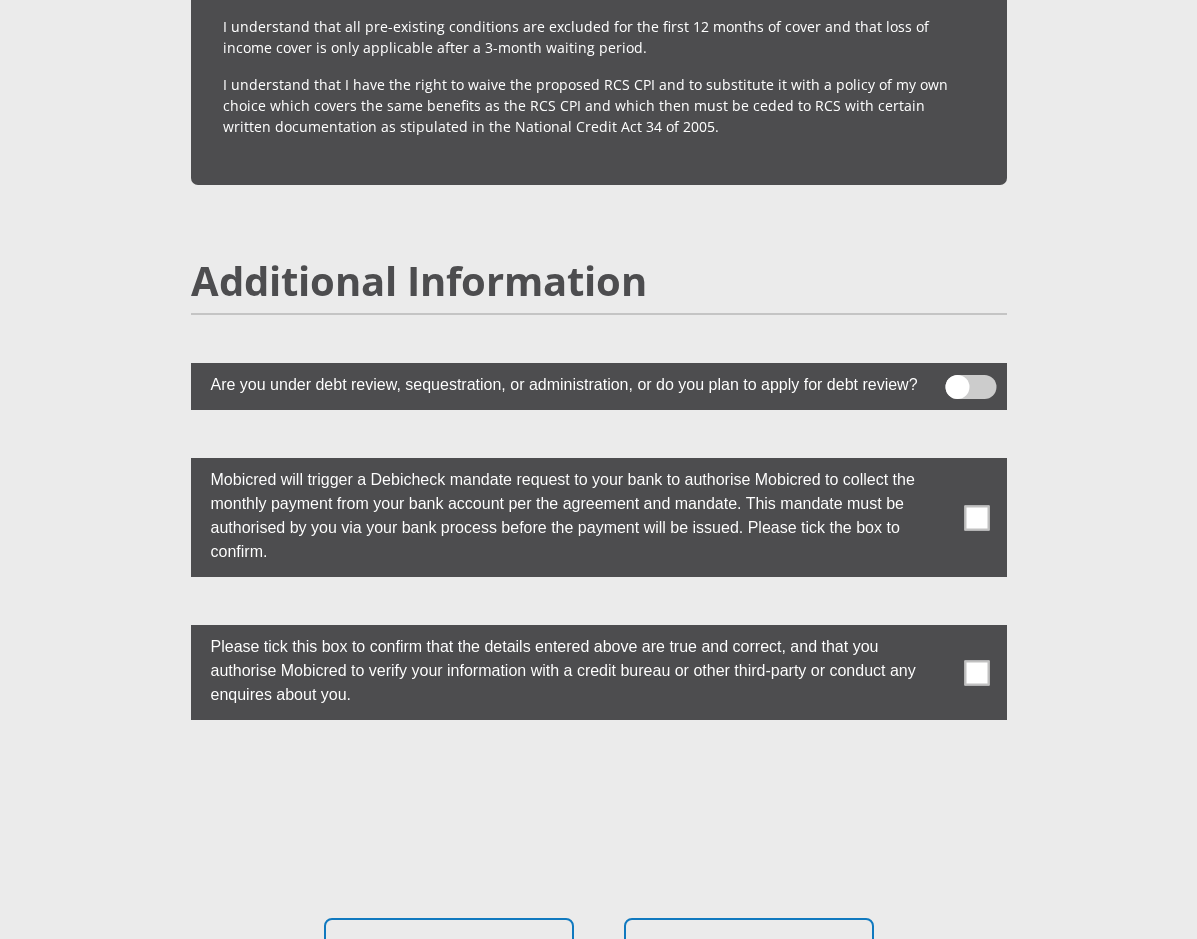 type on "0605722329" 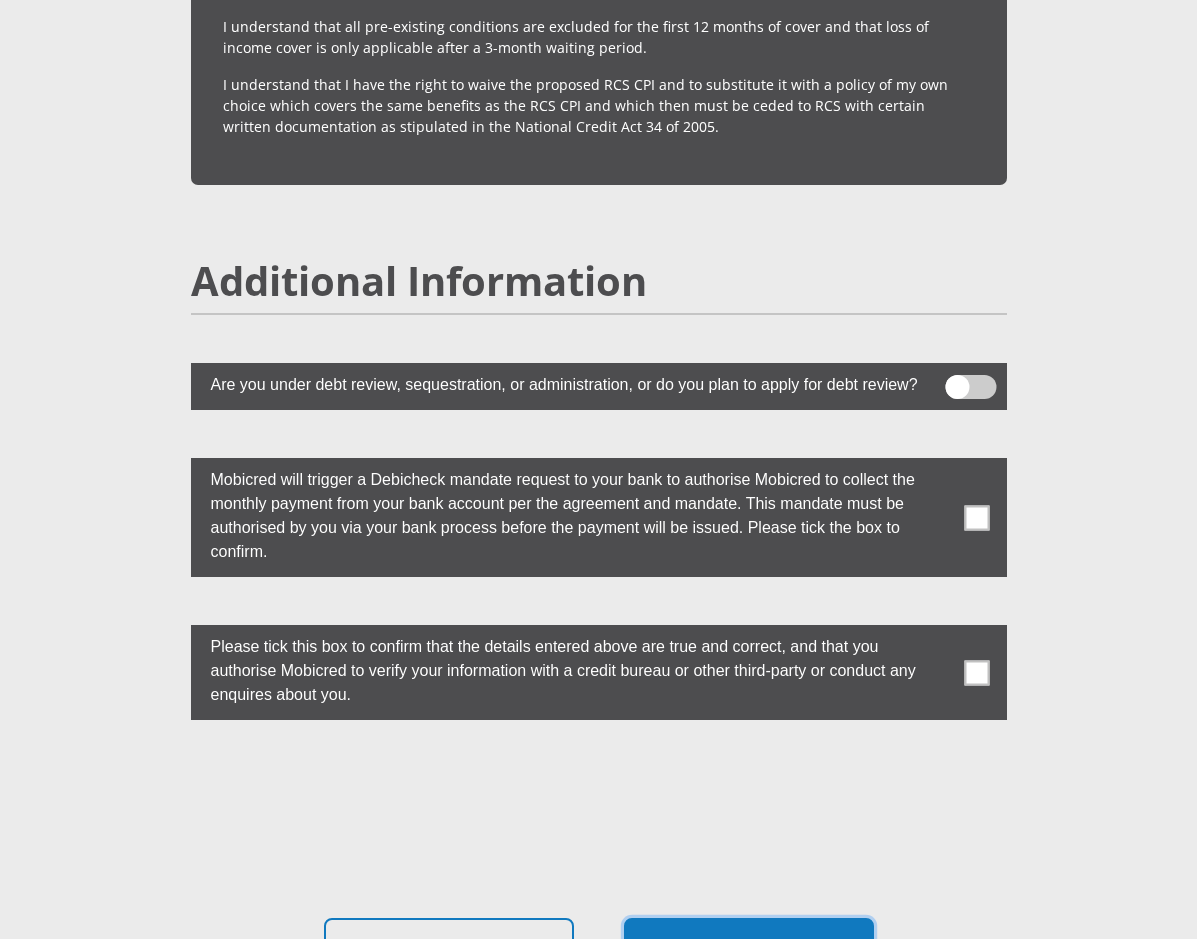 click on "Proceed" at bounding box center [749, 949] 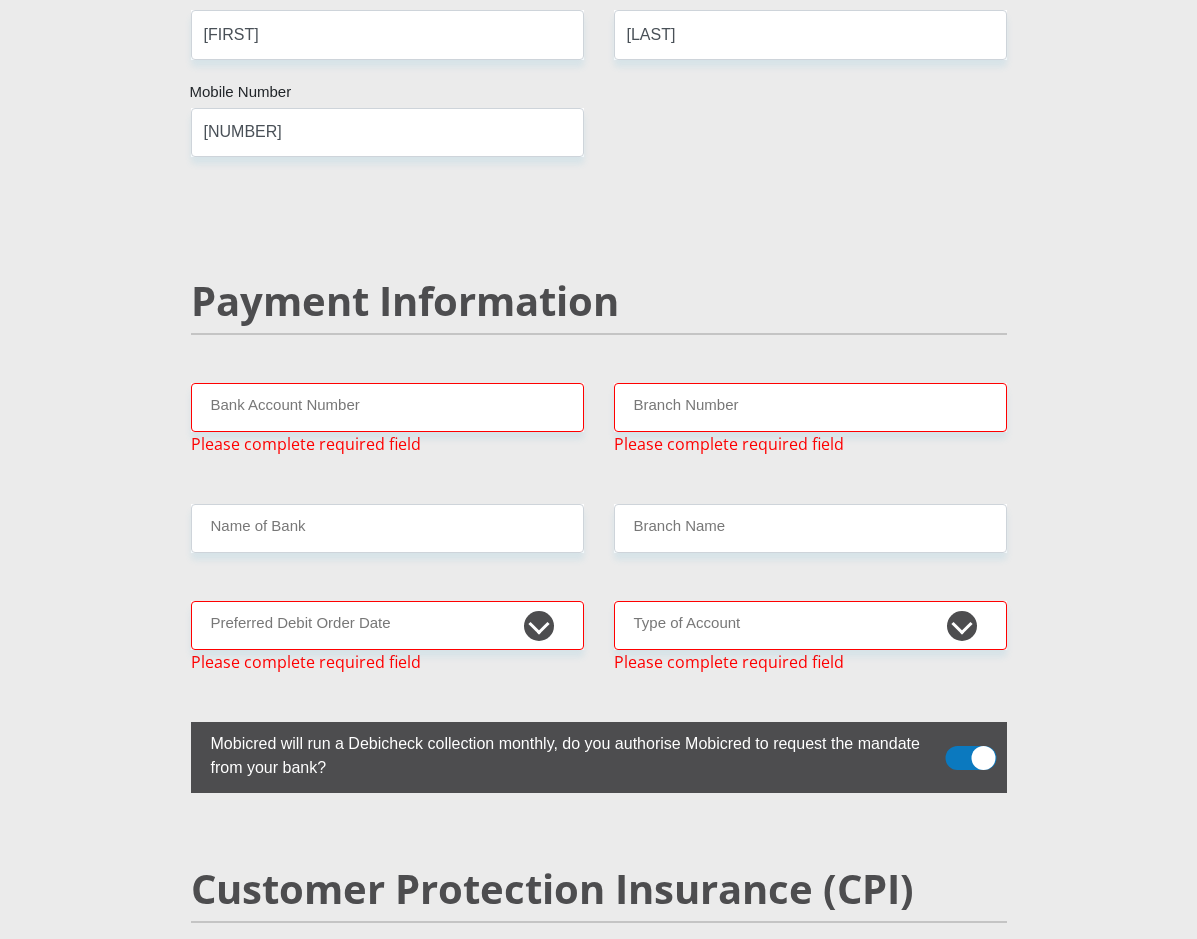 scroll, scrollTop: 3939, scrollLeft: 0, axis: vertical 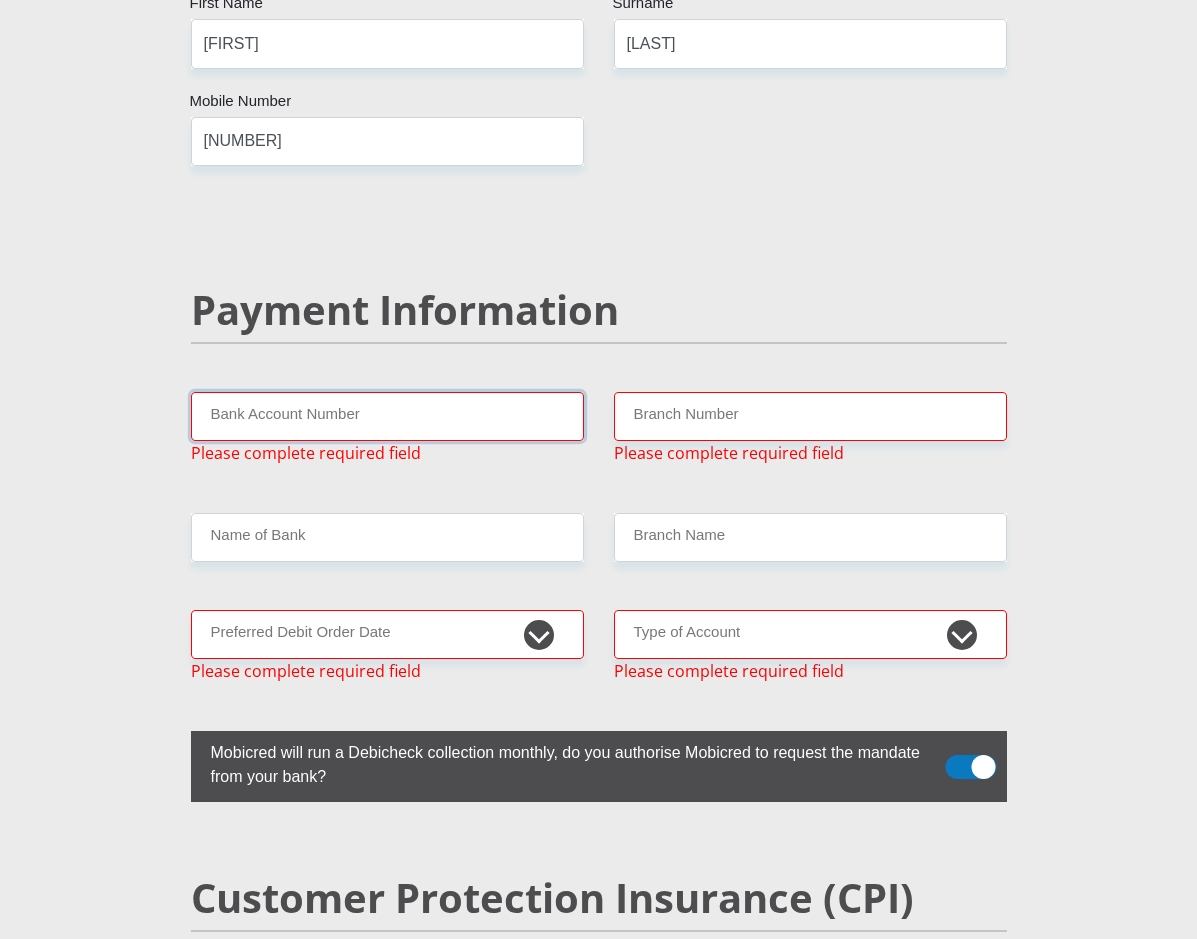 click on "Bank Account Number" at bounding box center (387, 416) 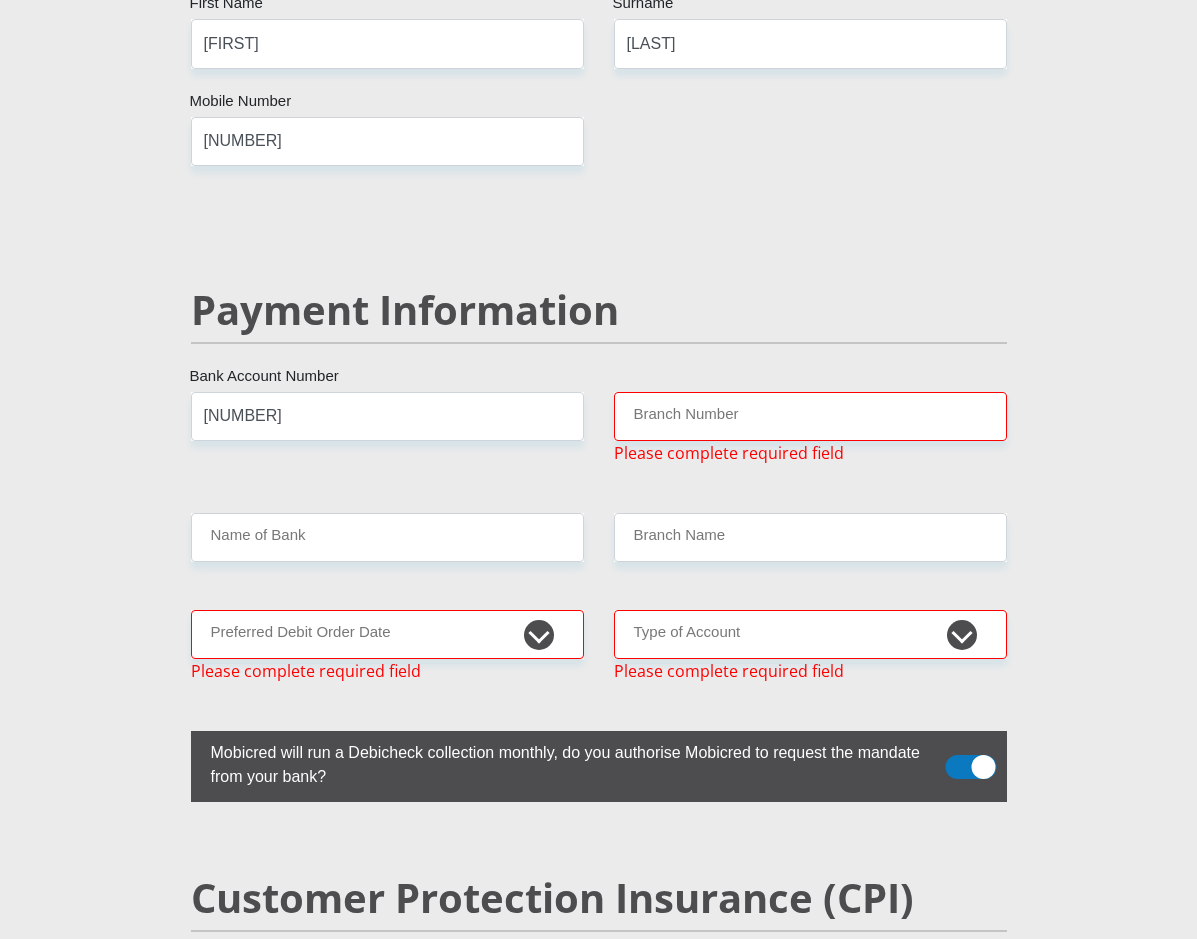 scroll, scrollTop: 5684, scrollLeft: 0, axis: vertical 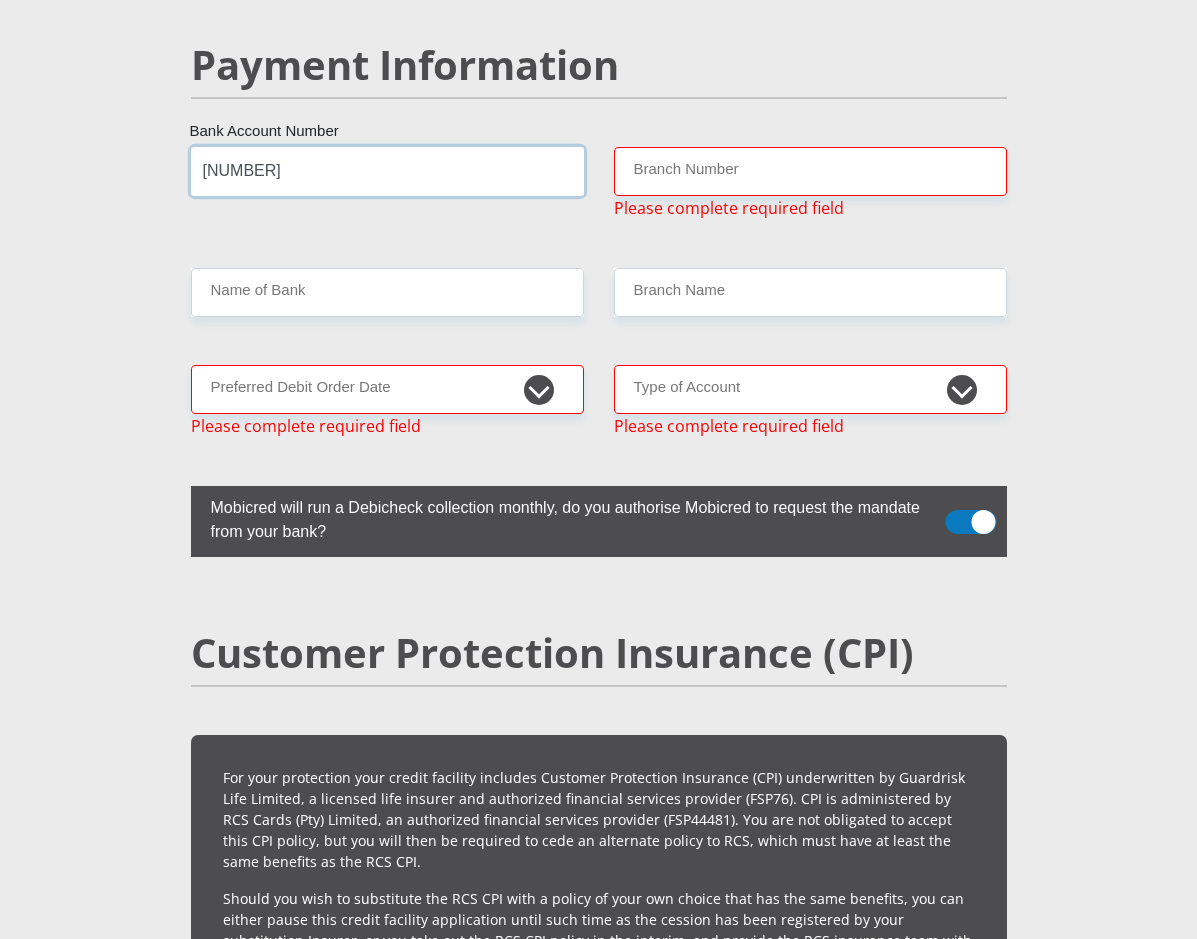 click on "14515944" at bounding box center (387, 171) 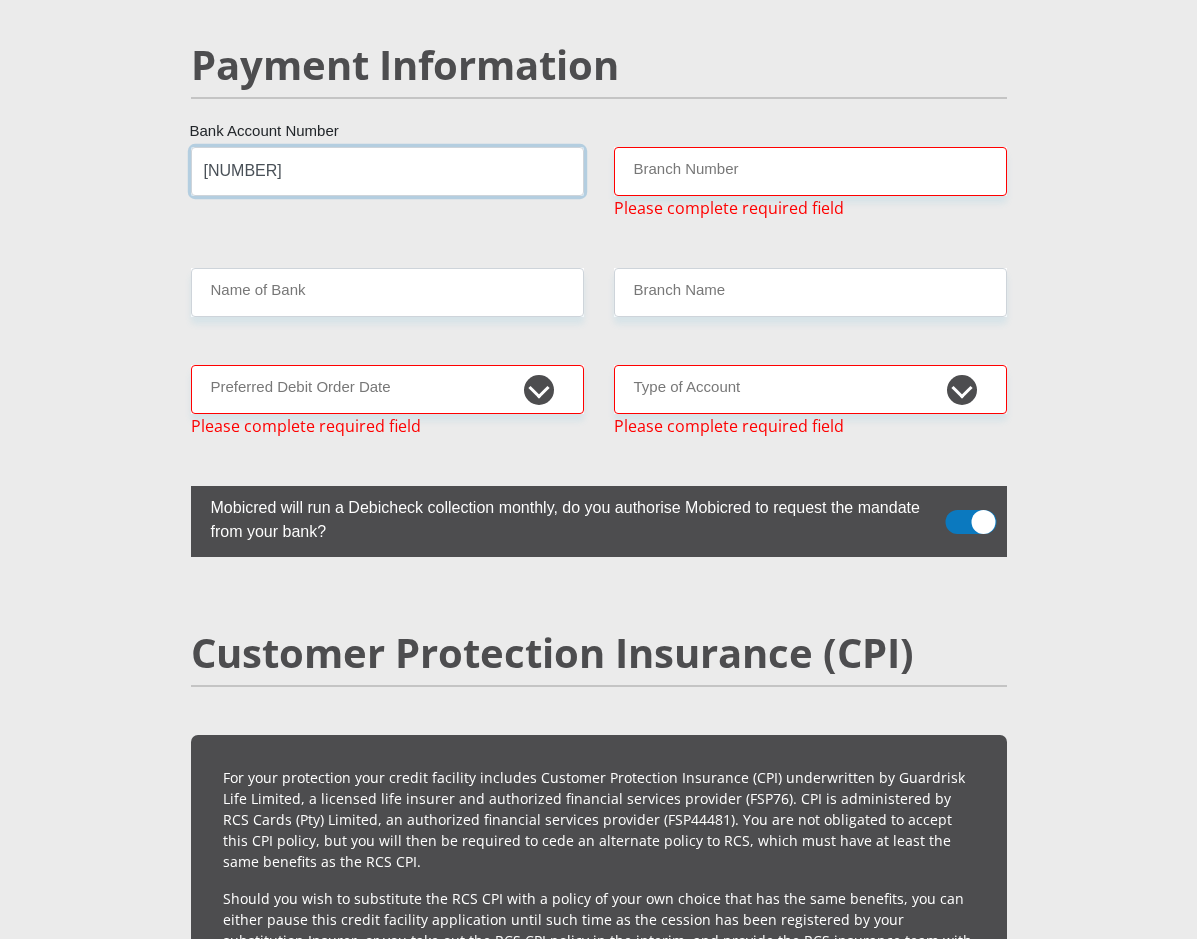 type on "1451594478" 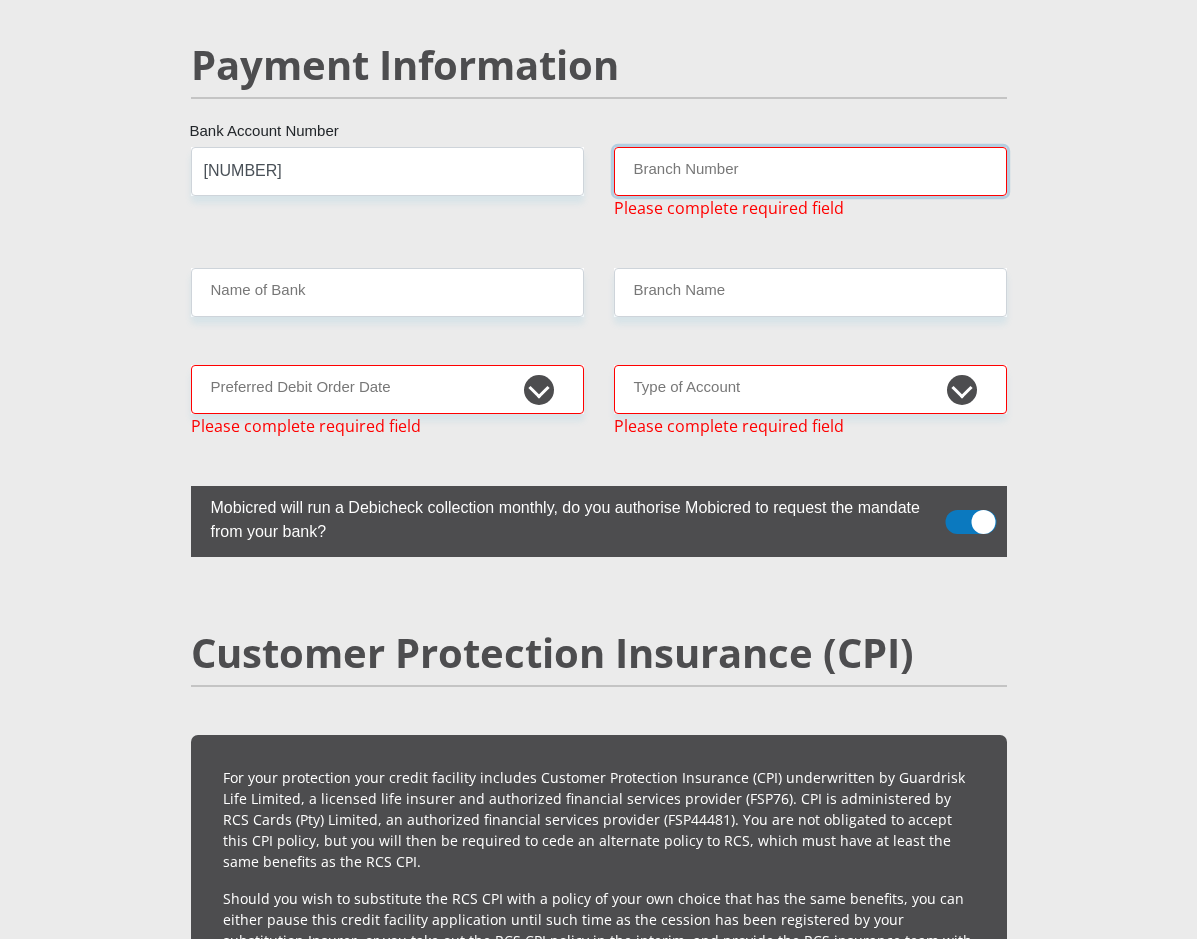 click on "Branch Number" at bounding box center [810, 171] 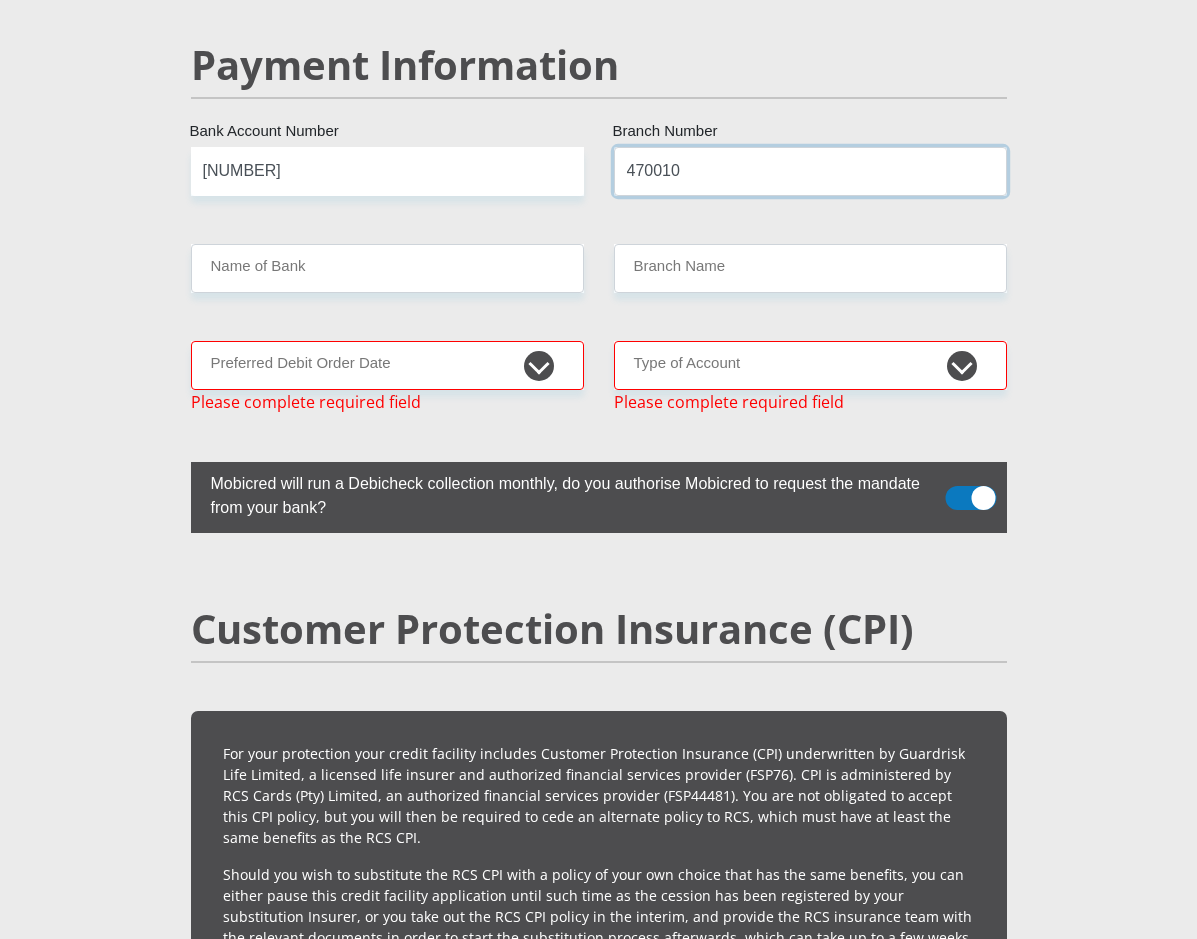type on "470010" 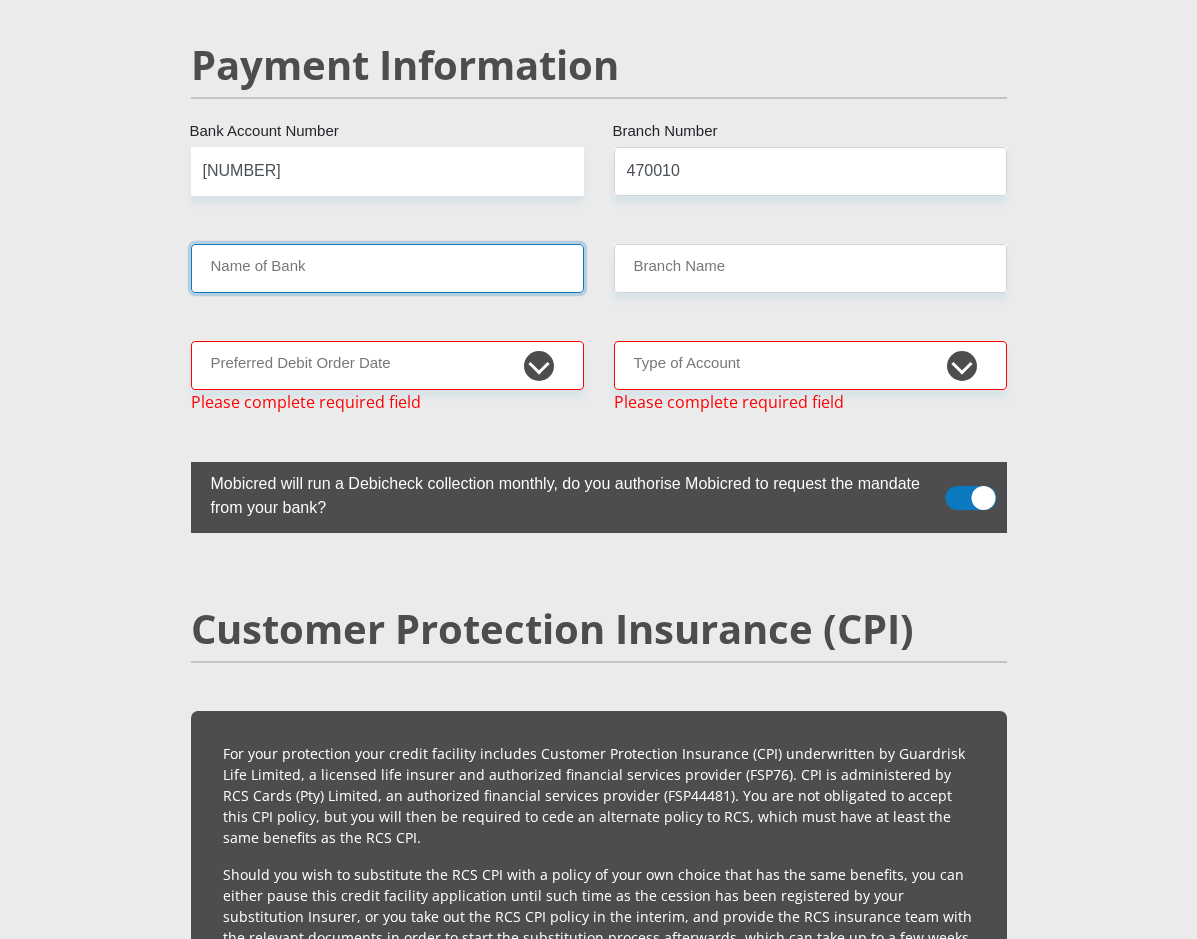 click on "Name of Bank" at bounding box center (387, 268) 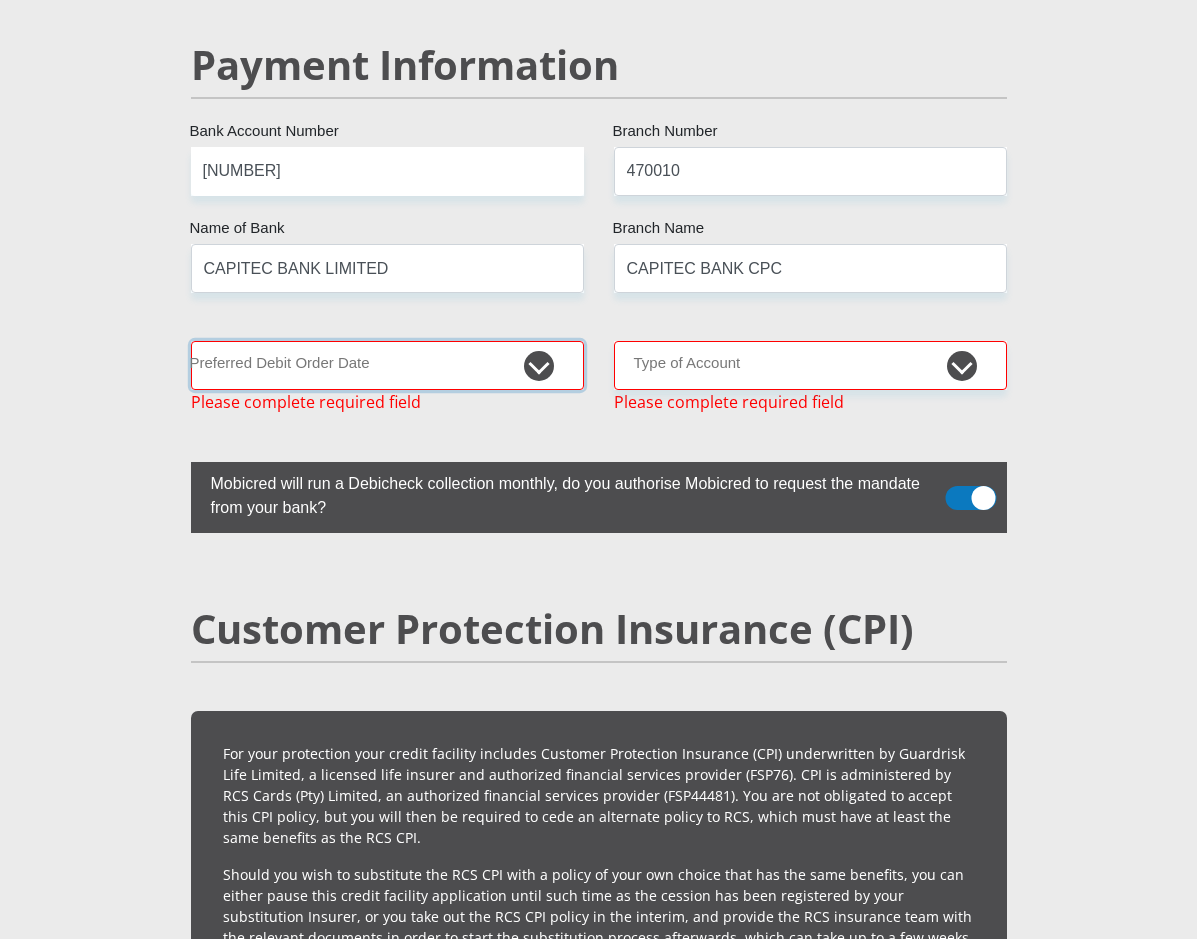 click on "1st
2nd
3rd
4th
5th
7th
18th
19th
20th
21st
22nd
23rd
24th
25th
26th
27th
28th
29th
30th" at bounding box center (387, 365) 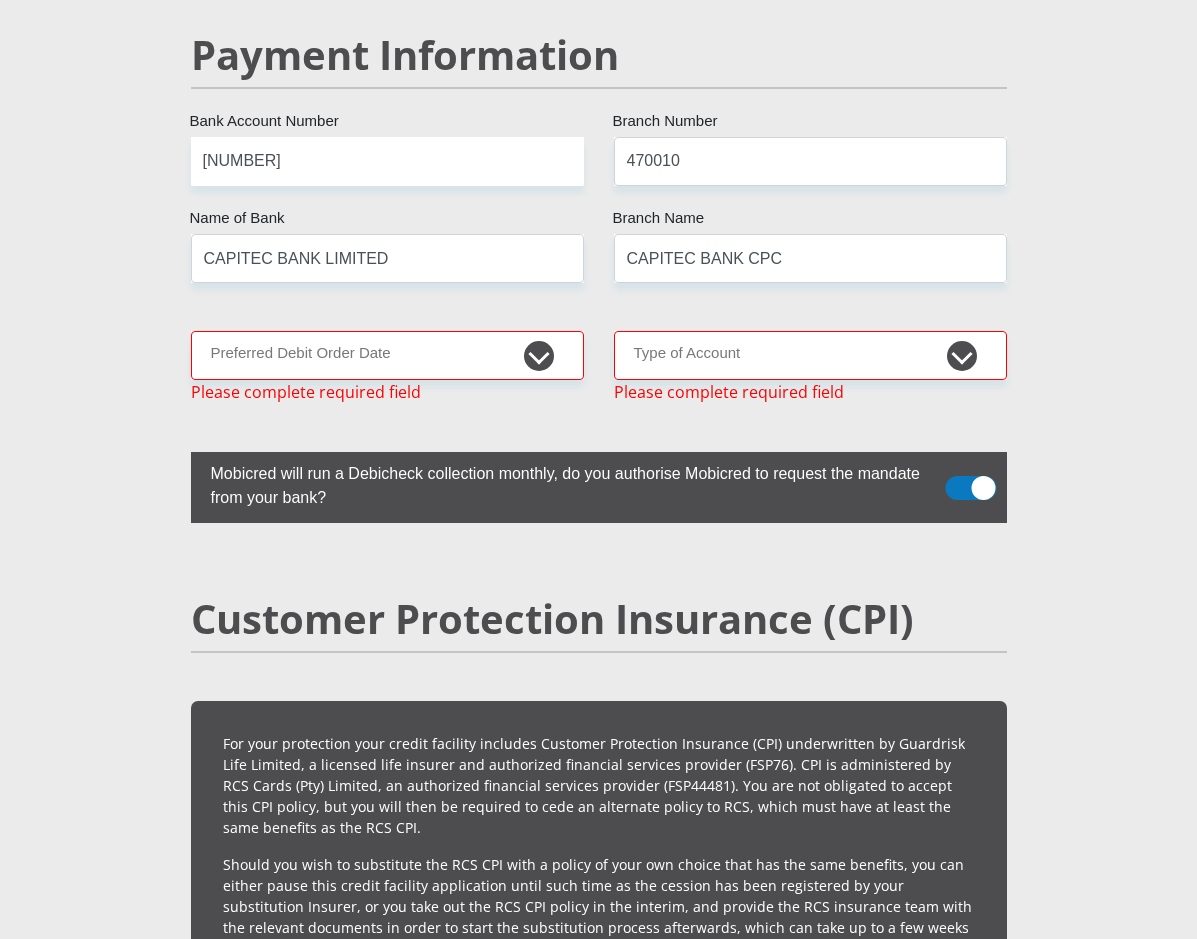 scroll, scrollTop: 3760, scrollLeft: 0, axis: vertical 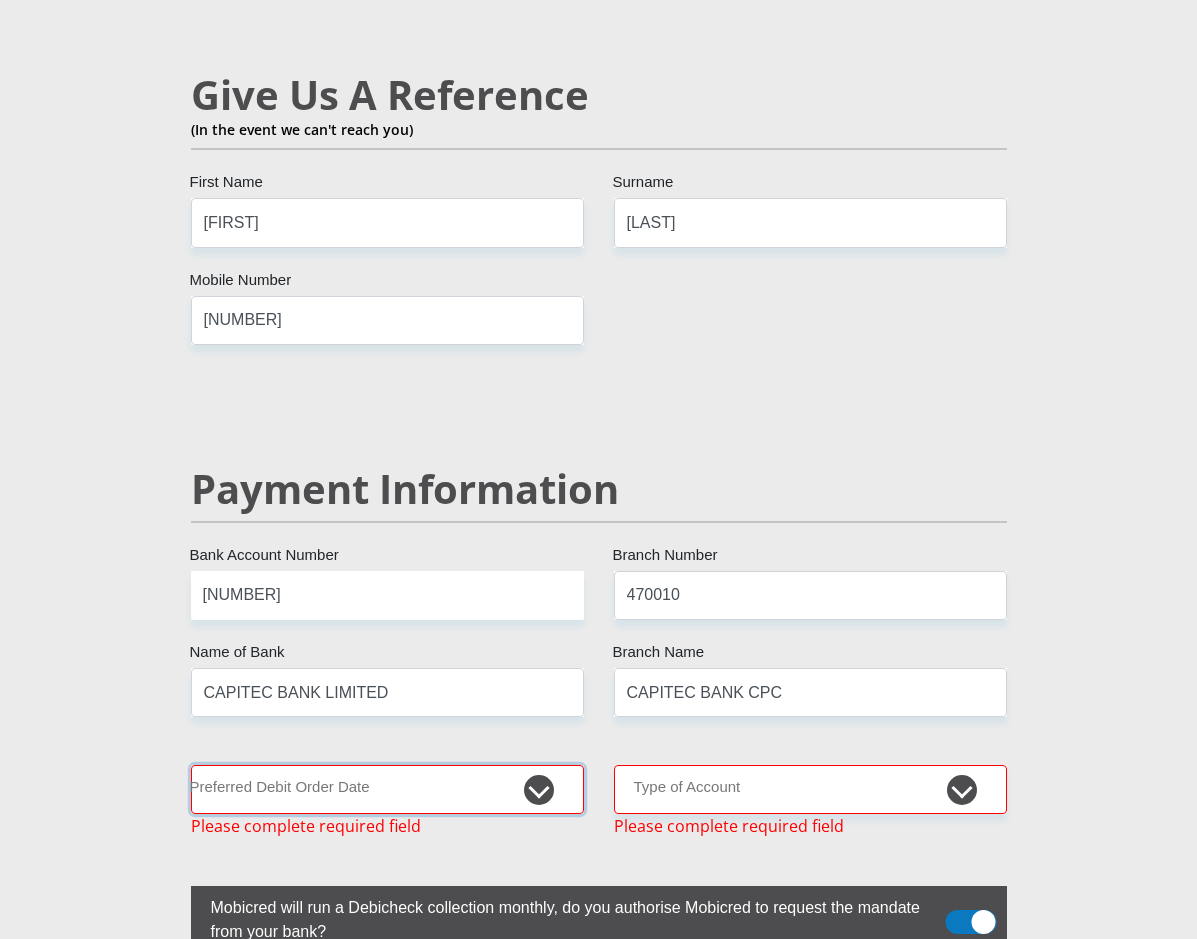 click on "1st
2nd
3rd
4th
5th
7th
18th
19th
20th
21st
22nd
23rd
24th
25th
26th
27th
28th
29th
30th" at bounding box center [387, 789] 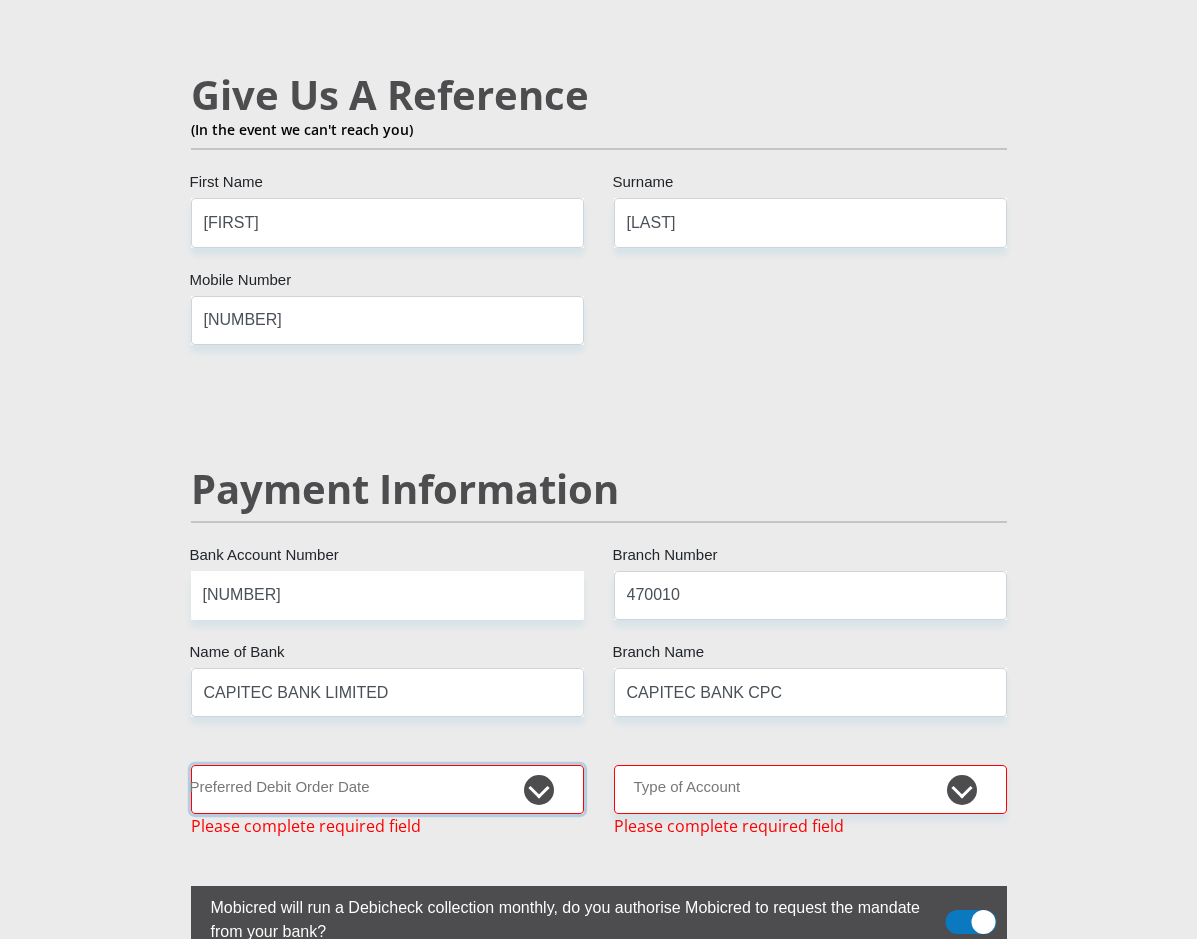 select on "26" 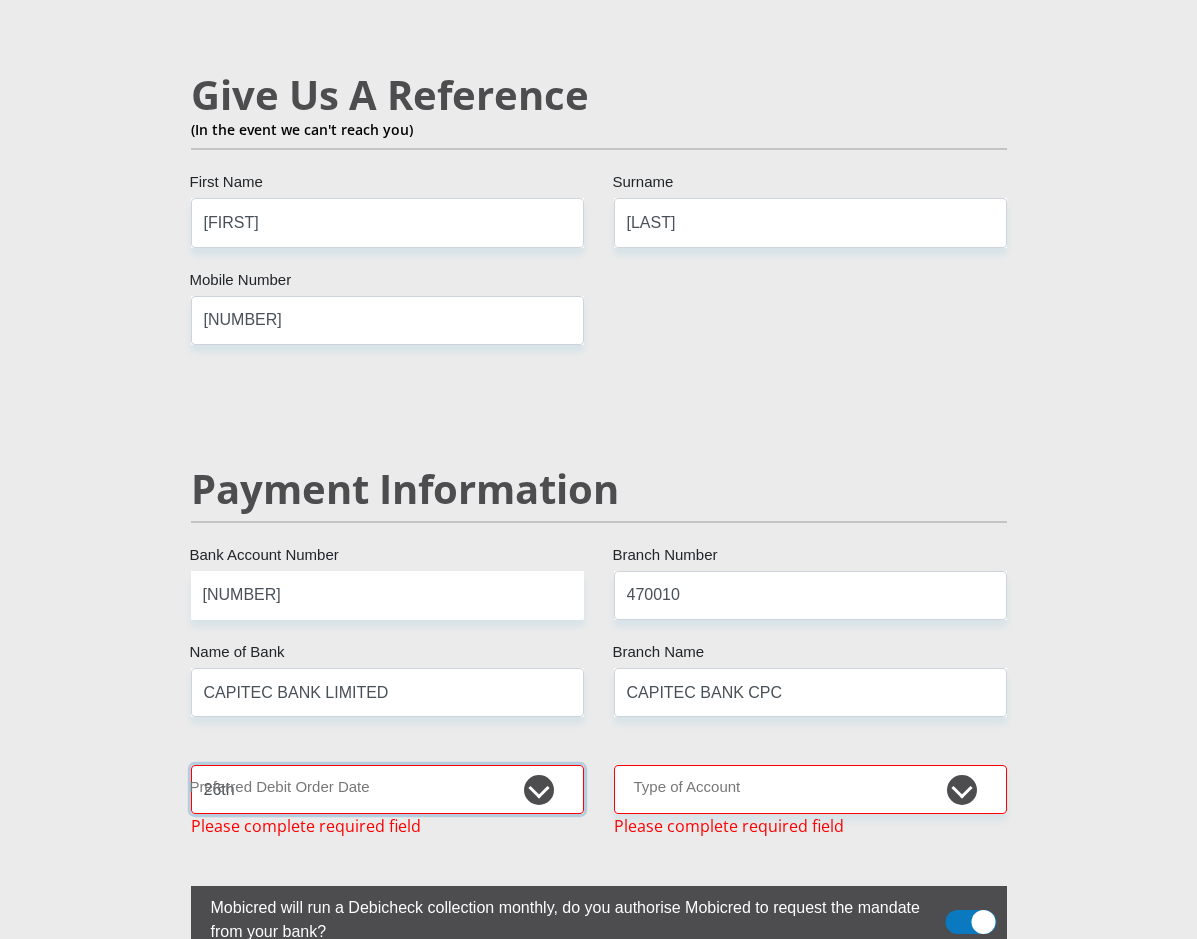 click on "1st
2nd
3rd
4th
5th
7th
18th
19th
20th
21st
22nd
23rd
24th
25th
26th
27th
28th
29th
30th" at bounding box center [387, 789] 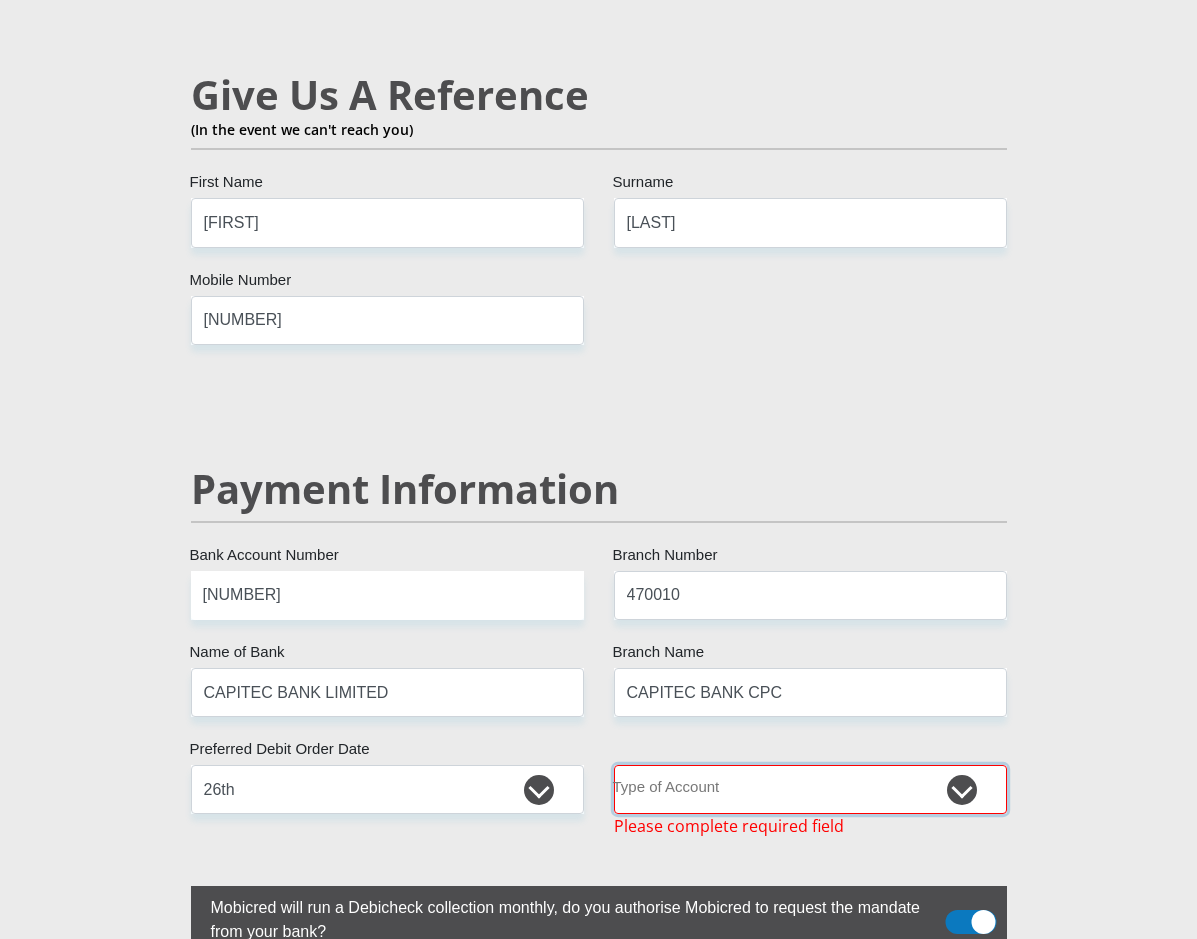 click on "Cheque
Savings" at bounding box center (810, 789) 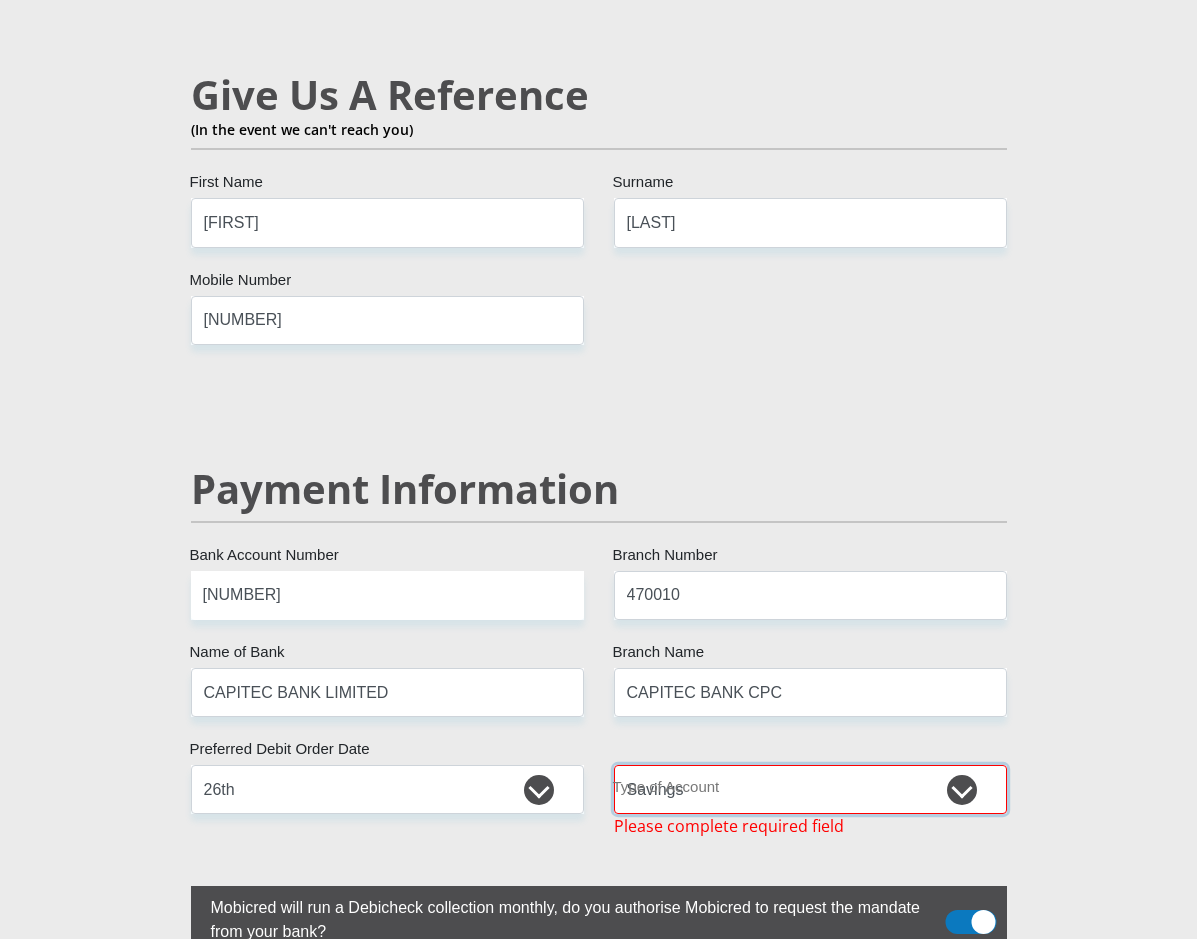 click on "Cheque
Savings" at bounding box center [810, 789] 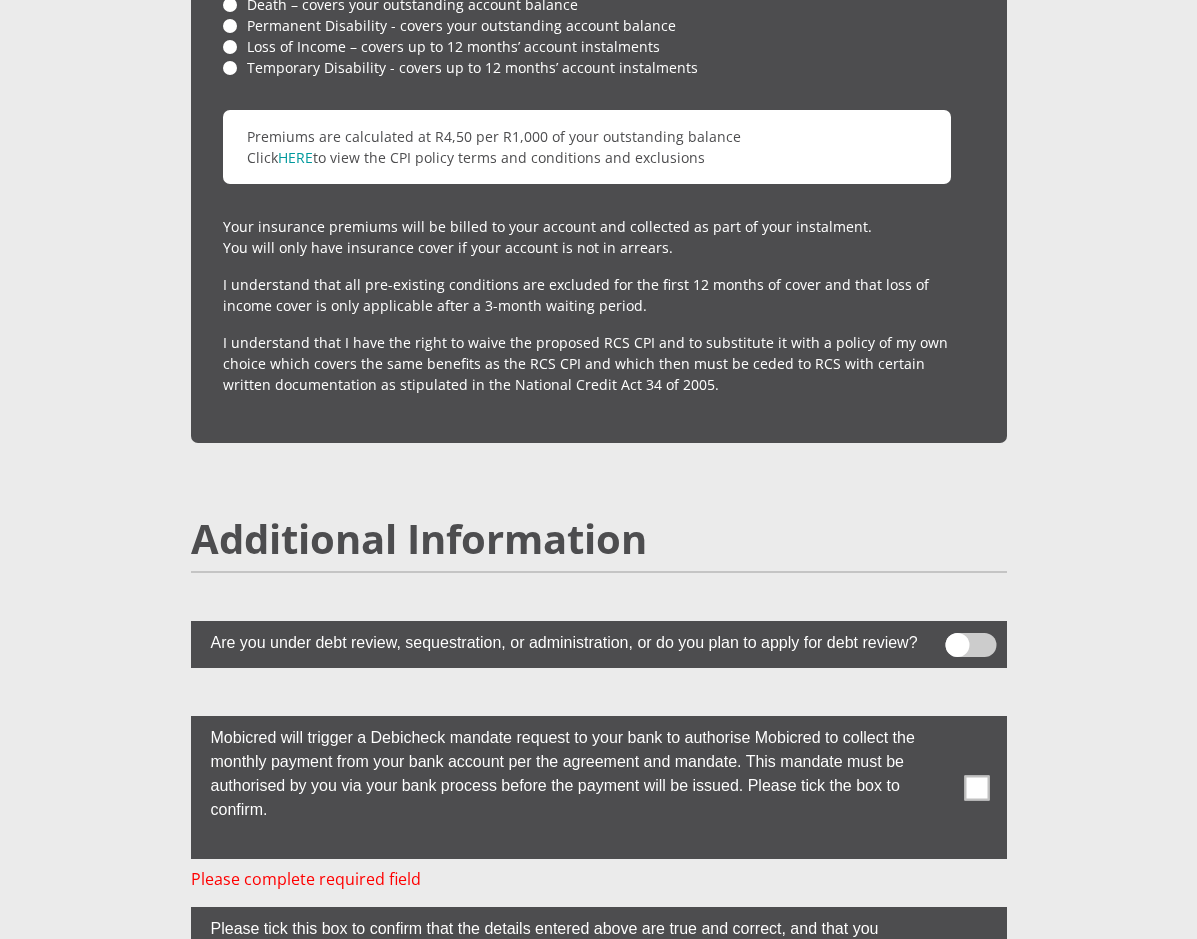 scroll, scrollTop: 5560, scrollLeft: 0, axis: vertical 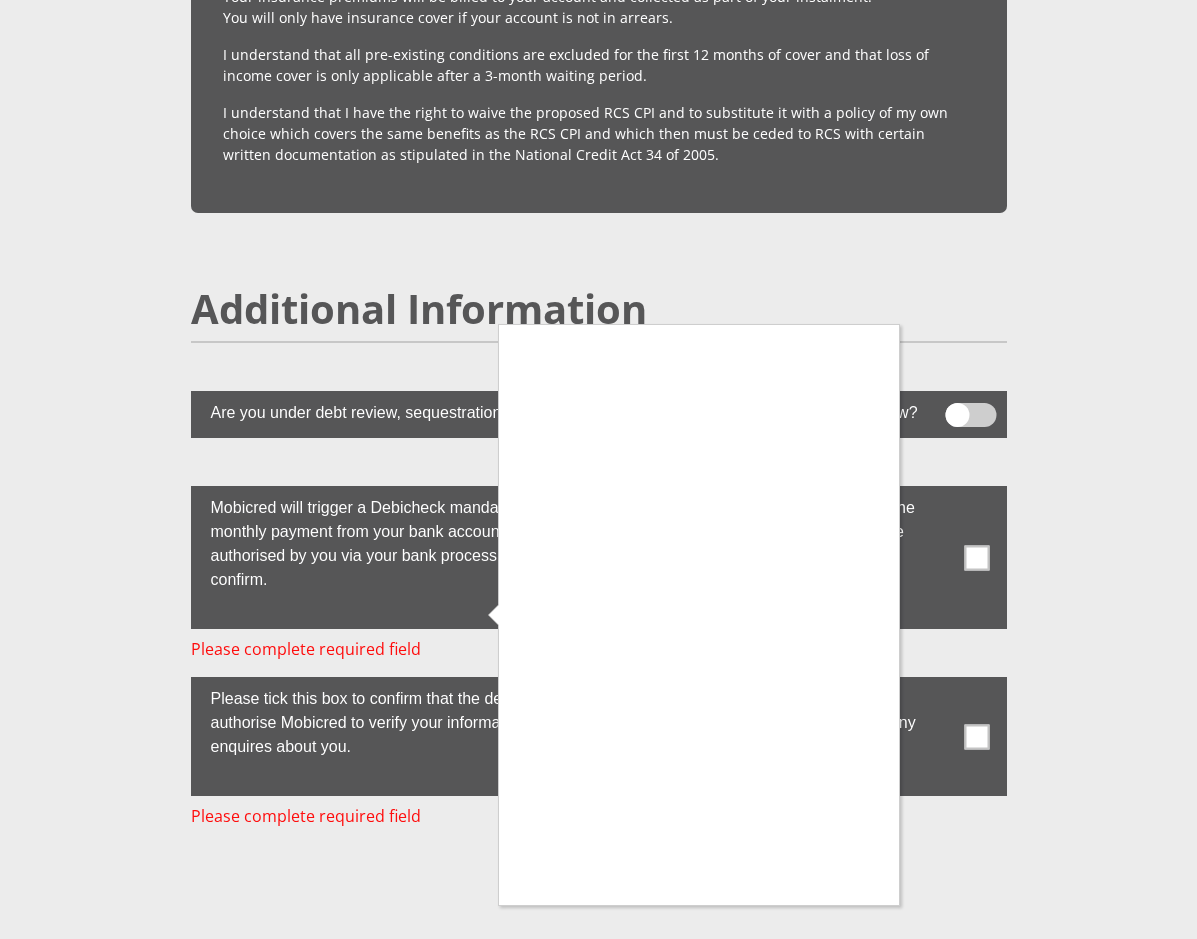 click at bounding box center (598, 469) 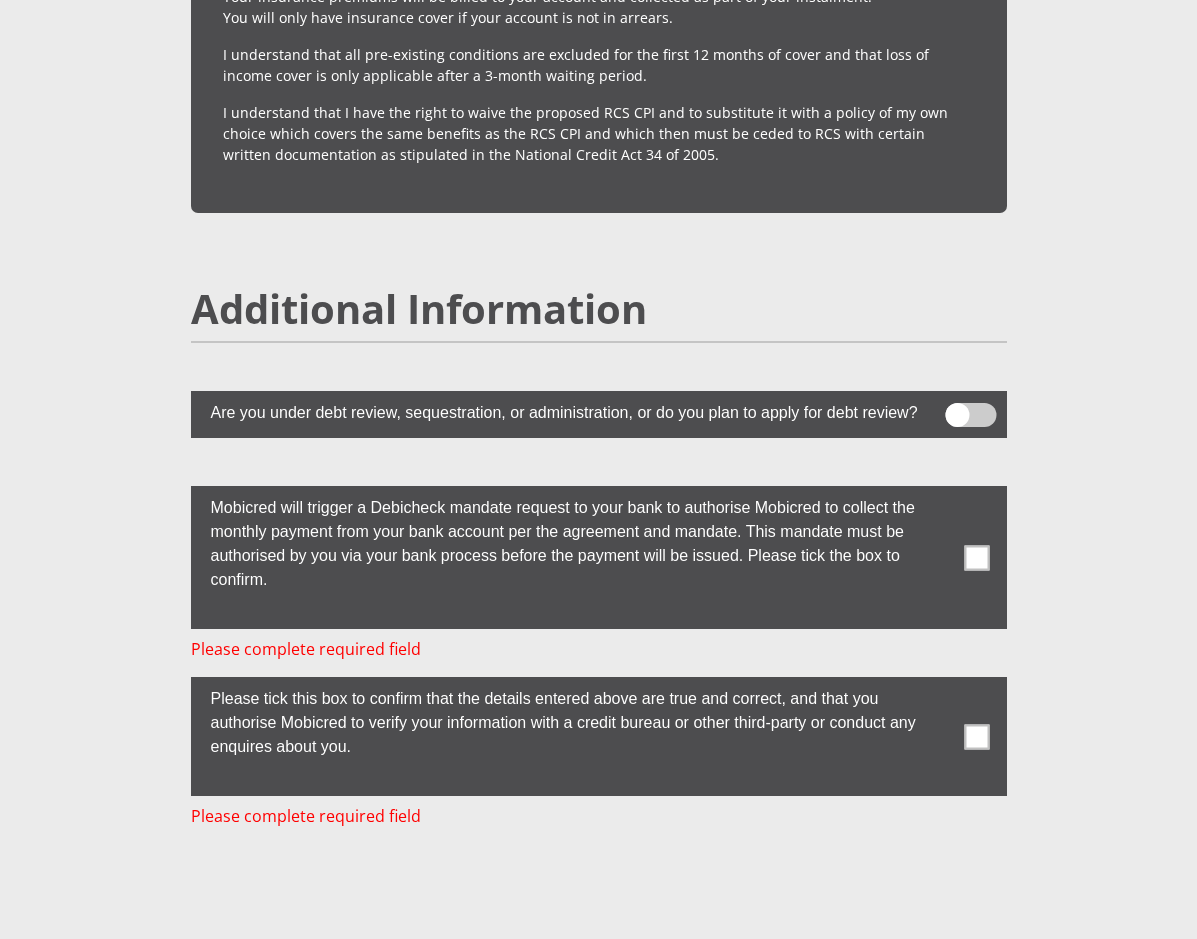 click at bounding box center (976, 557) 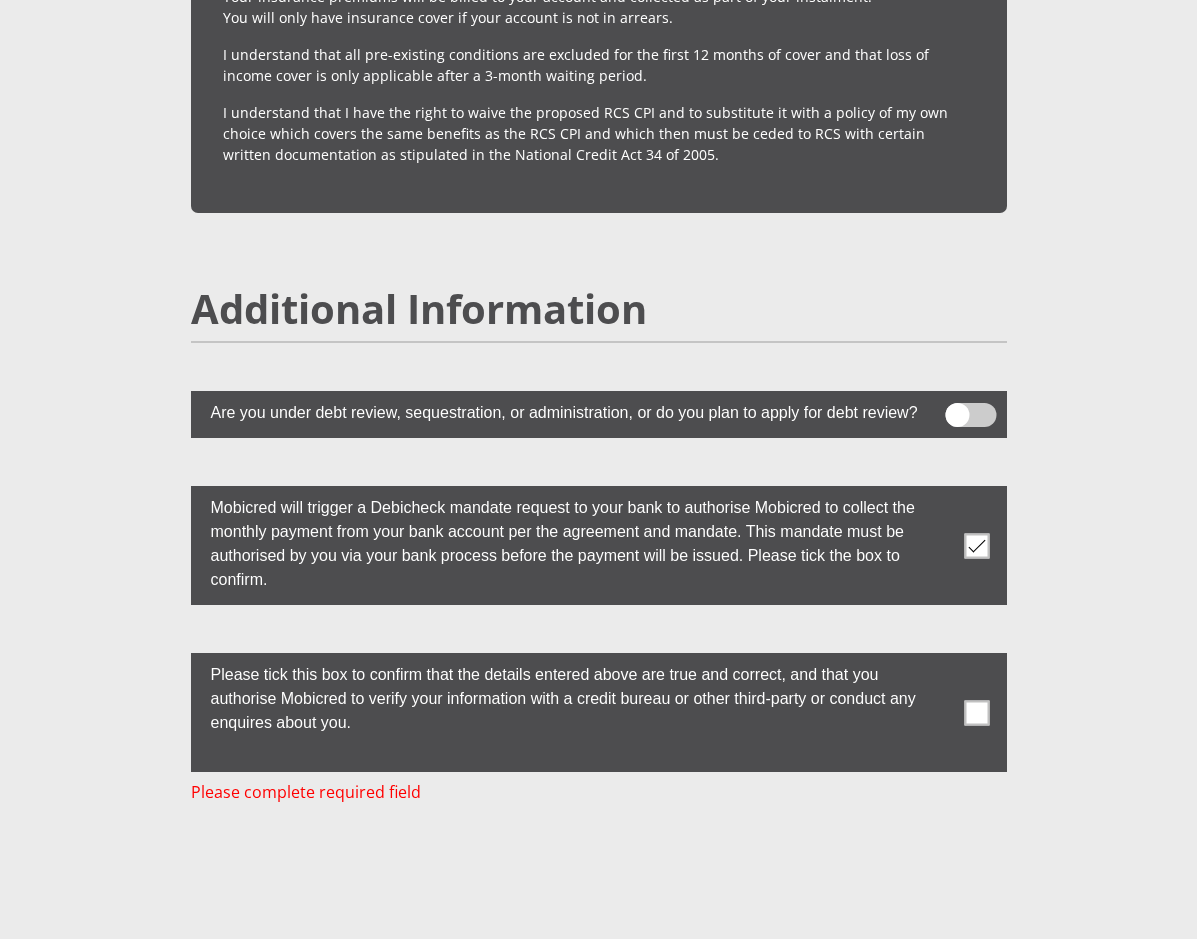 click at bounding box center (976, 712) 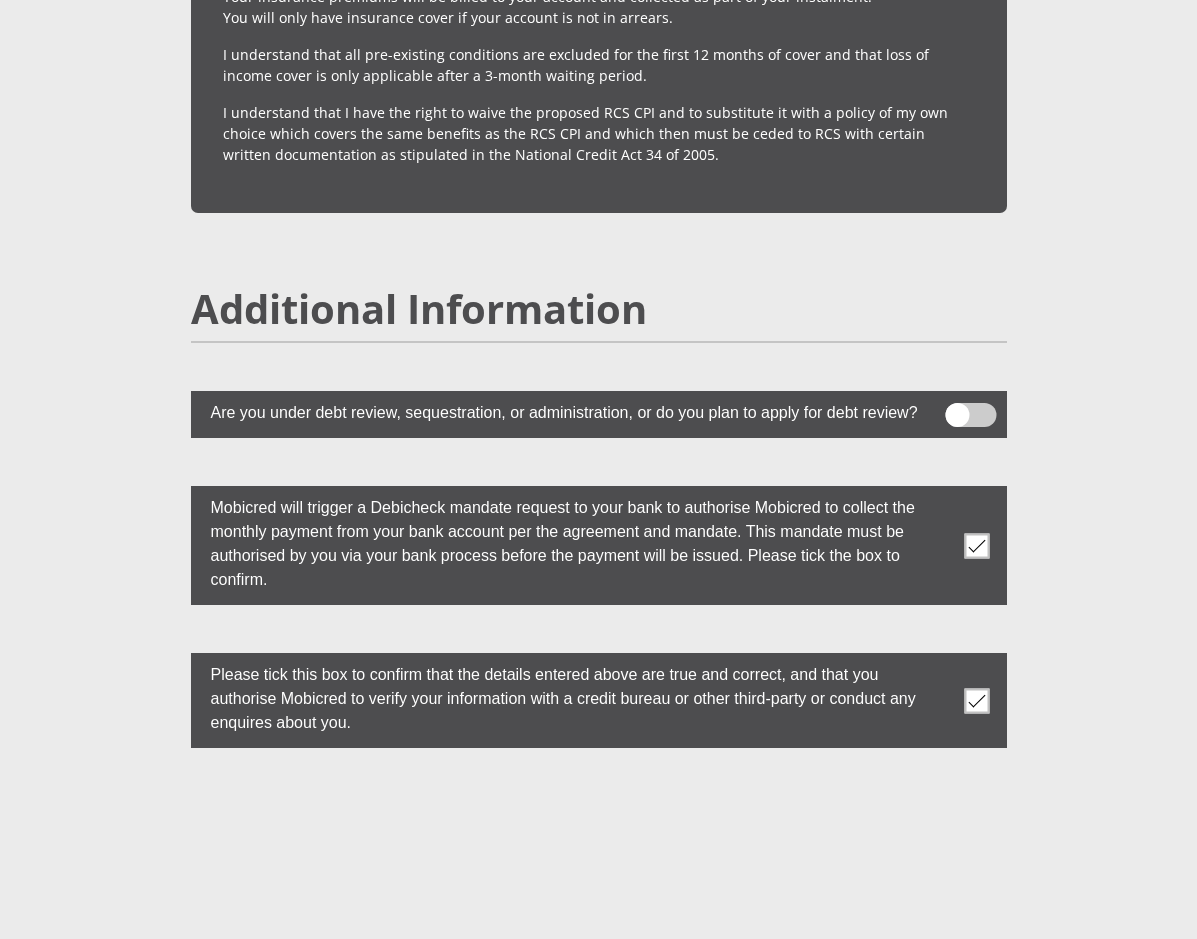 click on "Proceed" at bounding box center [749, 977] 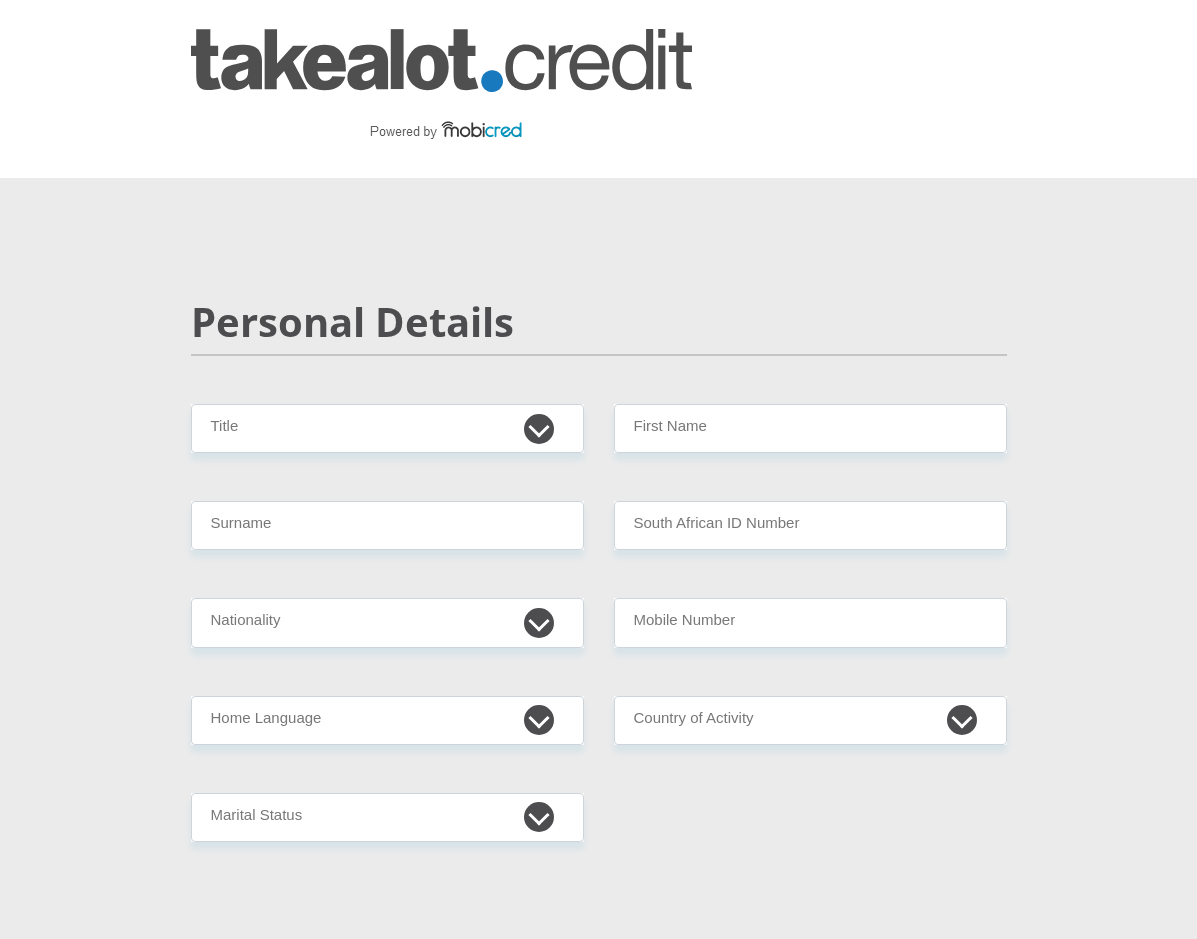 scroll, scrollTop: 0, scrollLeft: 0, axis: both 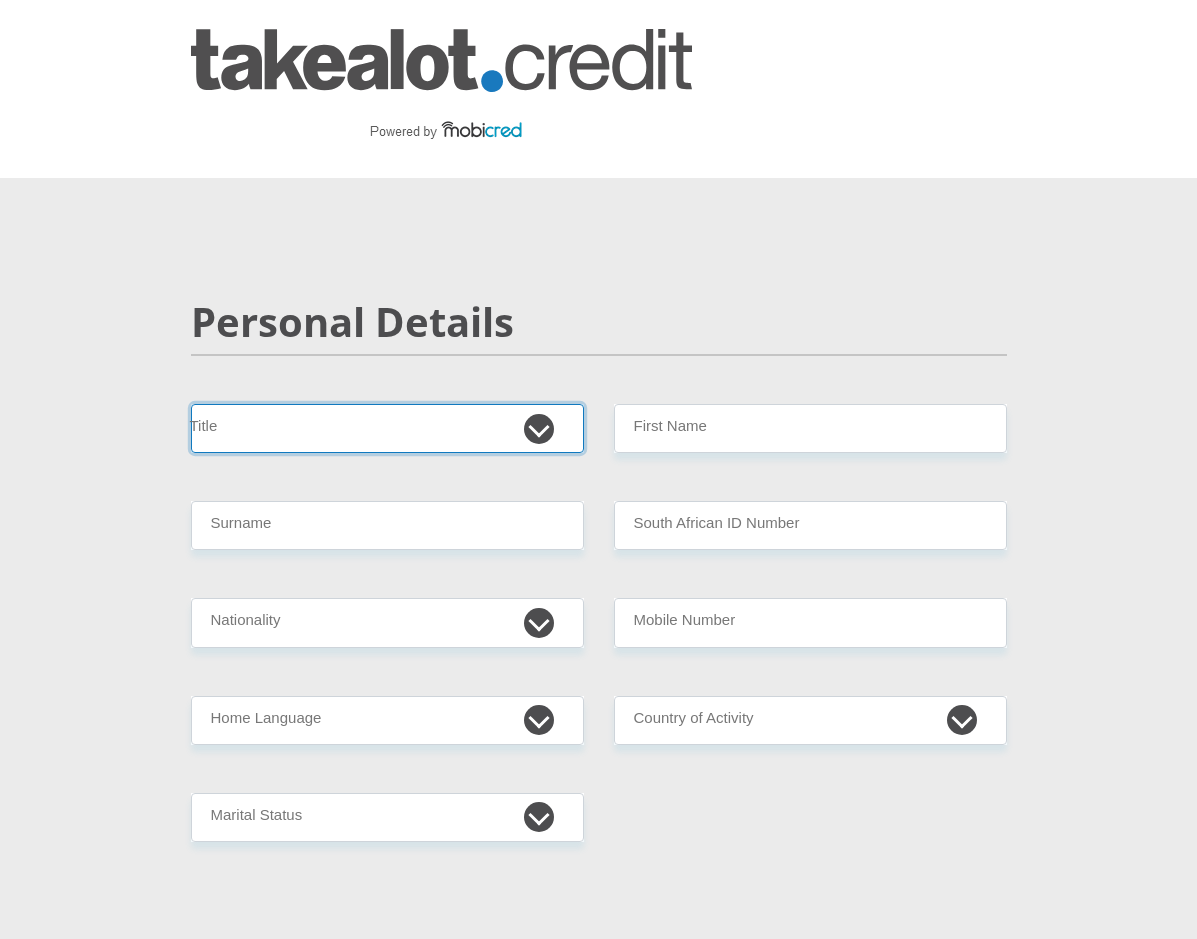 click on "Mr
Ms
Mrs
Dr
Other" at bounding box center [387, 428] 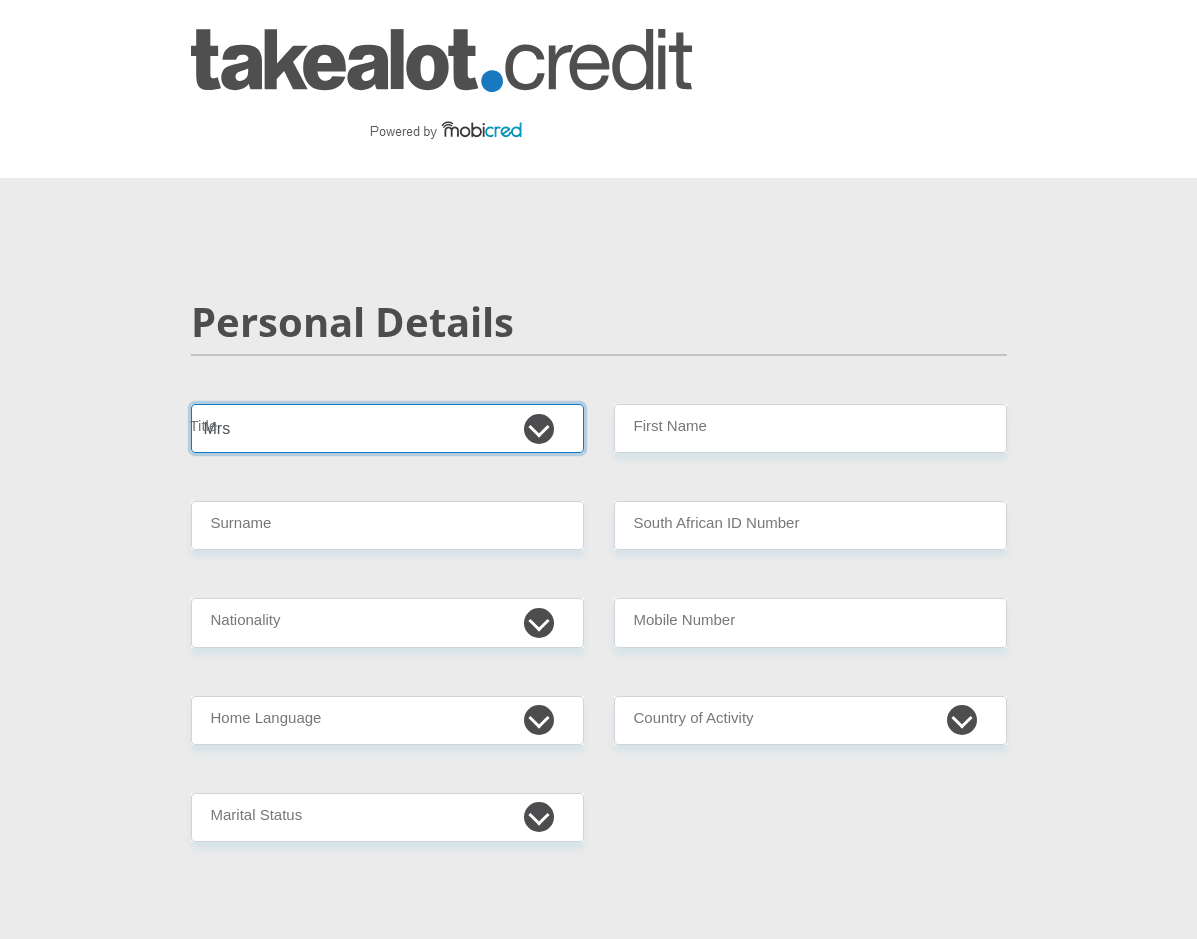 click on "Mr
Ms
Mrs
Dr
Other" at bounding box center (387, 428) 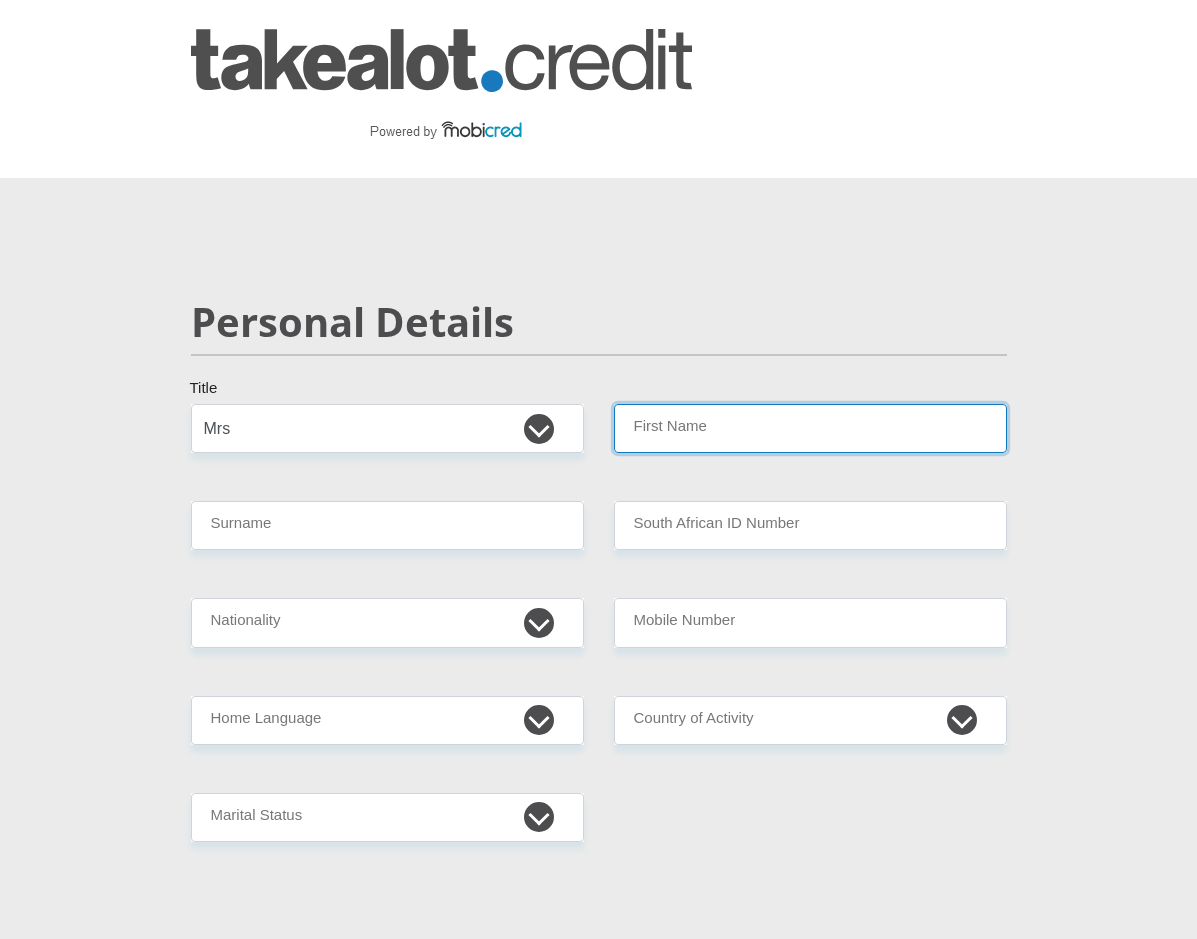 click on "First Name" at bounding box center [810, 428] 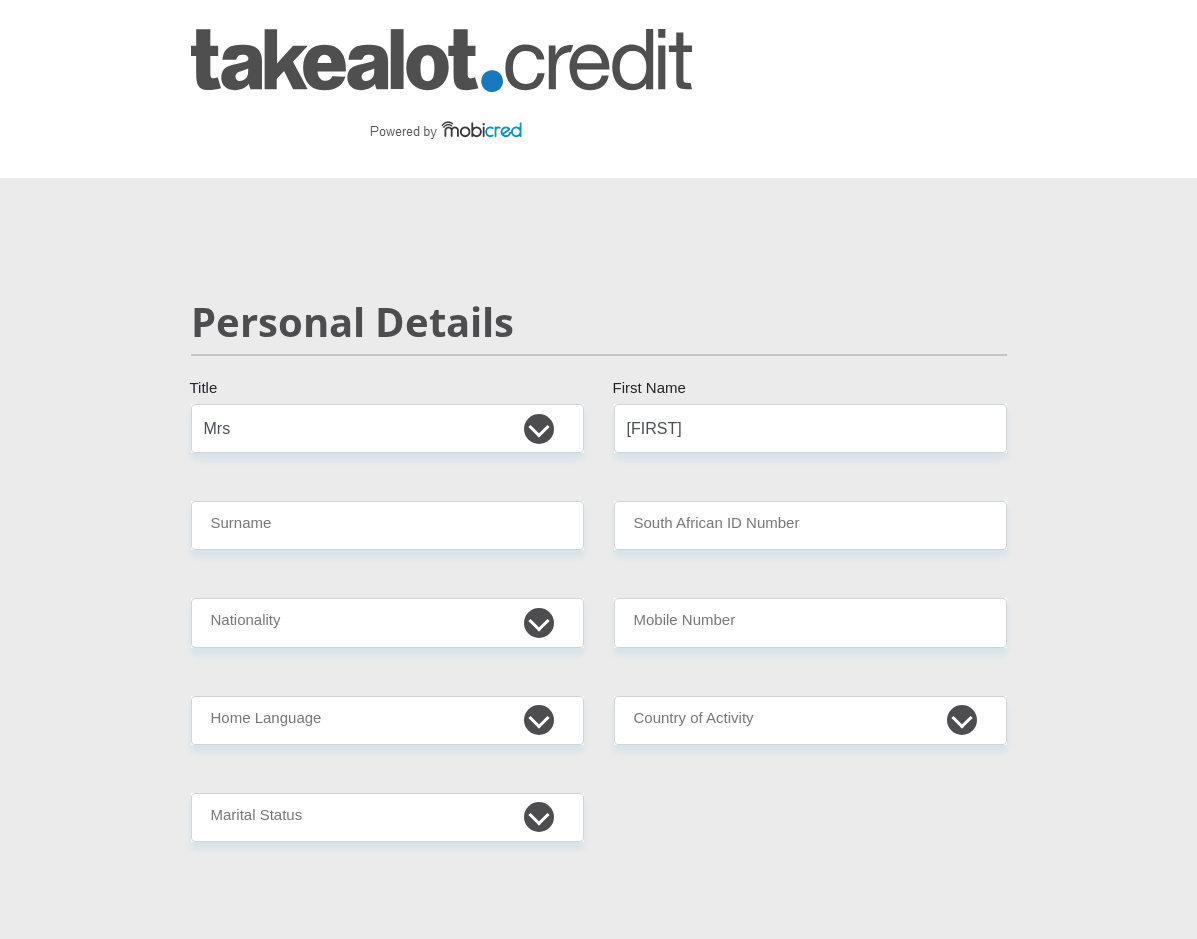 type on "Motsamai" 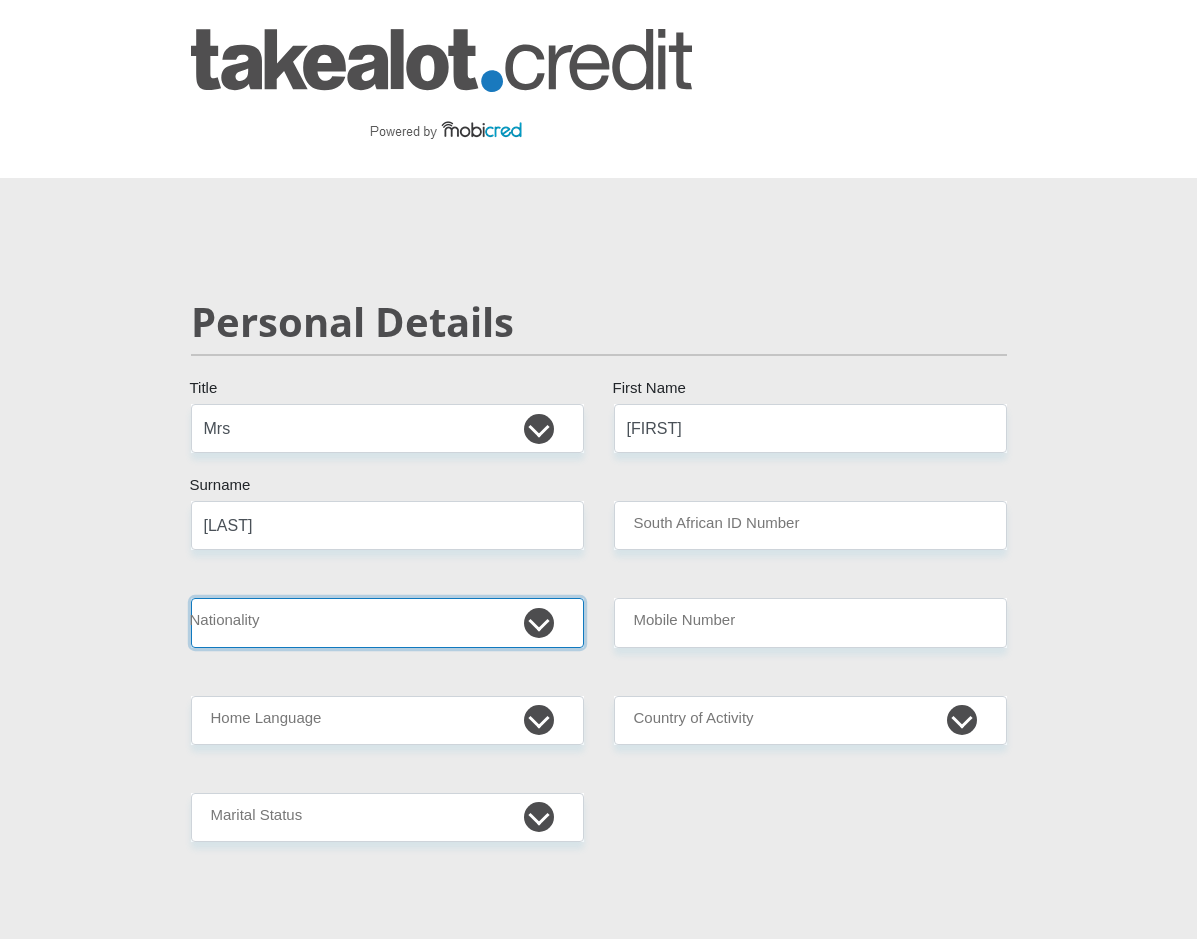 select on "ZAF" 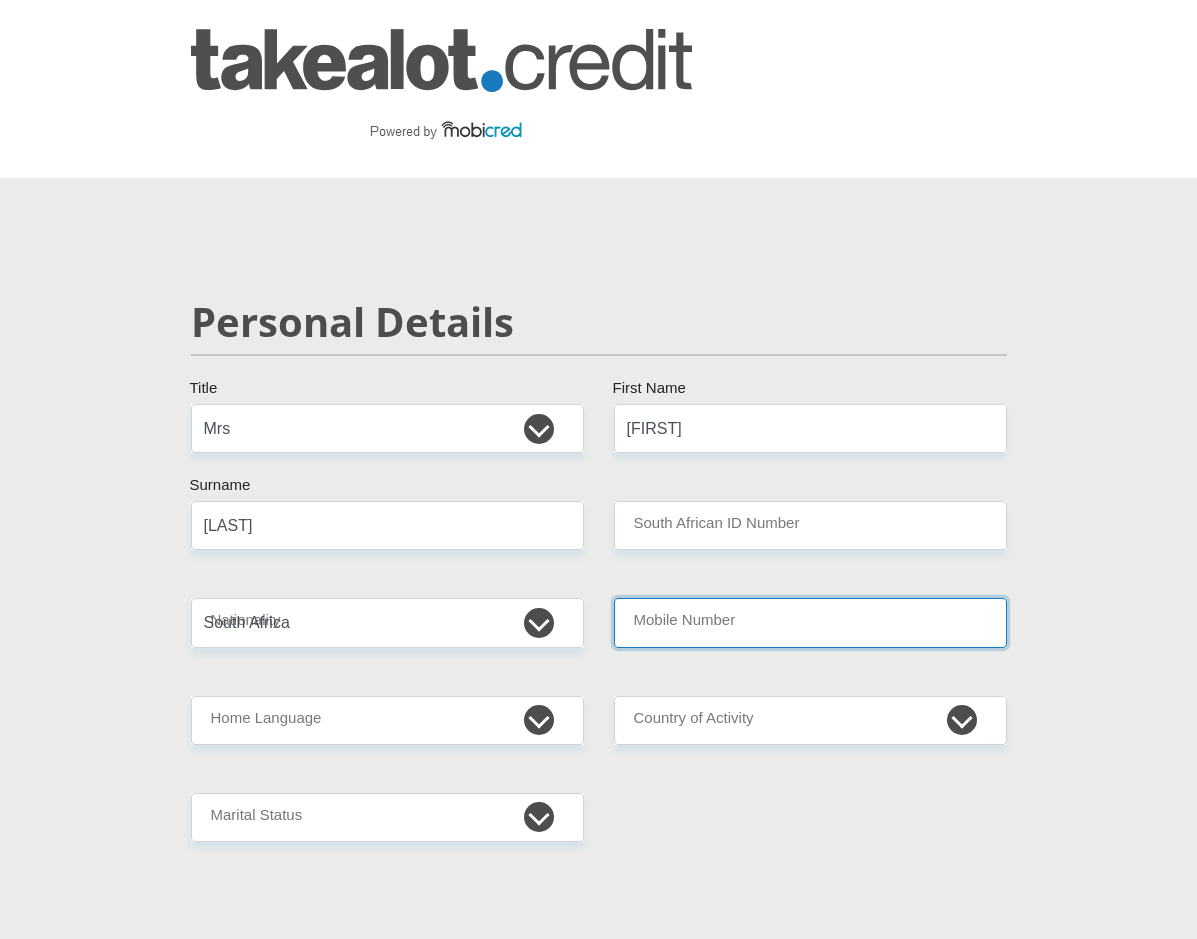 type on "0763662281" 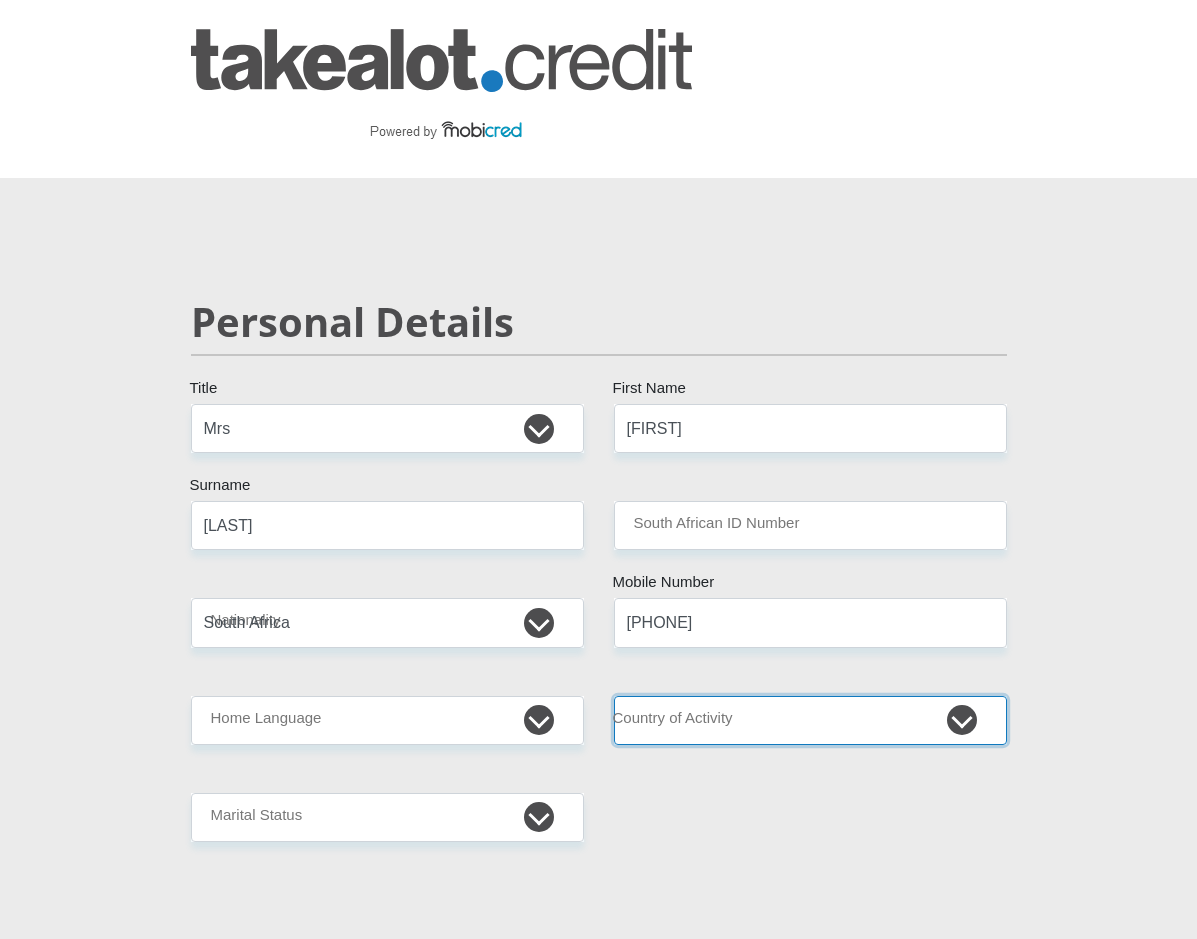 select on "ZAF" 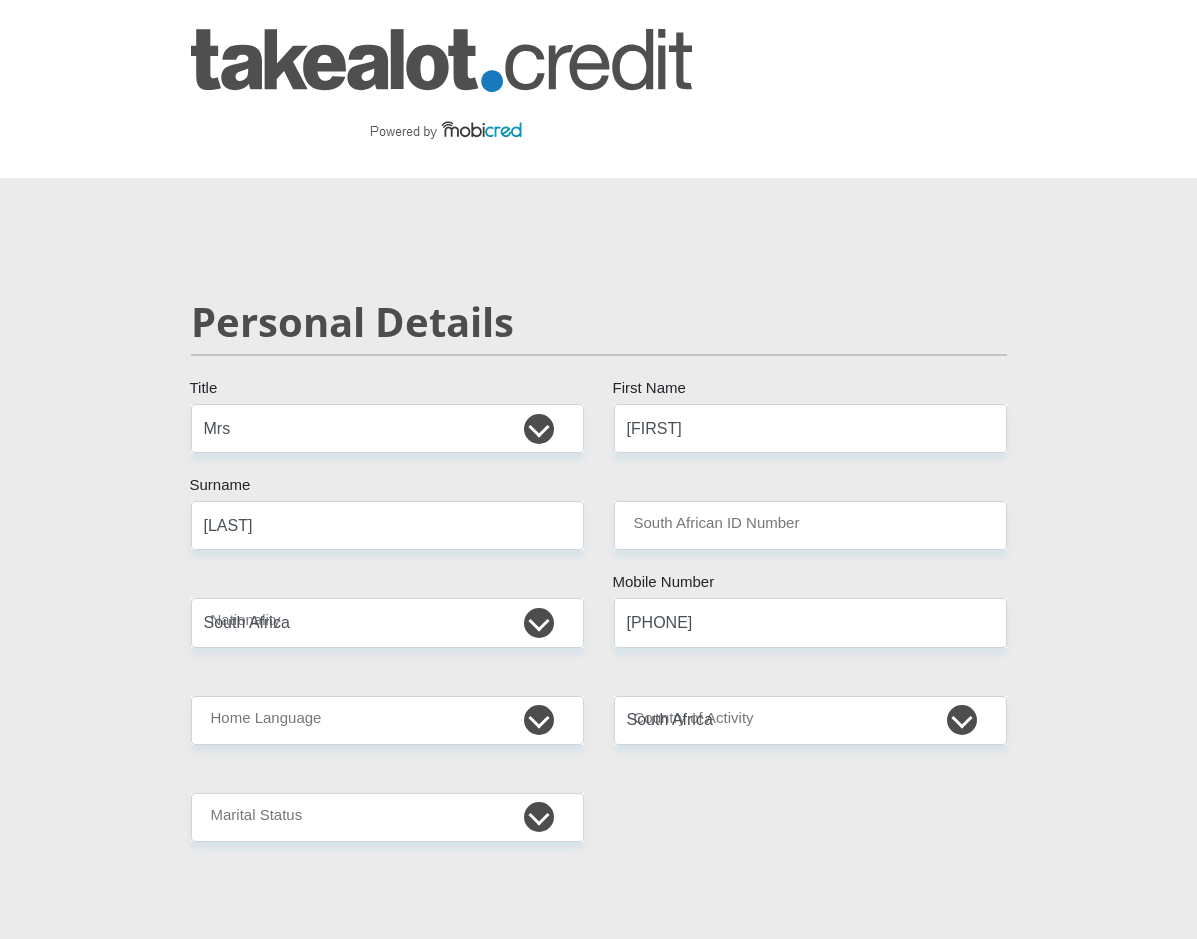 type on "3661 10th Street Lakeside Proper Evaton" 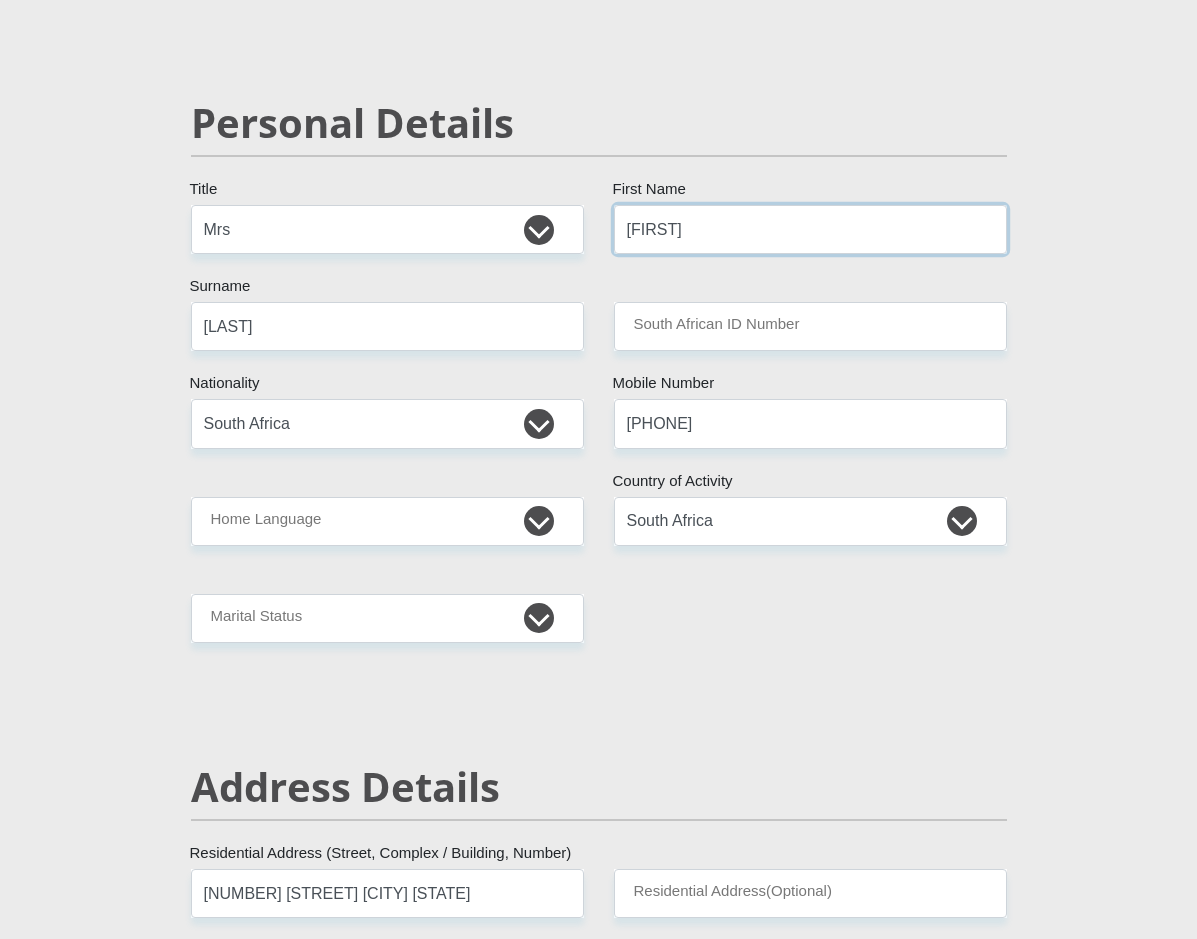 scroll, scrollTop: 200, scrollLeft: 0, axis: vertical 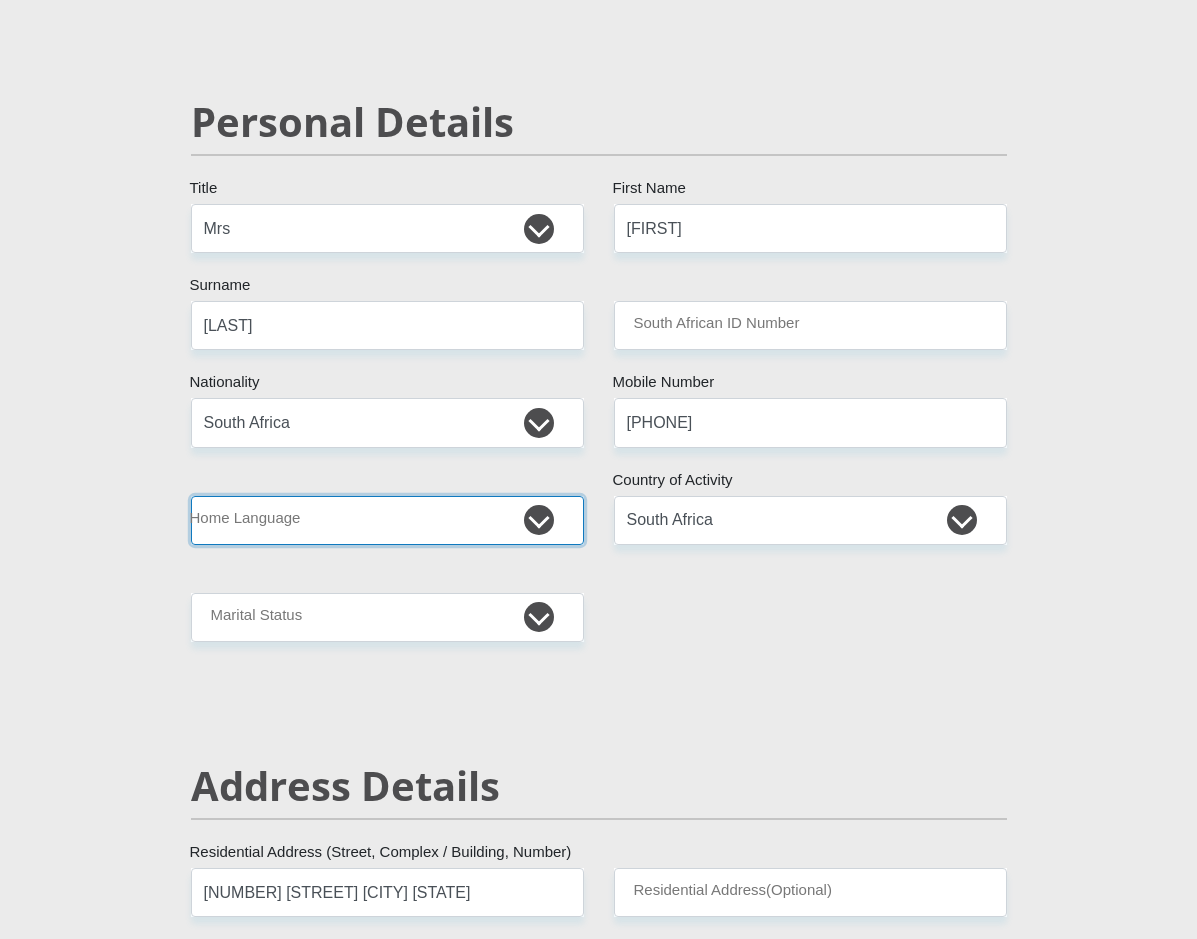 click on "Afrikaans
English
Sepedi
South Ndebele
Southern Sotho
Swati
Tsonga
Tswana
Venda
Xhosa
Zulu
Other" at bounding box center [387, 520] 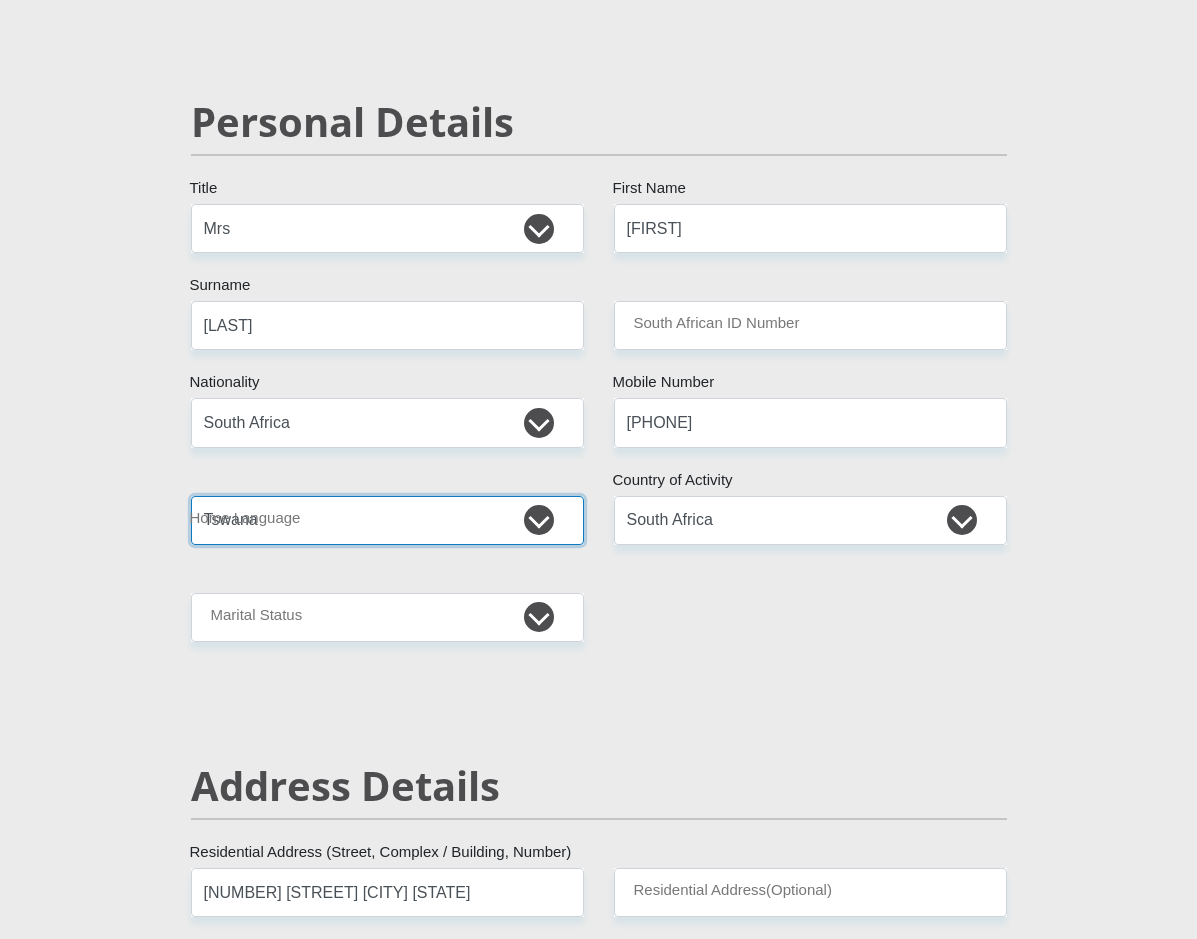 click on "Afrikaans
English
Sepedi
South Ndebele
Southern Sotho
Swati
Tsonga
Tswana
Venda
Xhosa
Zulu
Other" at bounding box center [387, 520] 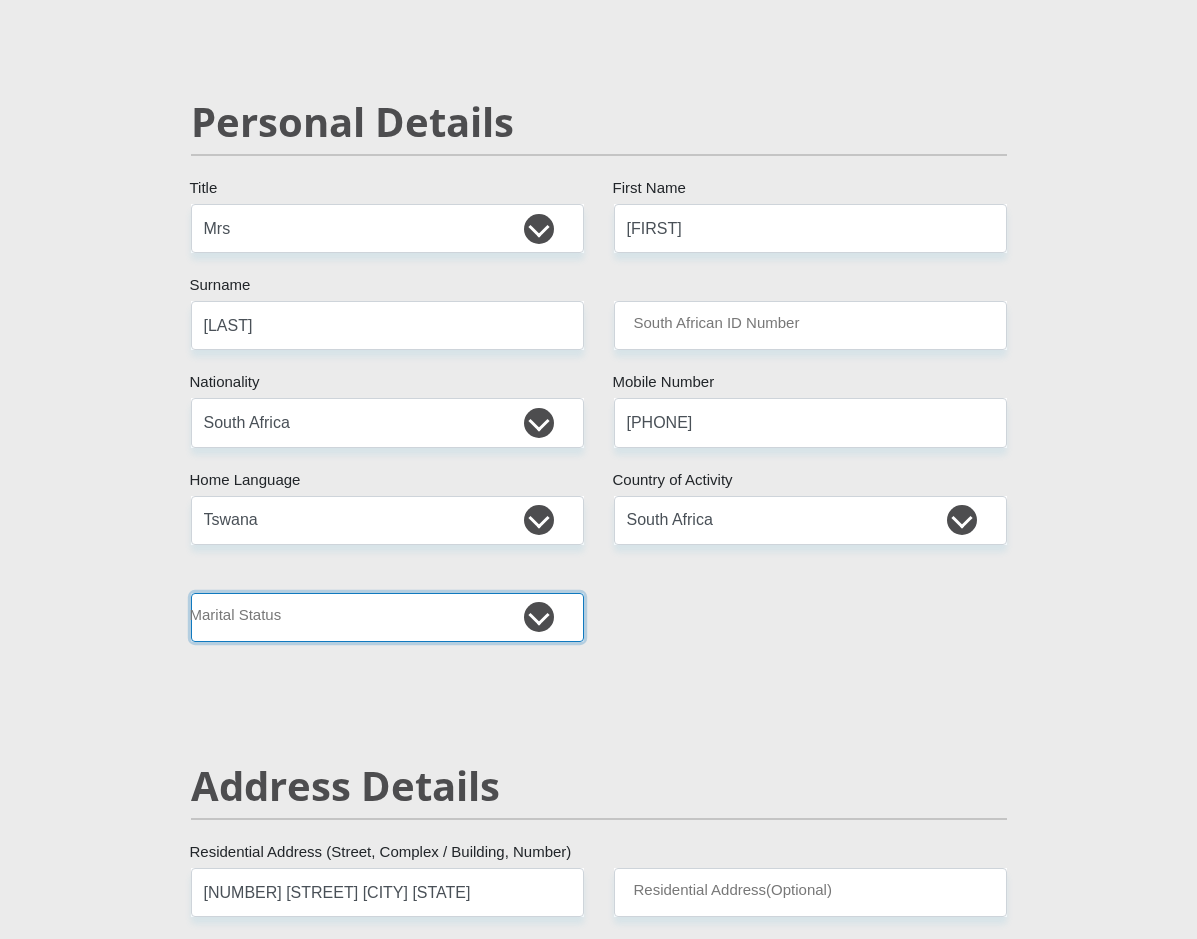 click on "Married ANC
Single
Divorced
Widowed
Married COP or Customary Law" at bounding box center [387, 617] 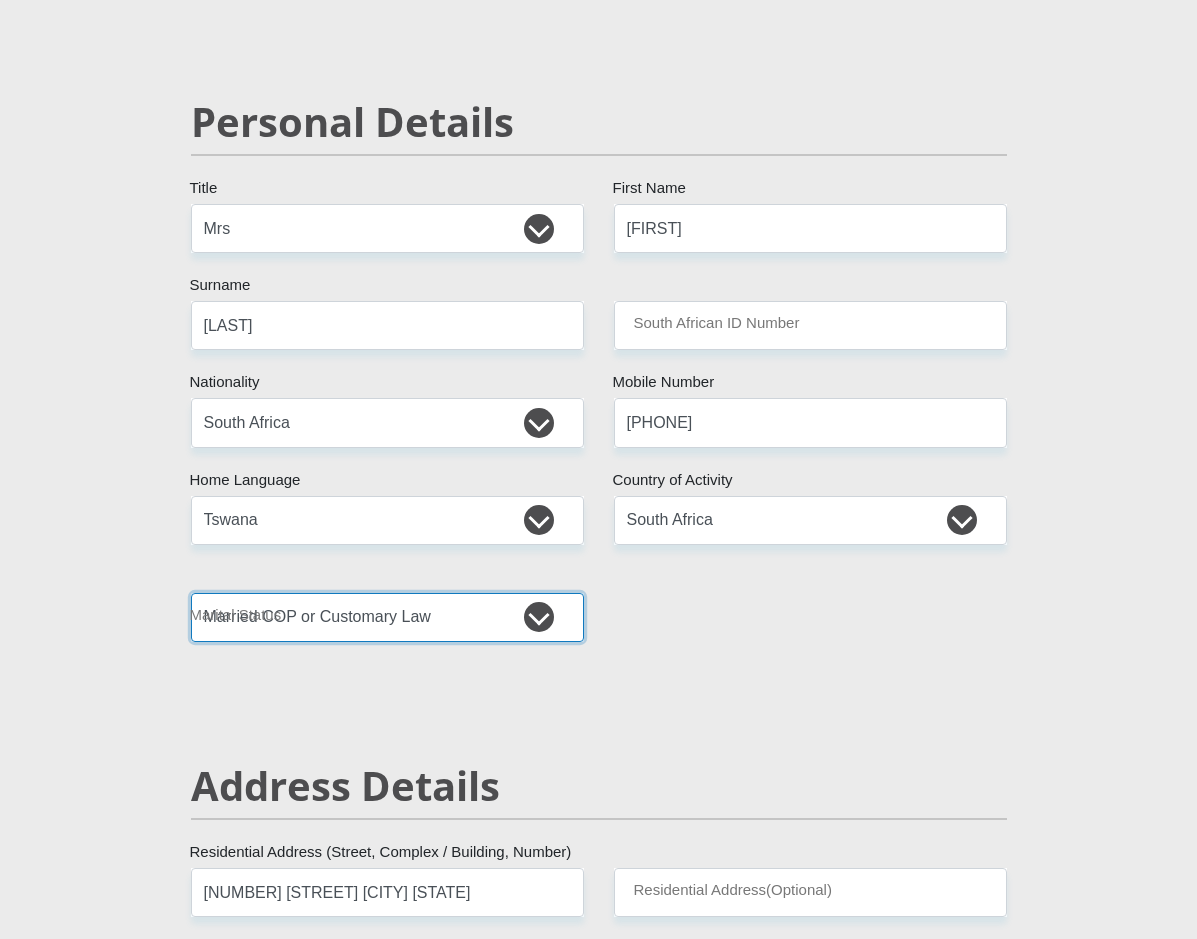 click on "Married ANC
Single
Divorced
Widowed
Married COP or Customary Law" at bounding box center (387, 617) 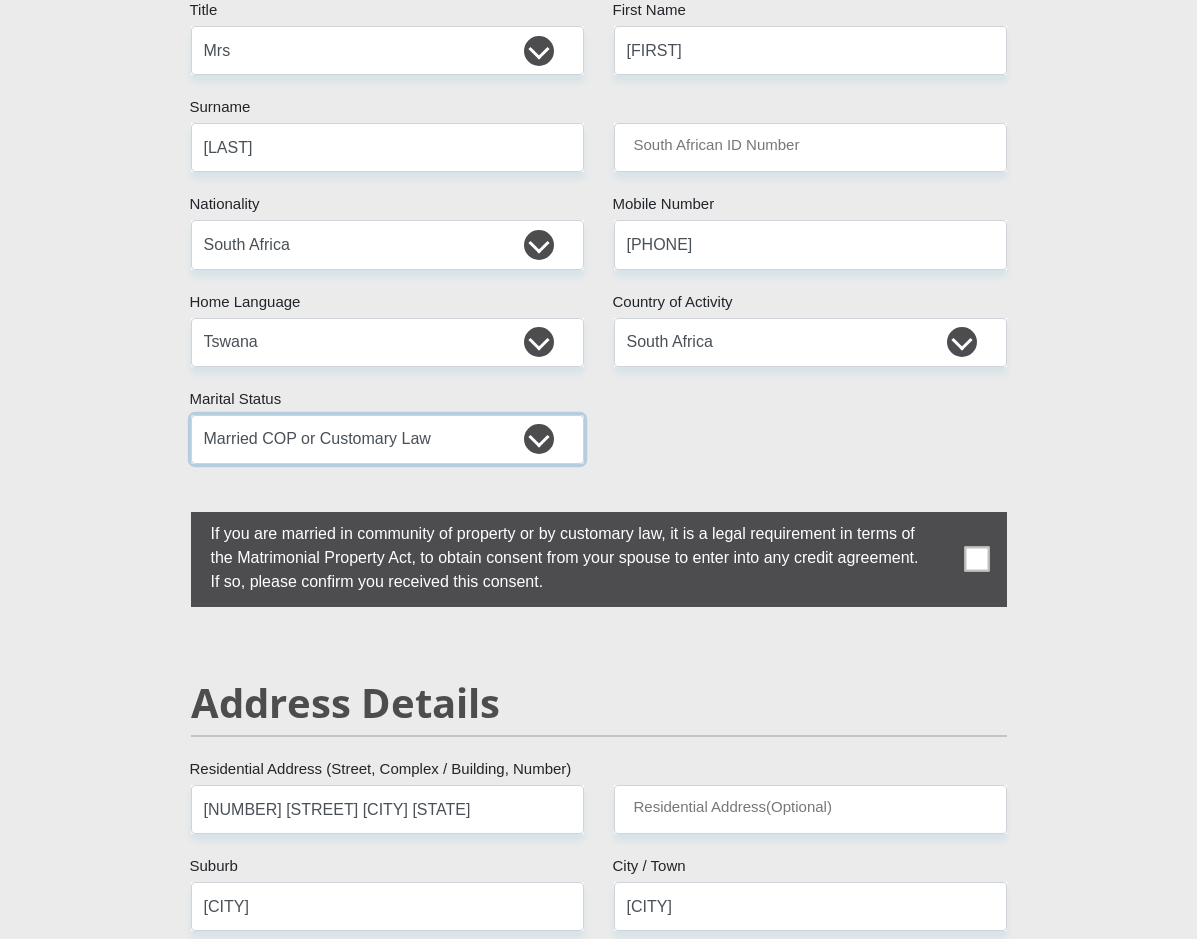 scroll, scrollTop: 400, scrollLeft: 0, axis: vertical 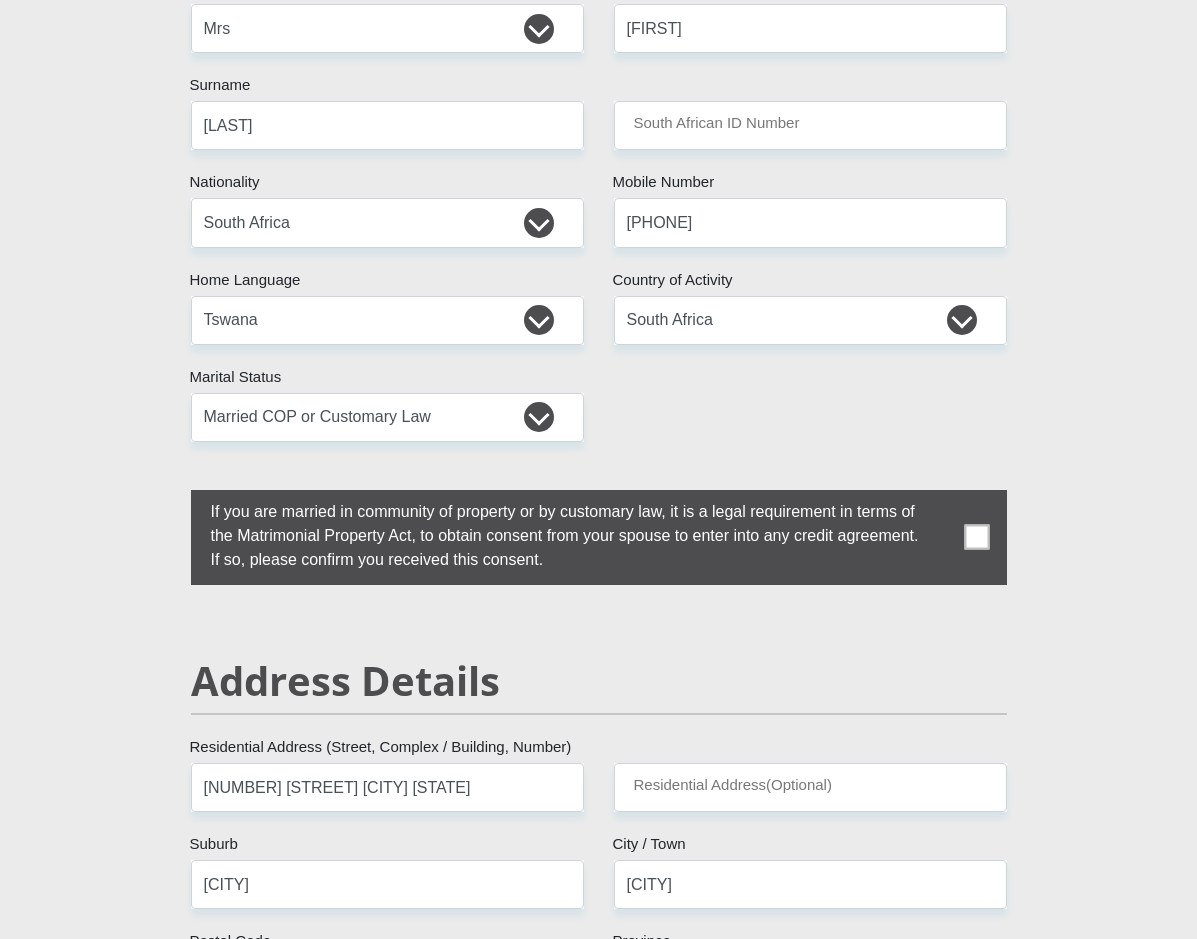 click at bounding box center [976, 537] 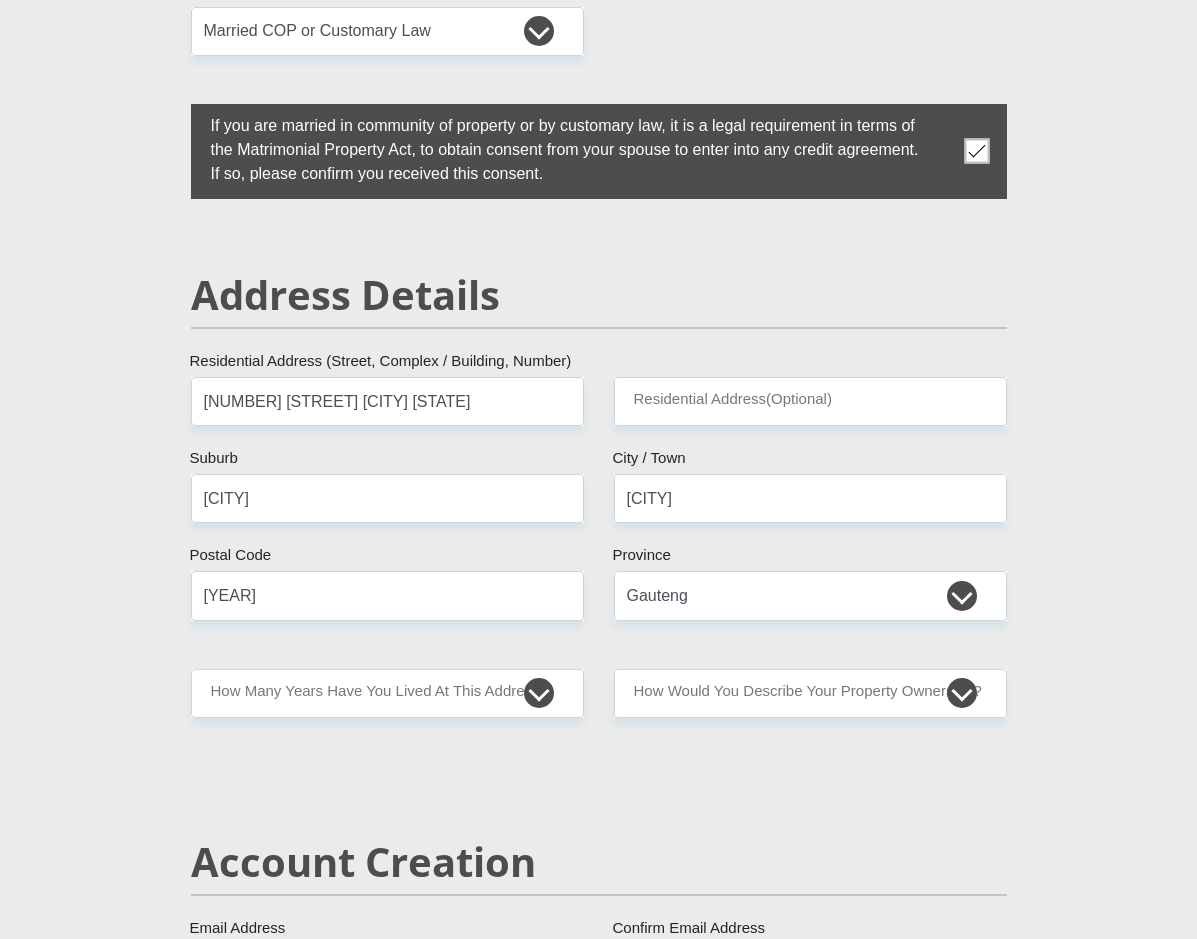 scroll, scrollTop: 800, scrollLeft: 0, axis: vertical 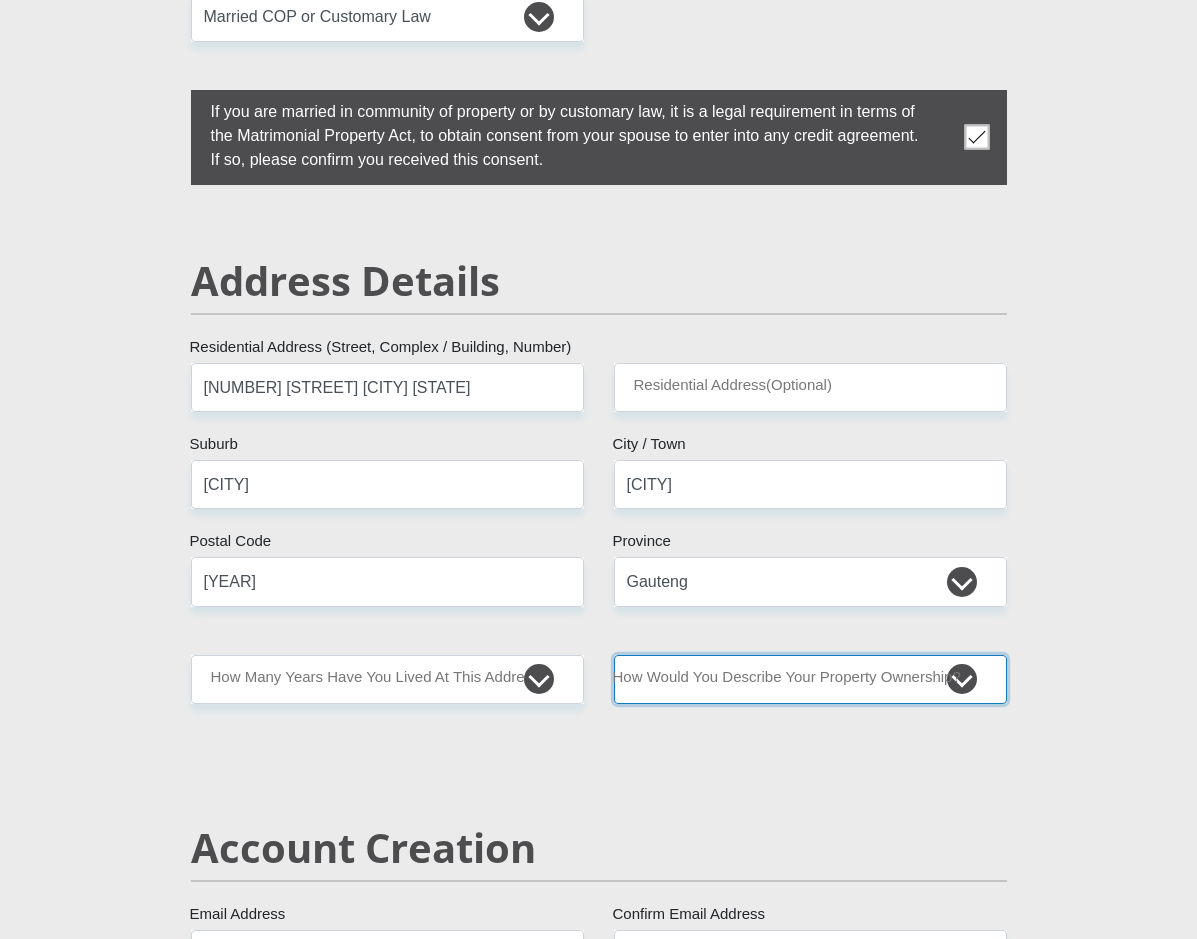 click on "Owned
Rented
Family Owned
Company Dwelling" at bounding box center [810, 679] 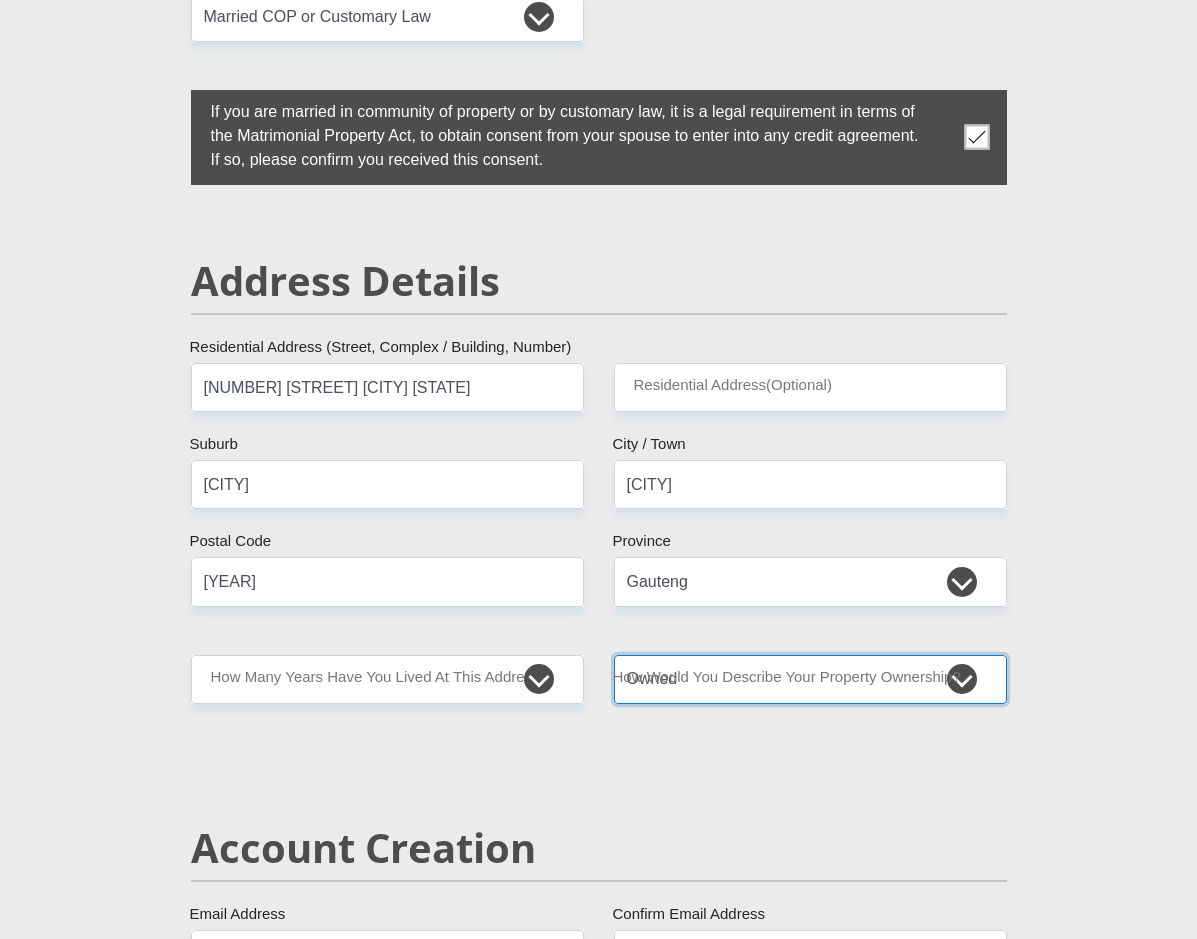 click on "Owned
Rented
Family Owned
Company Dwelling" at bounding box center [810, 679] 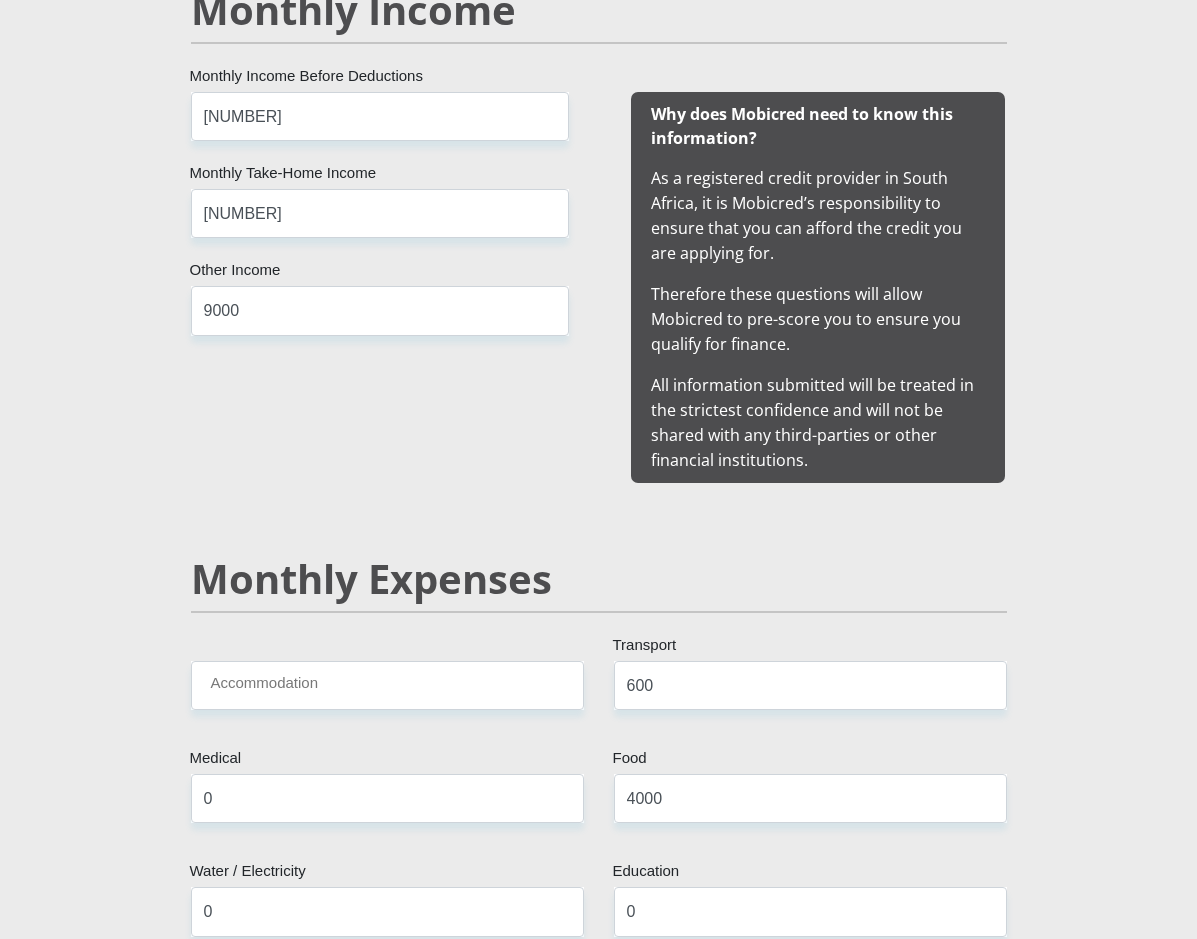 scroll, scrollTop: 2400, scrollLeft: 0, axis: vertical 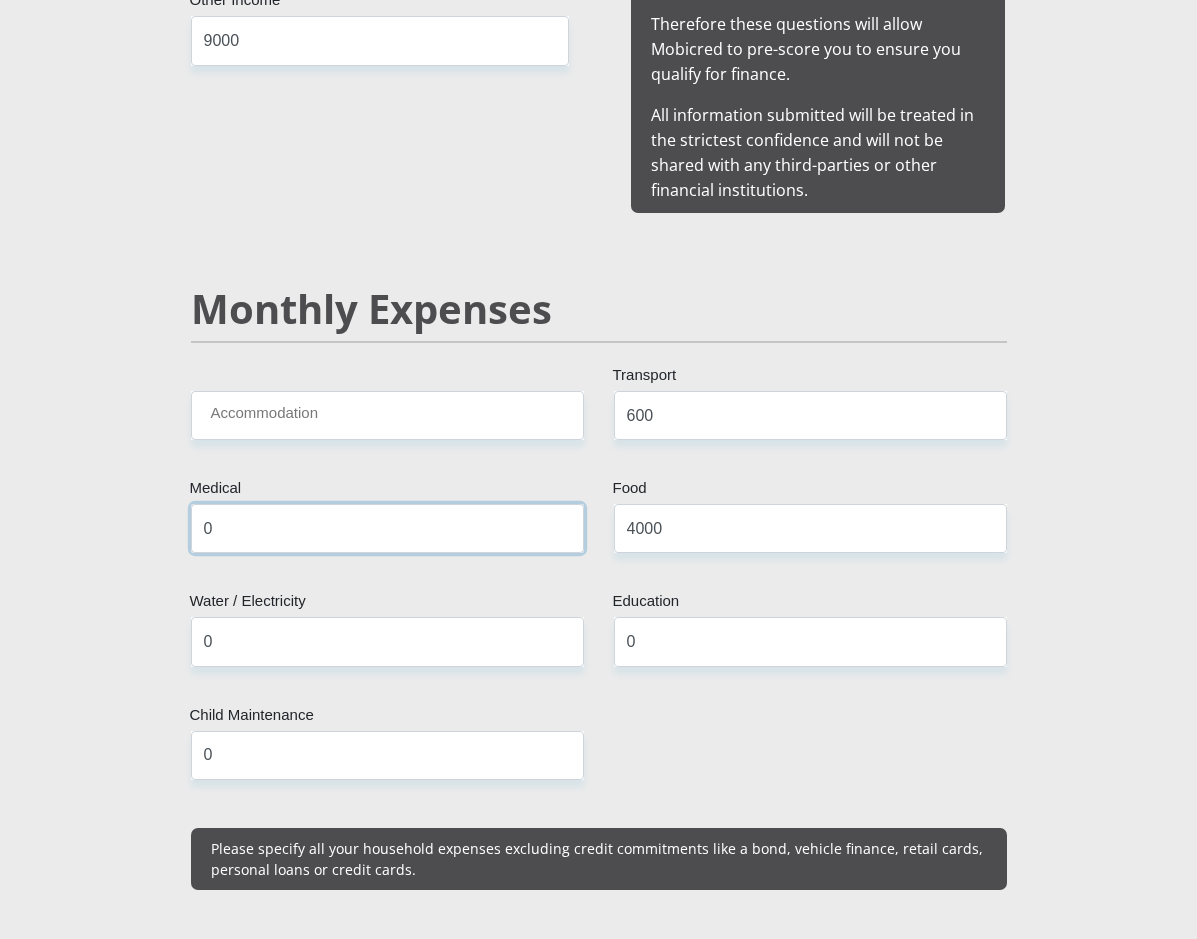 click on "0" at bounding box center (387, 528) 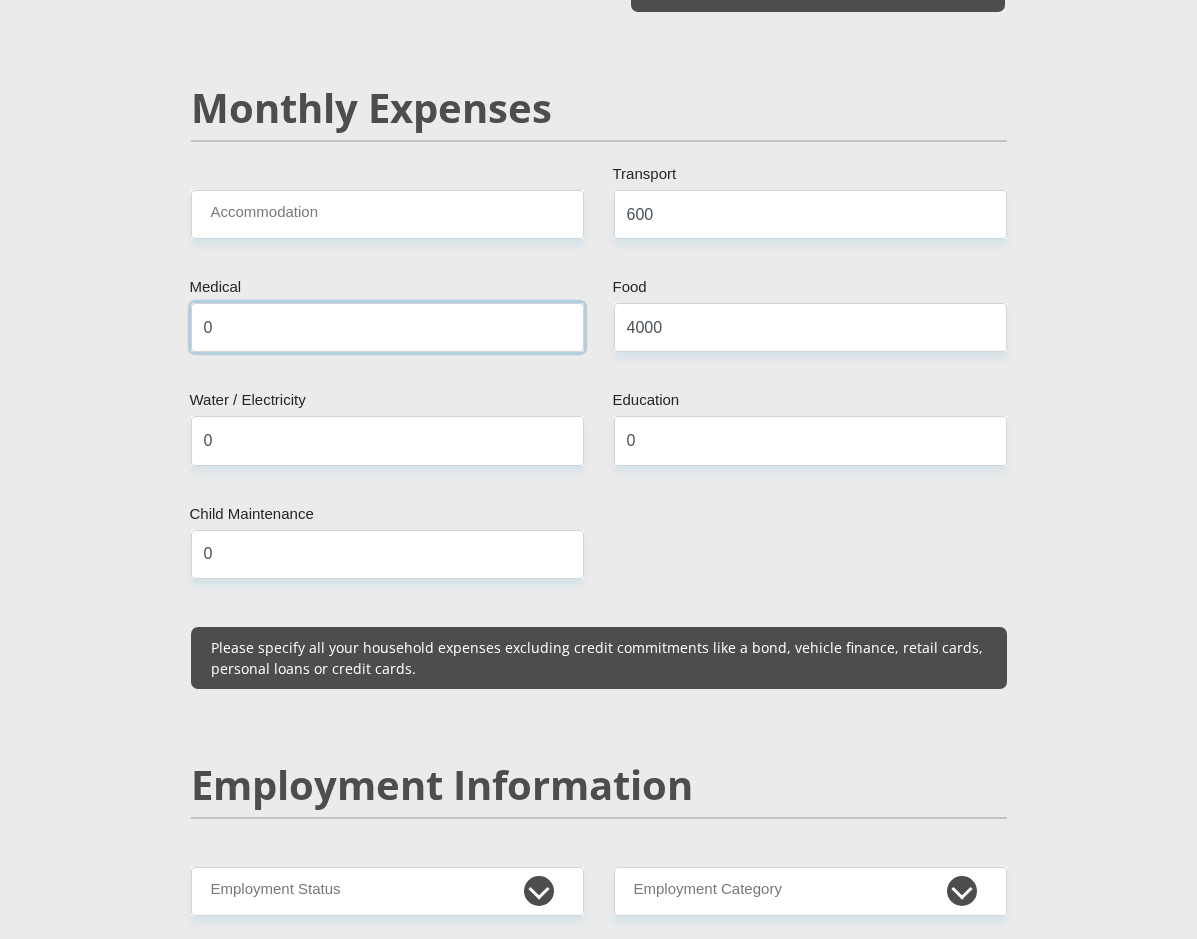 scroll, scrollTop: 3000, scrollLeft: 0, axis: vertical 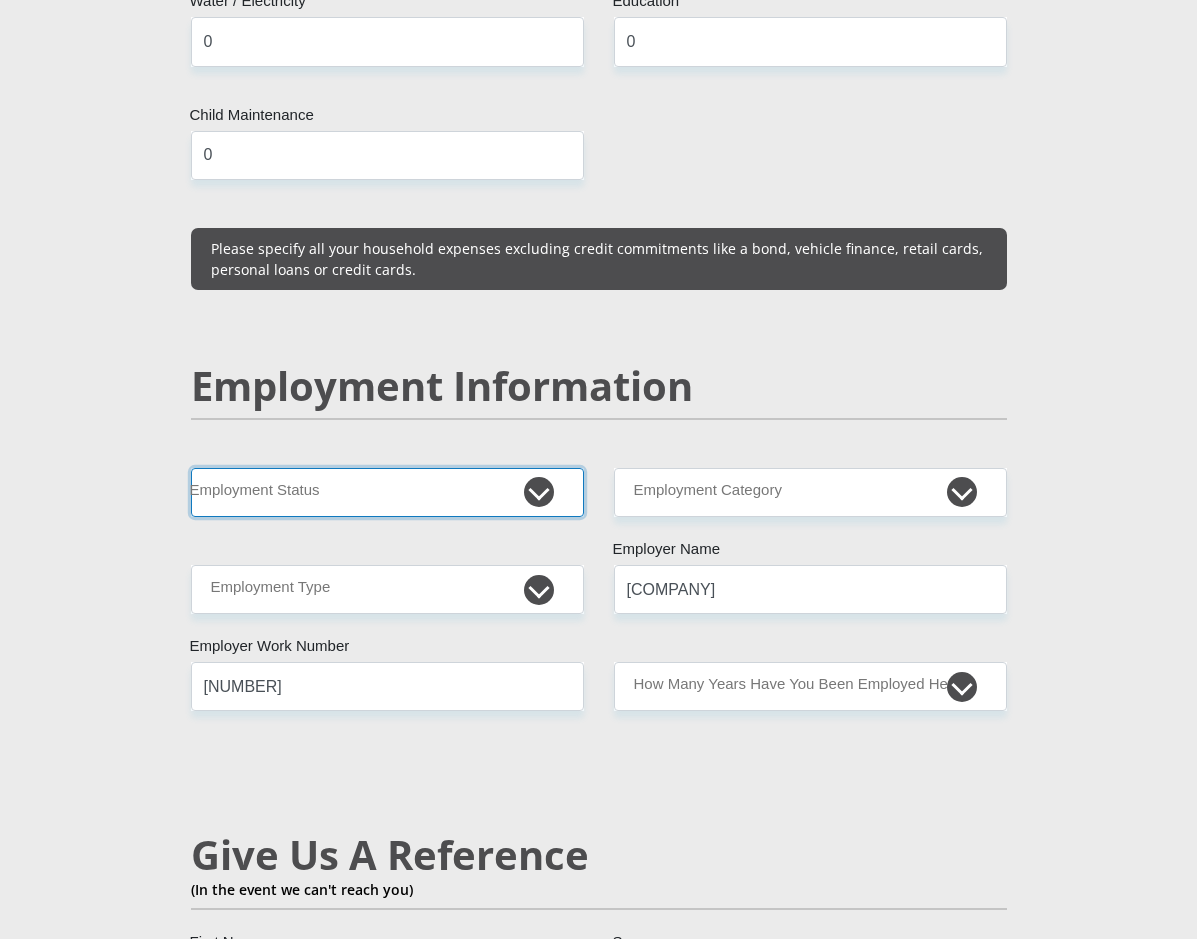 click on "Permanent/Full-time
Part-time/Casual
Contract Worker
Self-Employed
Housewife
Retired
Student
Medically Boarded
Disability
Unemployed" at bounding box center [387, 492] 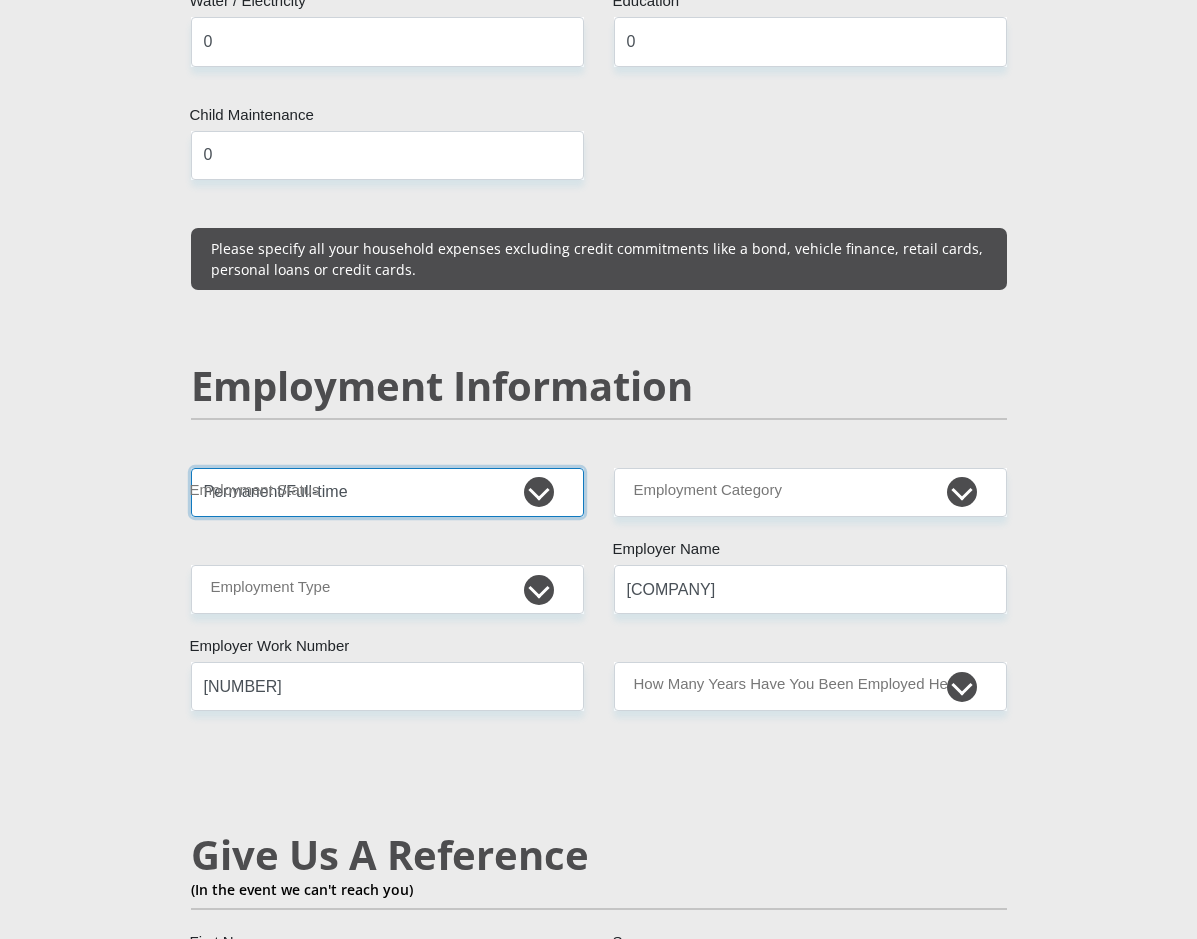 click on "Permanent/Full-time
Part-time/Casual
Contract Worker
Self-Employed
Housewife
Retired
Student
Medically Boarded
Disability
Unemployed" at bounding box center [387, 492] 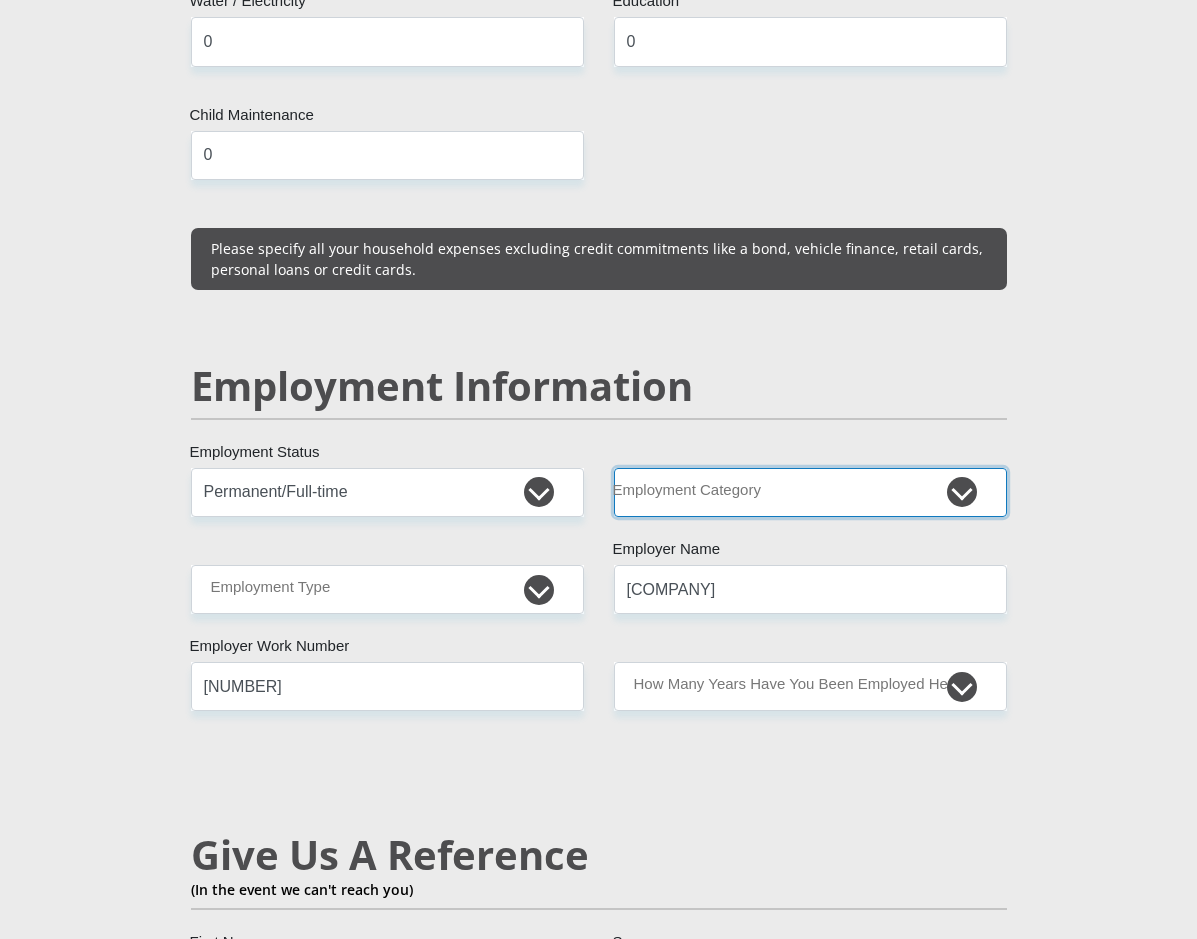 click on "AGRICULTURE
ALCOHOL & TOBACCO
CONSTRUCTION MATERIALS
METALLURGY
EQUIPMENT FOR RENEWABLE ENERGY
SPECIALIZED CONTRACTORS
CAR
GAMING (INCL. INTERNET
OTHER WHOLESALE
UNLICENSED PHARMACEUTICALS
CURRENCY EXCHANGE HOUSES
OTHER FINANCIAL INSTITUTIONS & INSURANCE
REAL ESTATE AGENTS
OIL & GAS
OTHER MATERIALS (E.G. IRON ORE)
PRECIOUS STONES & PRECIOUS METALS
POLITICAL ORGANIZATIONS
RELIGIOUS ORGANIZATIONS(NOT SECTS)
ACTI. HAVING BUSINESS DEAL WITH PUBLIC ADMINISTRATION
LAUNDROMATS" at bounding box center [810, 492] 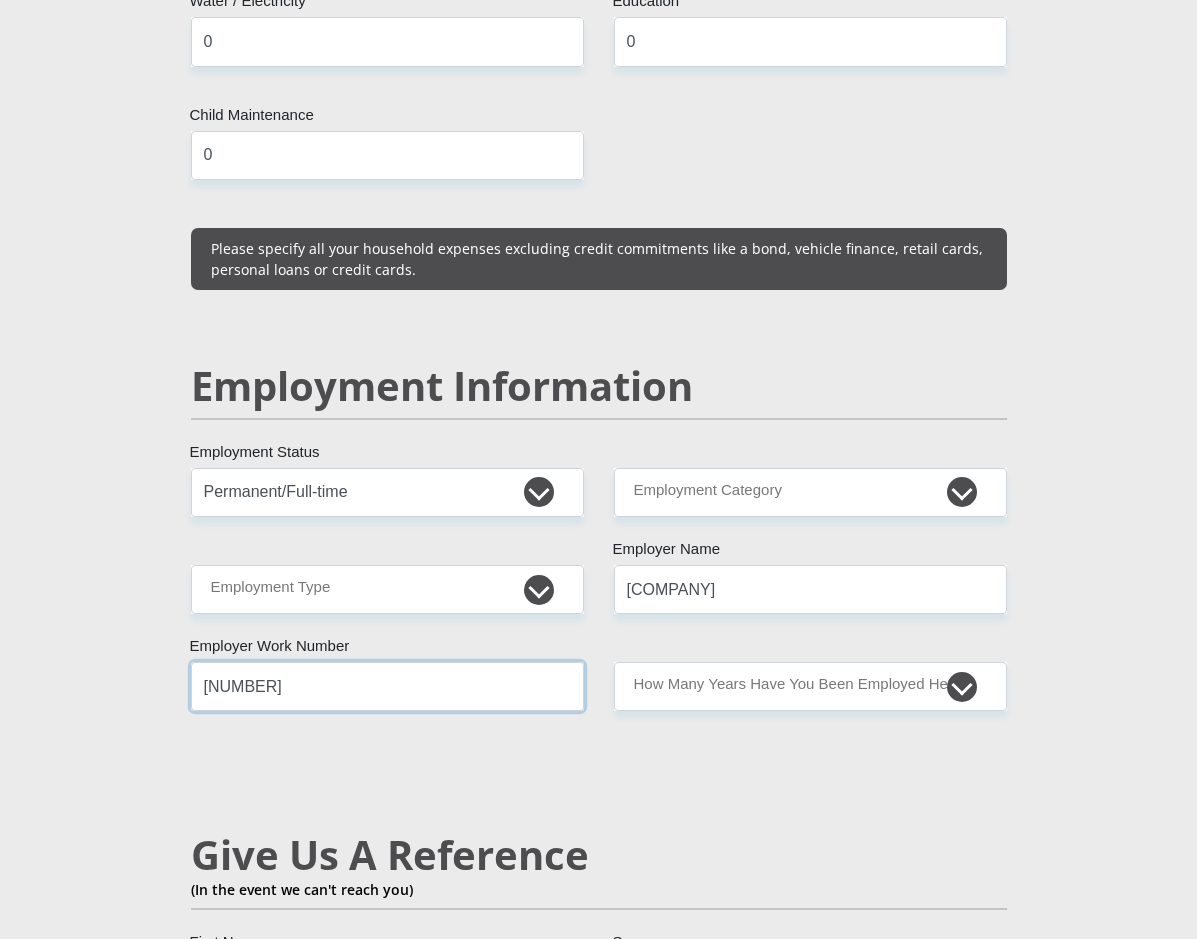 click on "0169889720" at bounding box center (387, 686) 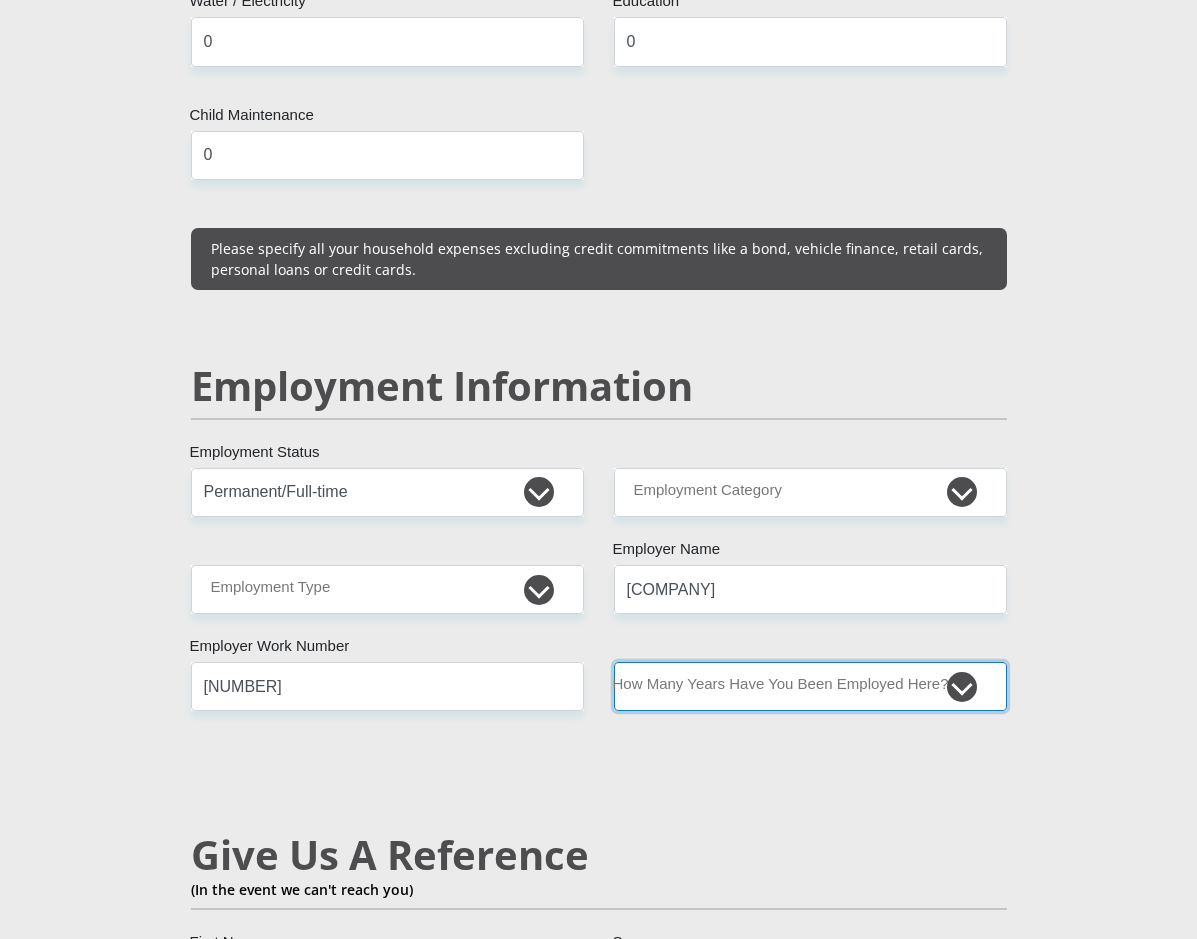 click on "less than 1 year
1-3 years
3-5 years
5+ years" at bounding box center (810, 686) 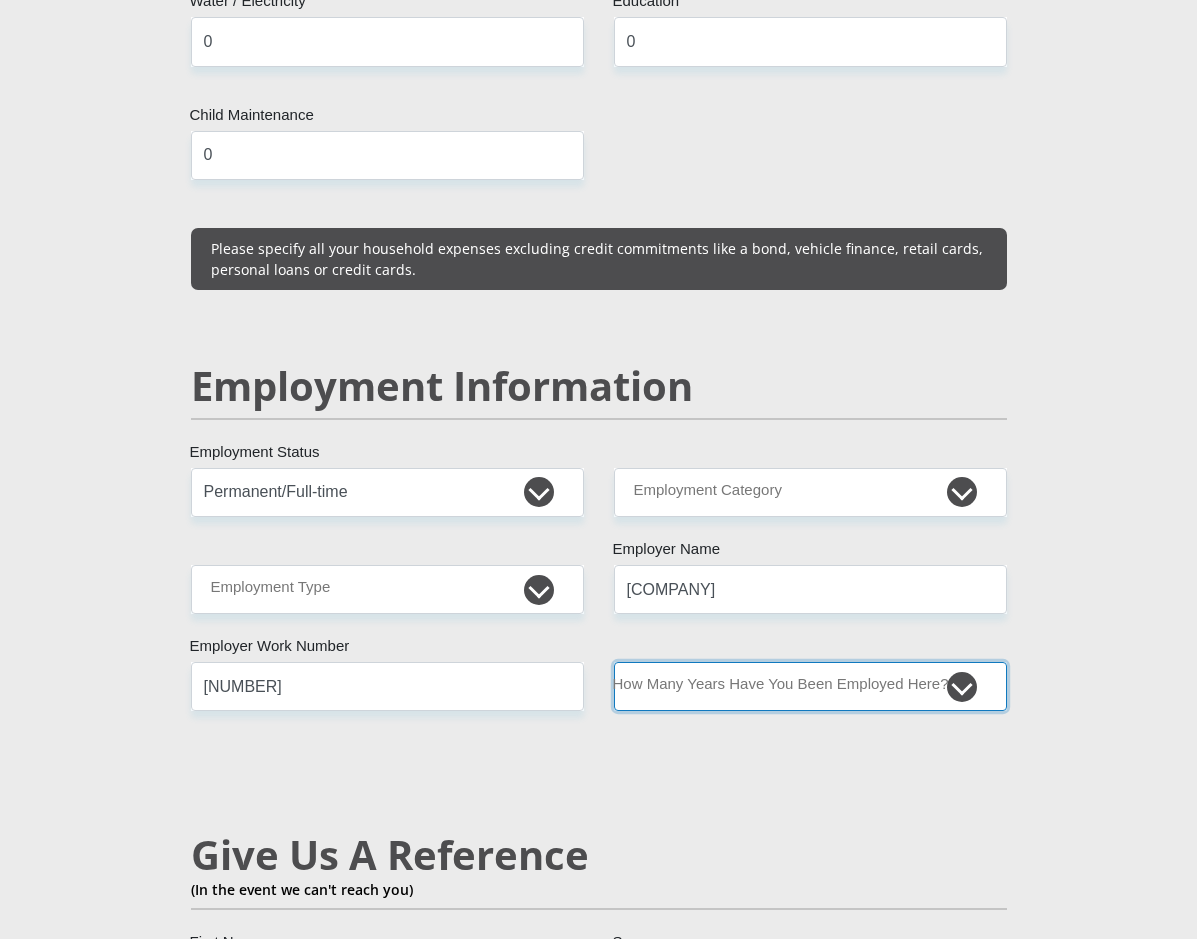 select on "60" 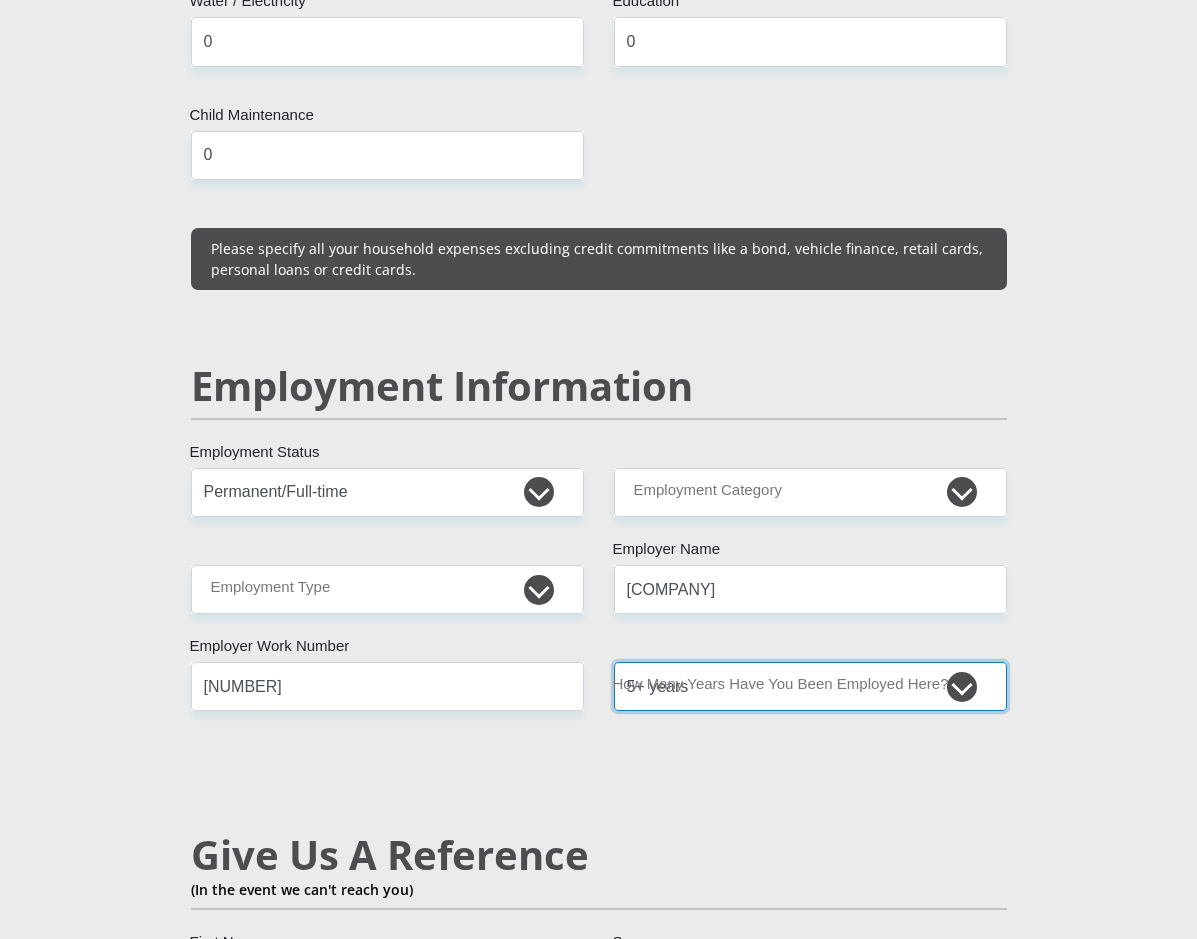 click on "less than 1 year
1-3 years
3-5 years
5+ years" at bounding box center [810, 686] 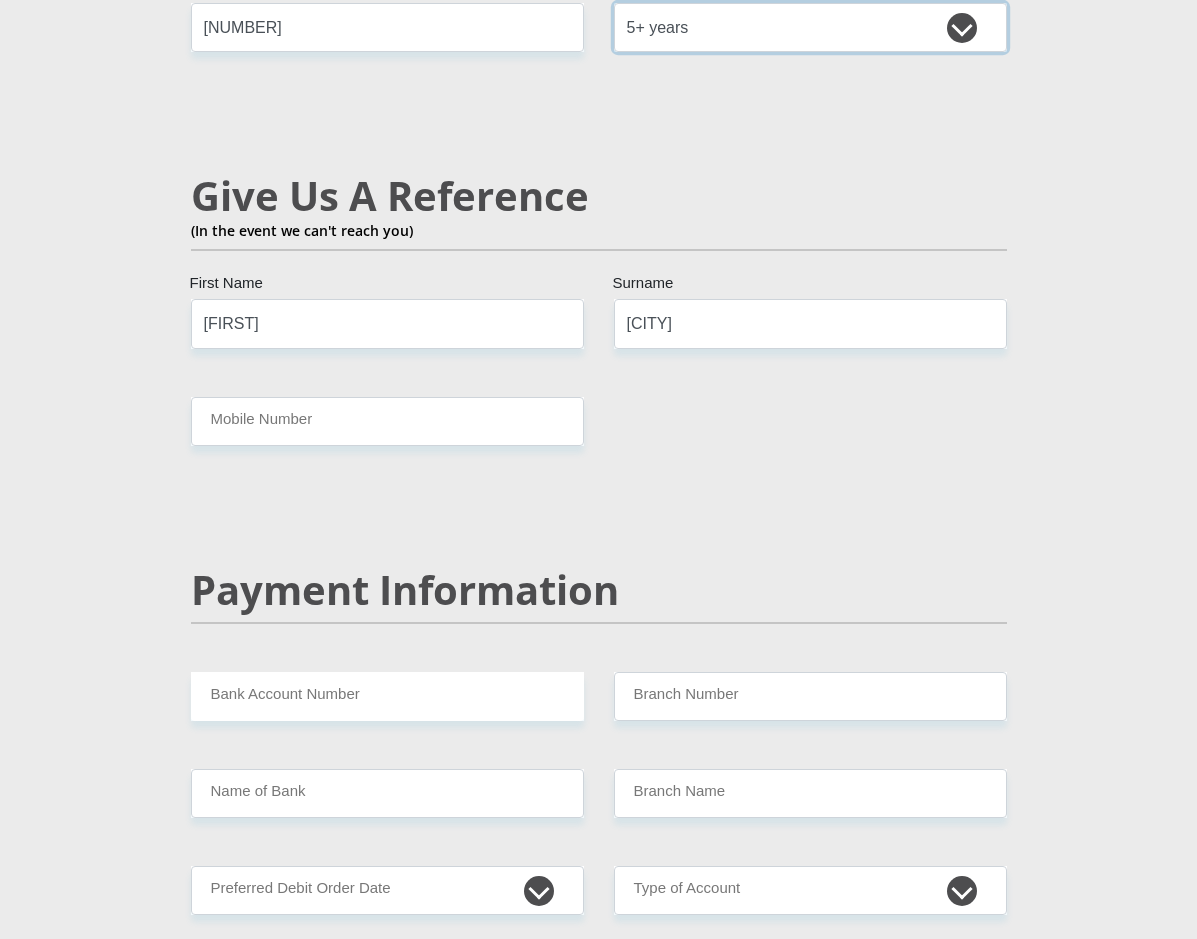 scroll, scrollTop: 4000, scrollLeft: 0, axis: vertical 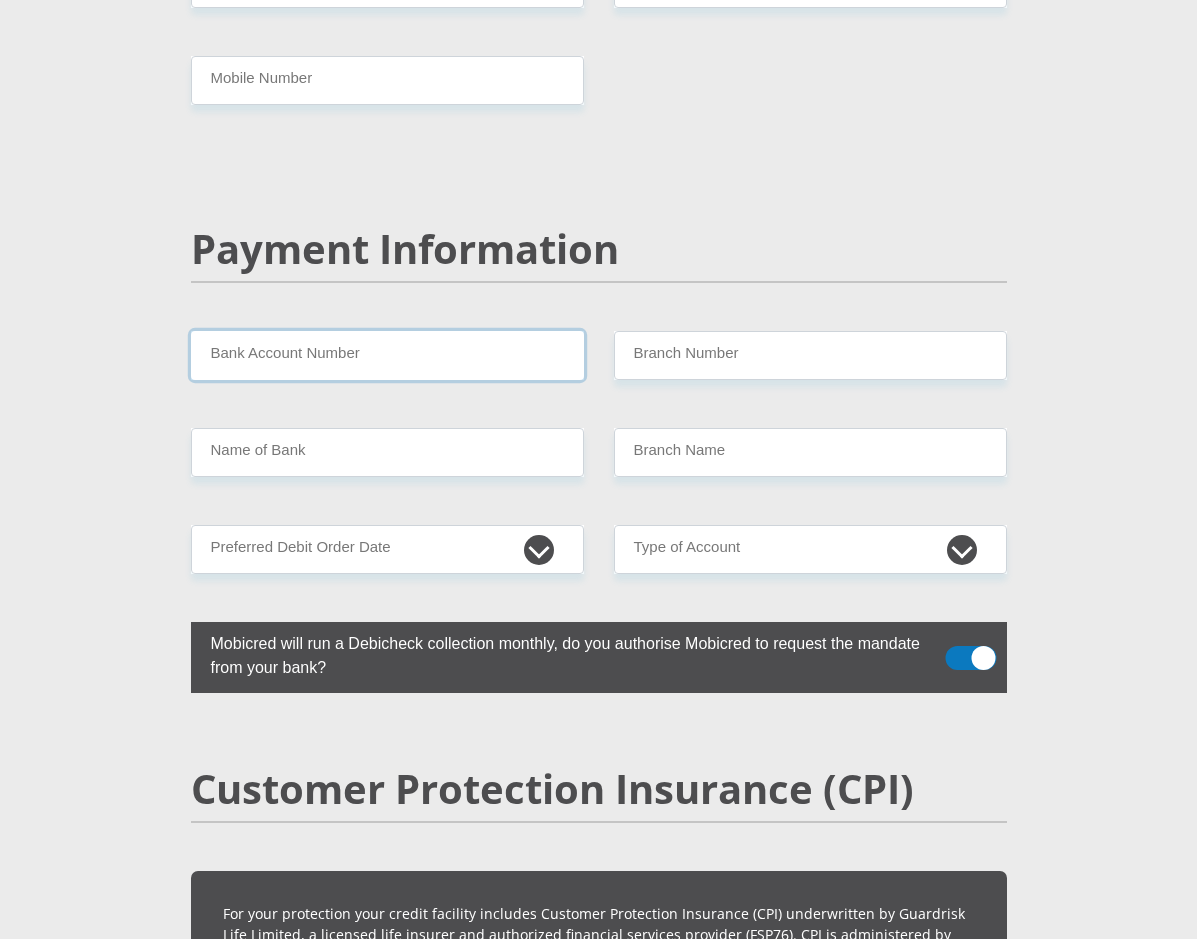 click on "Bank Account Number" at bounding box center [387, 355] 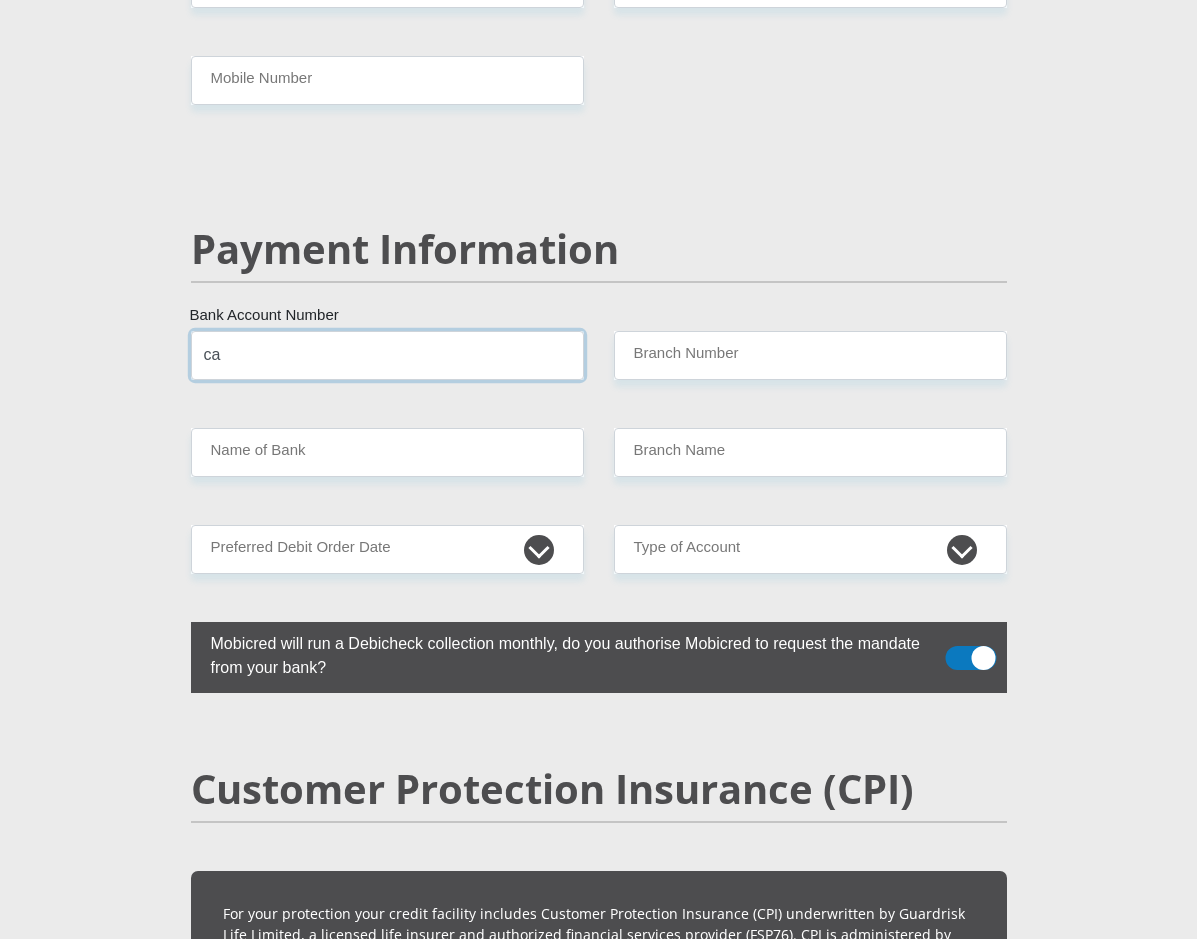 type on "c" 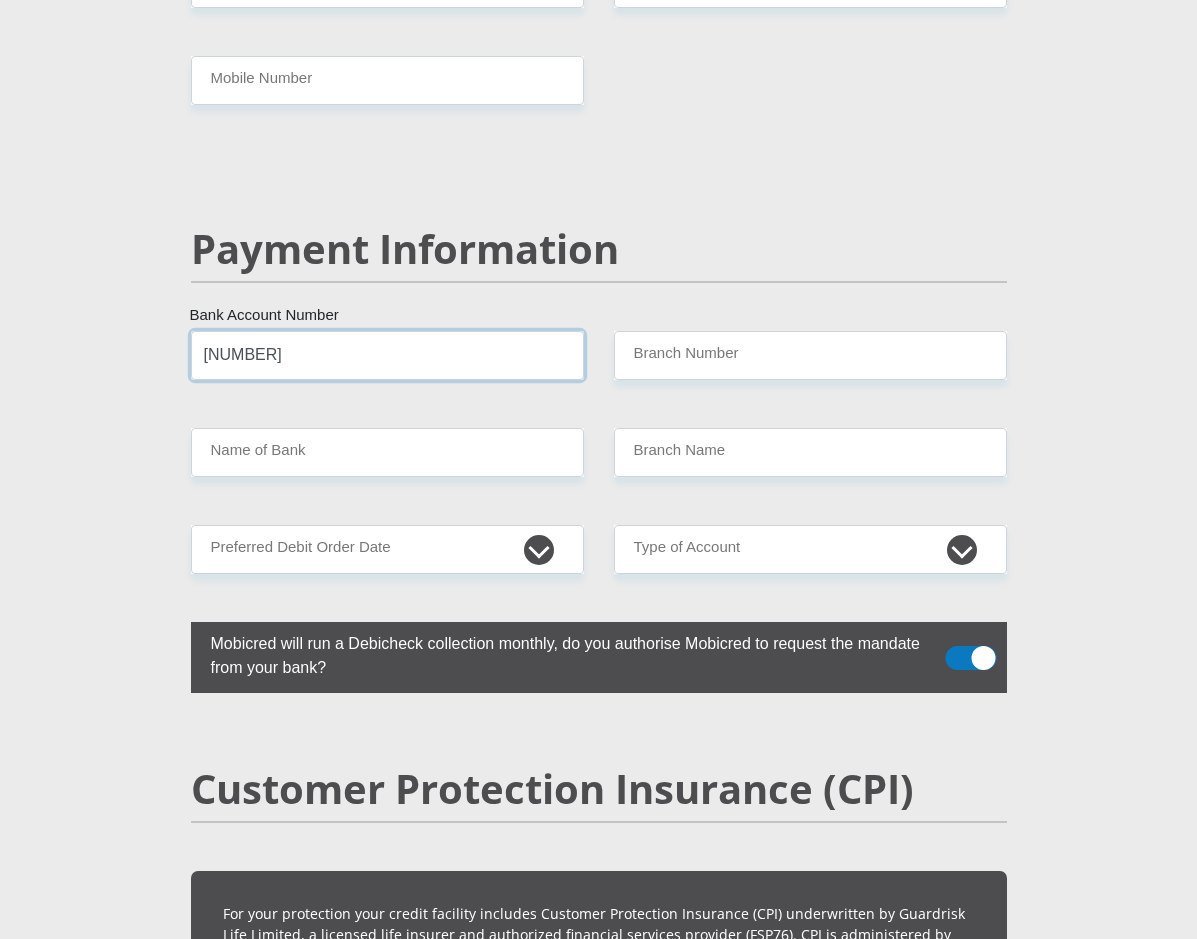 type on "1451594478" 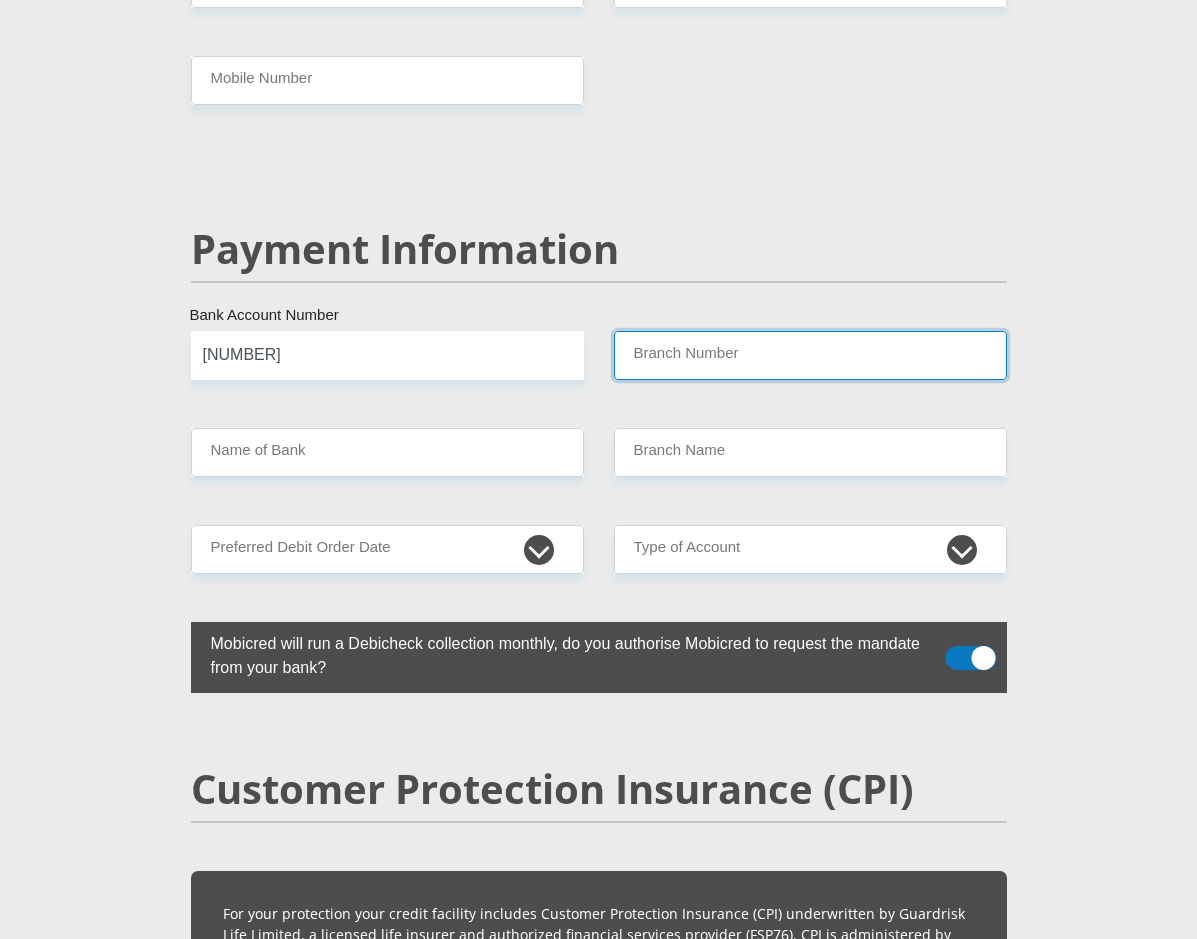click on "Branch Number" at bounding box center [810, 355] 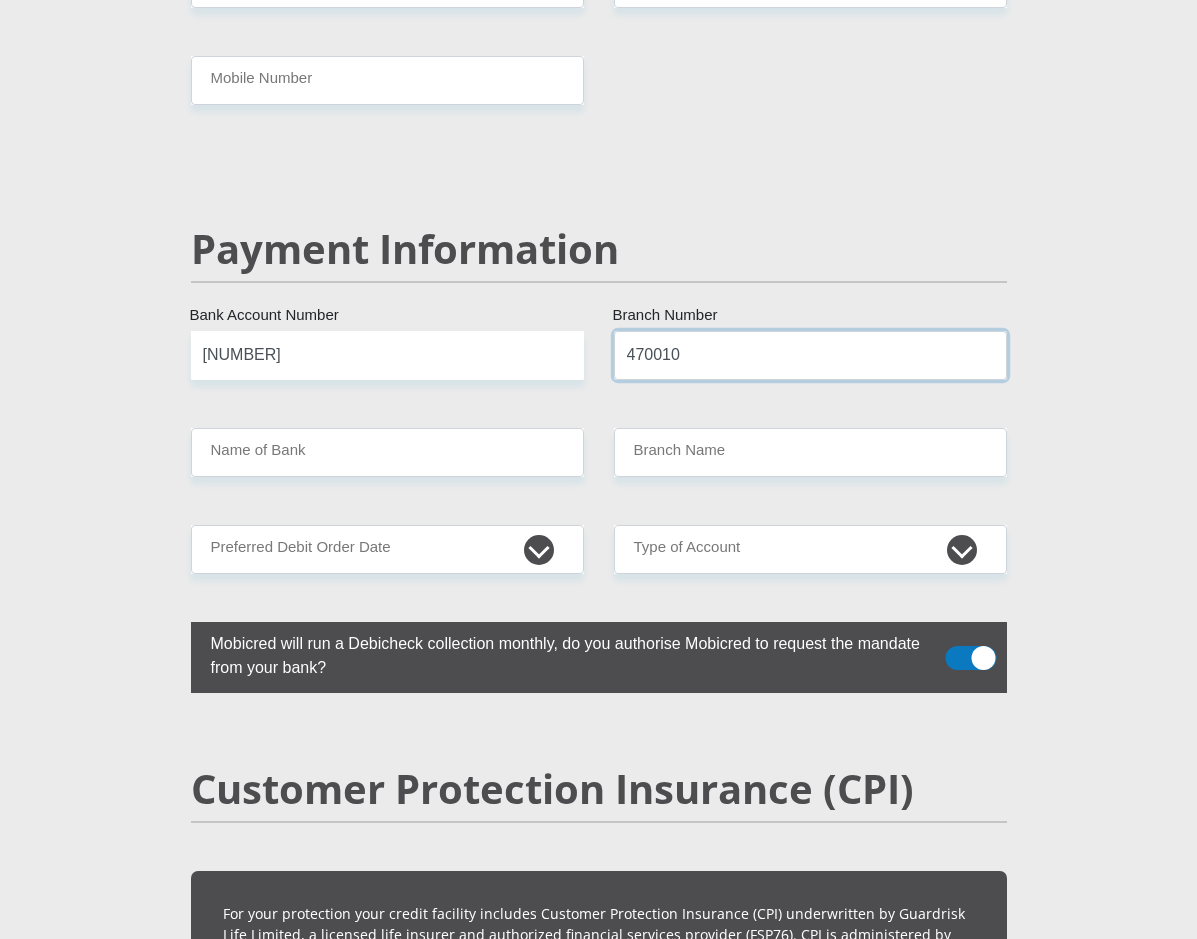 type on "470010" 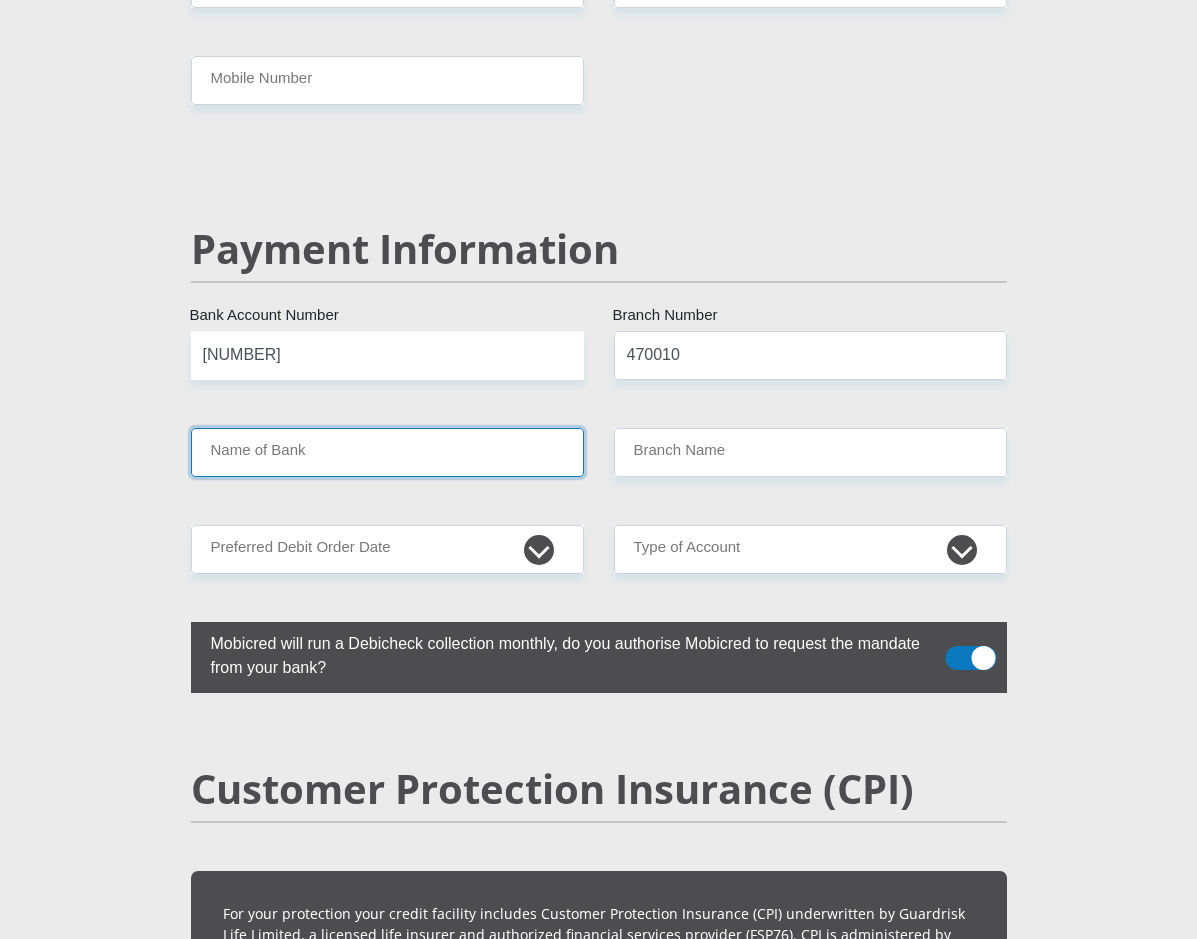 click on "Name of Bank" at bounding box center [387, 452] 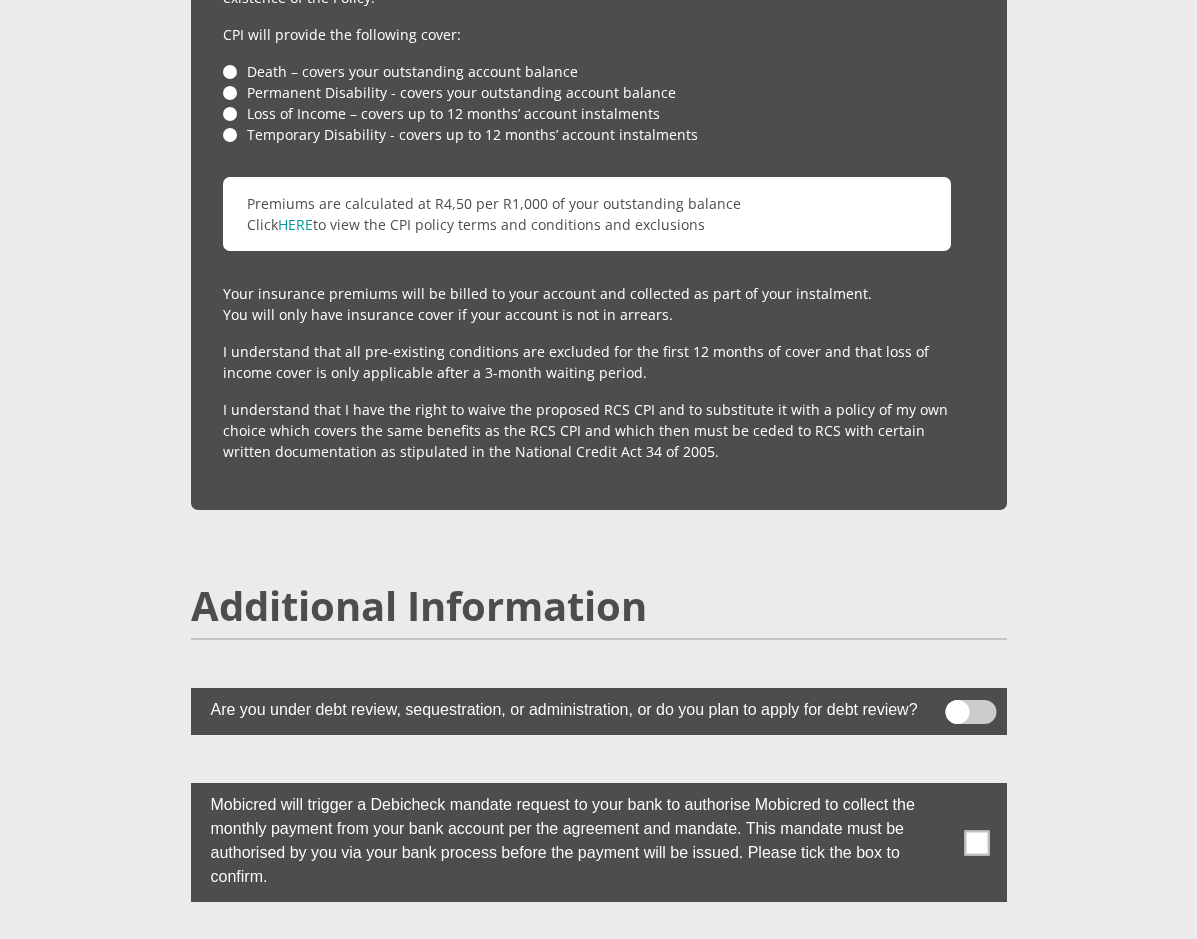 scroll, scrollTop: 5588, scrollLeft: 0, axis: vertical 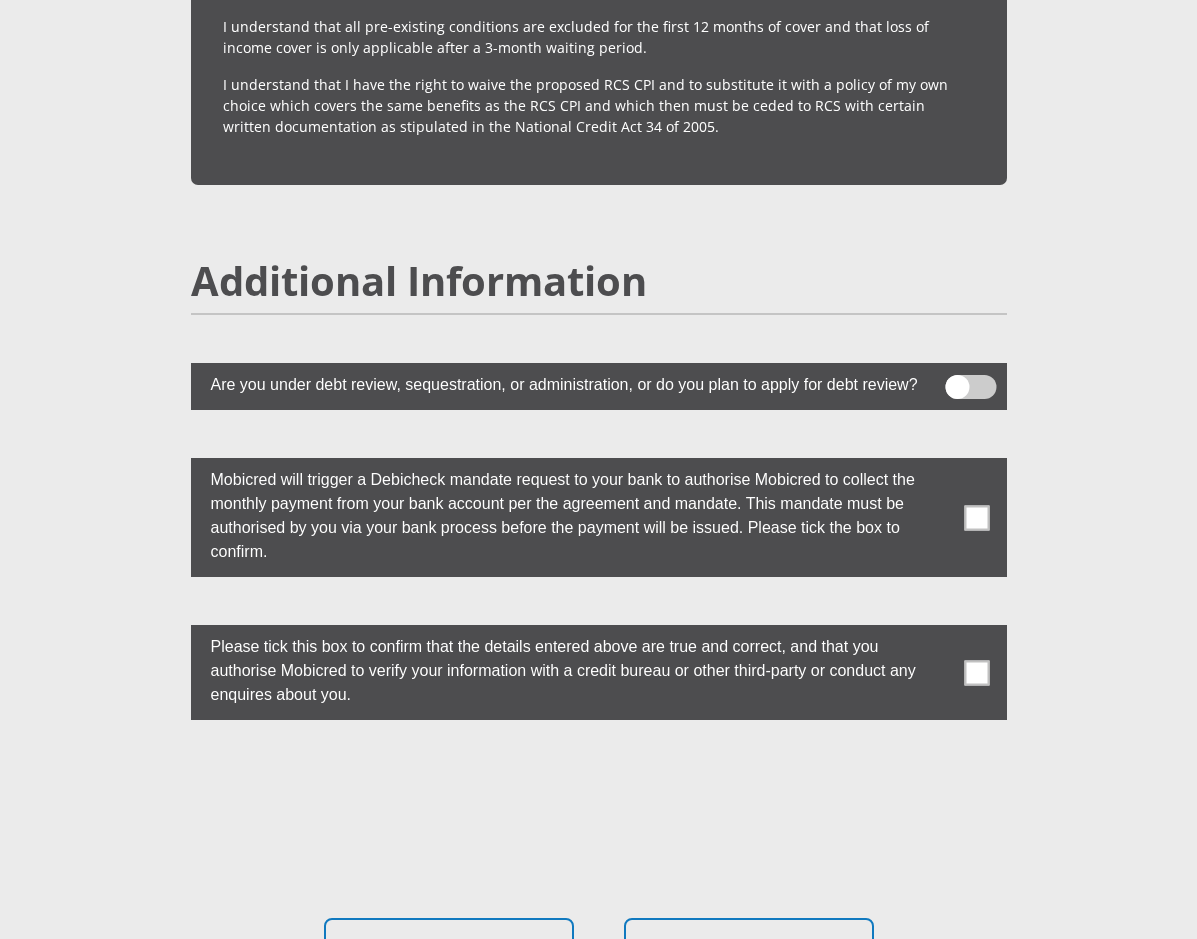 click at bounding box center [976, 517] 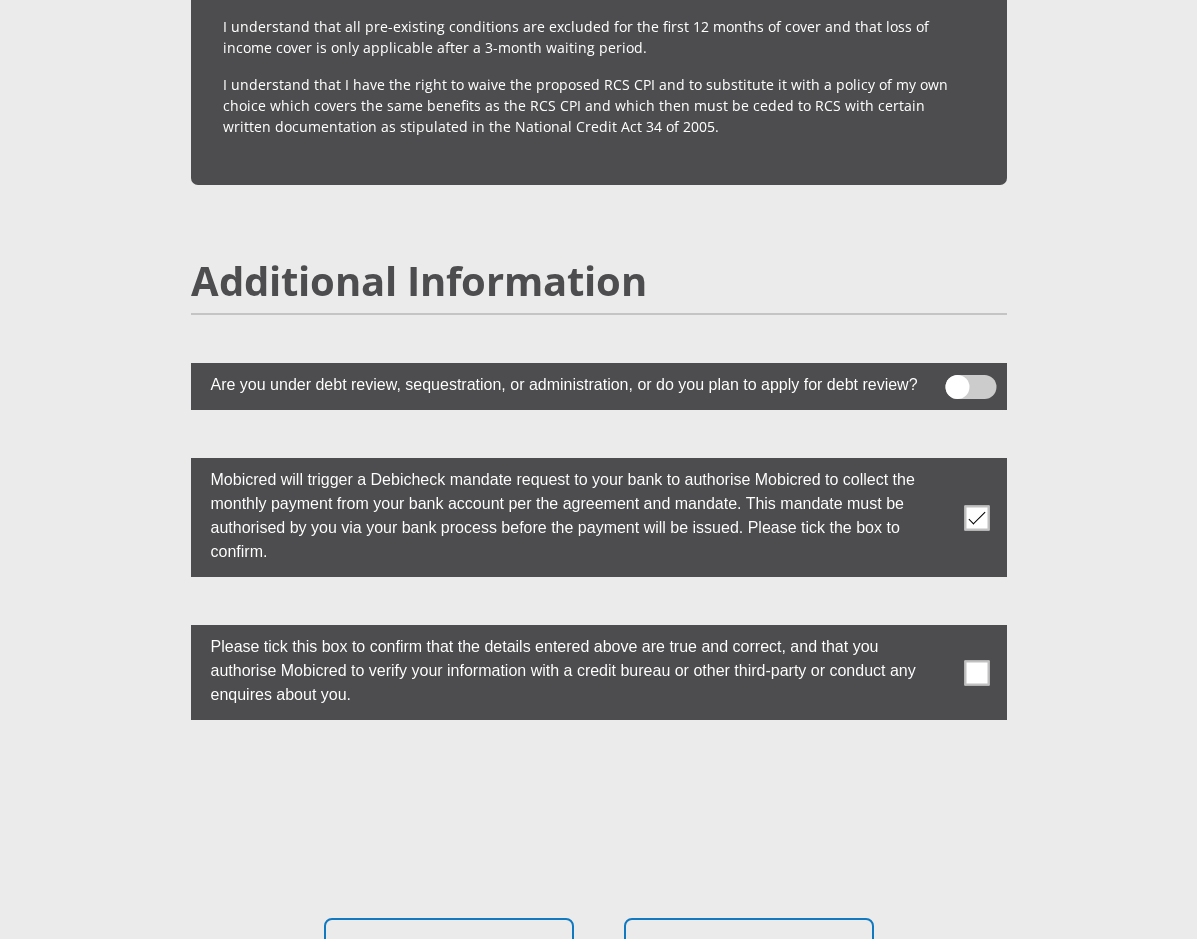 click at bounding box center [976, 672] 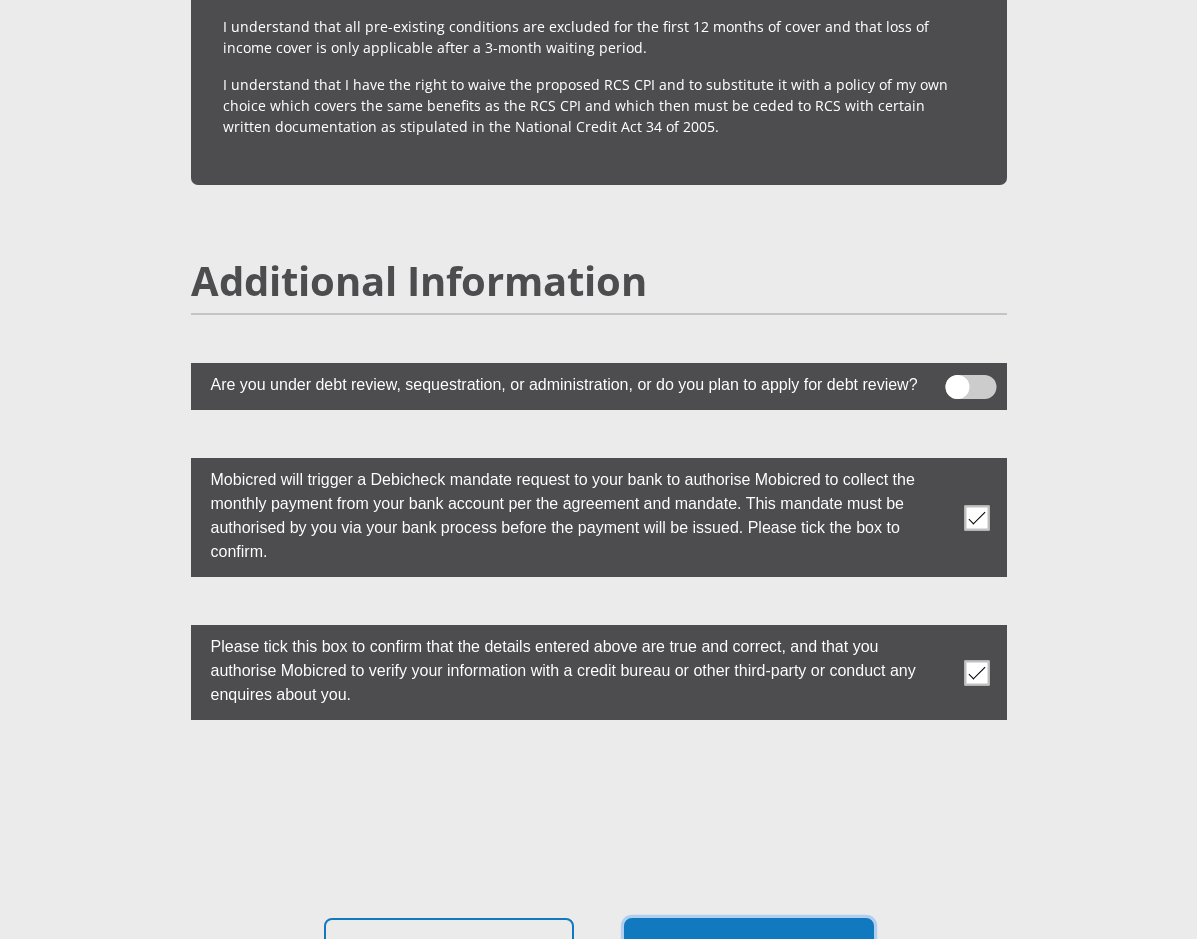 click on "Proceed" at bounding box center [749, 949] 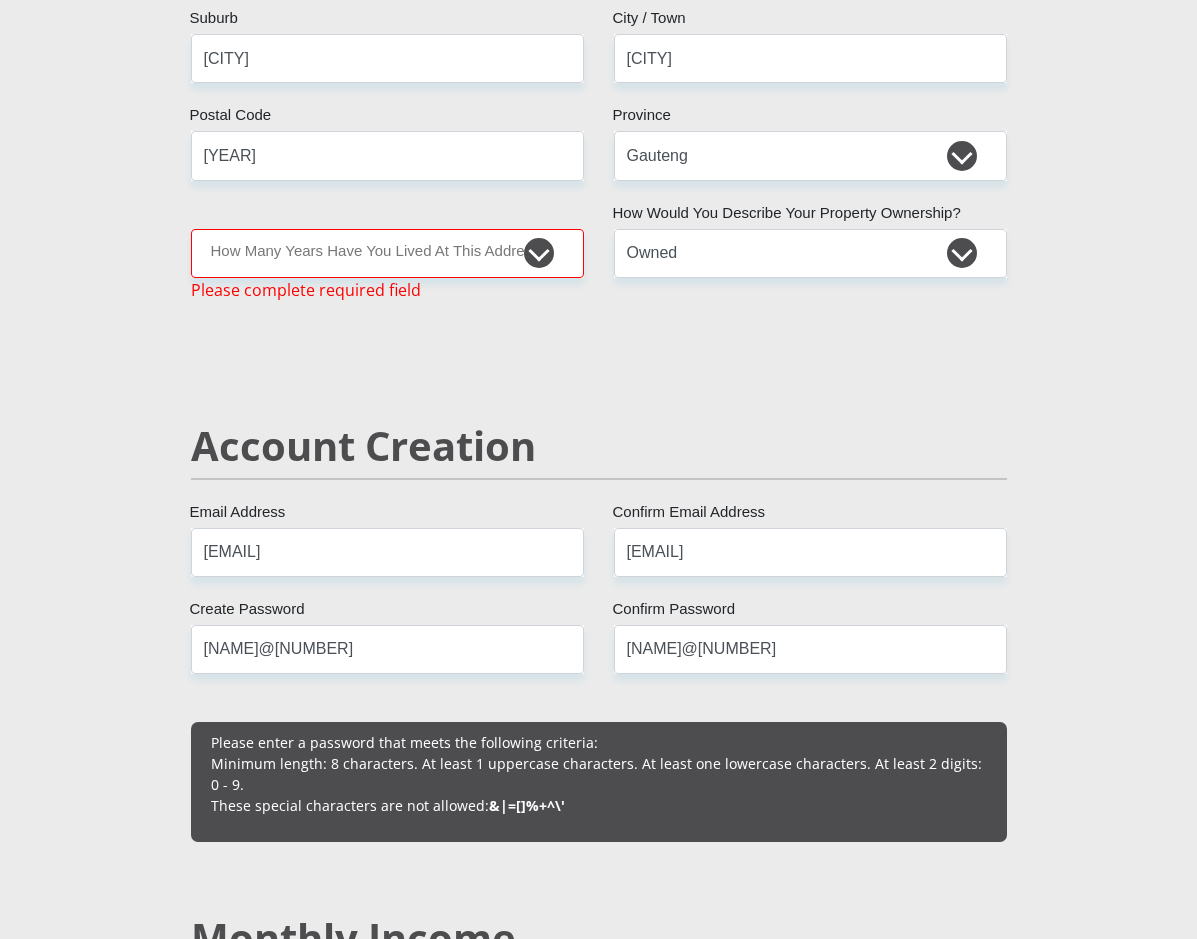 scroll, scrollTop: 1228, scrollLeft: 0, axis: vertical 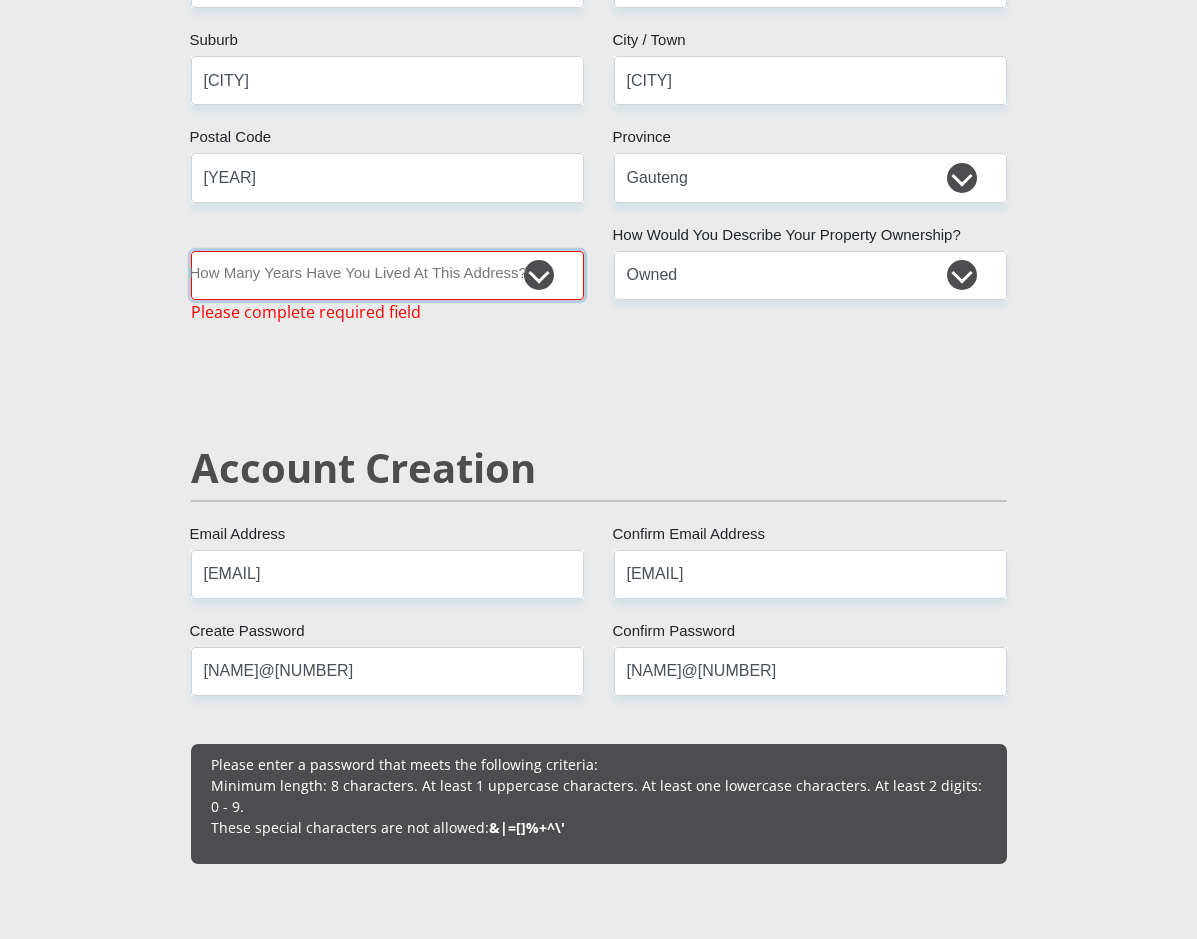 click on "less than 1 year
1-3 years
3-5 years
5+ years" at bounding box center (387, 275) 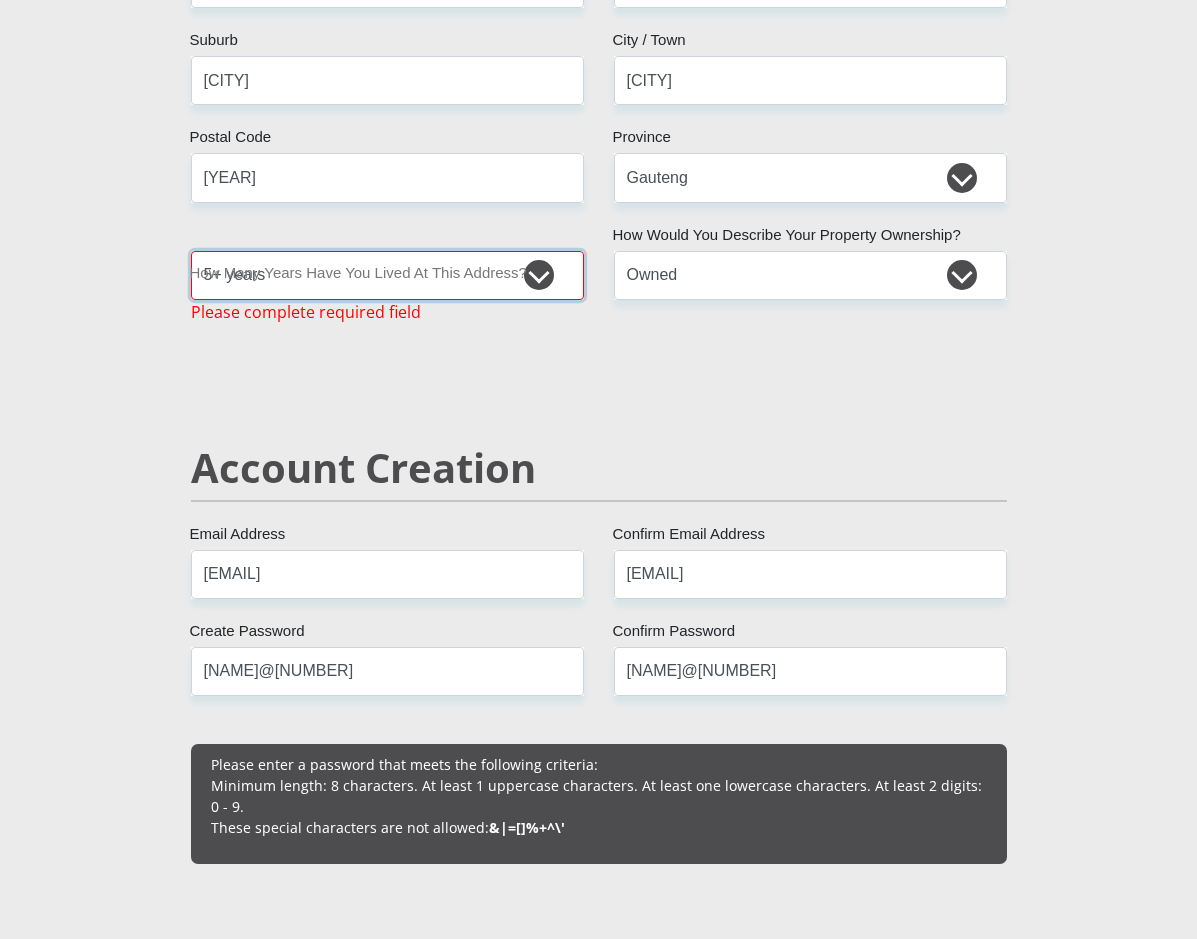 click on "less than 1 year
1-3 years
3-5 years
5+ years" at bounding box center (387, 275) 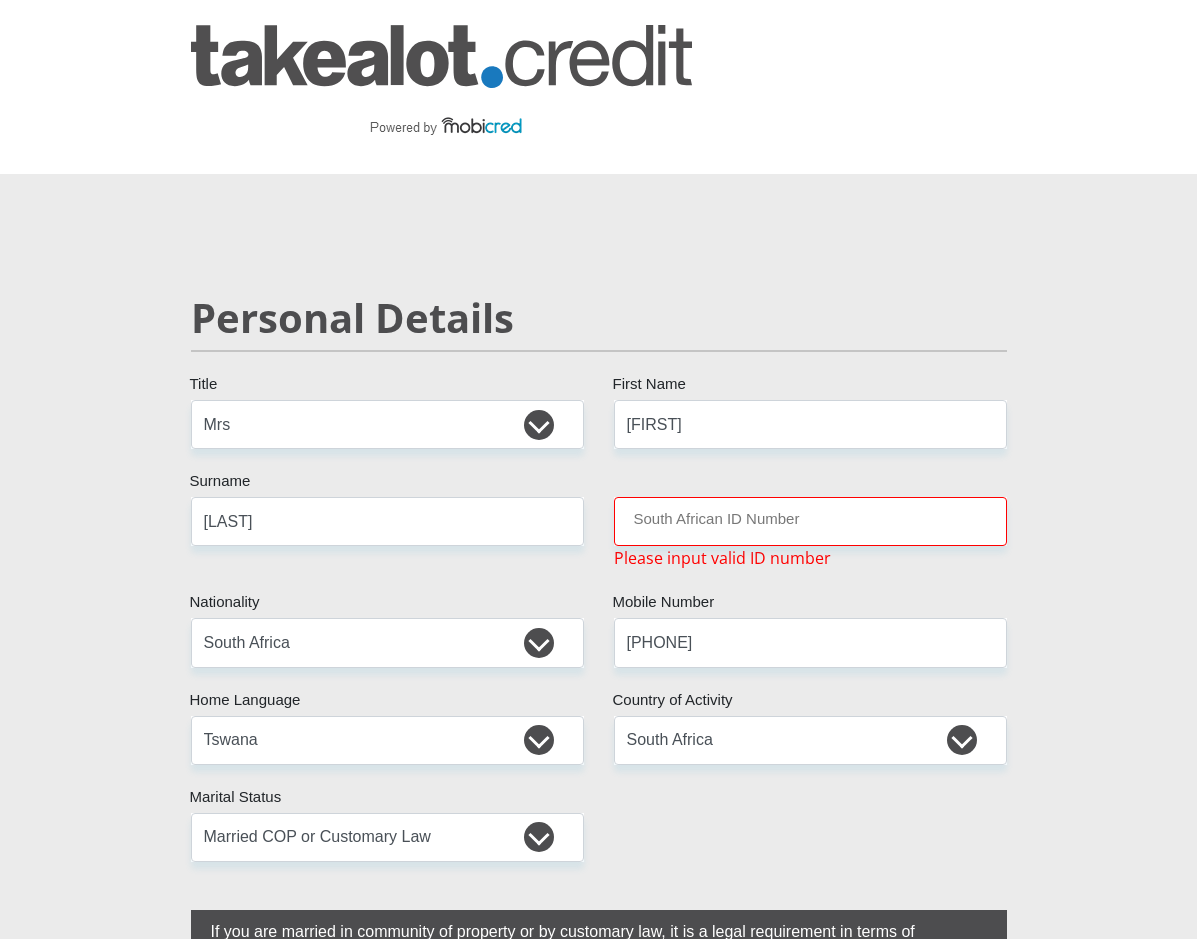scroll, scrollTop: 0, scrollLeft: 0, axis: both 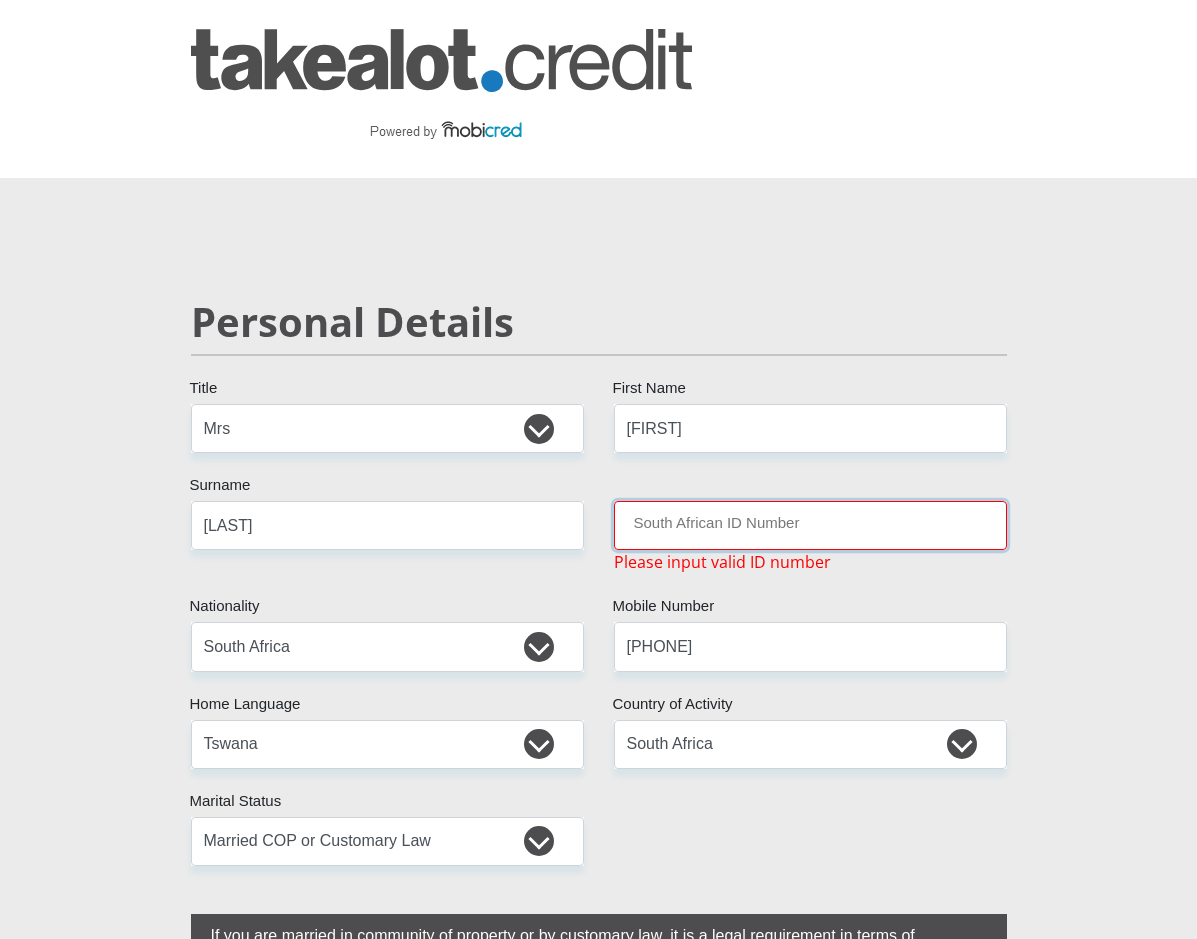 click on "South African ID Number" at bounding box center [810, 525] 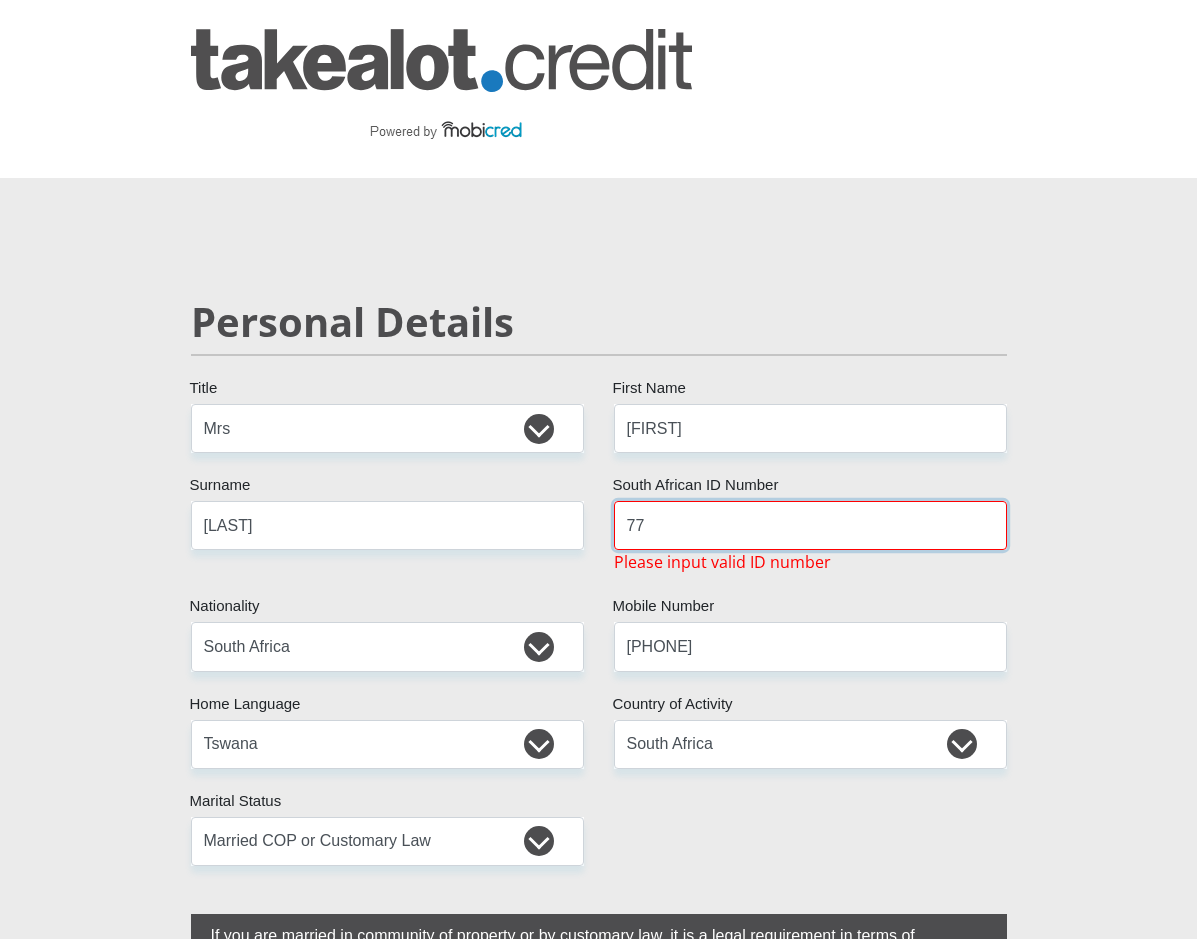 type on "7711010412083" 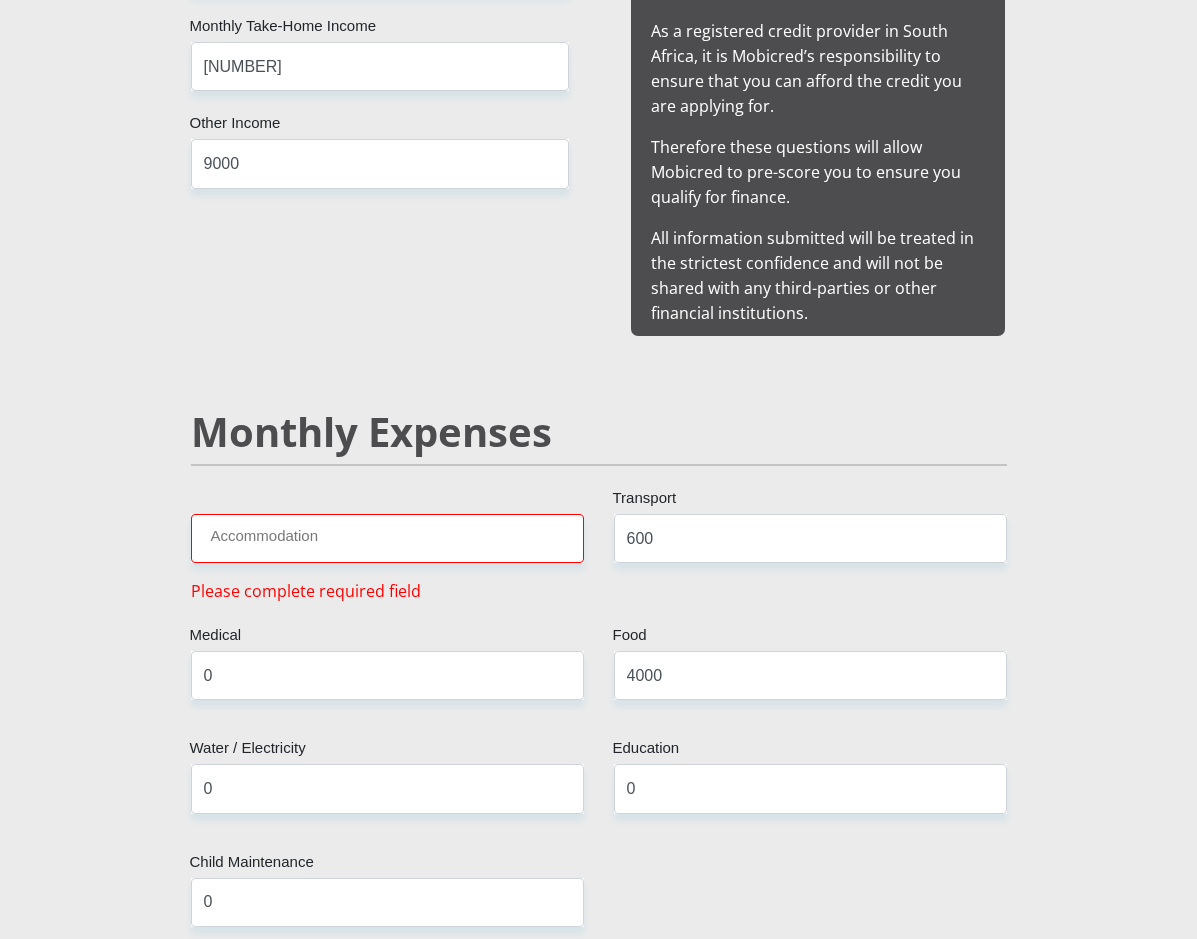 scroll, scrollTop: 2300, scrollLeft: 0, axis: vertical 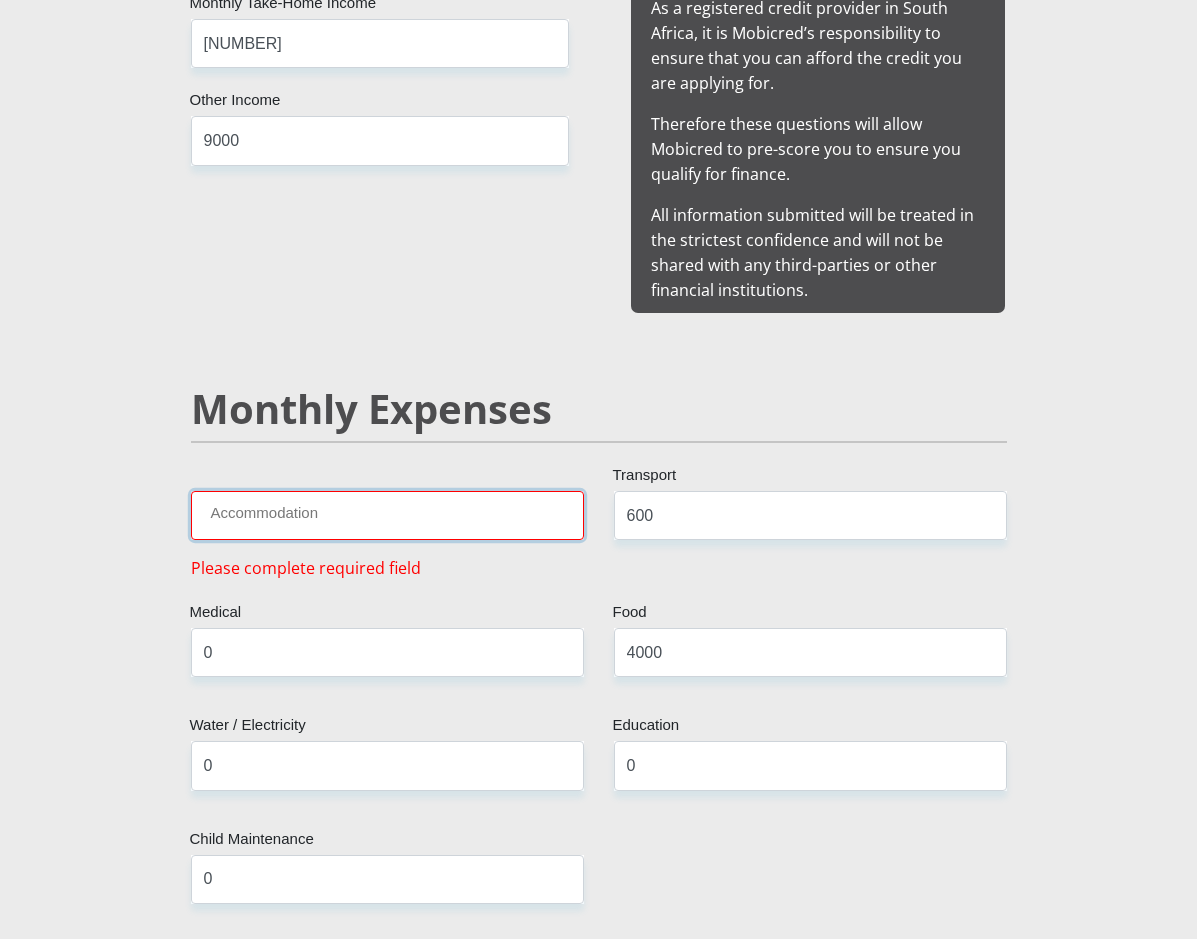 click on "Accommodation" at bounding box center [387, 515] 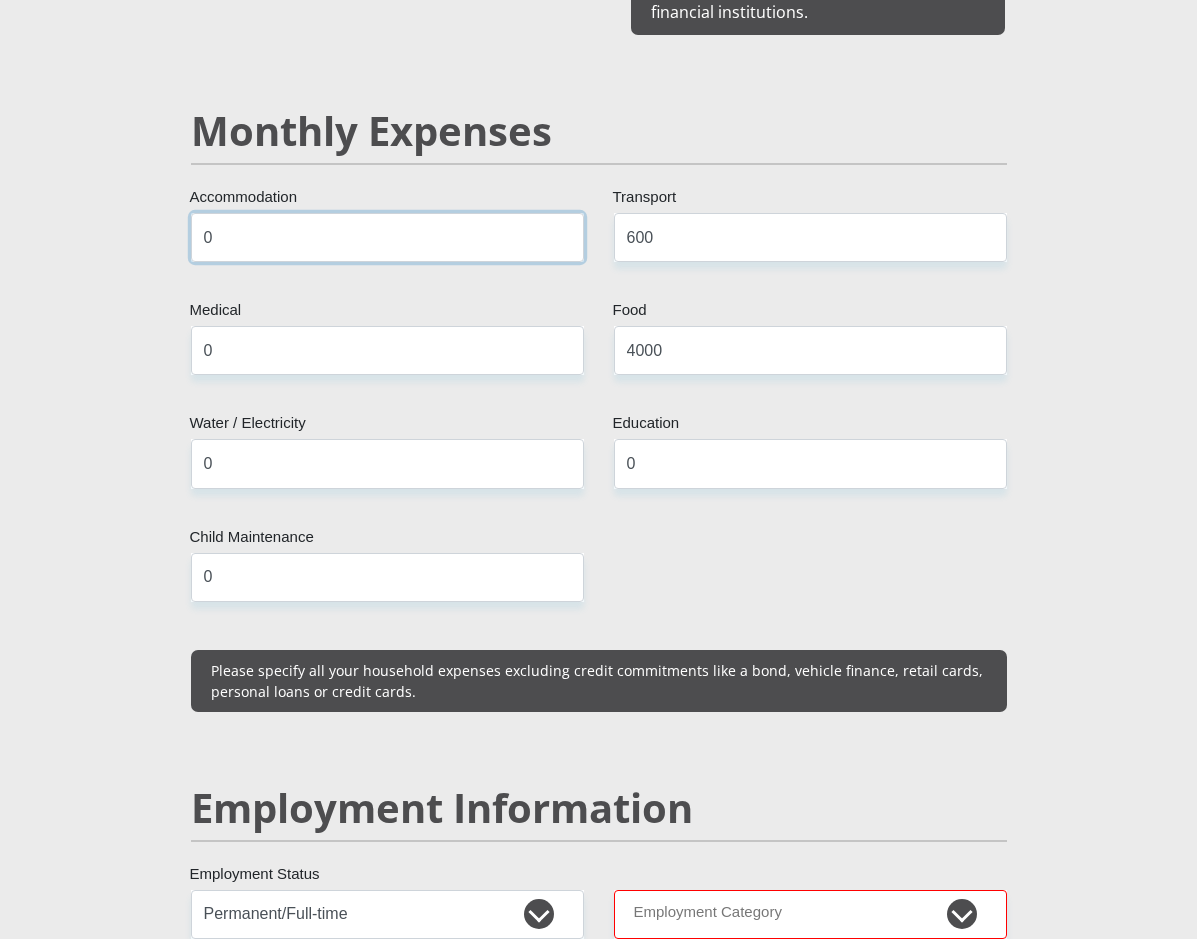scroll, scrollTop: 2900, scrollLeft: 0, axis: vertical 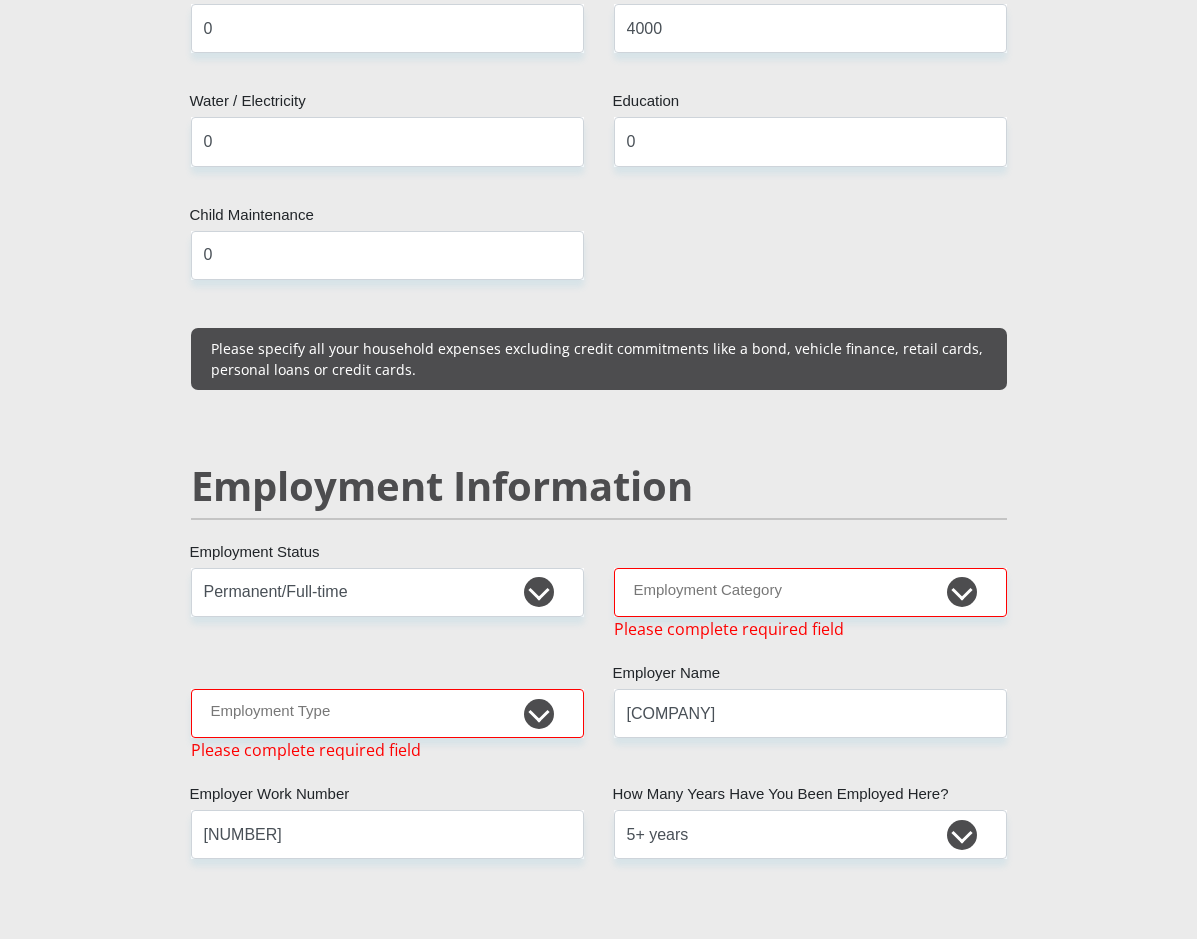 type on "0" 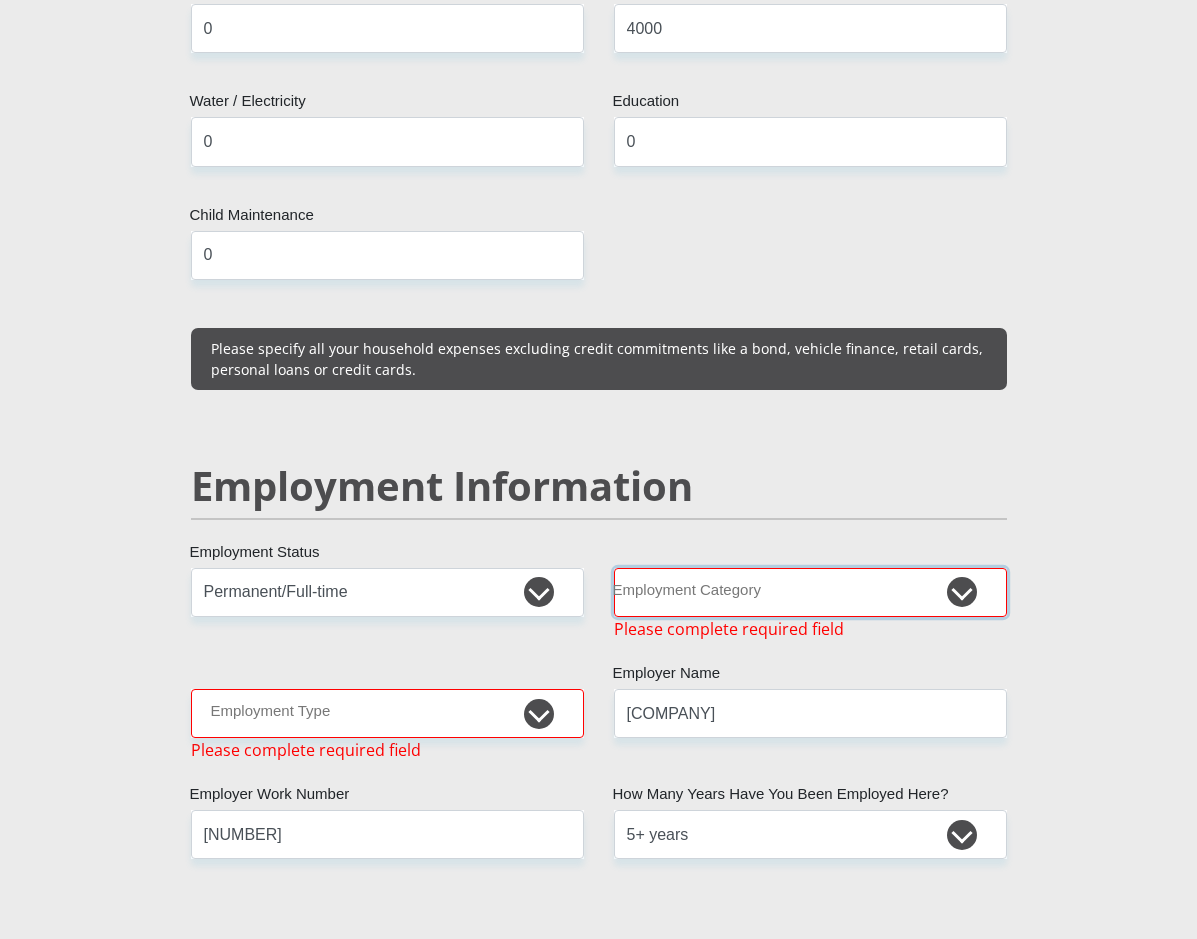 click on "AGRICULTURE
ALCOHOL & TOBACCO
CONSTRUCTION MATERIALS
METALLURGY
EQUIPMENT FOR RENEWABLE ENERGY
SPECIALIZED CONTRACTORS
CAR
GAMING (INCL. INTERNET
OTHER WHOLESALE
UNLICENSED PHARMACEUTICALS
CURRENCY EXCHANGE HOUSES
OTHER FINANCIAL INSTITUTIONS & INSURANCE
REAL ESTATE AGENTS
OIL & GAS
OTHER MATERIALS (E.G. IRON ORE)
PRECIOUS STONES & PRECIOUS METALS
POLITICAL ORGANIZATIONS
RELIGIOUS ORGANIZATIONS(NOT SECTS)
ACTI. HAVING BUSINESS DEAL WITH PUBLIC ADMINISTRATION
LAUNDROMATS" at bounding box center [810, 592] 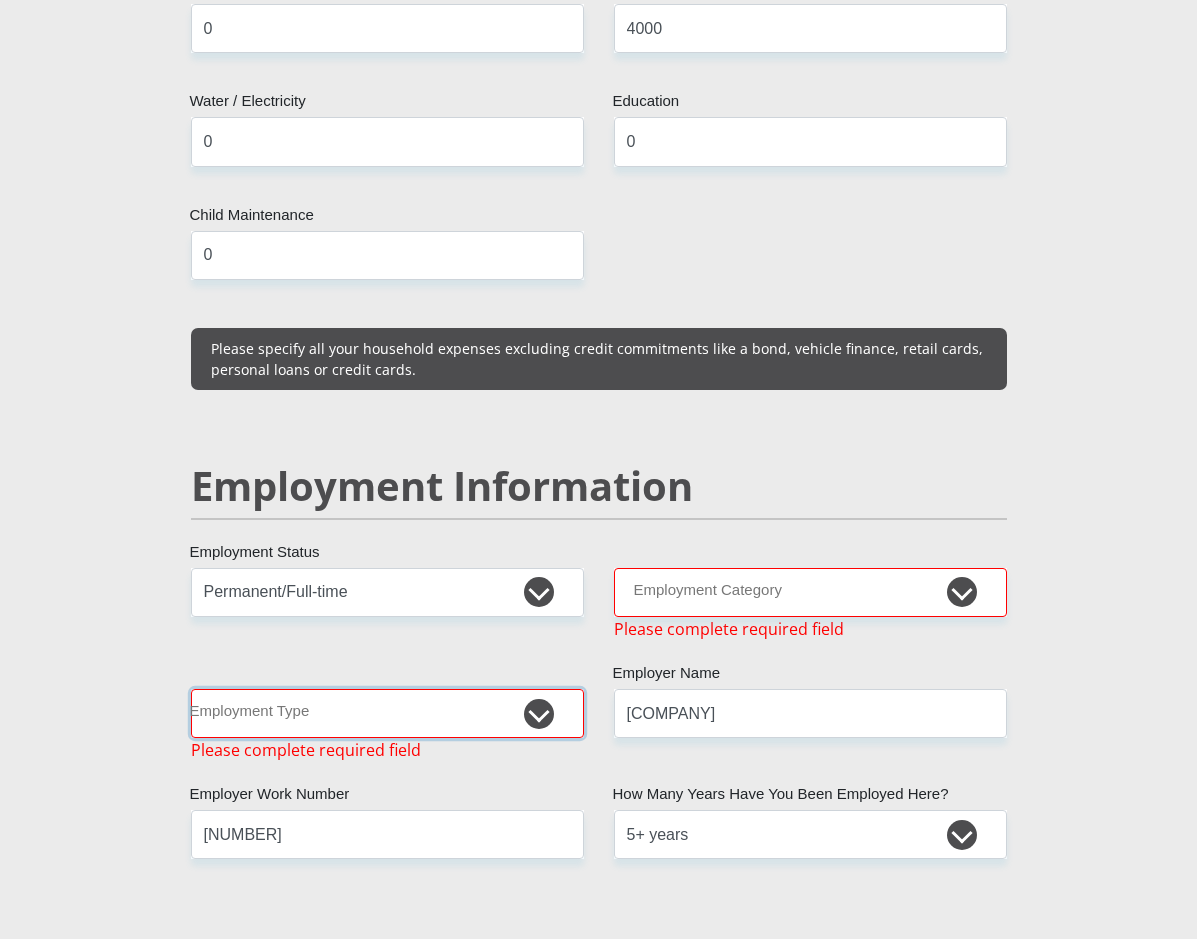 click on "College/Lecturer
Craft Seller
Creative
Driver
Executive
Farmer
Forces - Non Commissioned
Forces - Officer
Hawker
Housewife
Labourer
Licenced Professional
Manager
Miner
Non Licenced Professional
Office Staff/Clerk
Outside Worker
Pensioner
Permanent Teacher
Production/Manufacturing
Sales
Self-Employed
Semi-Professional Worker
Service Industry  Social Worker  Student" at bounding box center (387, 713) 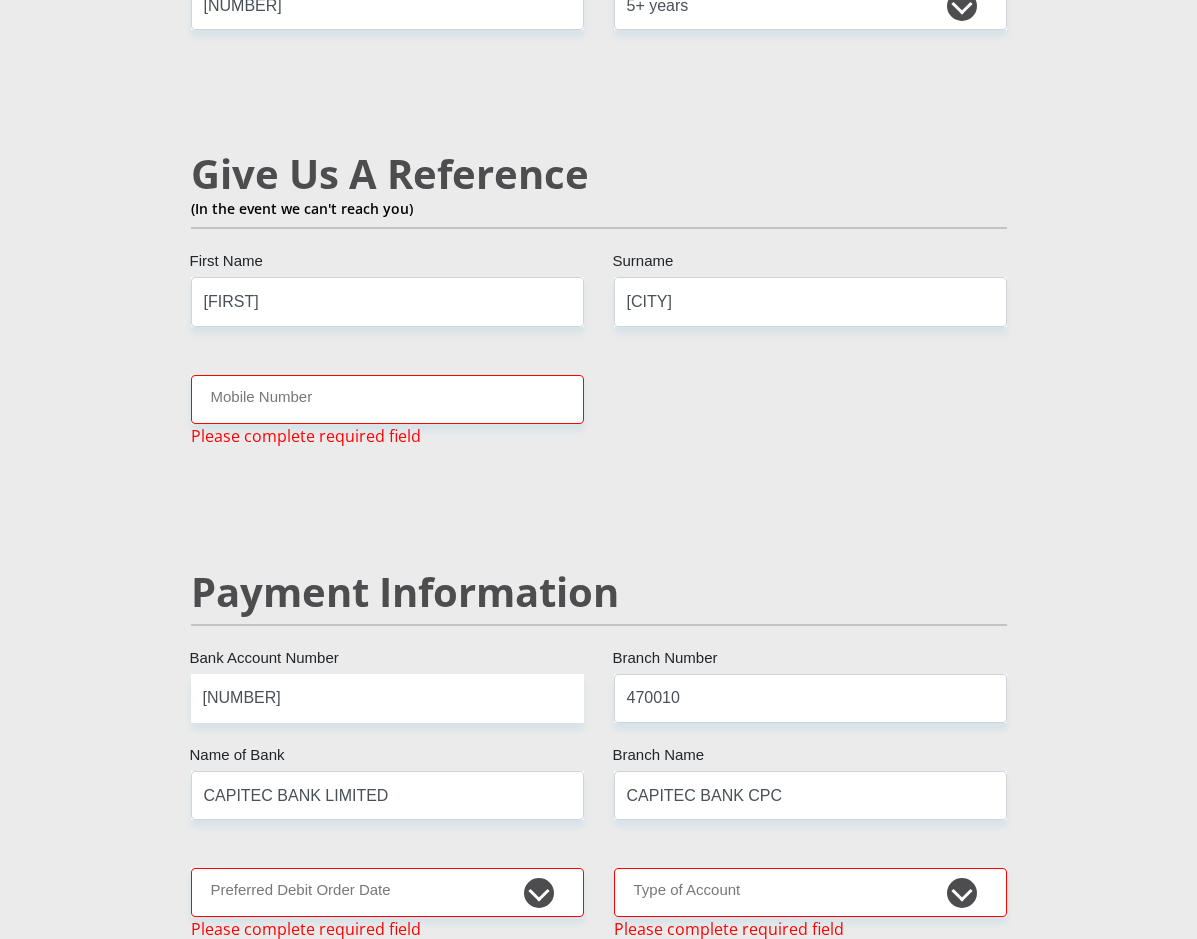 scroll, scrollTop: 3984, scrollLeft: 0, axis: vertical 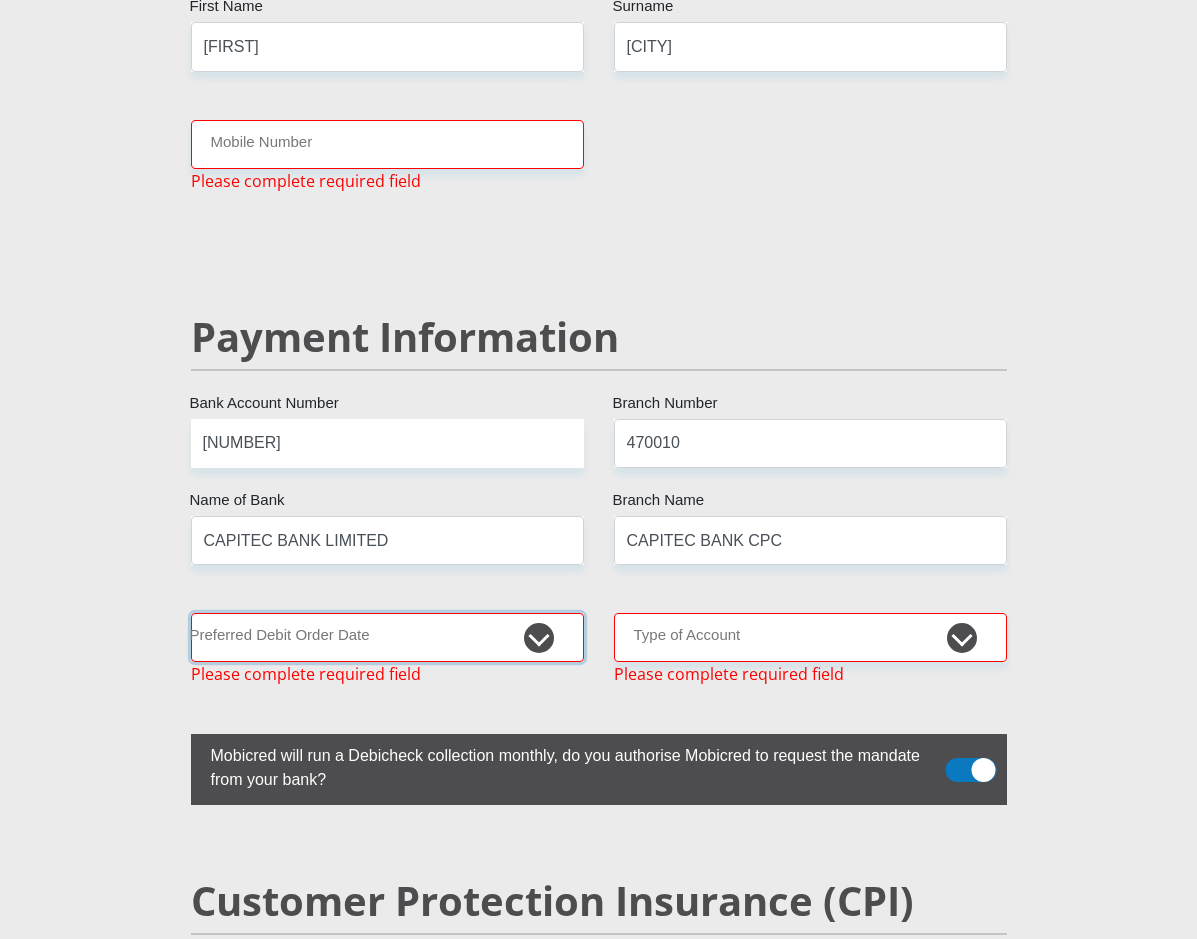click on "1st
2nd
3rd
4th
5th
7th
18th
19th
20th
21st
22nd
23rd
24th
25th
26th
27th
28th
29th
30th" at bounding box center [387, 637] 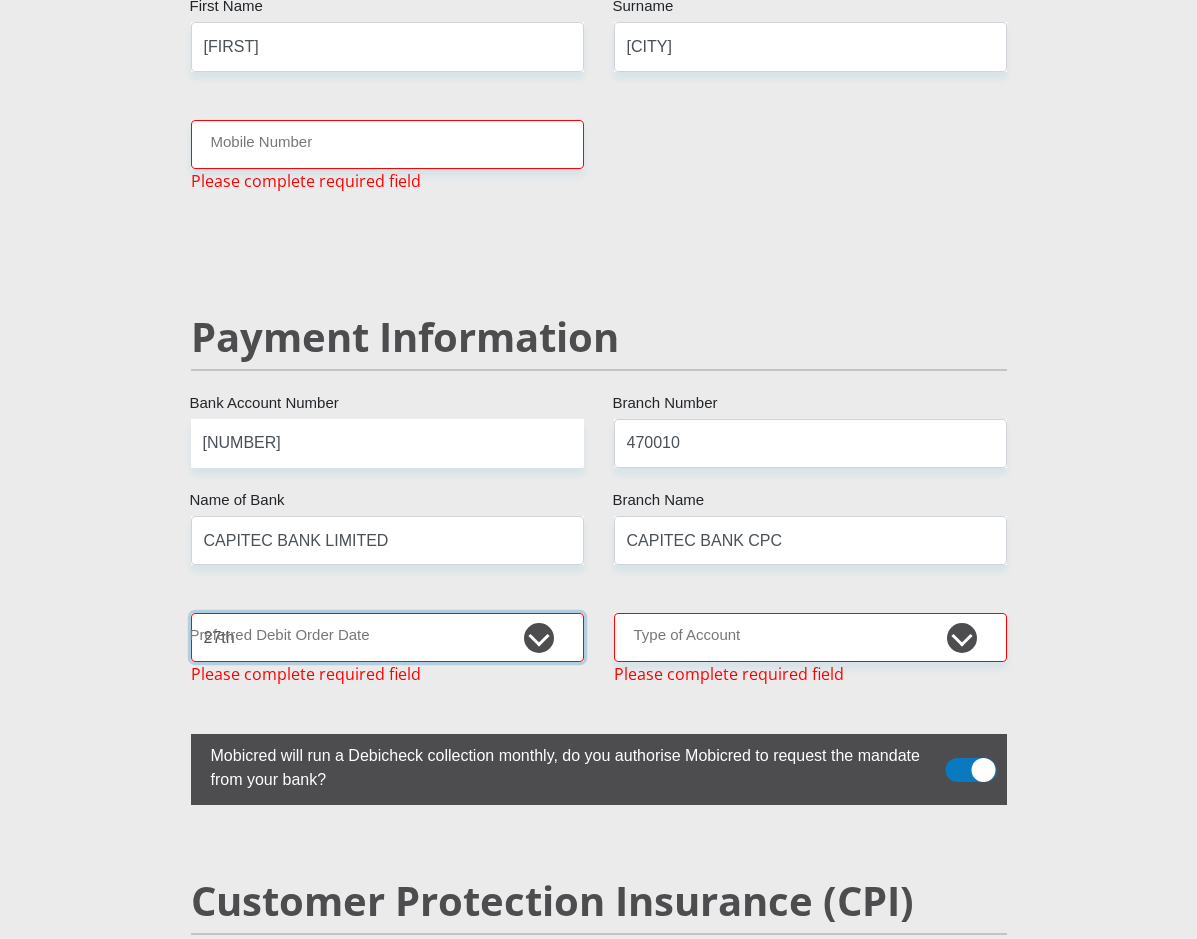 click on "1st
2nd
3rd
4th
5th
7th
18th
19th
20th
21st
22nd
23rd
24th
25th
26th
27th
28th
29th
30th" at bounding box center [387, 637] 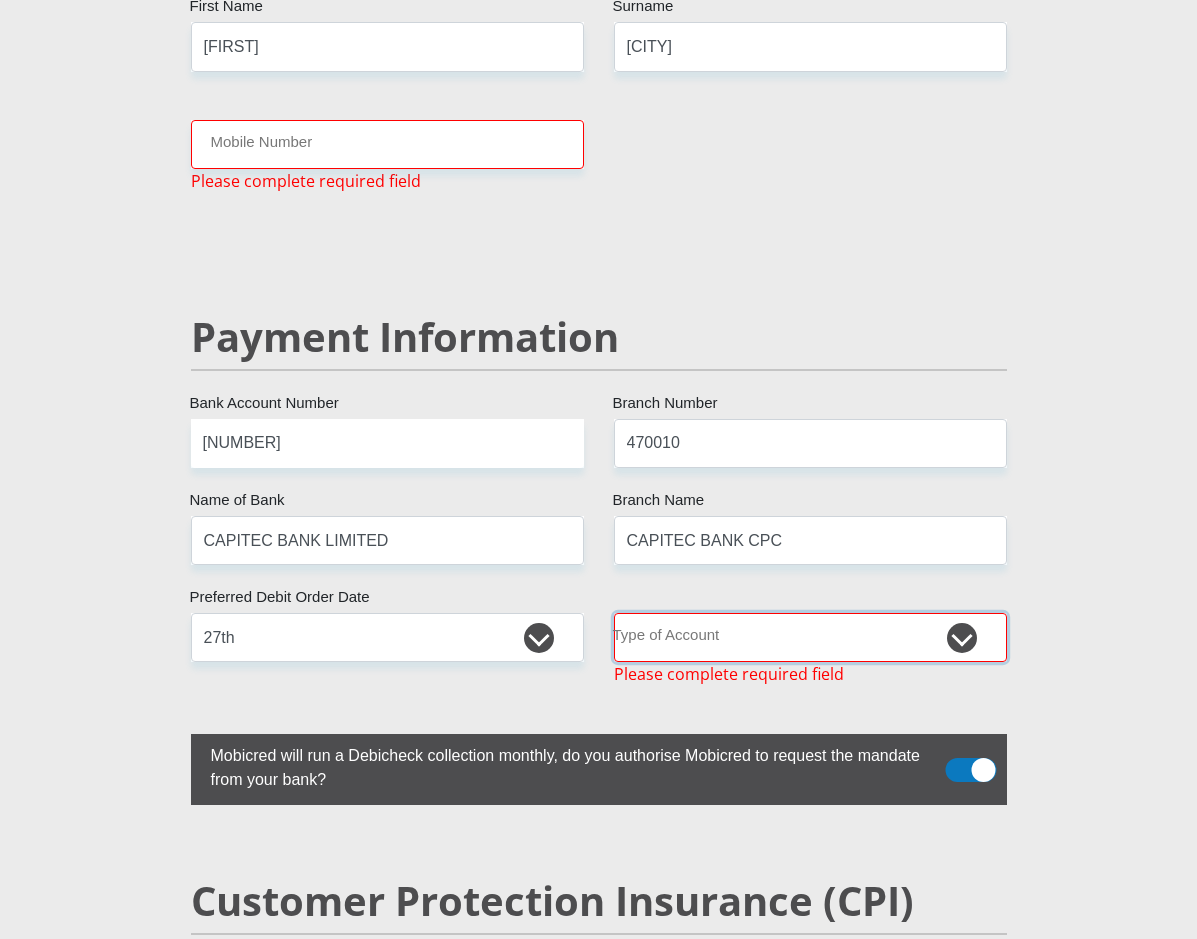 click on "Cheque
Savings" at bounding box center (810, 637) 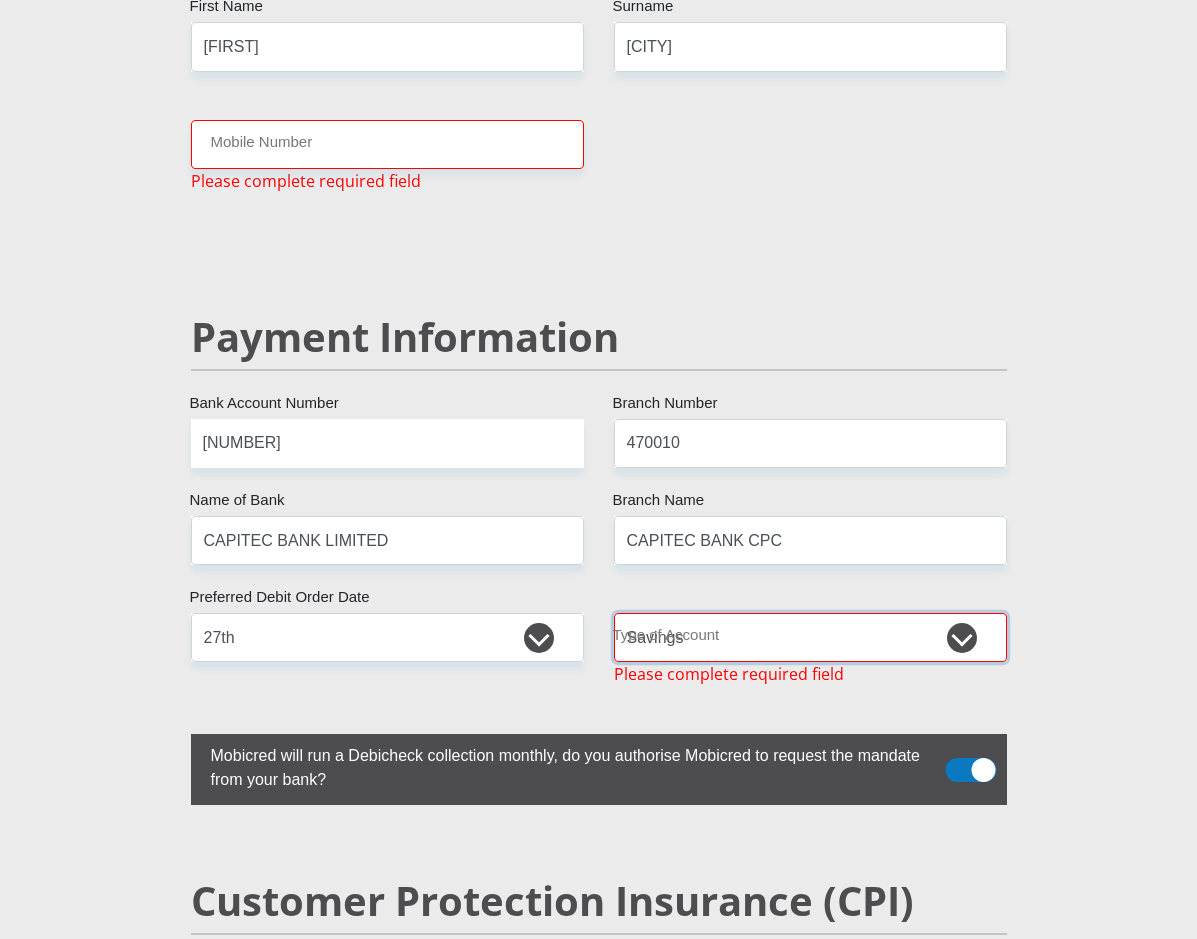 click on "Cheque
Savings" at bounding box center [810, 637] 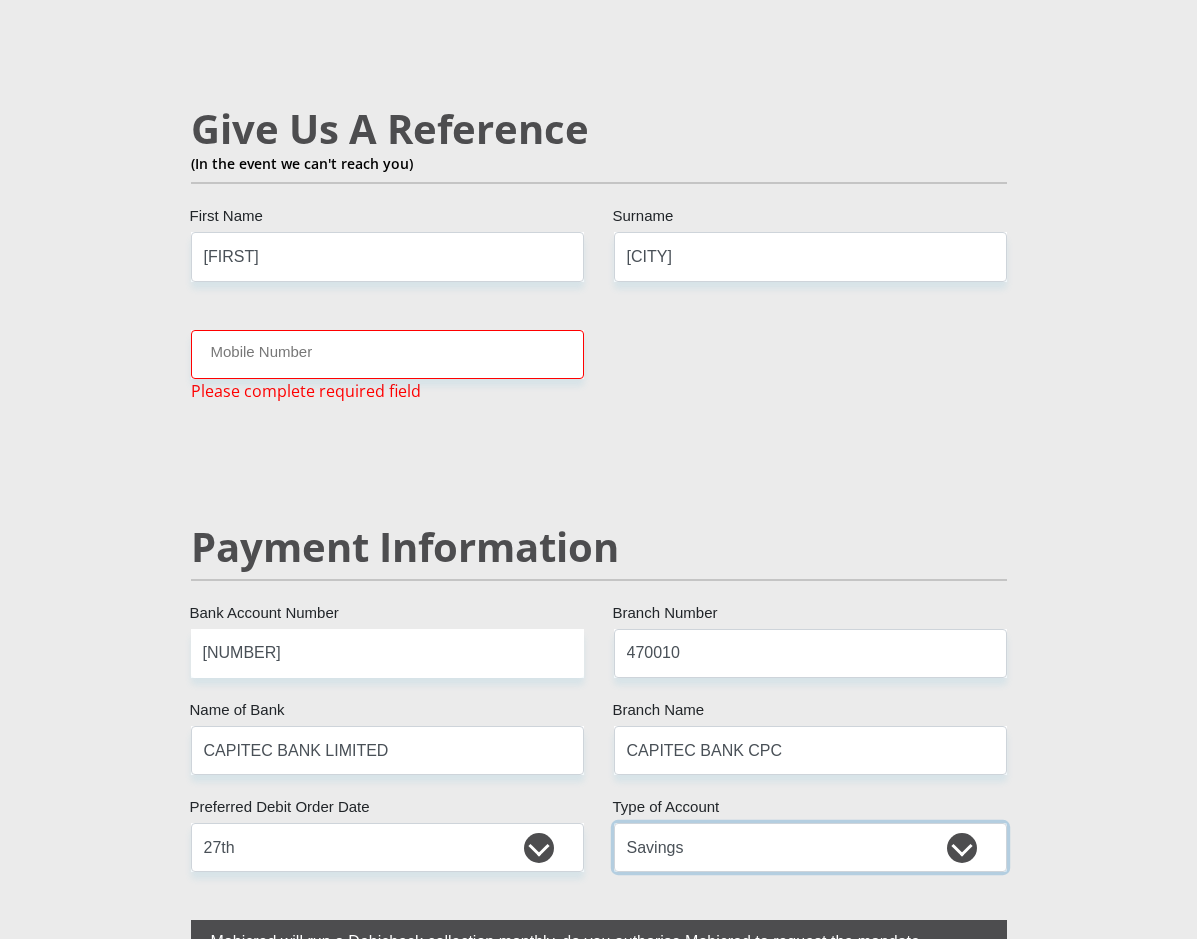 scroll, scrollTop: 3284, scrollLeft: 0, axis: vertical 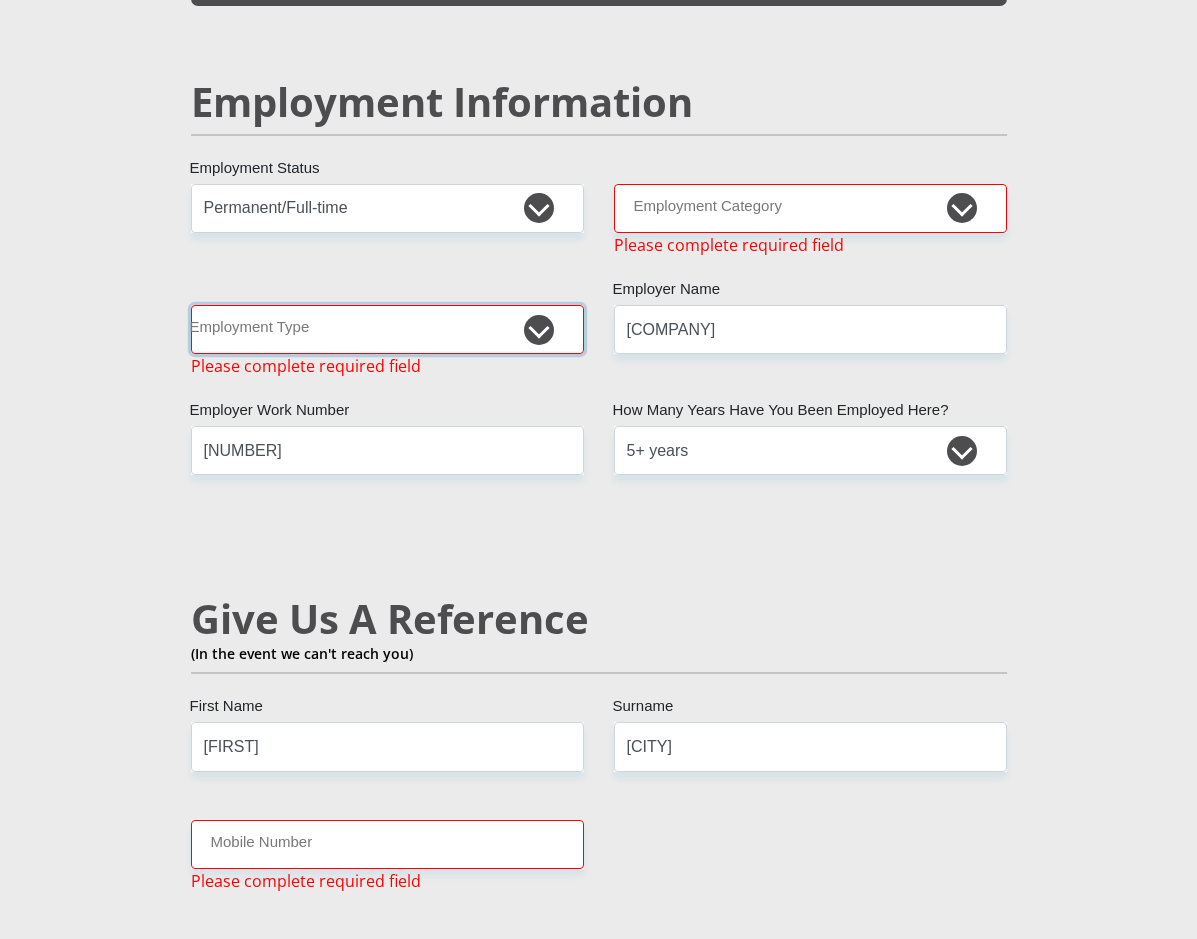 click on "College/Lecturer
Craft Seller
Creative
Driver
Executive
Farmer
Forces - Non Commissioned
Forces - Officer
Hawker
Housewife
Labourer
Licenced Professional
Manager
Miner
Non Licenced Professional
Office Staff/Clerk
Outside Worker
Pensioner
Permanent Teacher
Production/Manufacturing
Sales
Self-Employed
Semi-Professional Worker
Service Industry  Social Worker  Student" at bounding box center [387, 329] 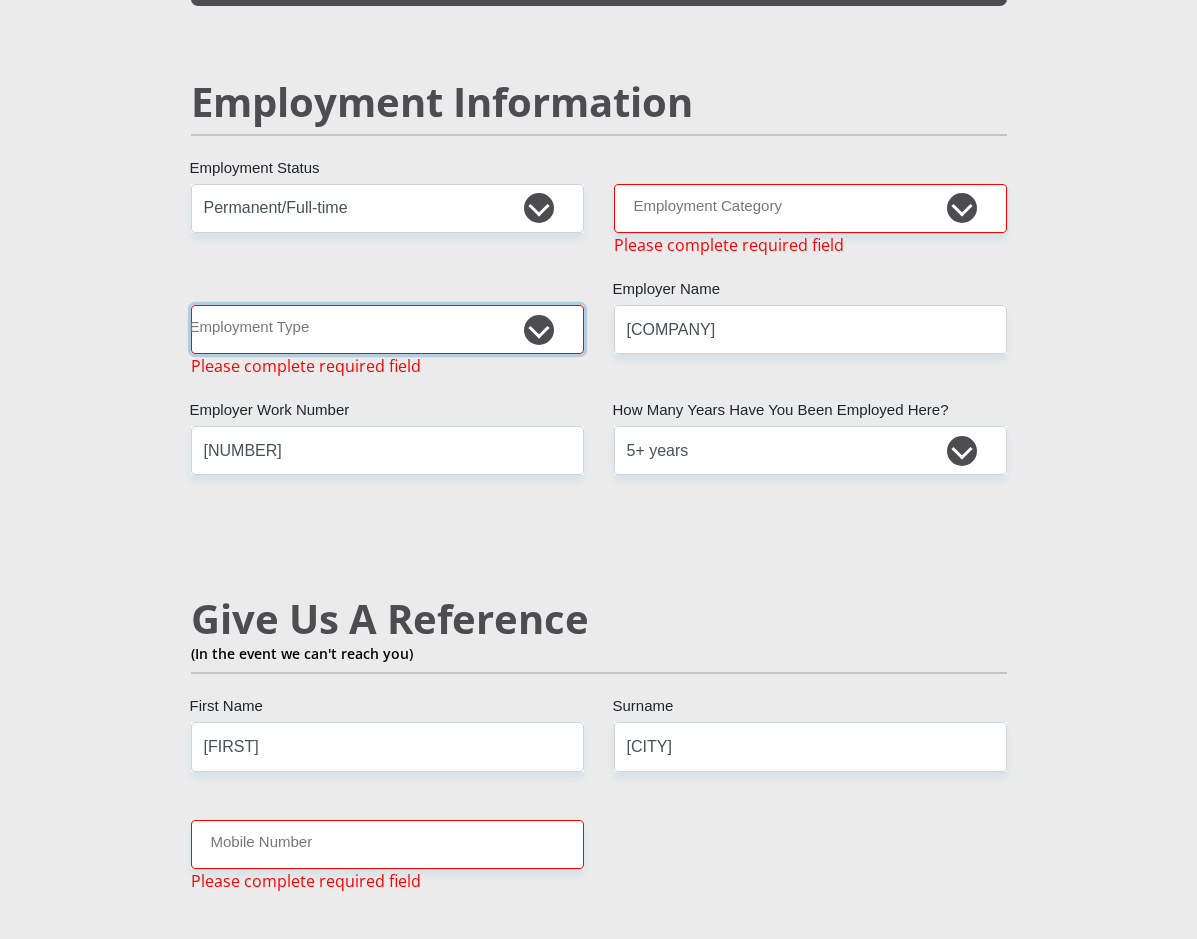 select on "Office Staff/Clerk" 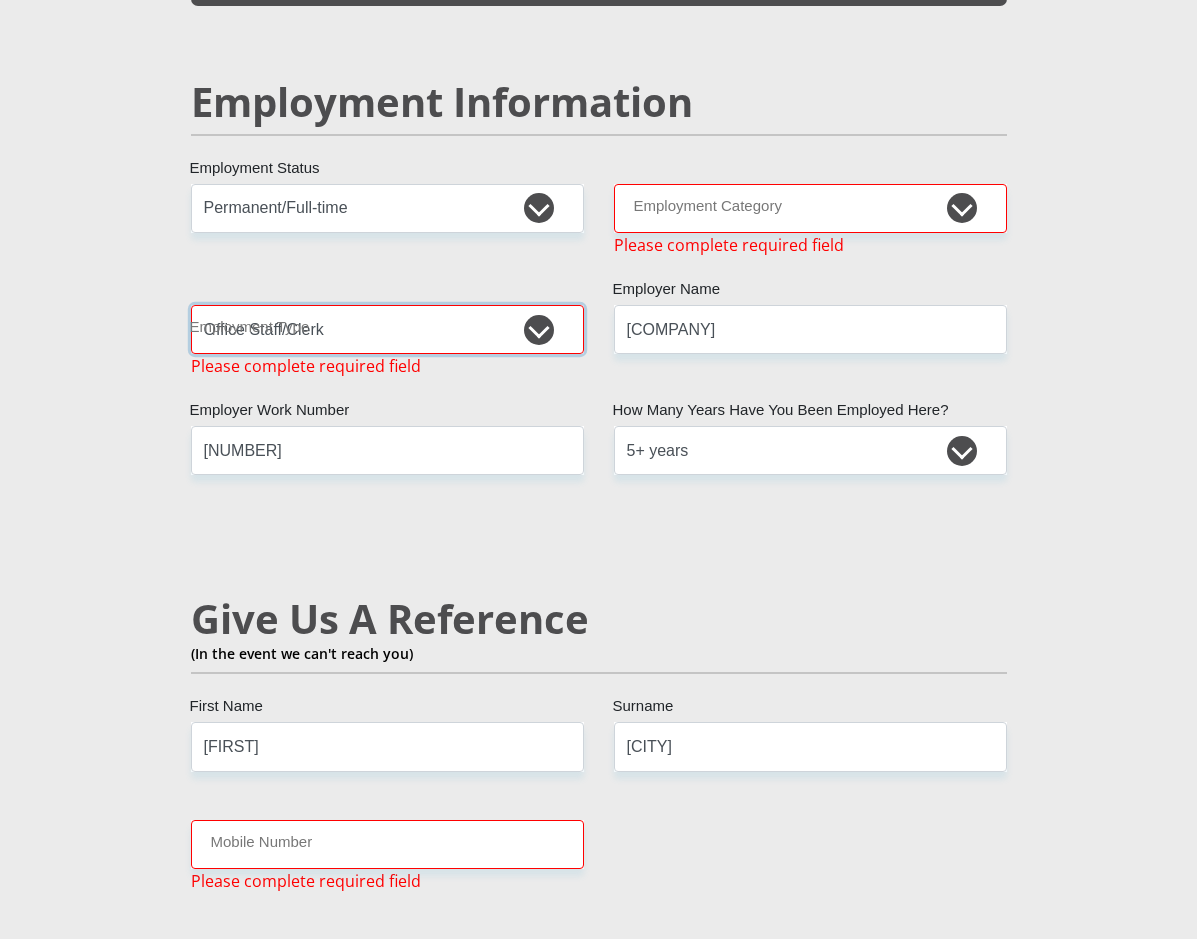 click on "College/Lecturer
Craft Seller
Creative
Driver
Executive
Farmer
Forces - Non Commissioned
Forces - Officer
Hawker
Housewife
Labourer
Licenced Professional
Manager
Miner
Non Licenced Professional
Office Staff/Clerk
Outside Worker
Pensioner
Permanent Teacher
Production/Manufacturing
Sales
Self-Employed
Semi-Professional Worker
Service Industry  Social Worker  Student" at bounding box center (387, 329) 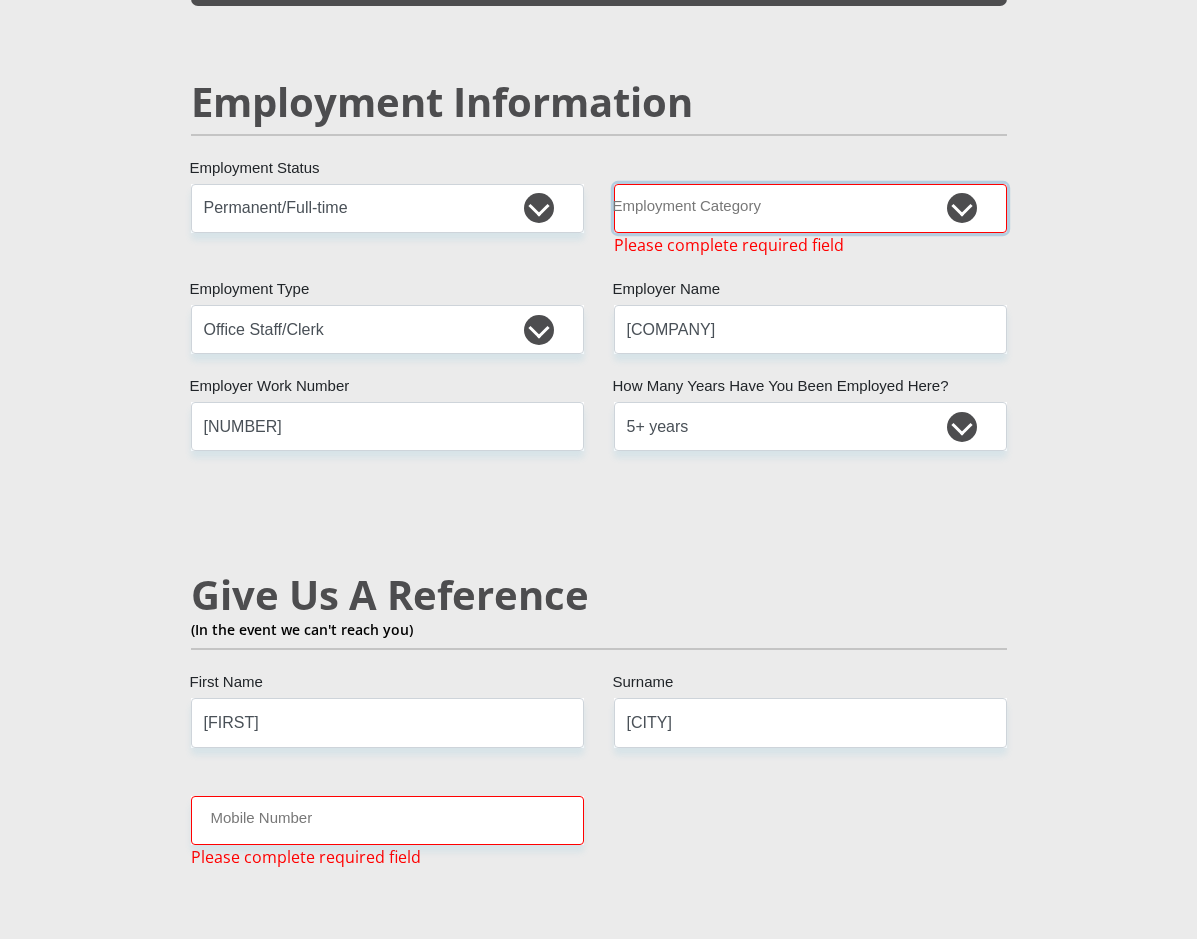 click on "AGRICULTURE
ALCOHOL & TOBACCO
CONSTRUCTION MATERIALS
METALLURGY
EQUIPMENT FOR RENEWABLE ENERGY
SPECIALIZED CONTRACTORS
CAR
GAMING (INCL. INTERNET
OTHER WHOLESALE
UNLICENSED PHARMACEUTICALS
CURRENCY EXCHANGE HOUSES
OTHER FINANCIAL INSTITUTIONS & INSURANCE
REAL ESTATE AGENTS
OIL & GAS
OTHER MATERIALS (E.G. IRON ORE)
PRECIOUS STONES & PRECIOUS METALS
POLITICAL ORGANIZATIONS
RELIGIOUS ORGANIZATIONS(NOT SECTS)
ACTI. HAVING BUSINESS DEAL WITH PUBLIC ADMINISTRATION
LAUNDROMATS" at bounding box center (810, 208) 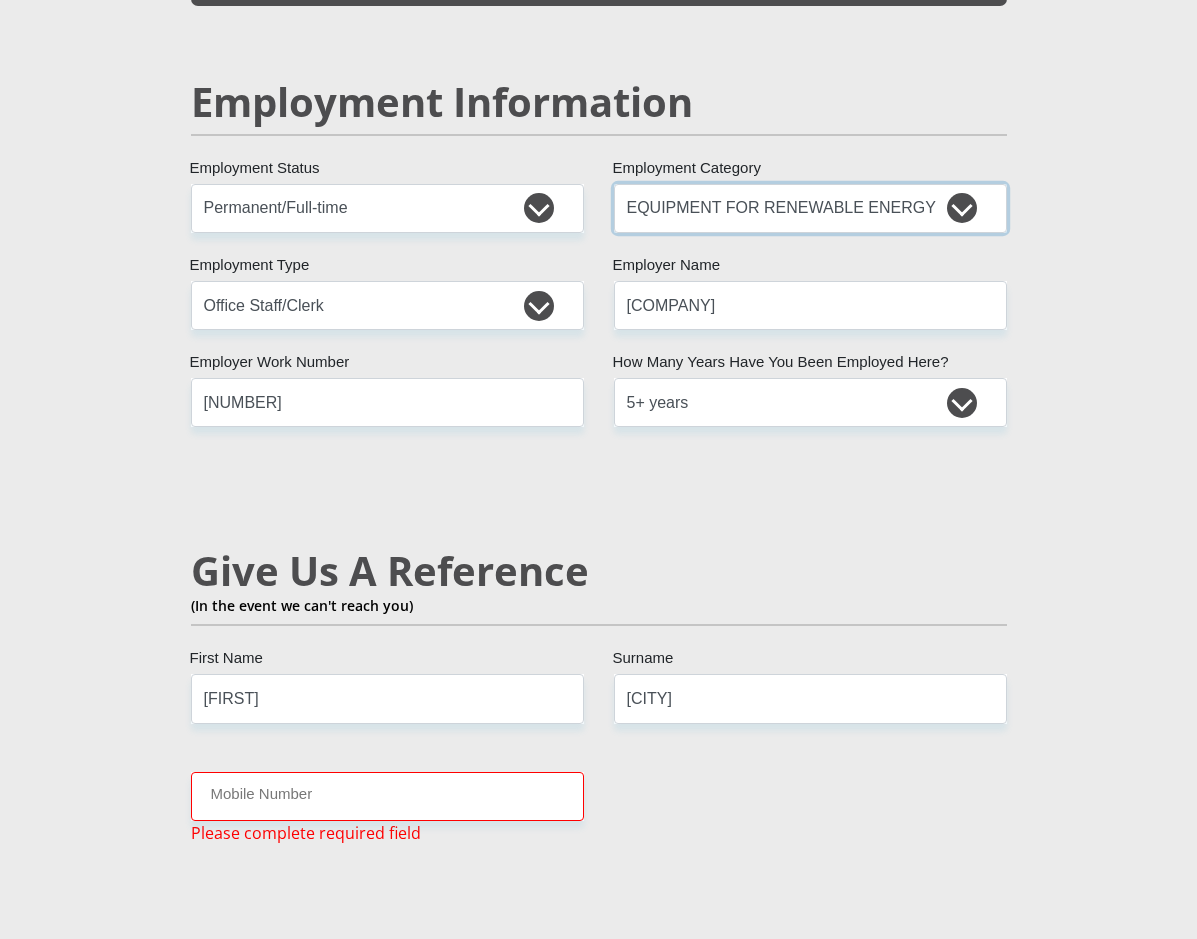 click on "AGRICULTURE
ALCOHOL & TOBACCO
CONSTRUCTION MATERIALS
METALLURGY
EQUIPMENT FOR RENEWABLE ENERGY
SPECIALIZED CONTRACTORS
CAR
GAMING (INCL. INTERNET
OTHER WHOLESALE
UNLICENSED PHARMACEUTICALS
CURRENCY EXCHANGE HOUSES
OTHER FINANCIAL INSTITUTIONS & INSURANCE
REAL ESTATE AGENTS
OIL & GAS
OTHER MATERIALS (E.G. IRON ORE)
PRECIOUS STONES & PRECIOUS METALS
POLITICAL ORGANIZATIONS
RELIGIOUS ORGANIZATIONS(NOT SECTS)
ACTI. HAVING BUSINESS DEAL WITH PUBLIC ADMINISTRATION
LAUNDROMATS" at bounding box center (810, 208) 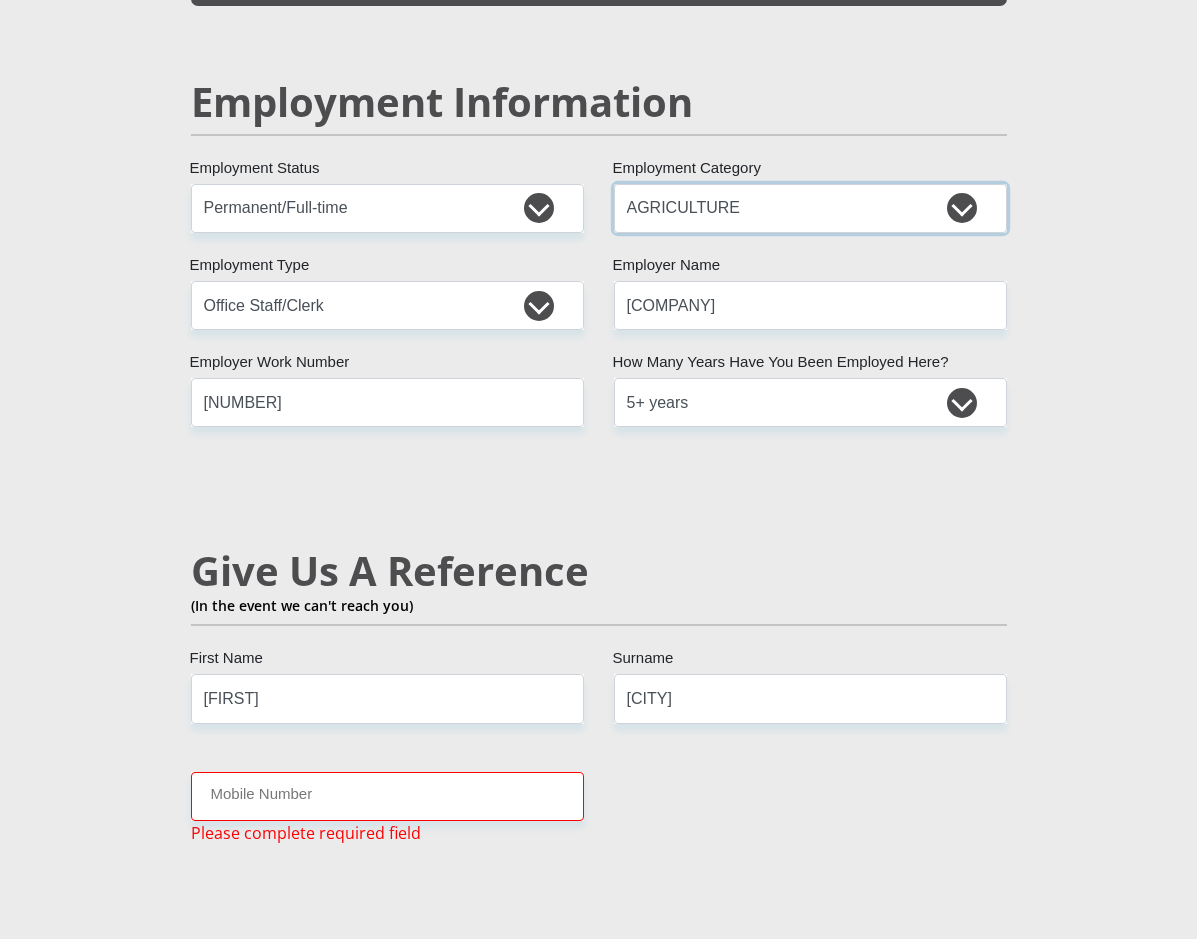 click on "AGRICULTURE
ALCOHOL & TOBACCO
CONSTRUCTION MATERIALS
METALLURGY
EQUIPMENT FOR RENEWABLE ENERGY
SPECIALIZED CONTRACTORS
CAR
GAMING (INCL. INTERNET
OTHER WHOLESALE
UNLICENSED PHARMACEUTICALS
CURRENCY EXCHANGE HOUSES
OTHER FINANCIAL INSTITUTIONS & INSURANCE
REAL ESTATE AGENTS
OIL & GAS
OTHER MATERIALS (E.G. IRON ORE)
PRECIOUS STONES & PRECIOUS METALS
POLITICAL ORGANIZATIONS
RELIGIOUS ORGANIZATIONS(NOT SECTS)
ACTI. HAVING BUSINESS DEAL WITH PUBLIC ADMINISTRATION
LAUNDROMATS" at bounding box center (810, 208) 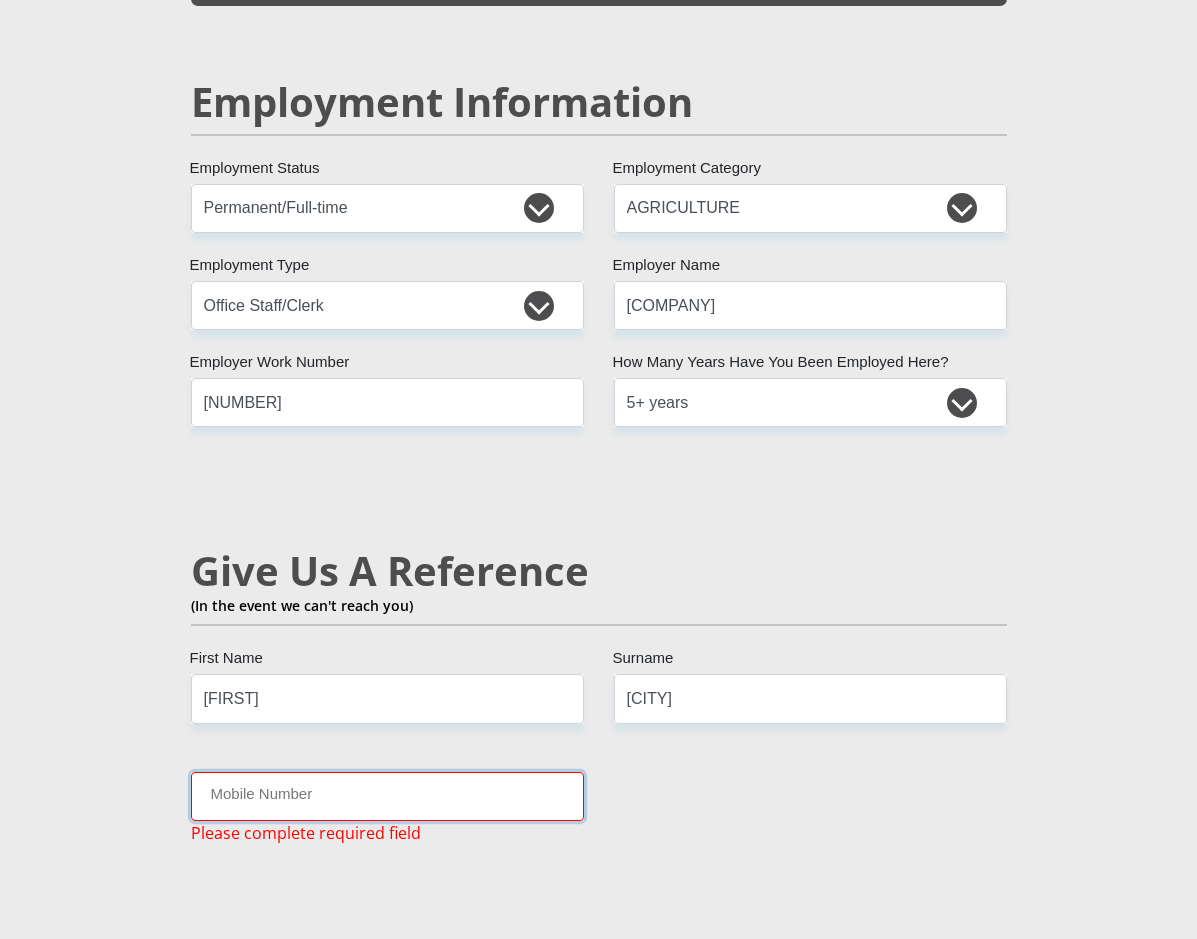 click on "Mobile Number" at bounding box center [387, 796] 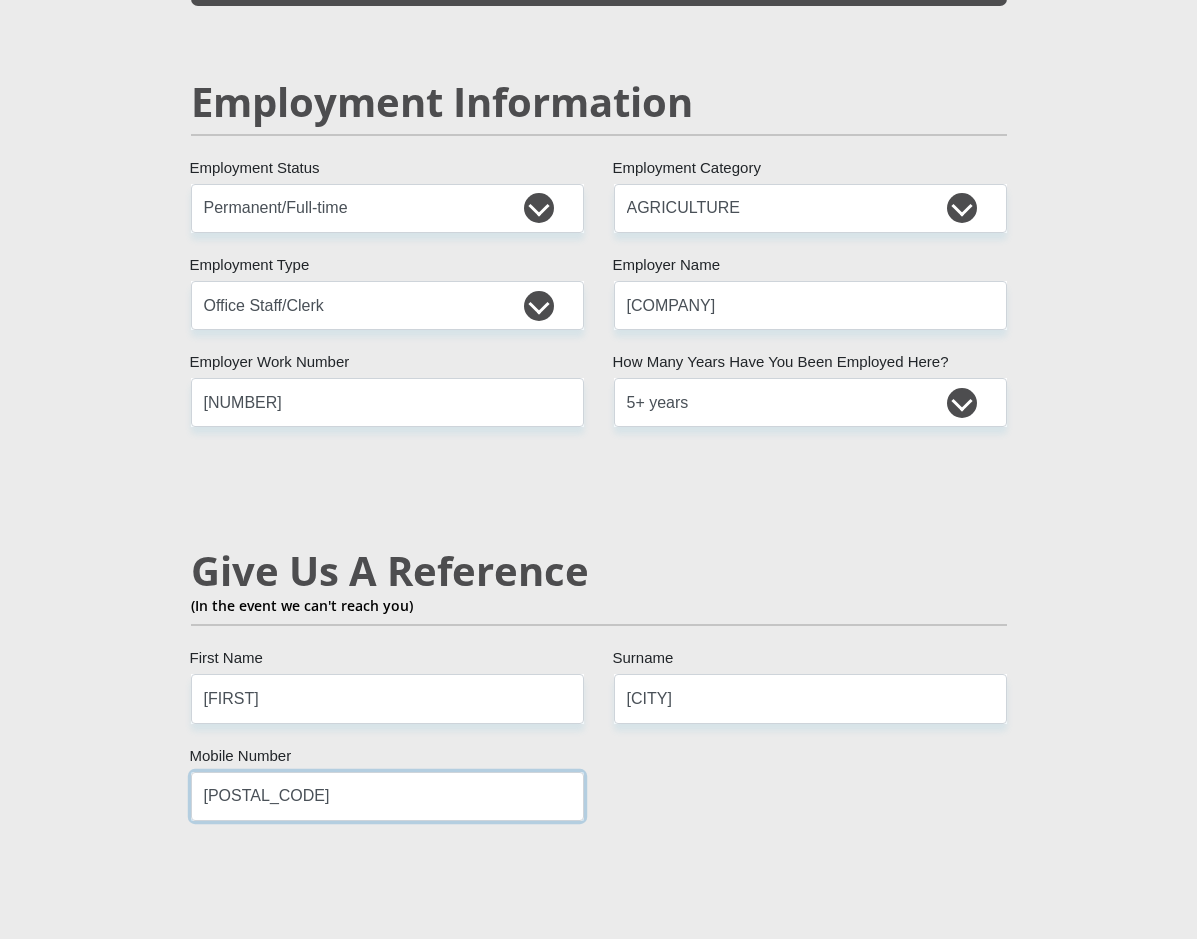 type on "0605722329" 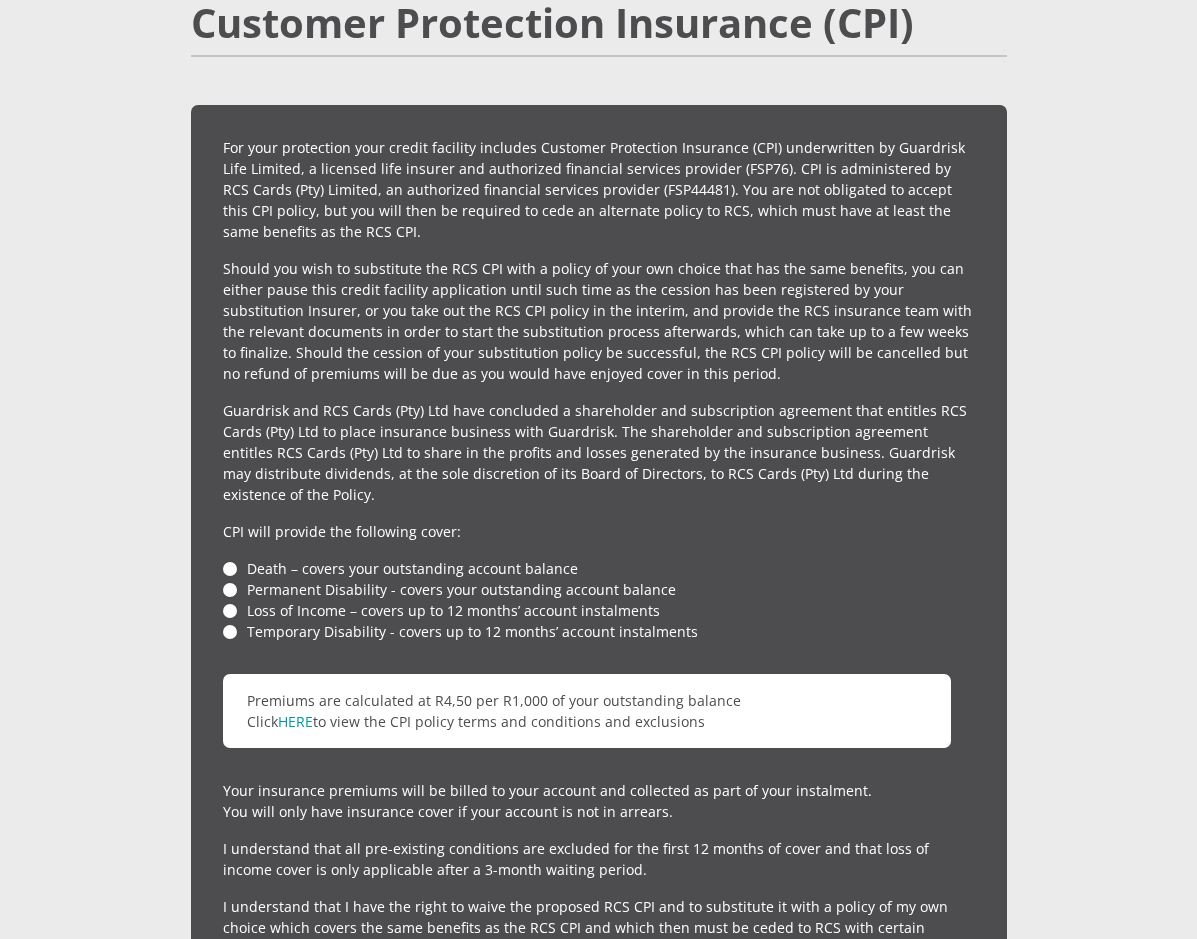 scroll, scrollTop: 5284, scrollLeft: 0, axis: vertical 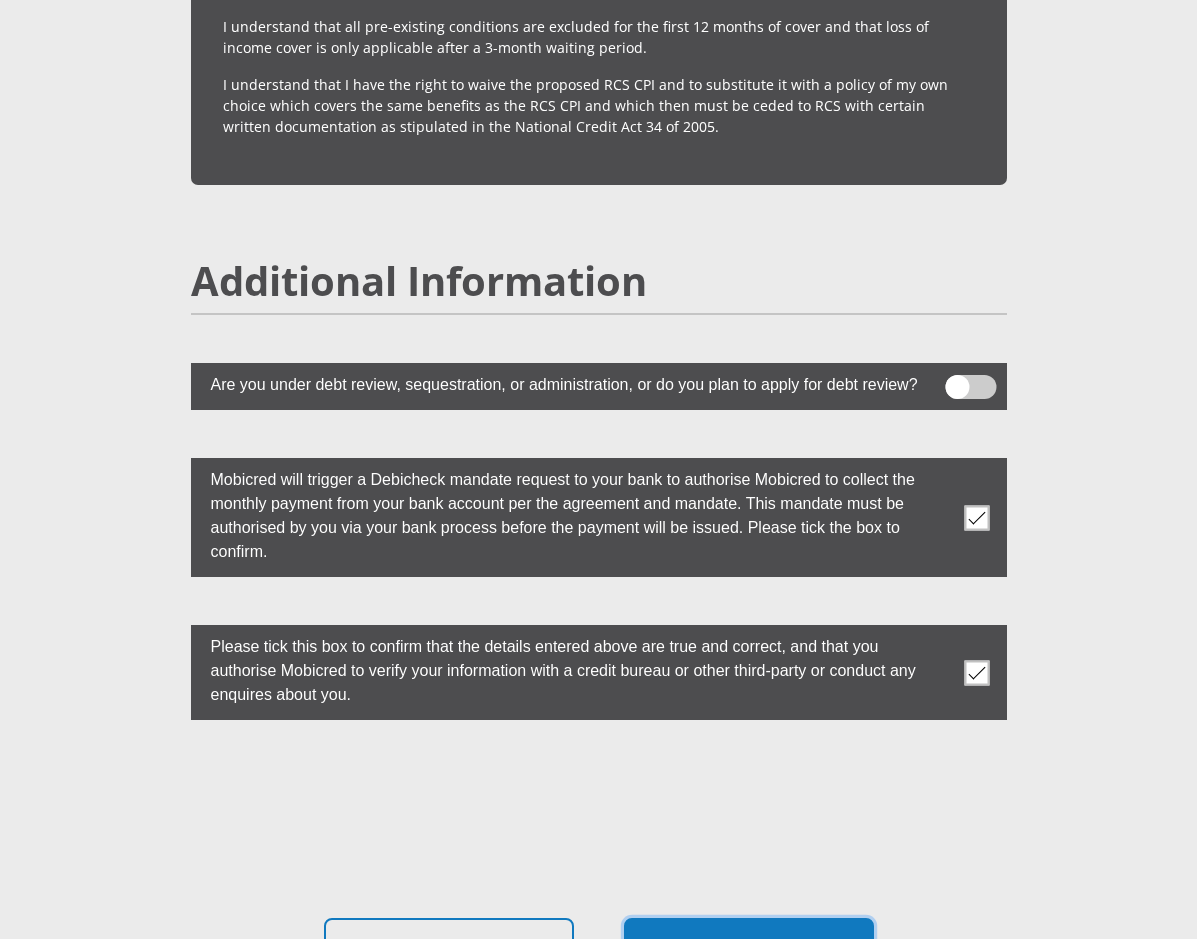 click on "Proceed" at bounding box center [749, 949] 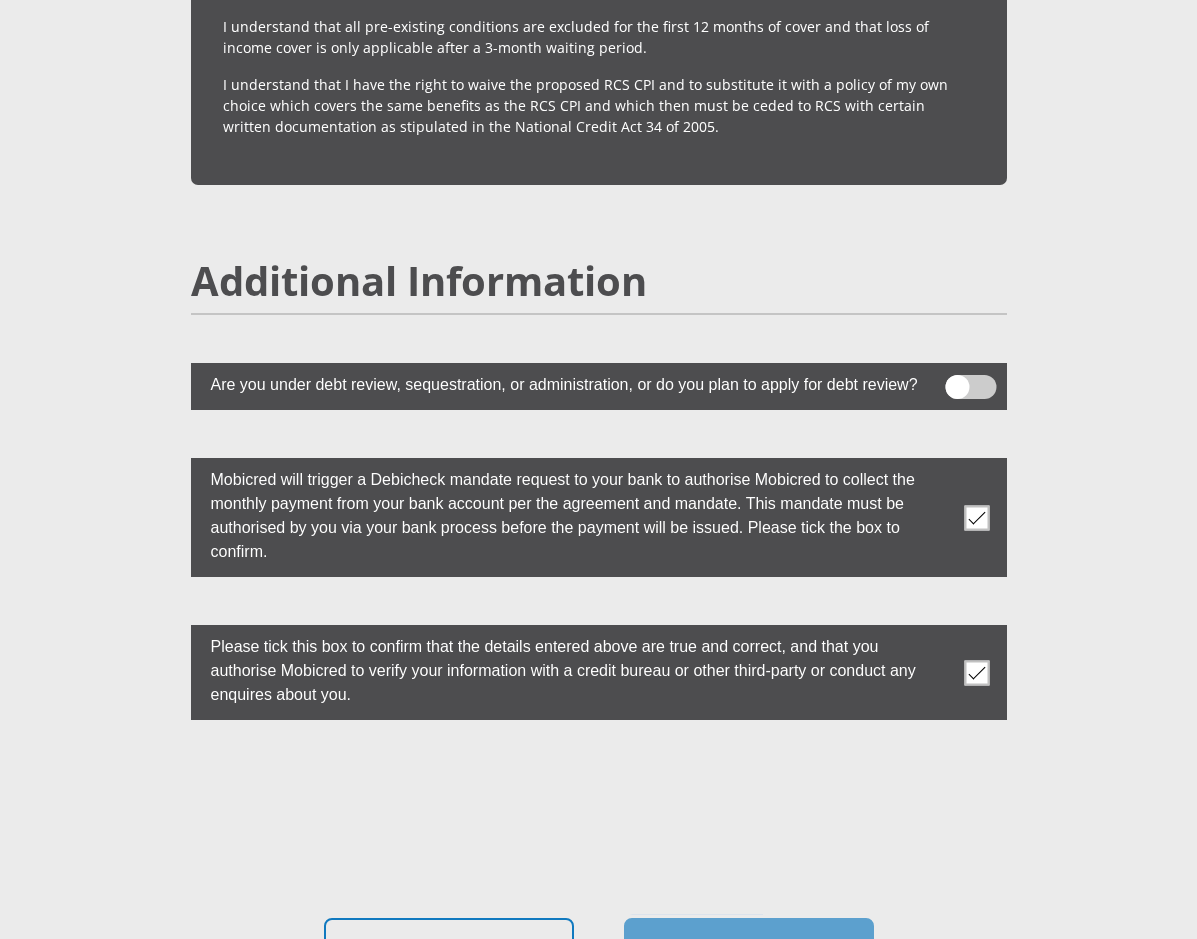 scroll, scrollTop: 0, scrollLeft: 0, axis: both 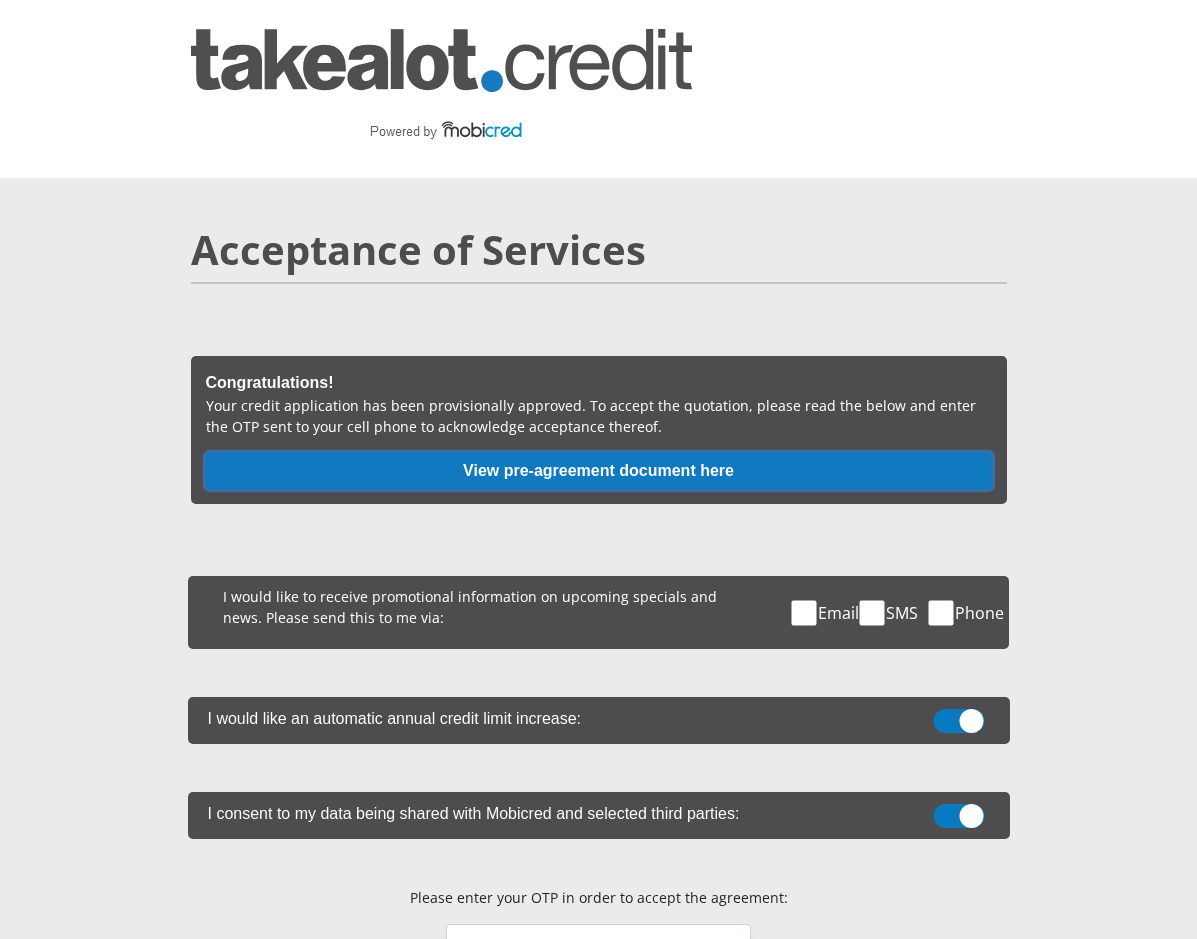 click on "View pre-agreement document here" at bounding box center [599, 471] 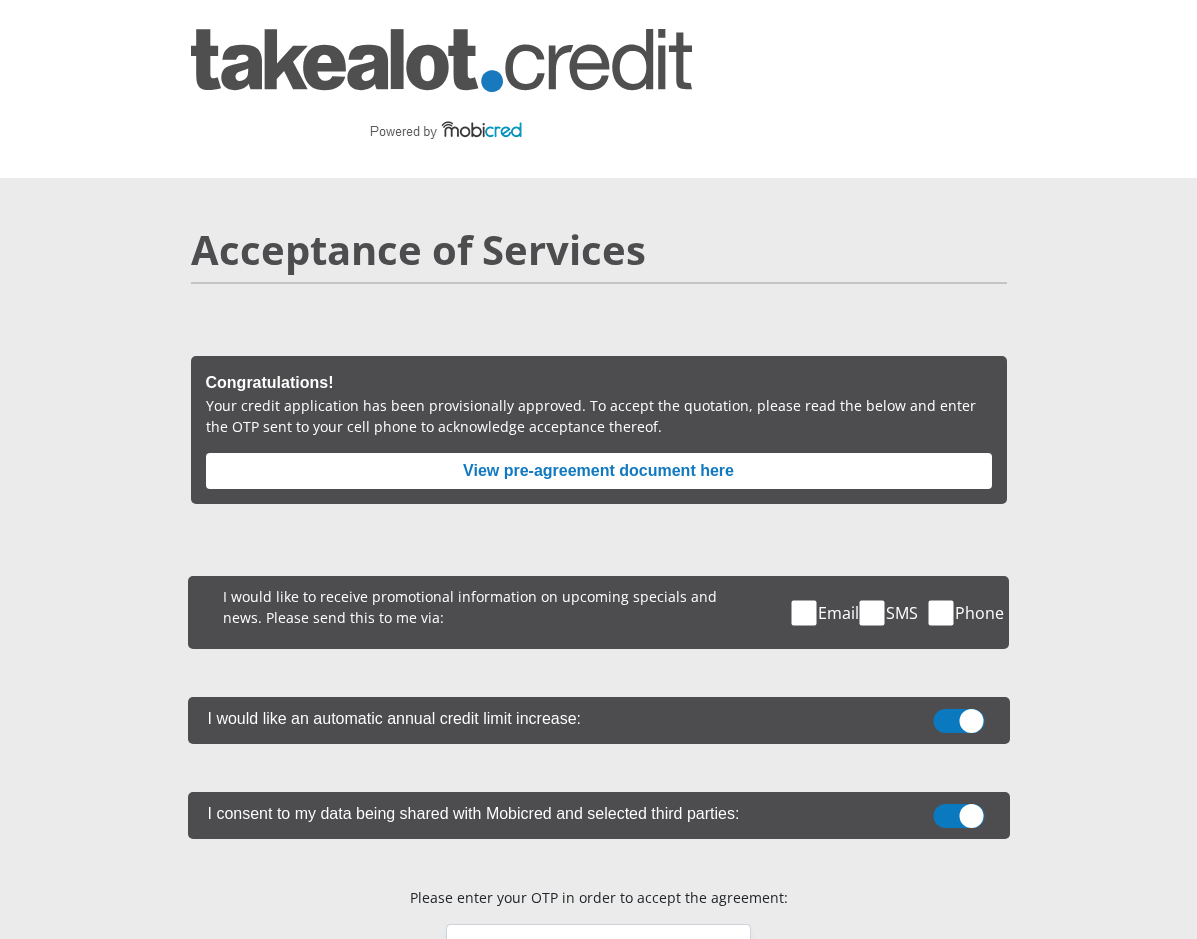 click at bounding box center [804, 612] 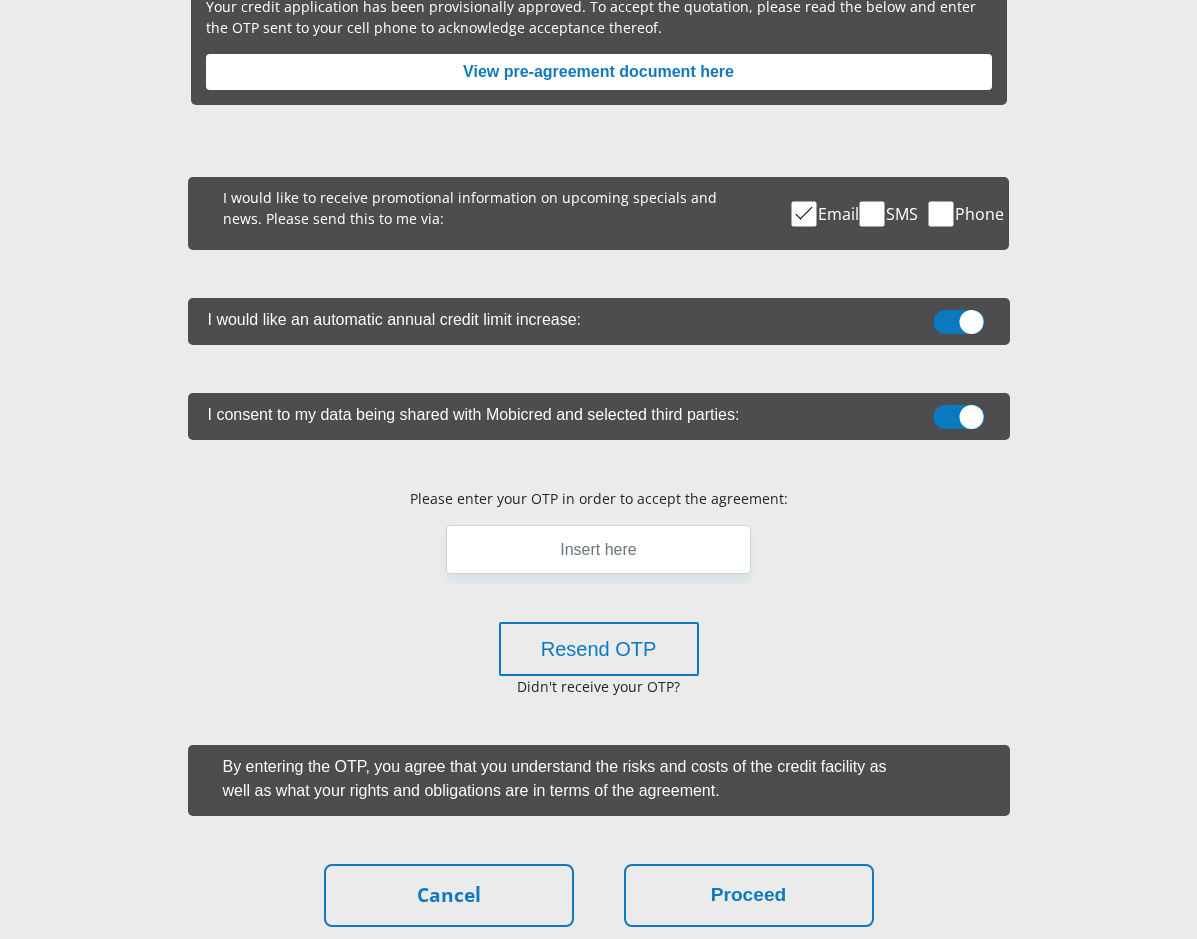 scroll, scrollTop: 400, scrollLeft: 0, axis: vertical 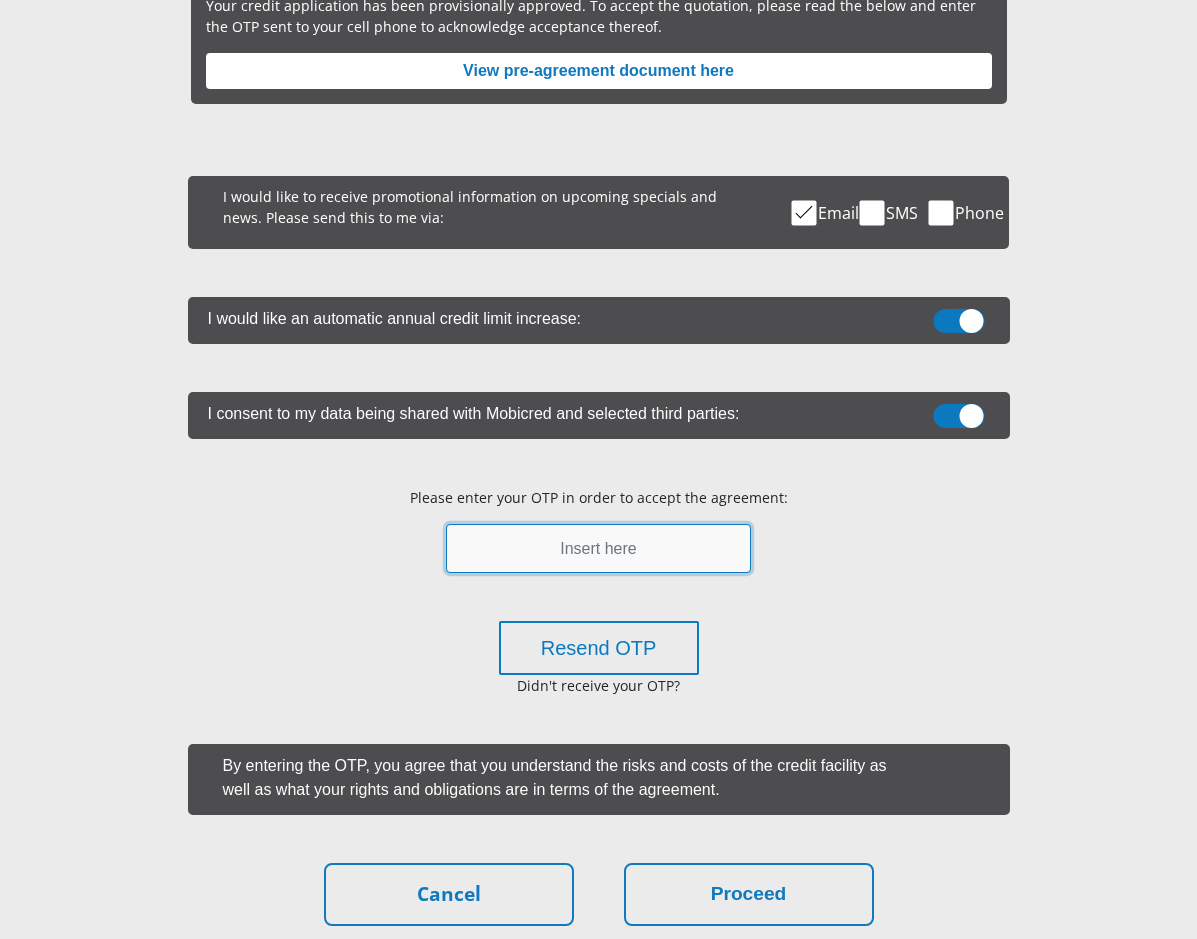 click at bounding box center (598, 548) 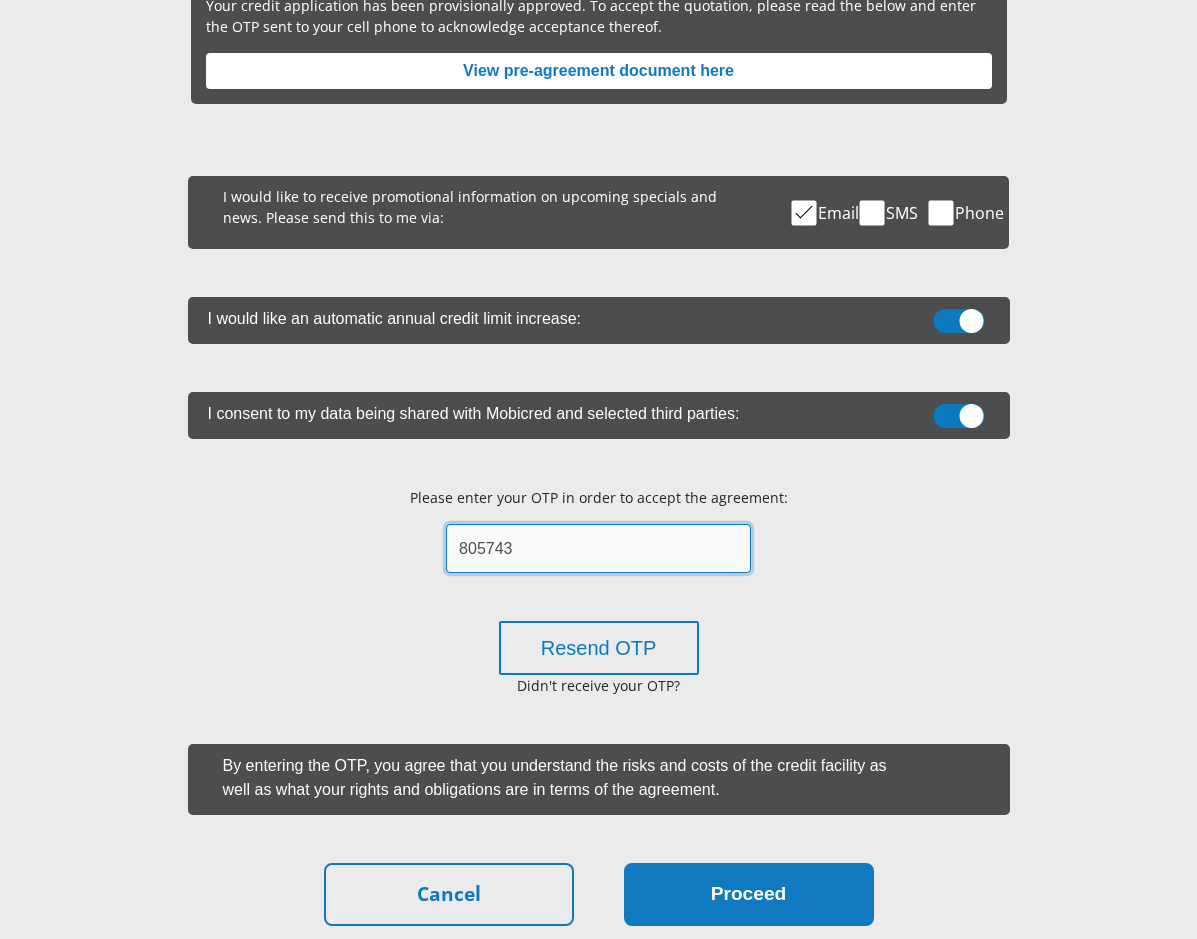 type on "805743" 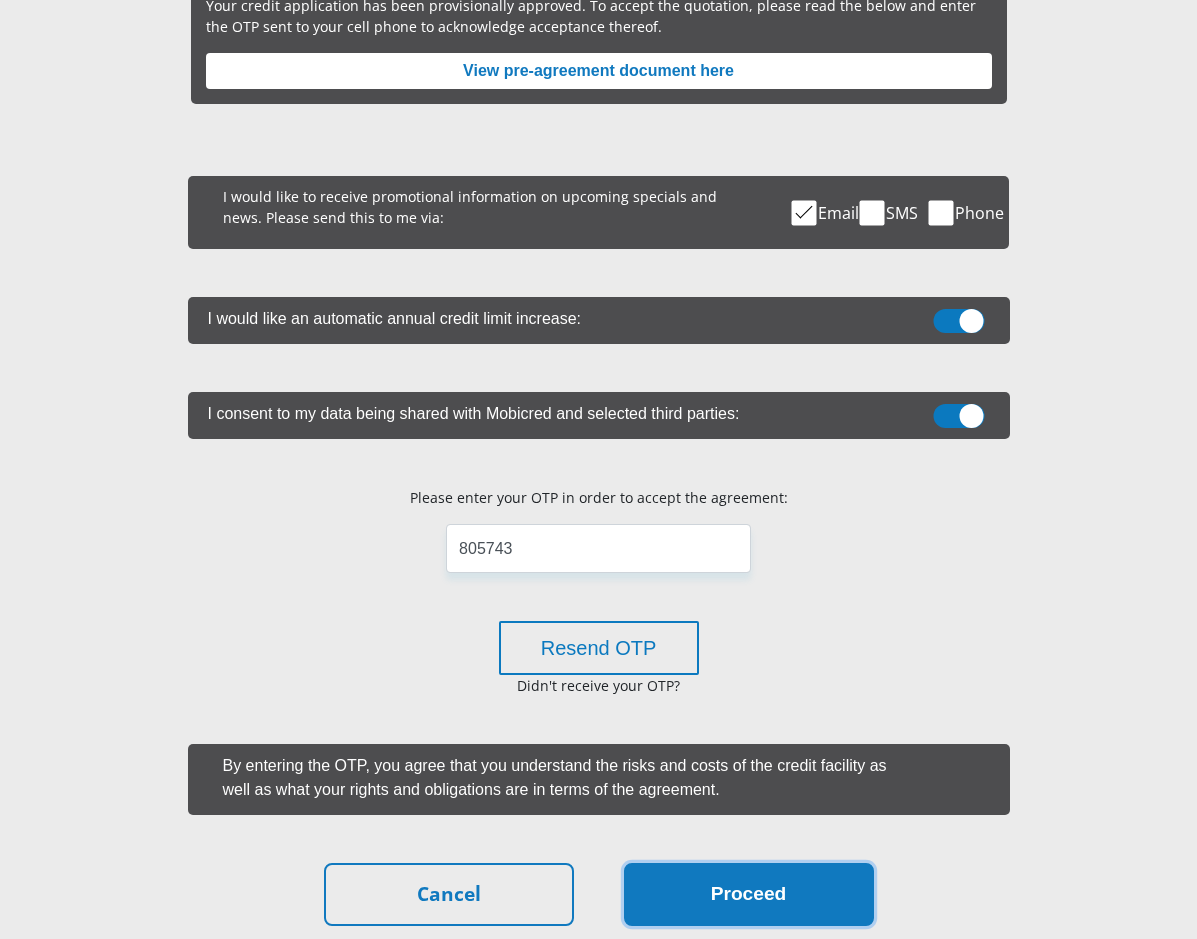 click on "Proceed" at bounding box center (749, 894) 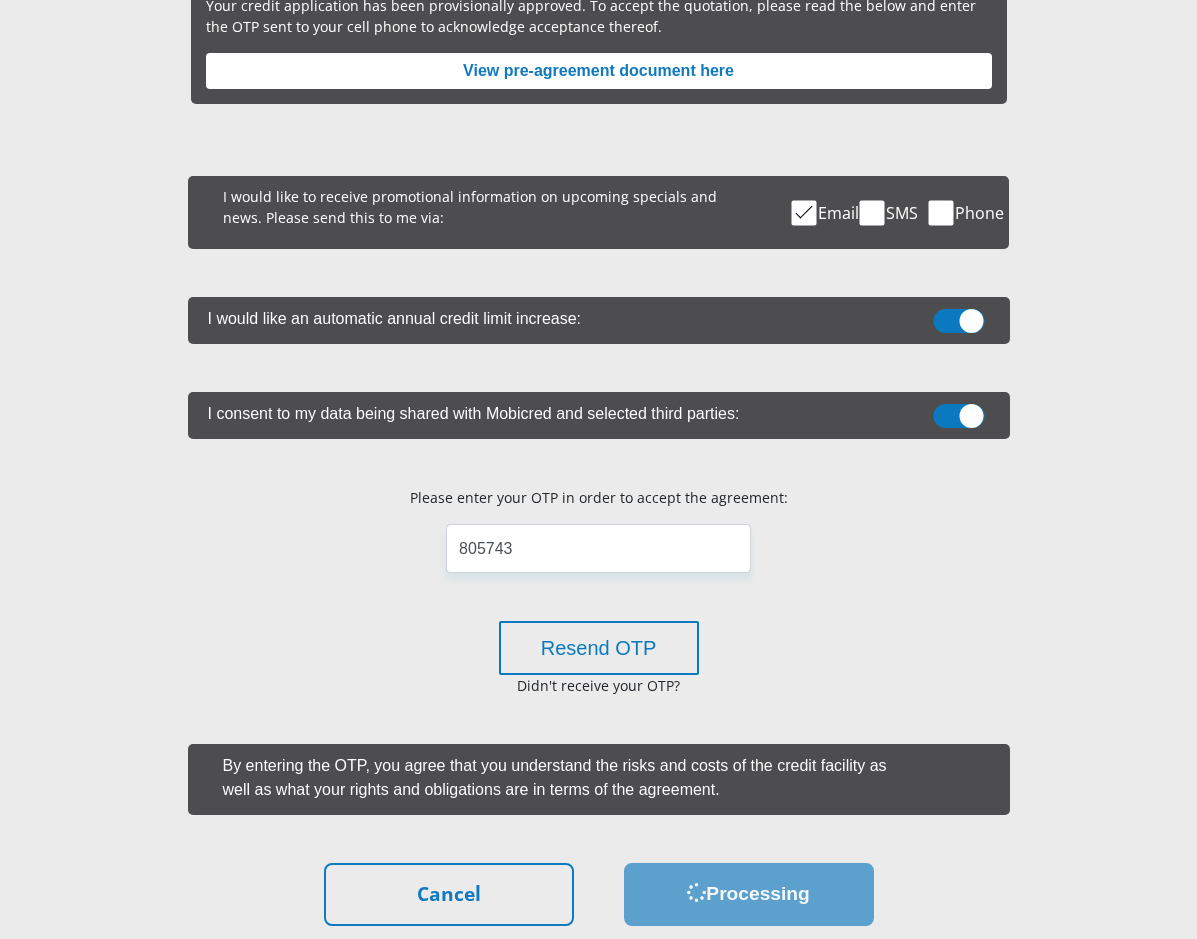 scroll, scrollTop: 0, scrollLeft: 0, axis: both 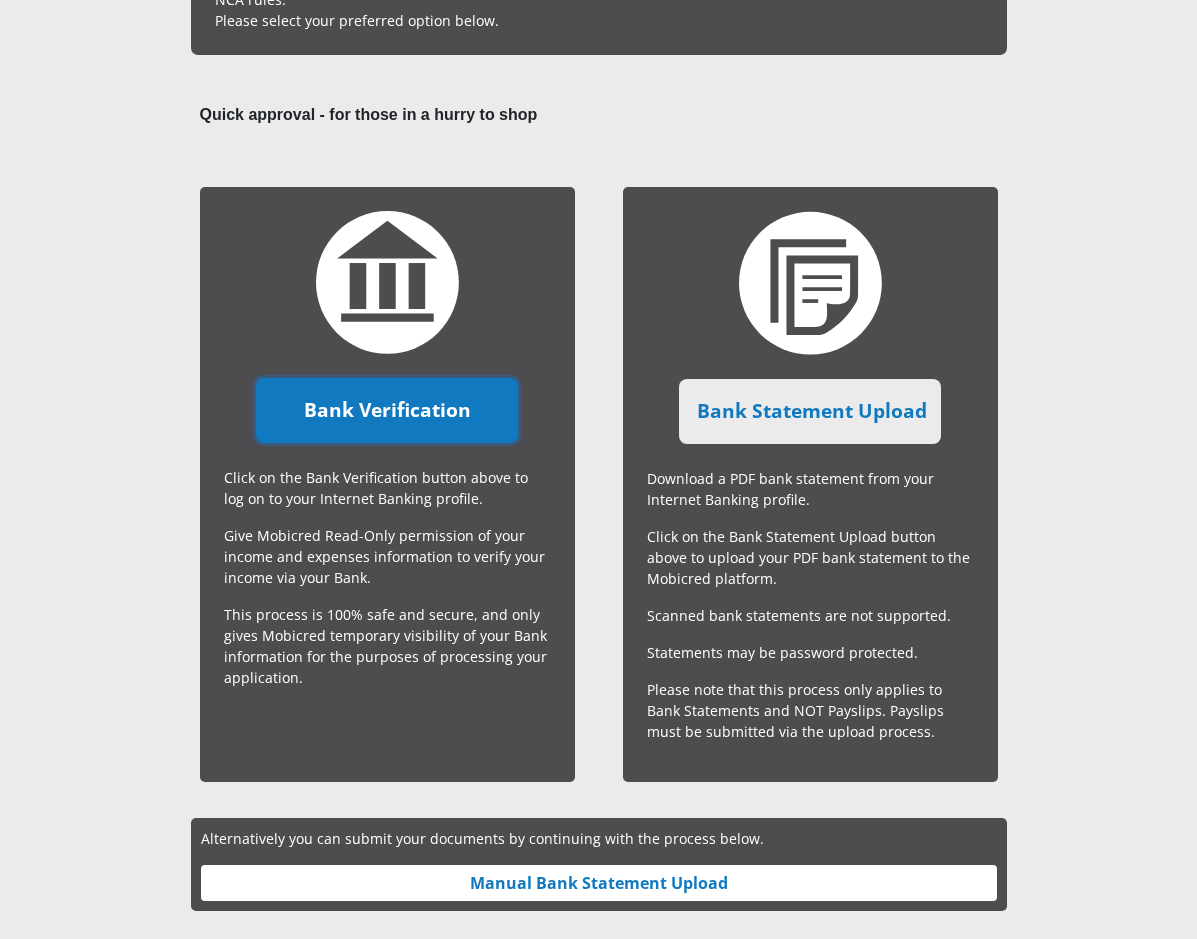 click on "Bank Verification" at bounding box center [387, 410] 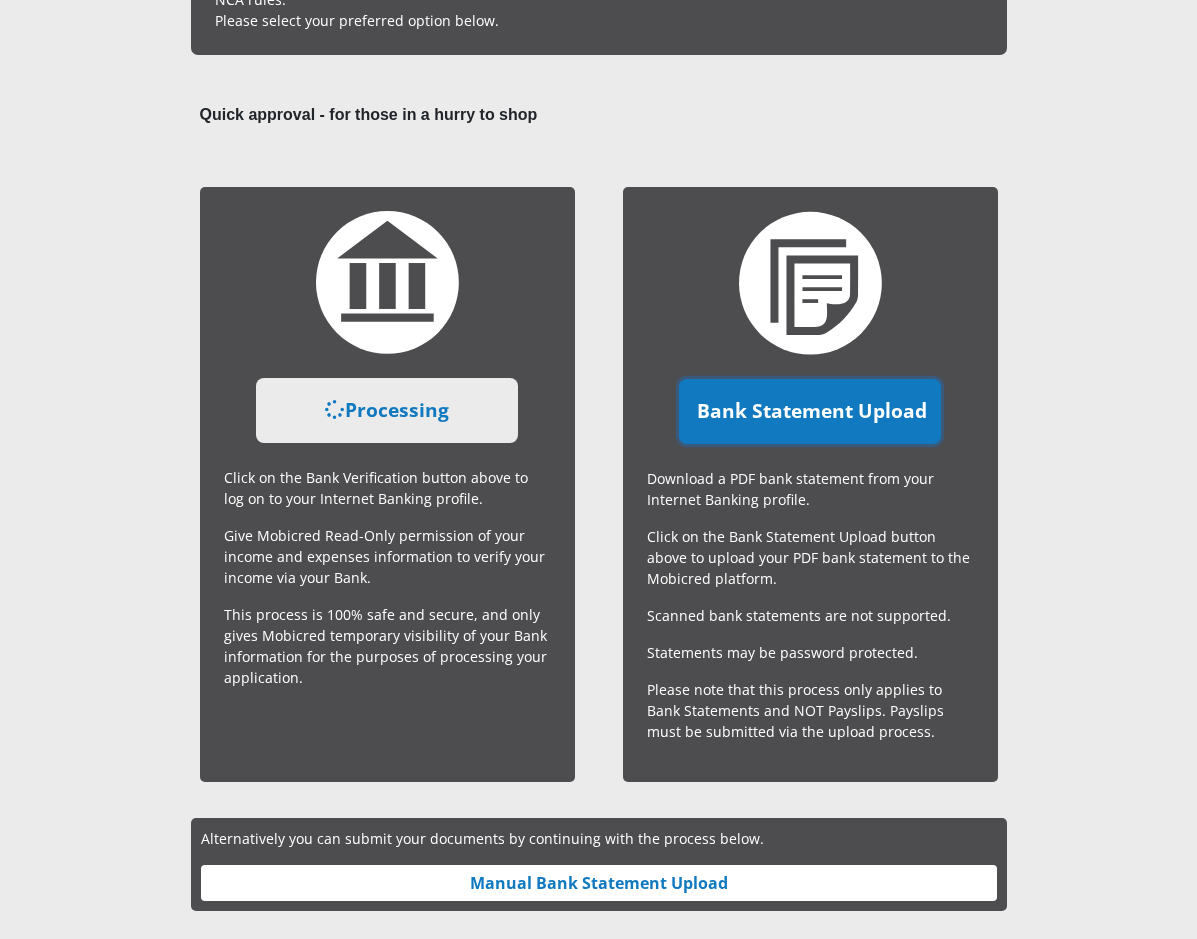 click on "Bank Statement Upload" at bounding box center [810, 411] 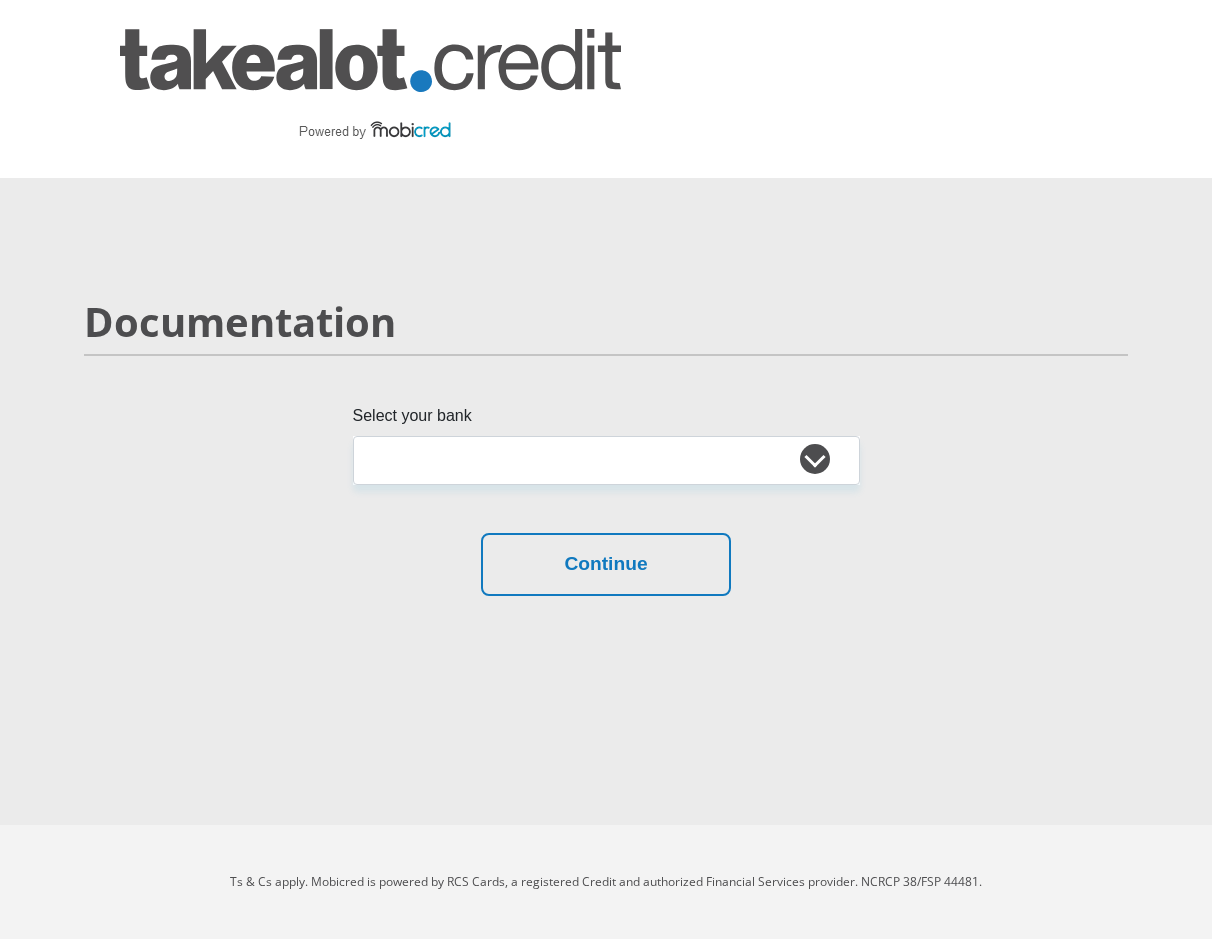 scroll, scrollTop: 0, scrollLeft: 0, axis: both 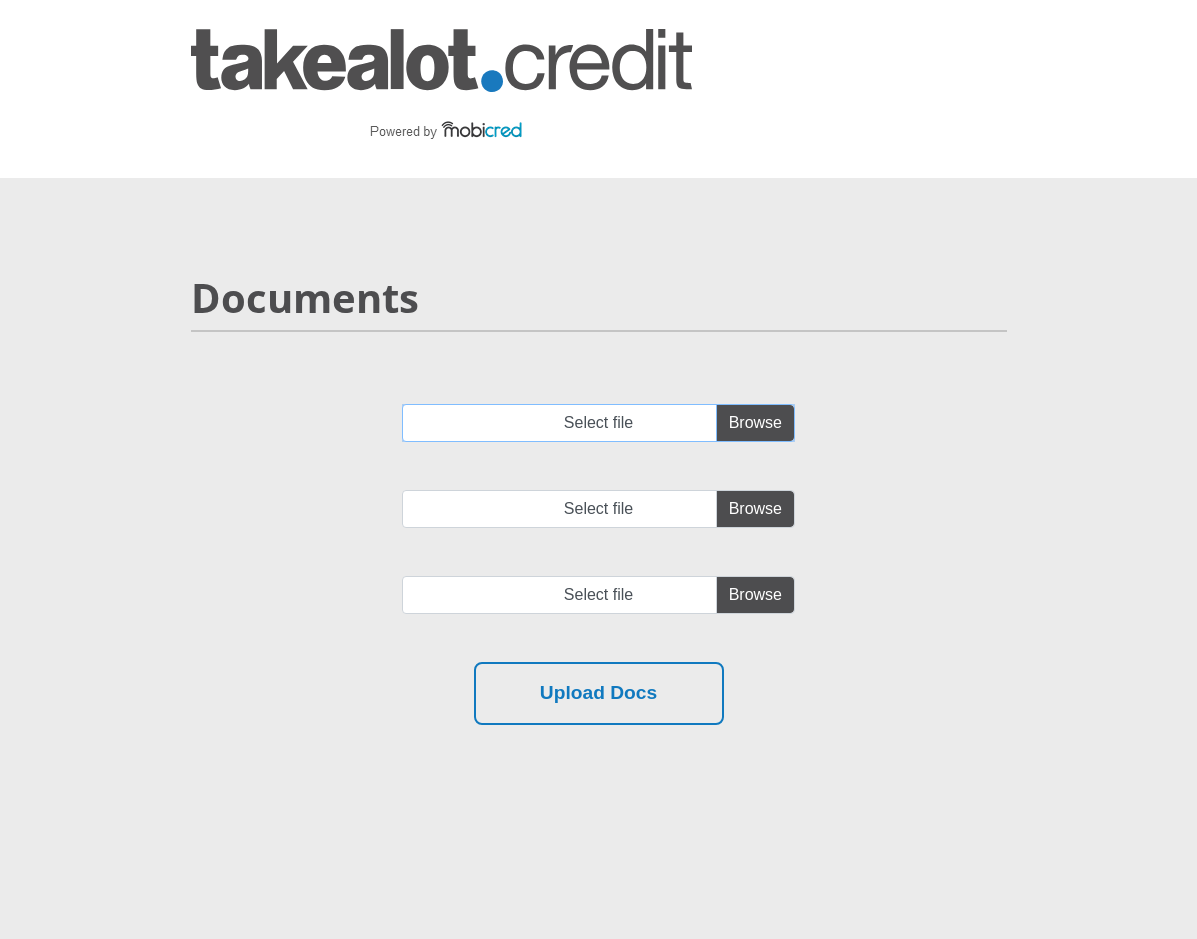 click on "Select file" at bounding box center (598, 423) 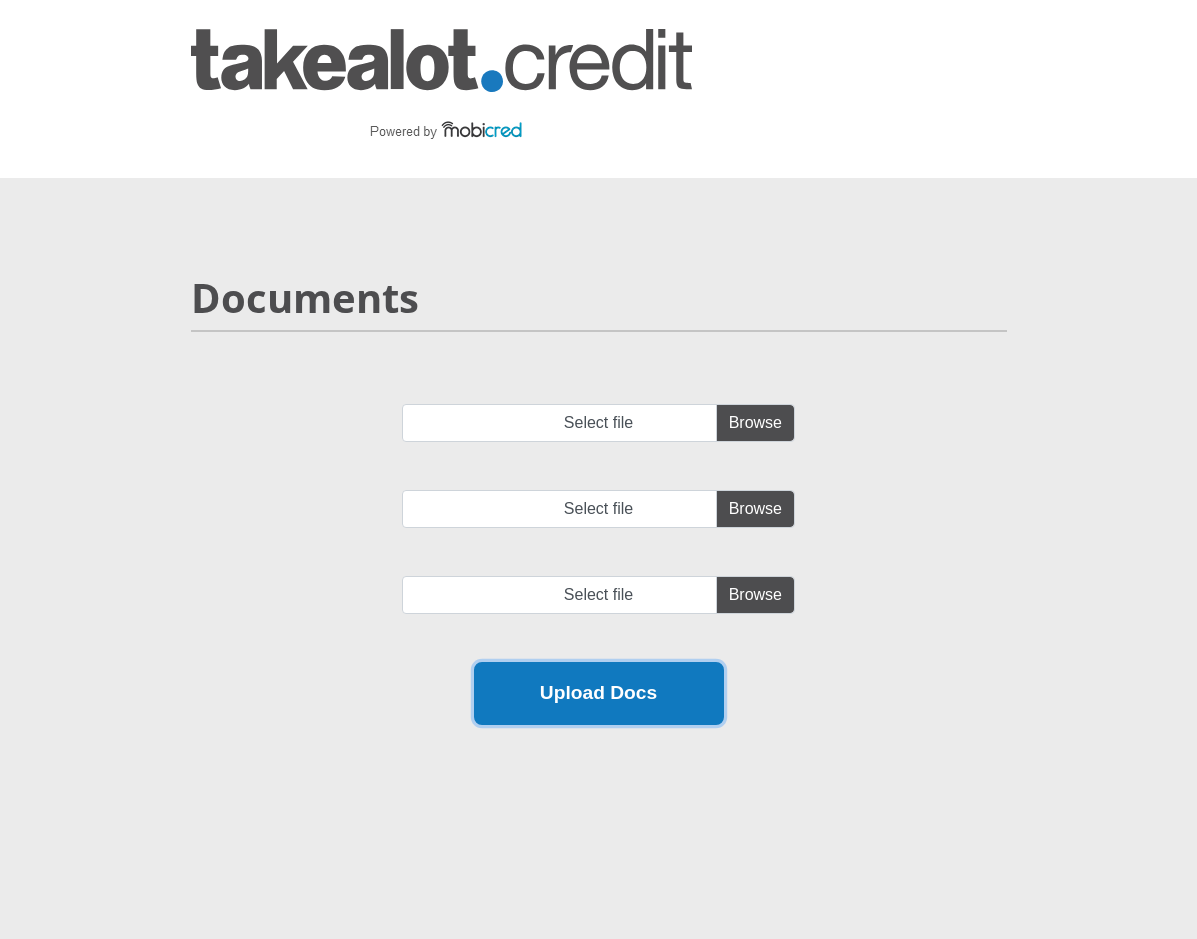 click on "Upload Docs" at bounding box center [599, 693] 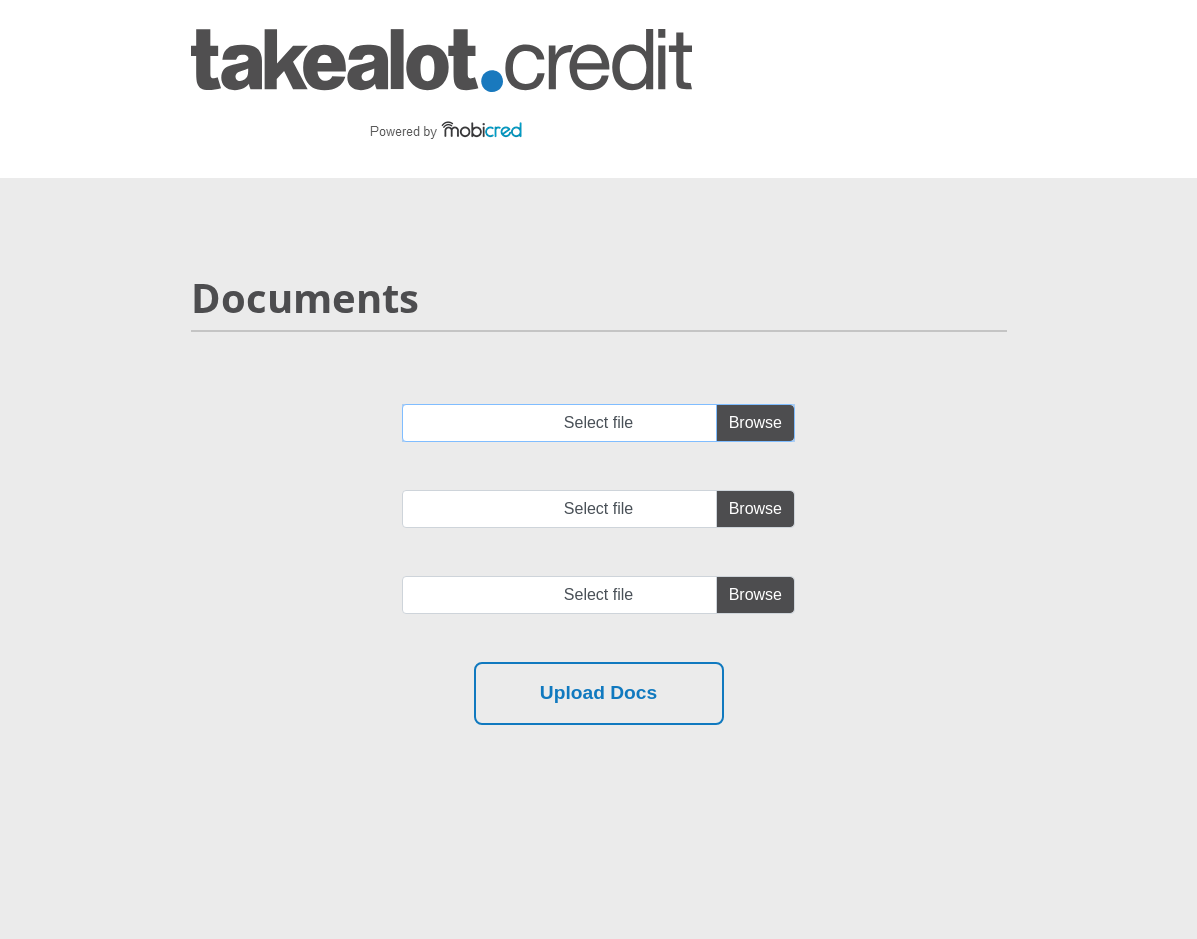 click on "Select file" at bounding box center [598, 423] 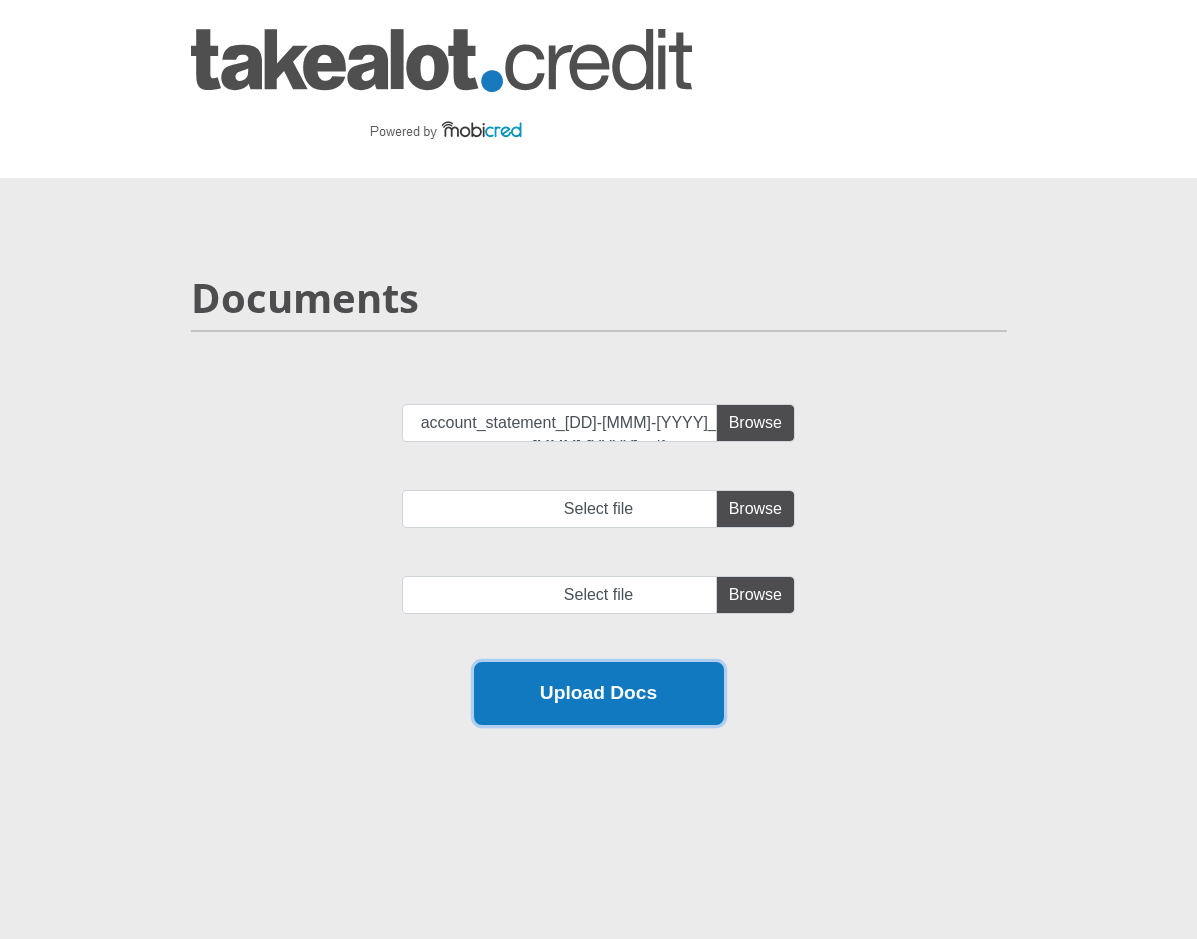 click on "Upload Docs" at bounding box center (599, 693) 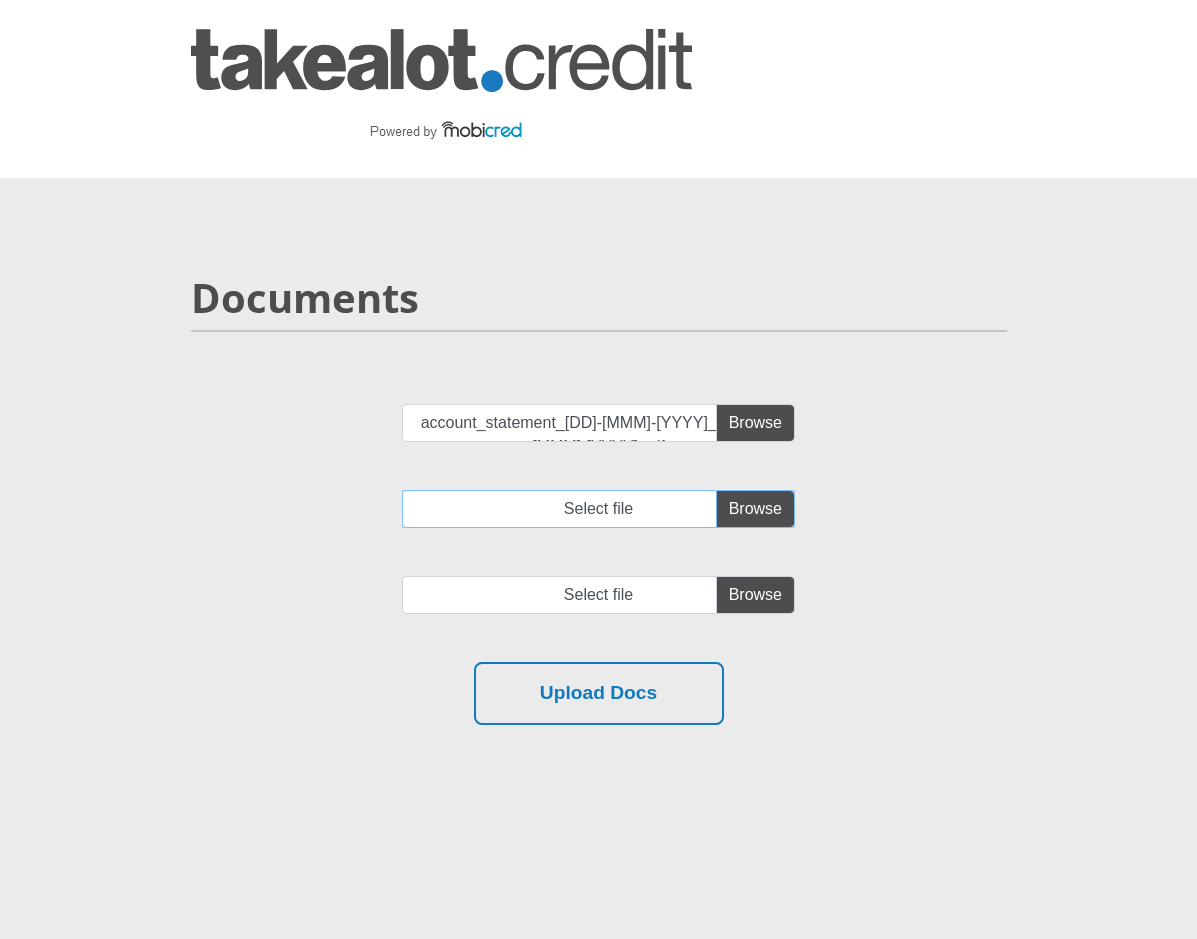 click on "Select file" at bounding box center [598, 509] 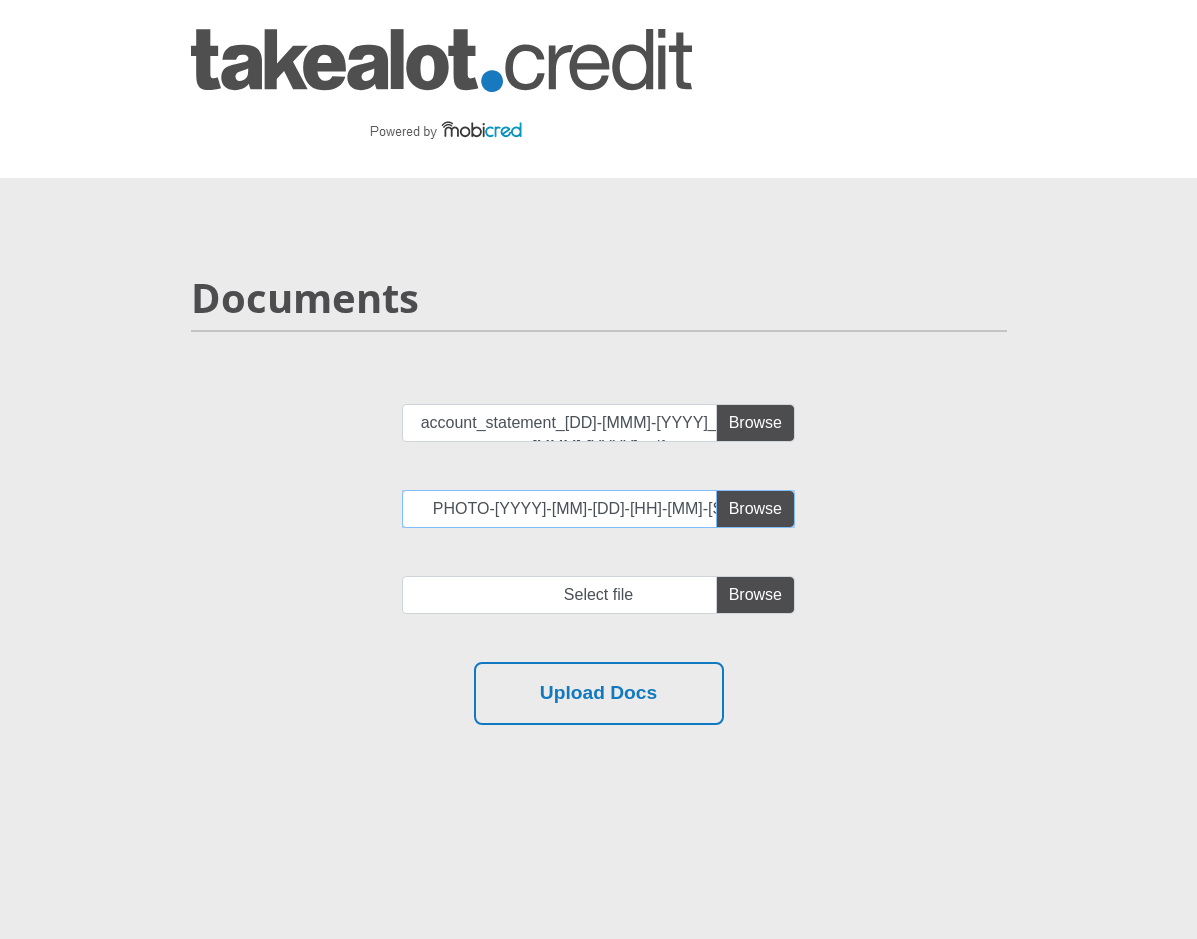 click on "PHOTO-2025-08-06-13-54-28.jpg" at bounding box center (598, 509) 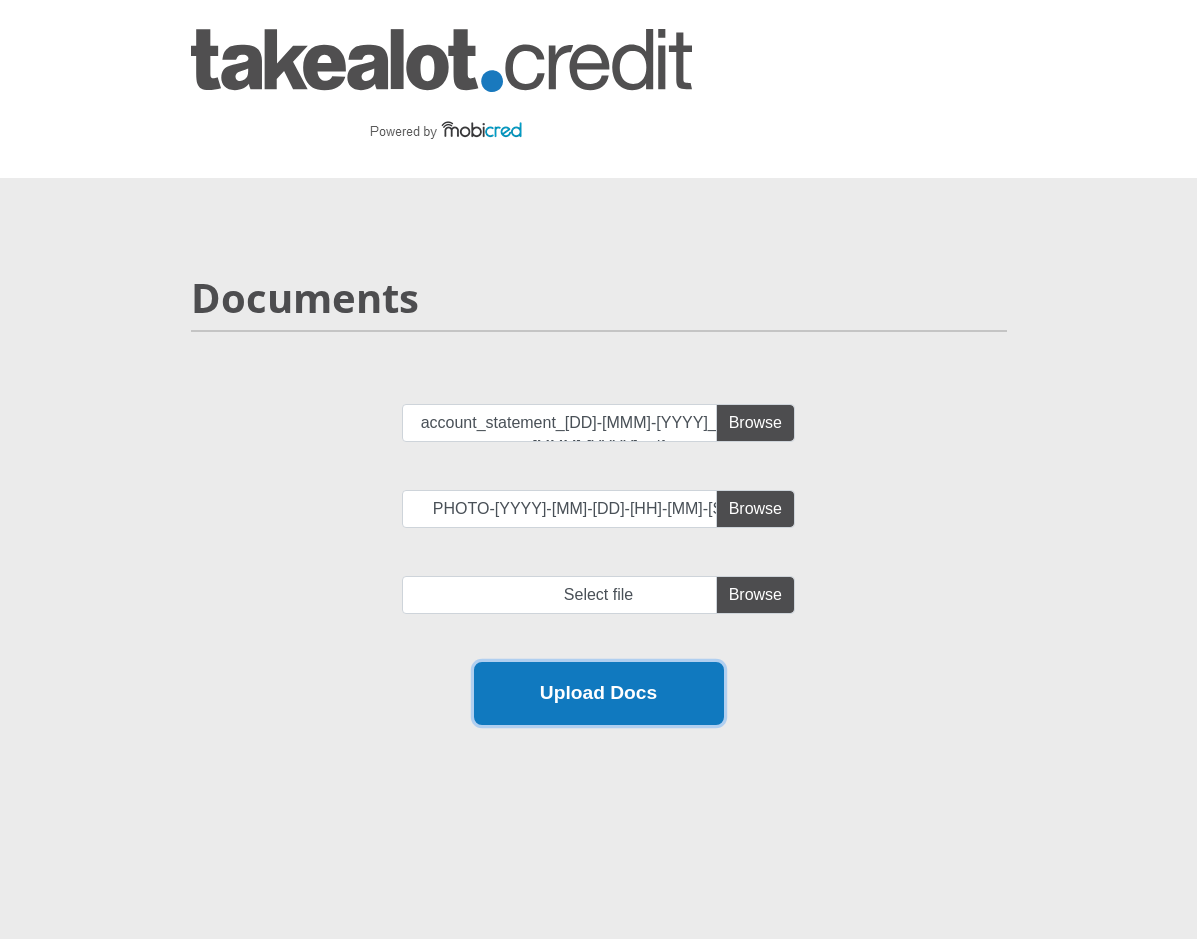 click on "Upload Docs" at bounding box center (599, 693) 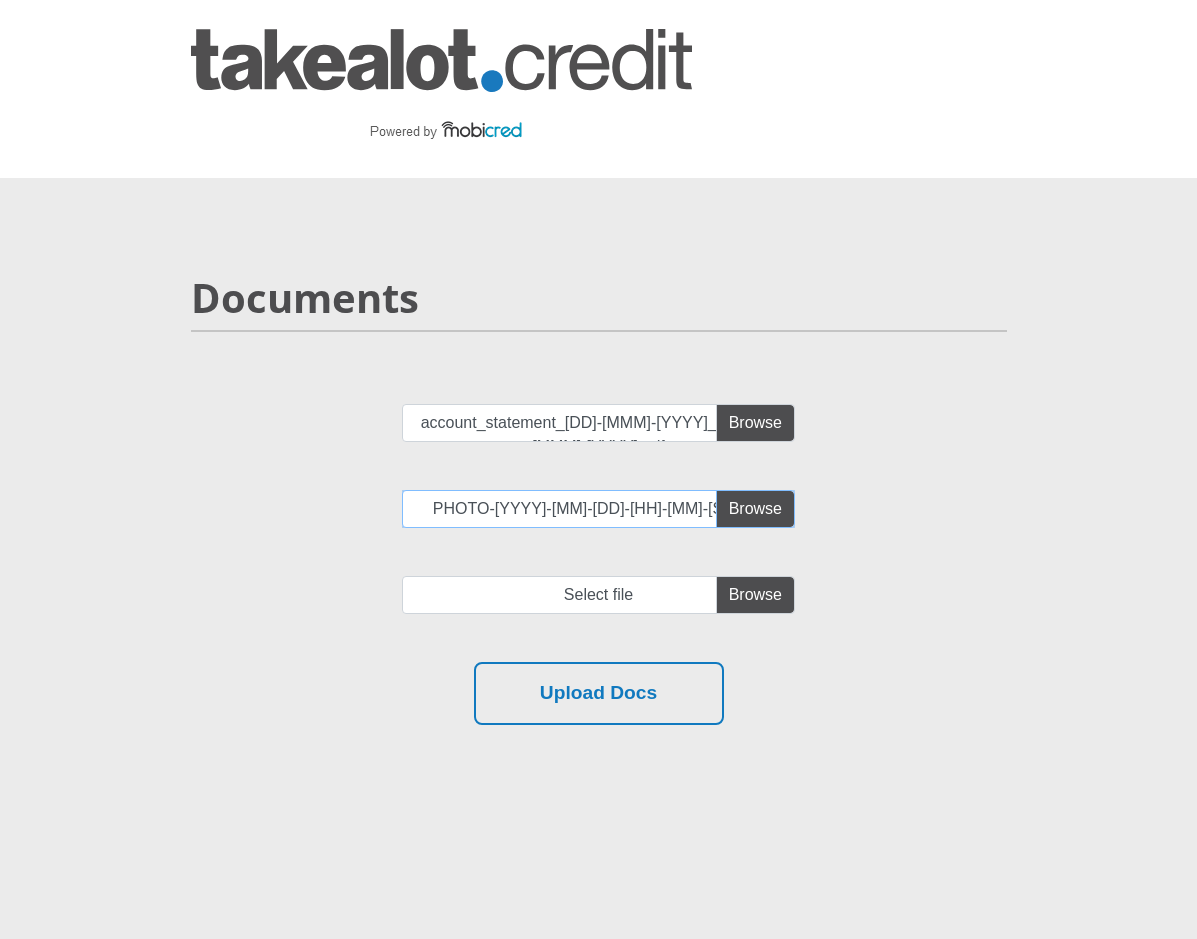 click on "PHOTO-2025-08-06-13-42-42.jpg" at bounding box center [598, 509] 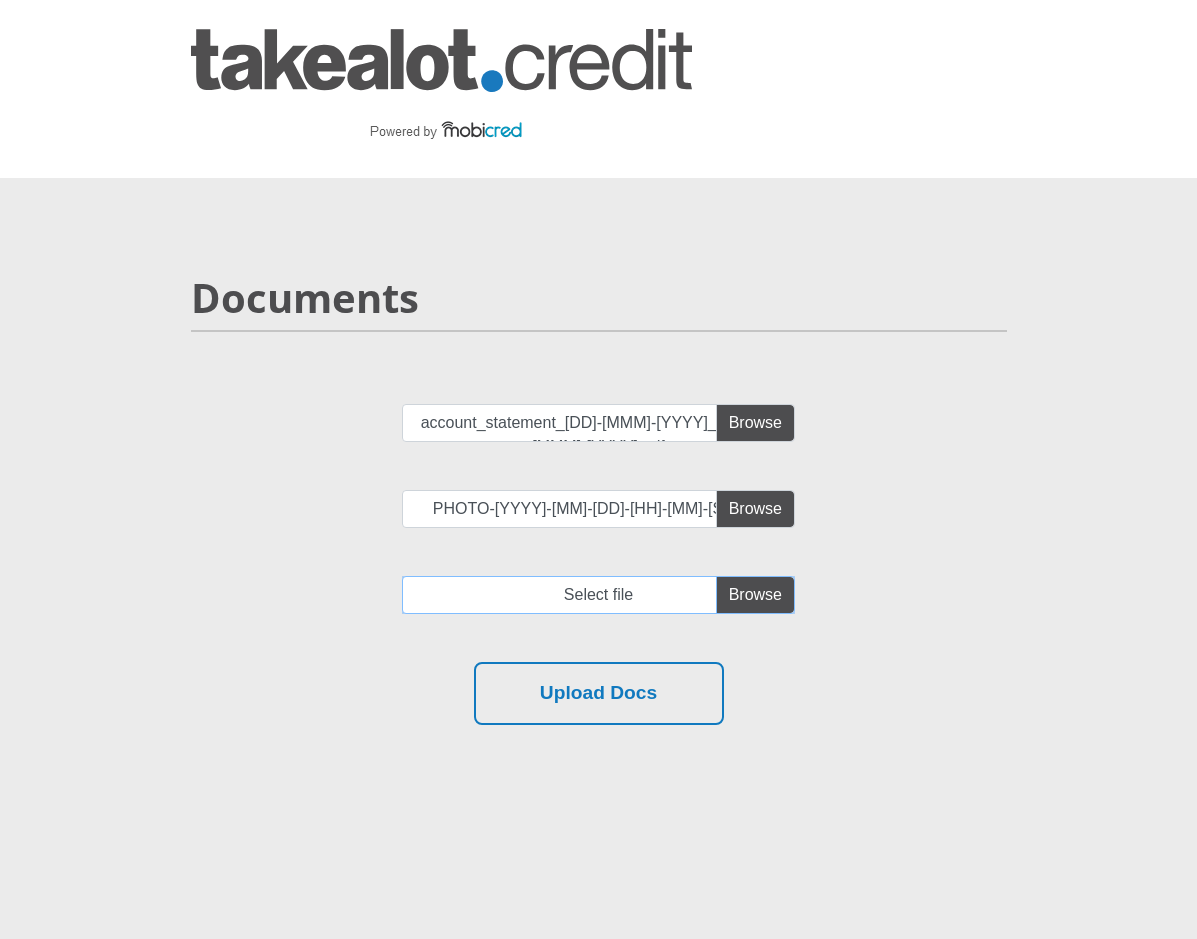 click at bounding box center [598, 595] 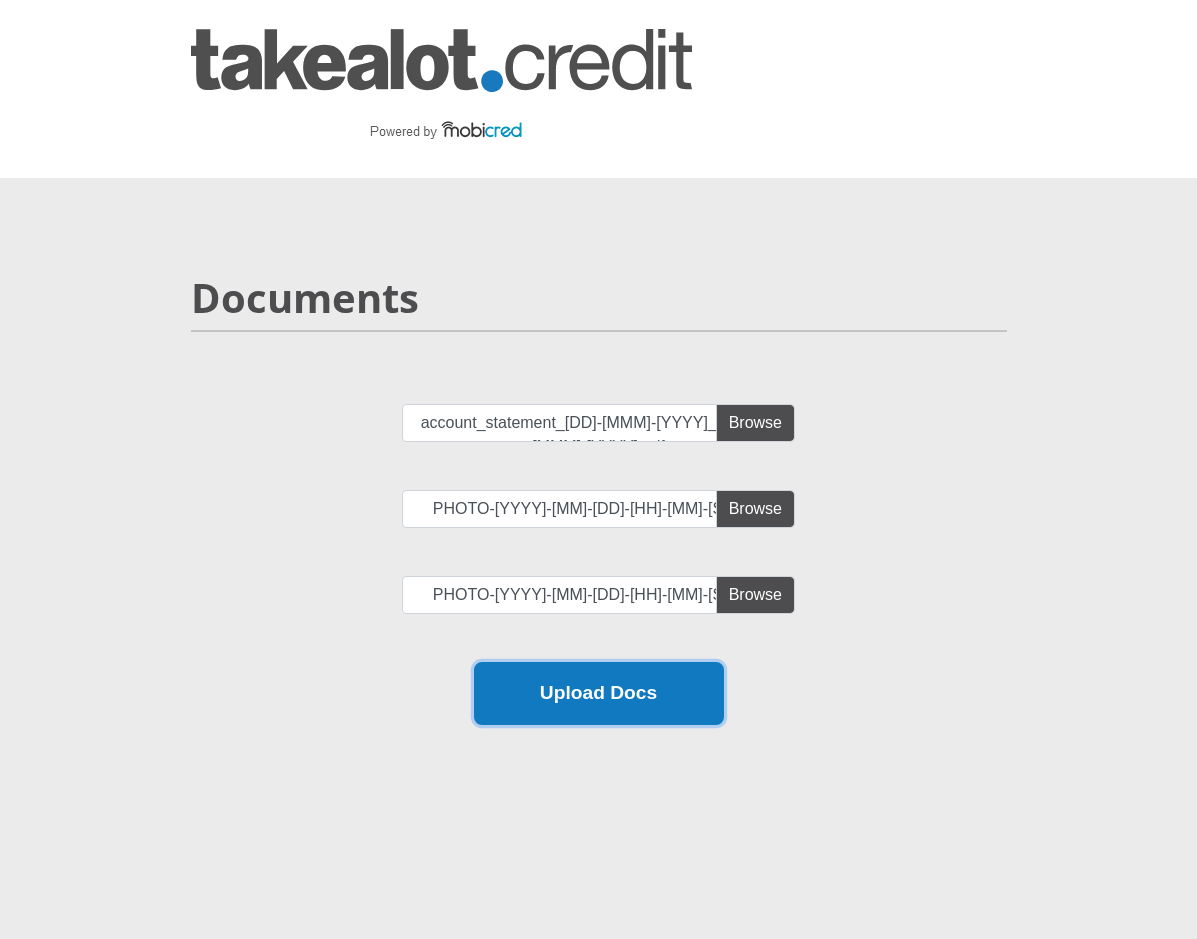 click on "Upload Docs" at bounding box center [599, 693] 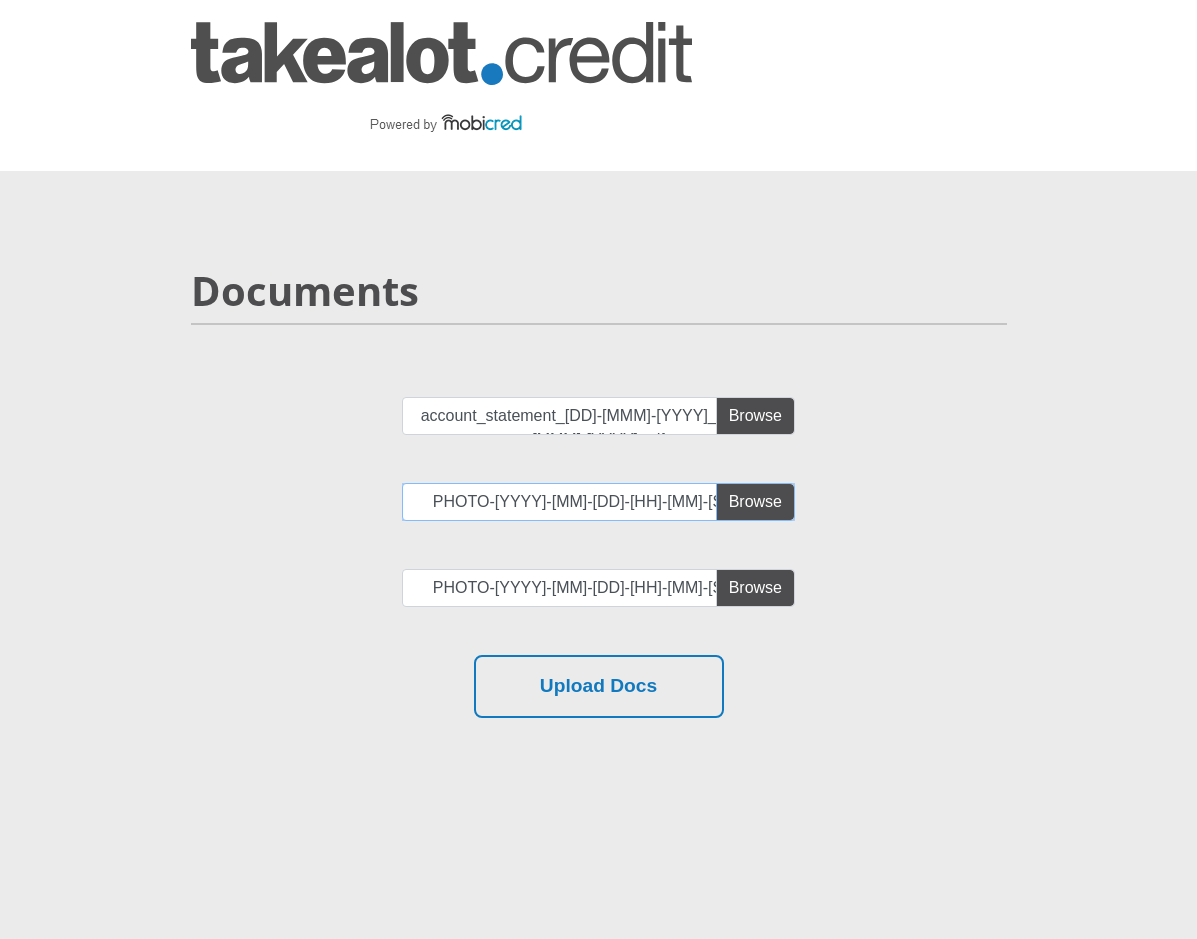 scroll, scrollTop: 0, scrollLeft: 0, axis: both 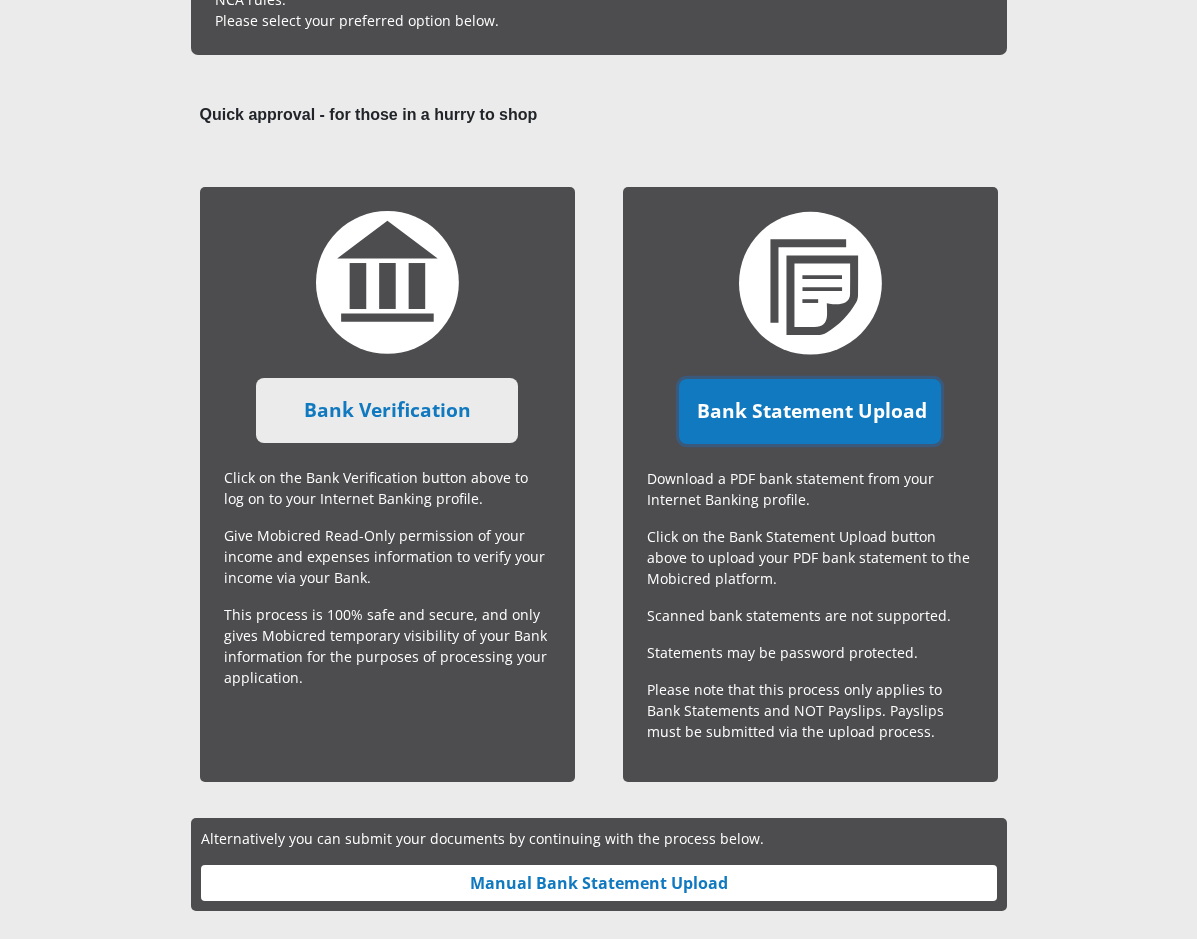 click on "Bank Statement Upload" at bounding box center [810, 411] 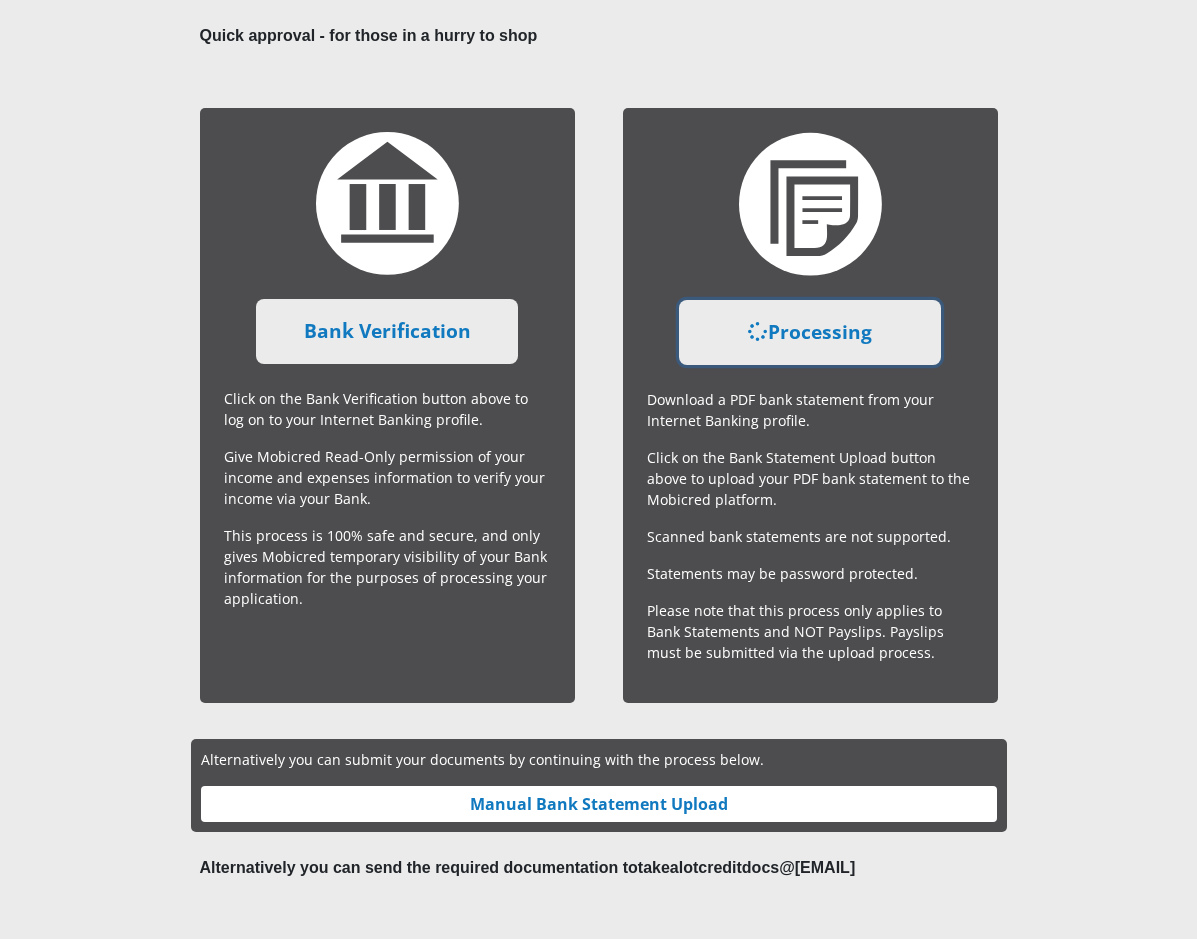 scroll, scrollTop: 552, scrollLeft: 0, axis: vertical 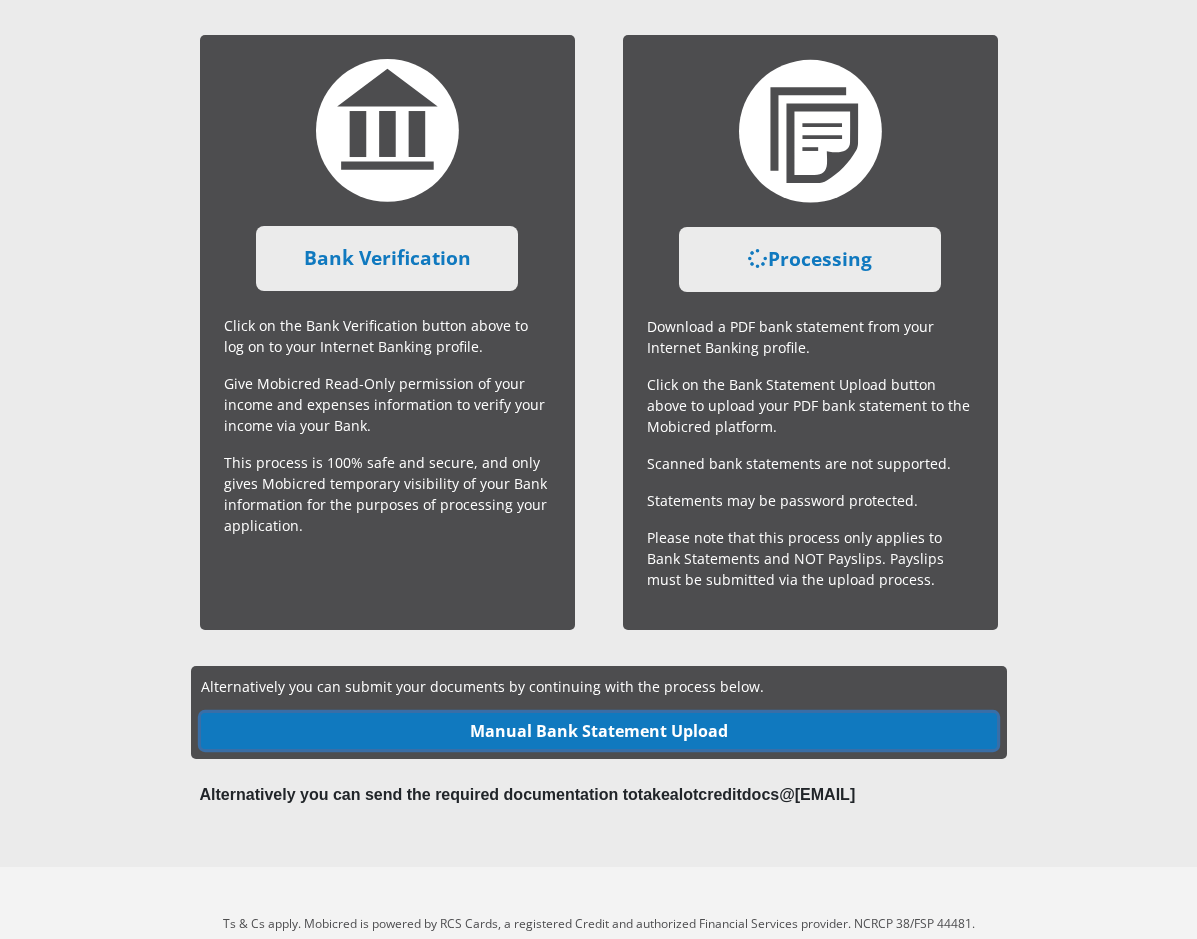 click on "Manual Bank Statement Upload" at bounding box center [599, 731] 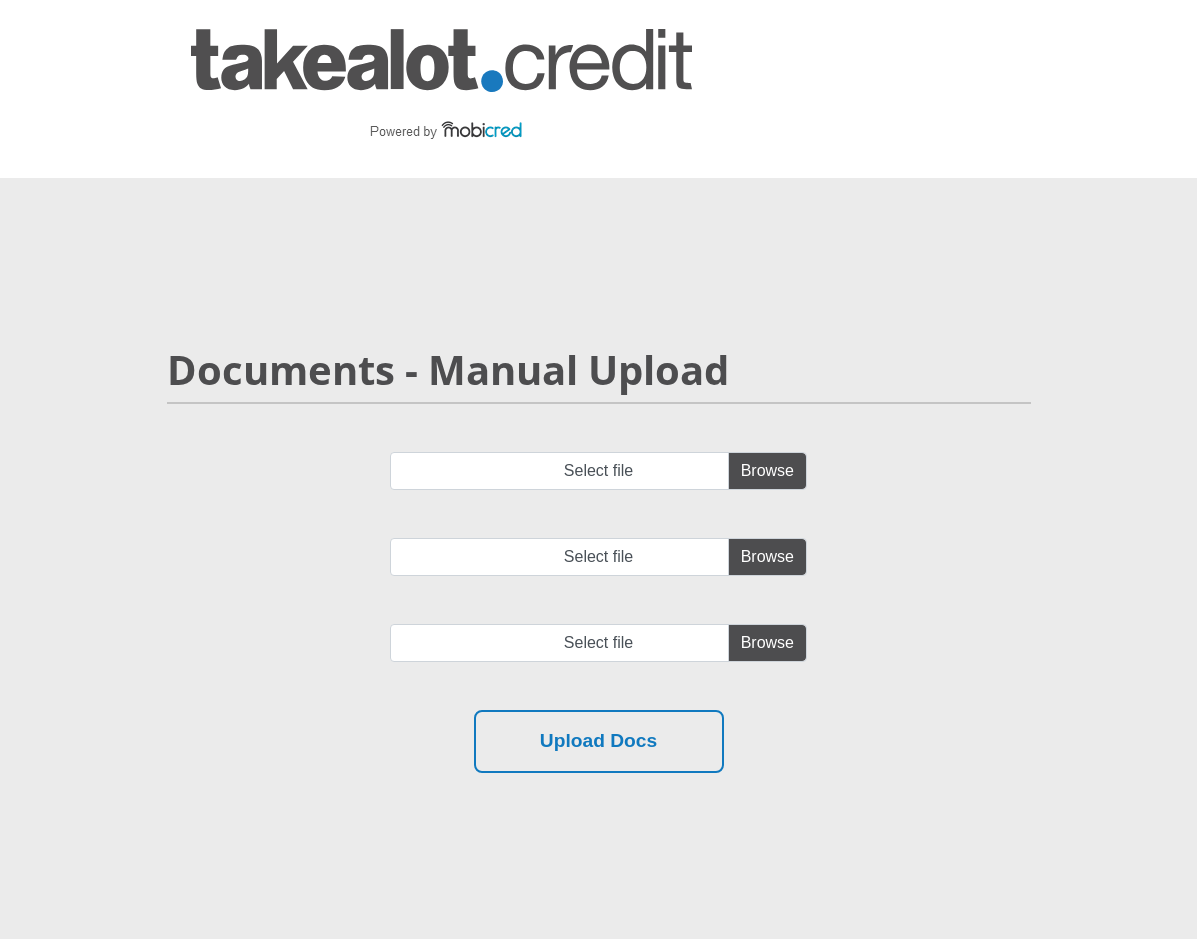 scroll, scrollTop: 0, scrollLeft: 0, axis: both 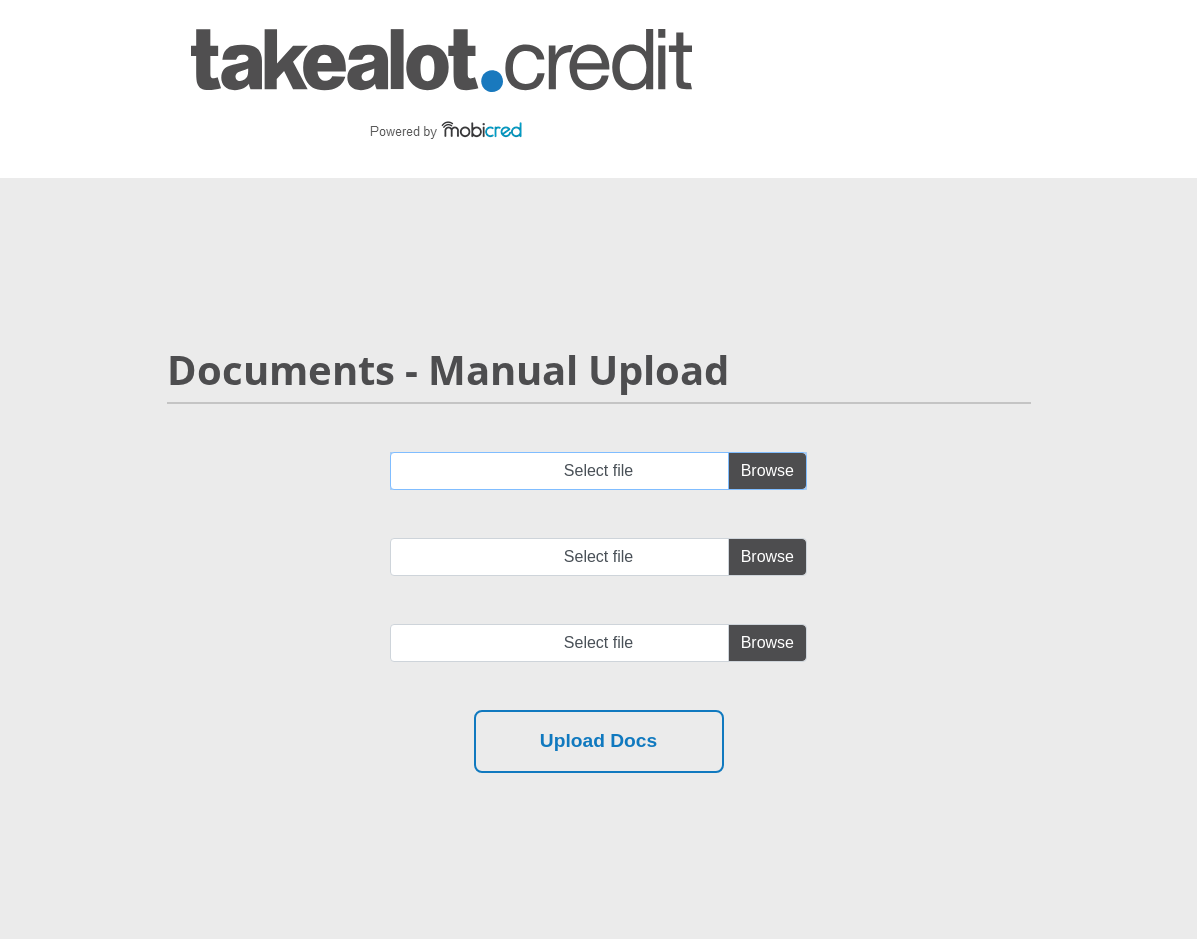 click on "Select file" at bounding box center (598, 471) 